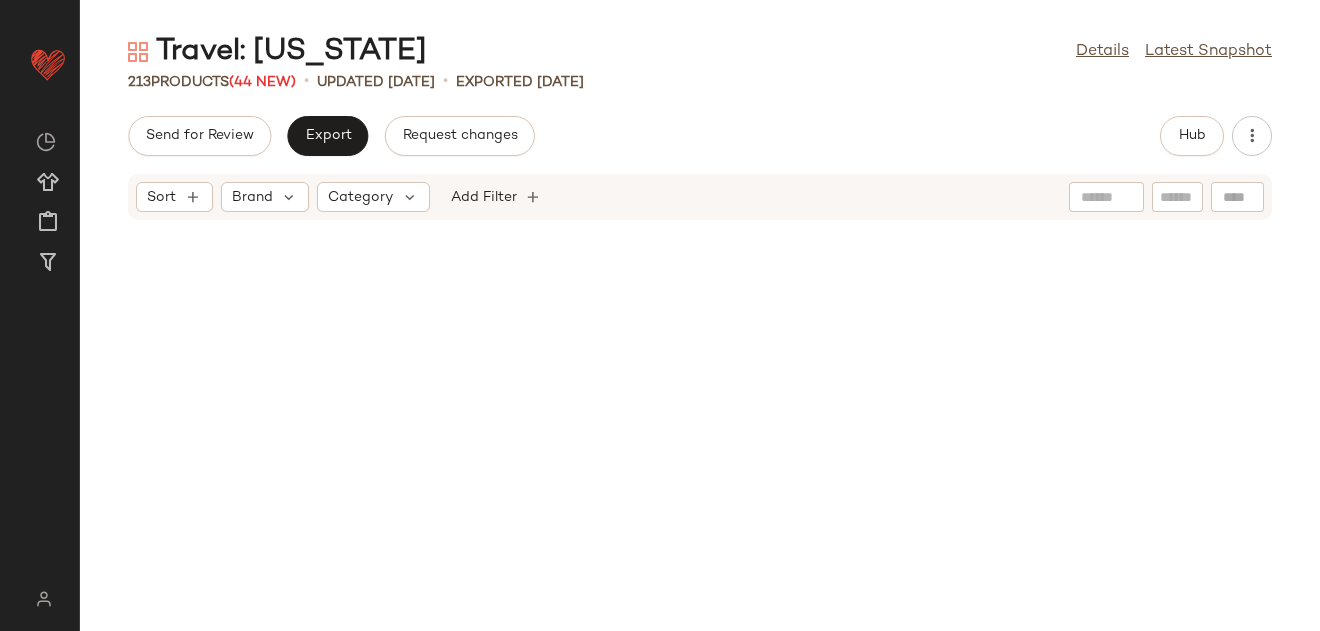 scroll, scrollTop: 0, scrollLeft: 0, axis: both 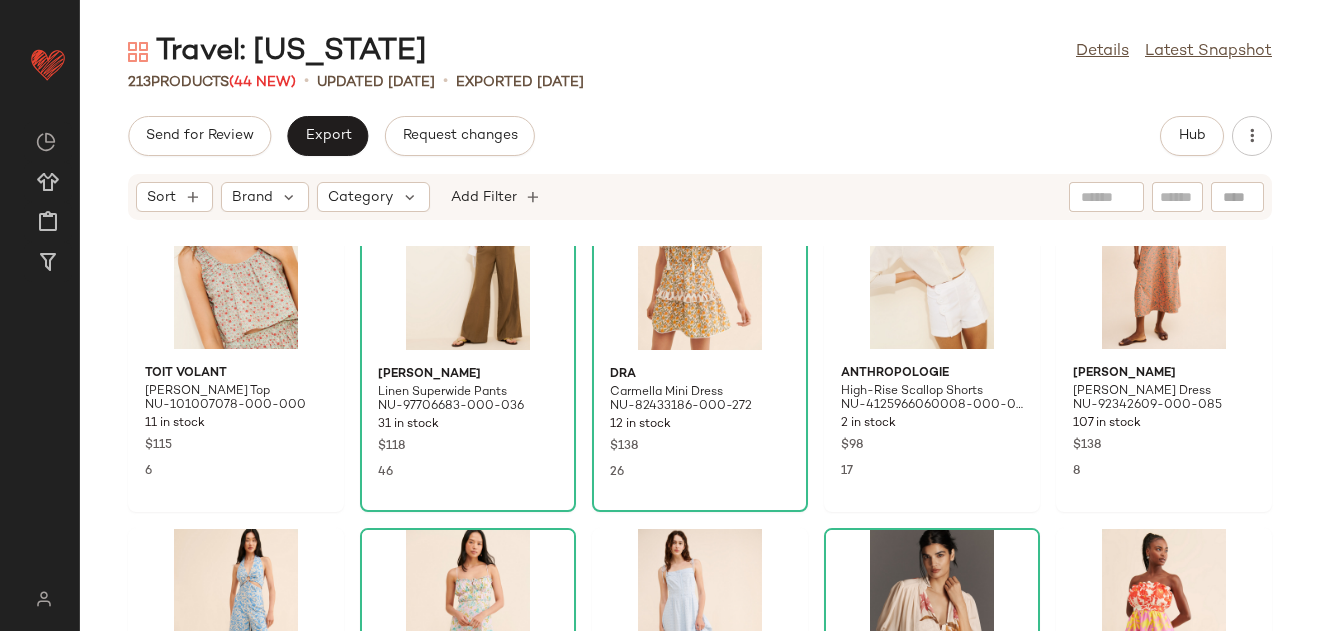 click on "Travel: Hawaii  Details   Latest Snapshot  213   Products  (44 New)  •   updated Jul 7th  •  Exported Jun 30th  Send for Review   Export   Request changes   Hub  Sort  Brand  Category  Add Filter   SET  Toit Volant Ella Tank Top NU-101007078-000-000 11 in stock $115 6 Madewell Linen Superwide Pants NU-97706683-000-036 31 in stock $118 46 dRA Carmella Mini Dress NU-82433186-000-272 12 in stock $138 26 Anthropologie High-Rise Scallop Shorts NU-4125966060008-000-010 2 in stock $98 17 Madewell Stephanie Midi Dress NU-92342609-000-085 107 in stock $138 8 Free People Kira Wide Leg Jumpsuit NU-67520155-000-040 27 in stock $148 31 ASTR The Label Verana Midi Dress NU-67337030-000-000 47 in stock $138 5 Guizio Acadia Eyelet Midi Dress NU-90442245-000-048 66 in stock $198 87 Anthropologie The Estela Sheer Printed Blouse: Short-Sleeve Edition NU-4110916210360-000-012 229 in stock $110 20 Vineet Bahl Strapless Midi Dress NU-83014316-000-000 22 in stock $188 39 Lusana Arlen Shirred Midi Dress NU-68855220-000-000 $265" at bounding box center (700, 331) 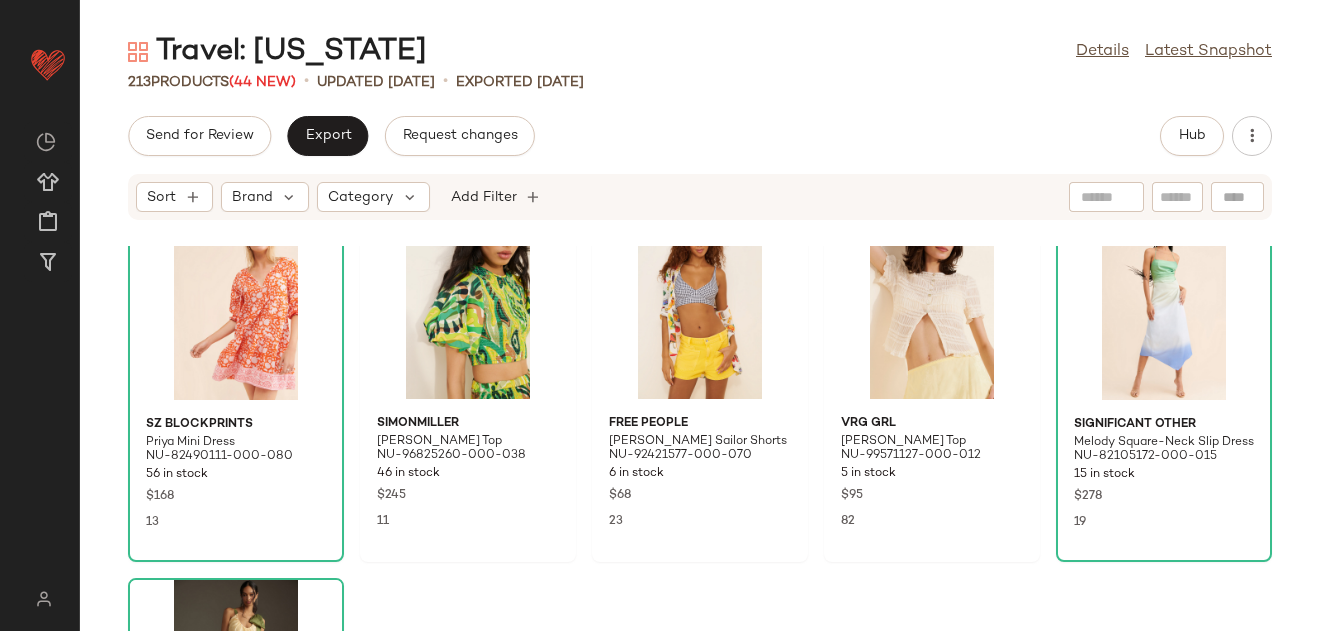 scroll, scrollTop: 0, scrollLeft: 0, axis: both 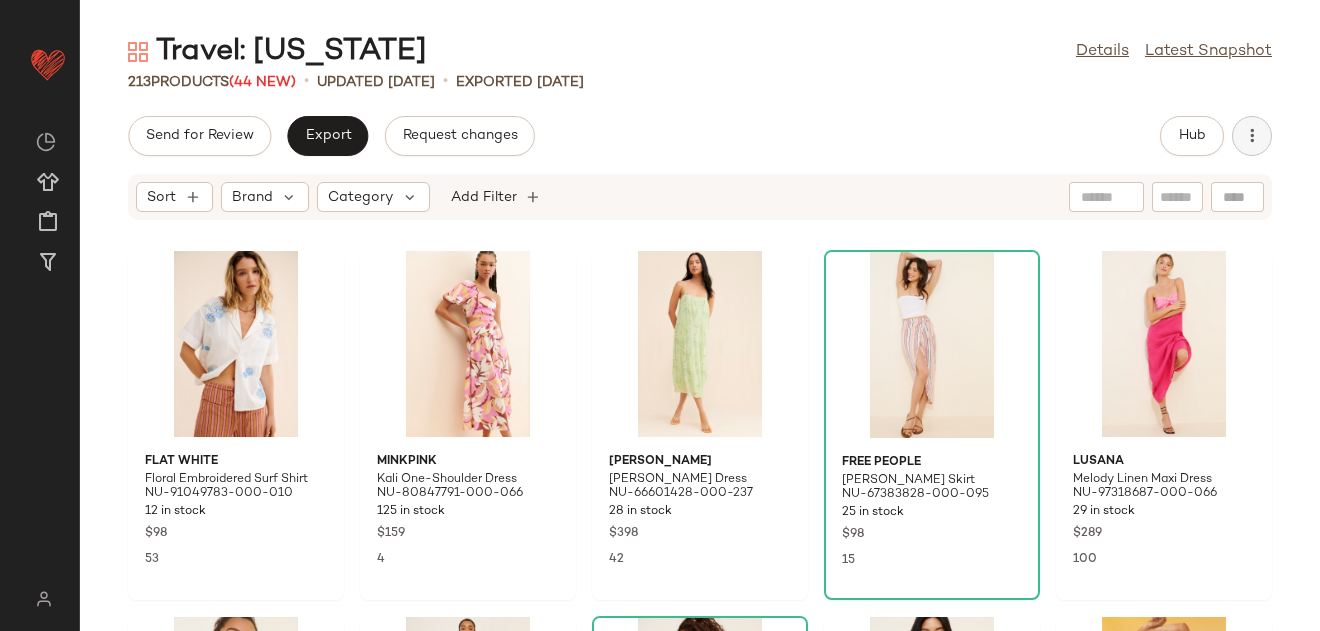 click 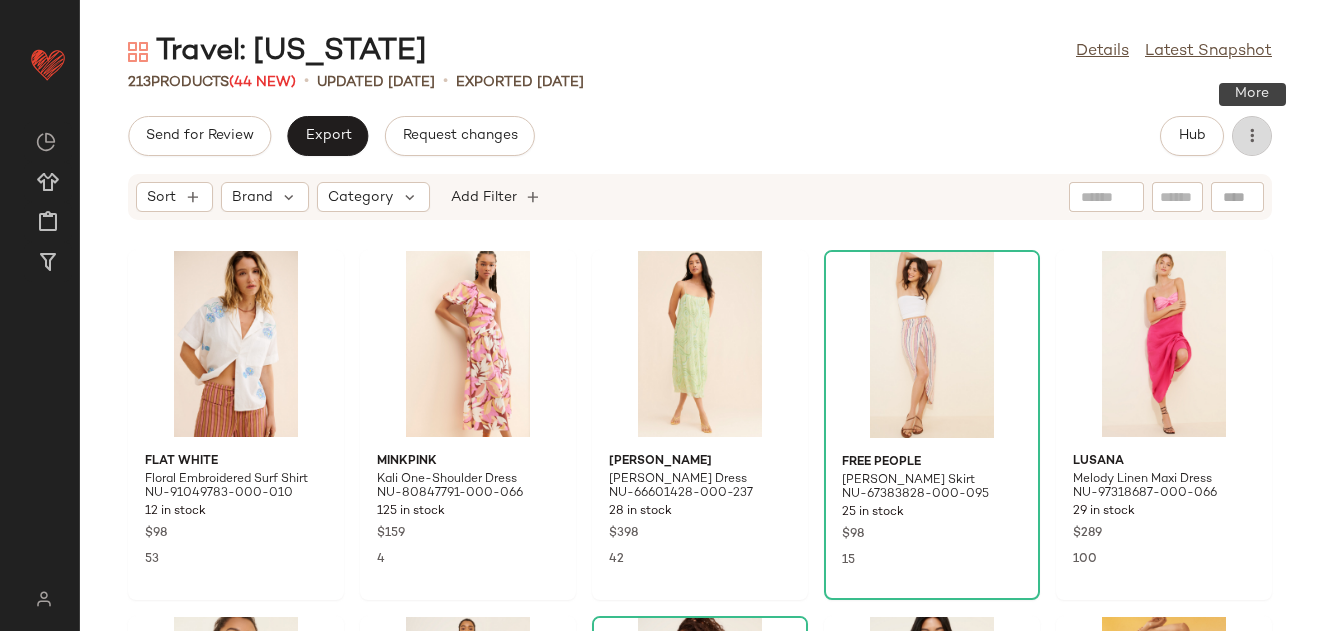 click 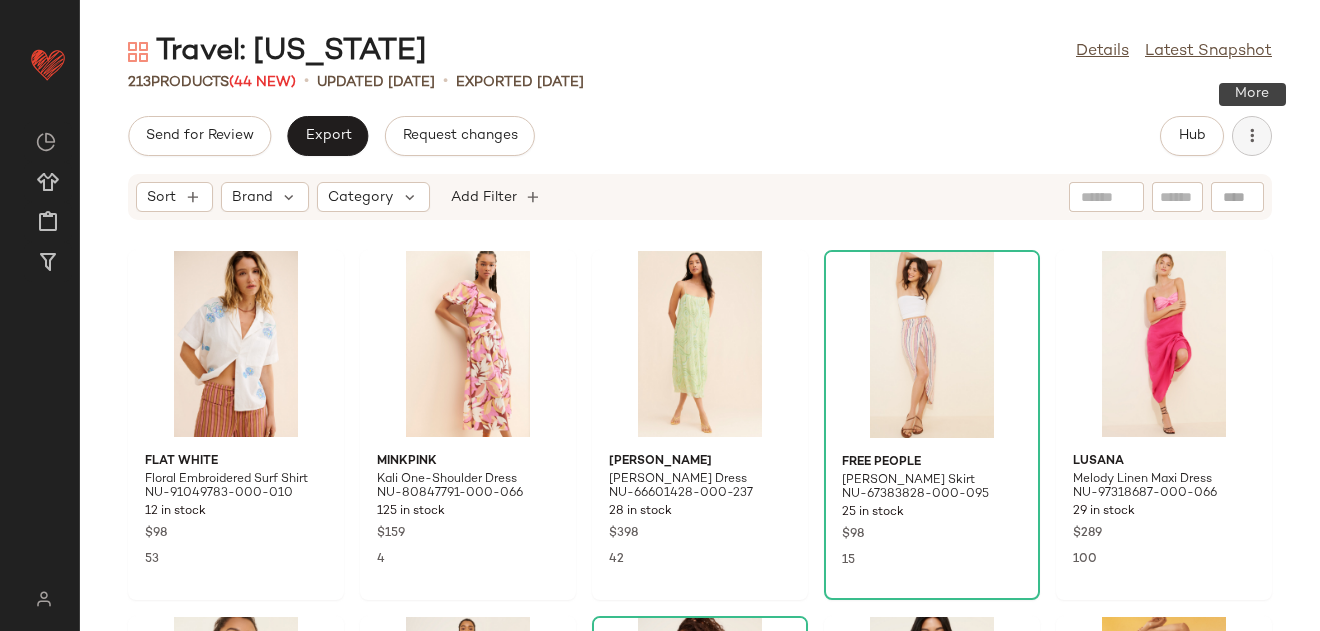 click 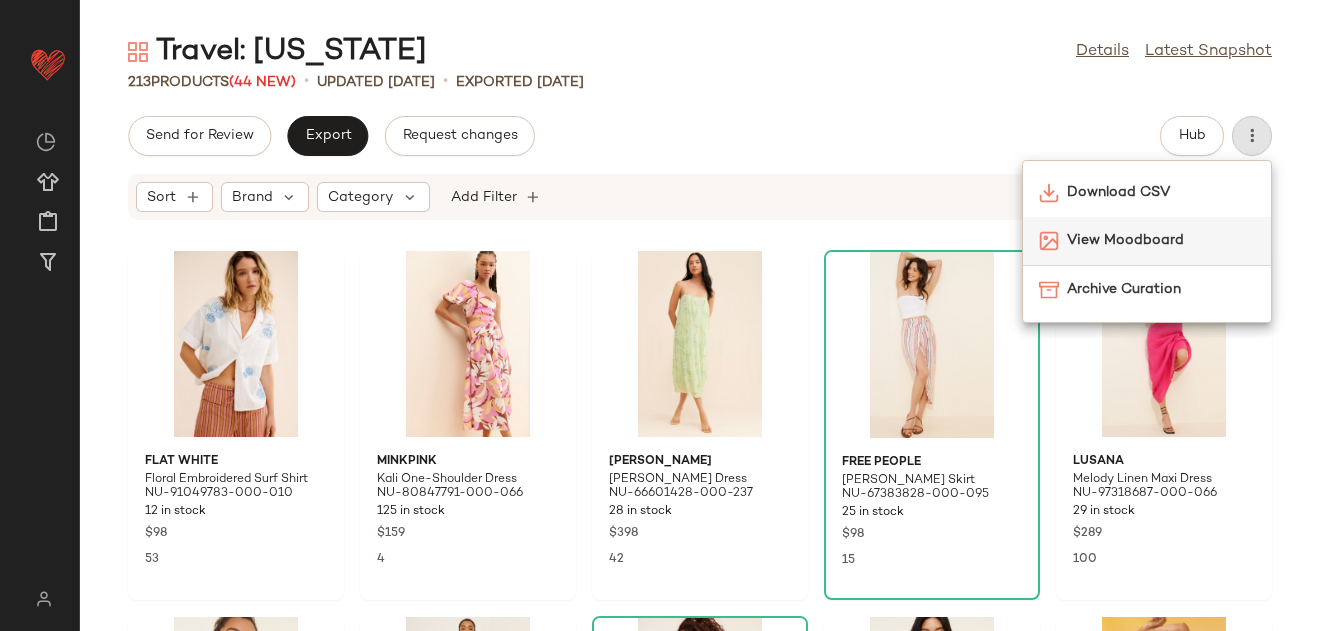 click on "View Moodboard" at bounding box center (1161, 240) 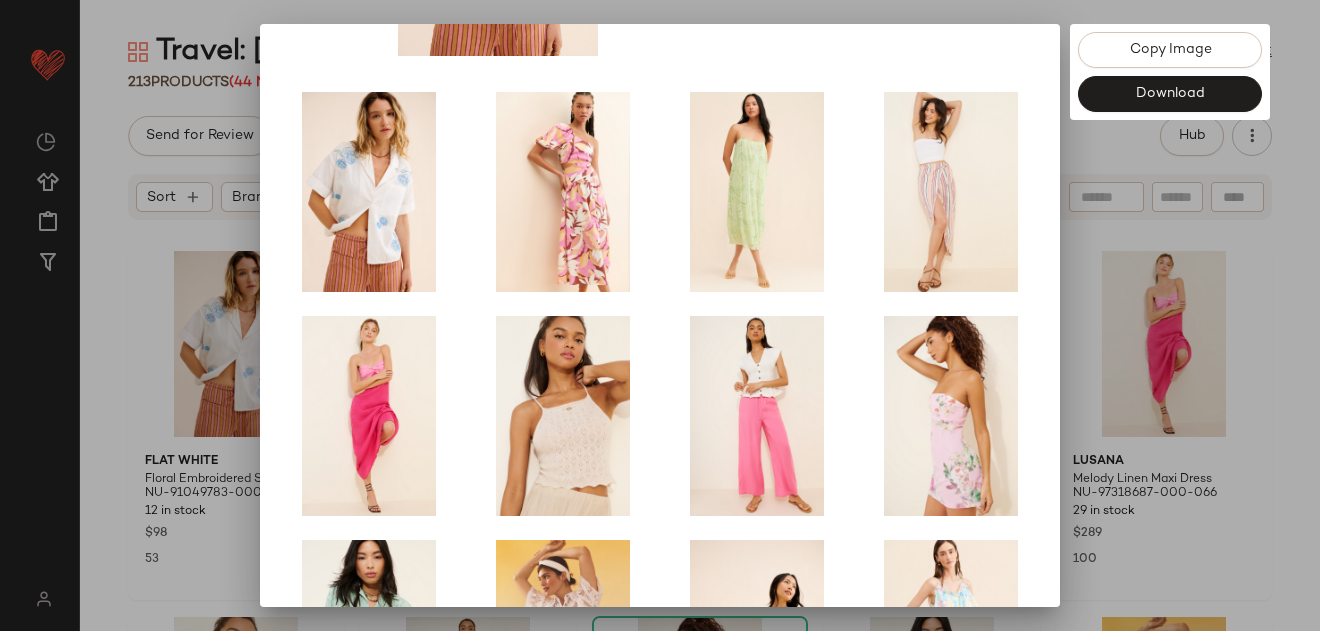 scroll, scrollTop: 273, scrollLeft: 0, axis: vertical 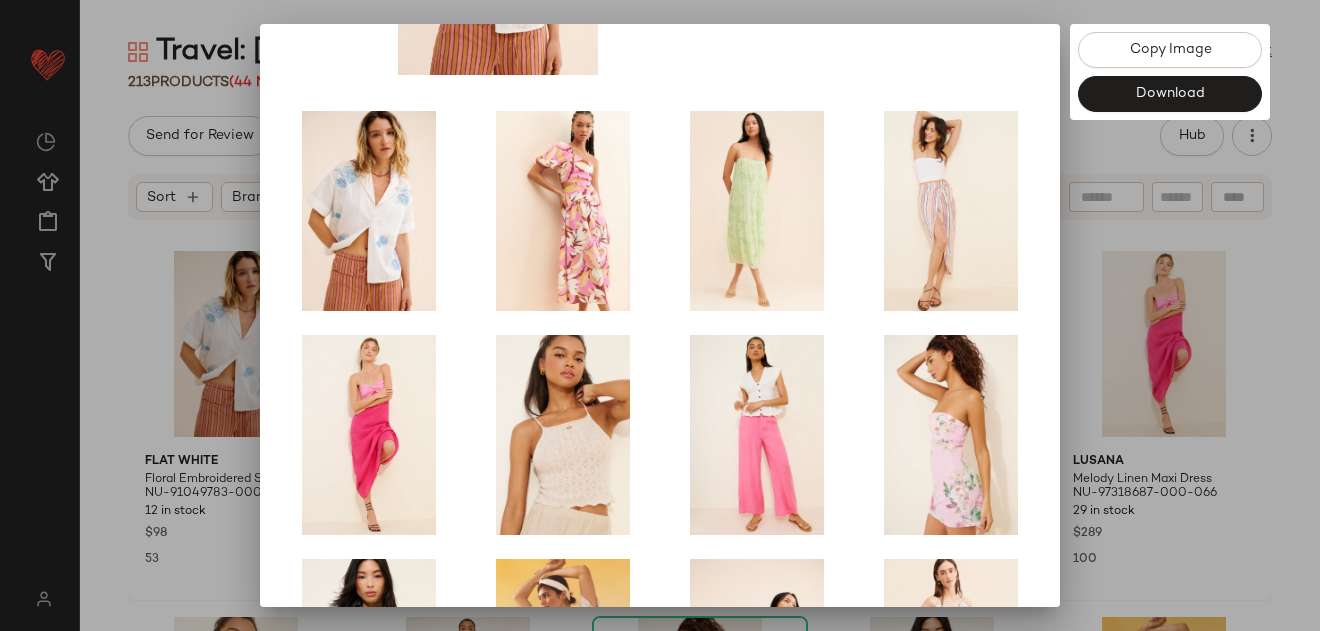 click at bounding box center [660, 315] 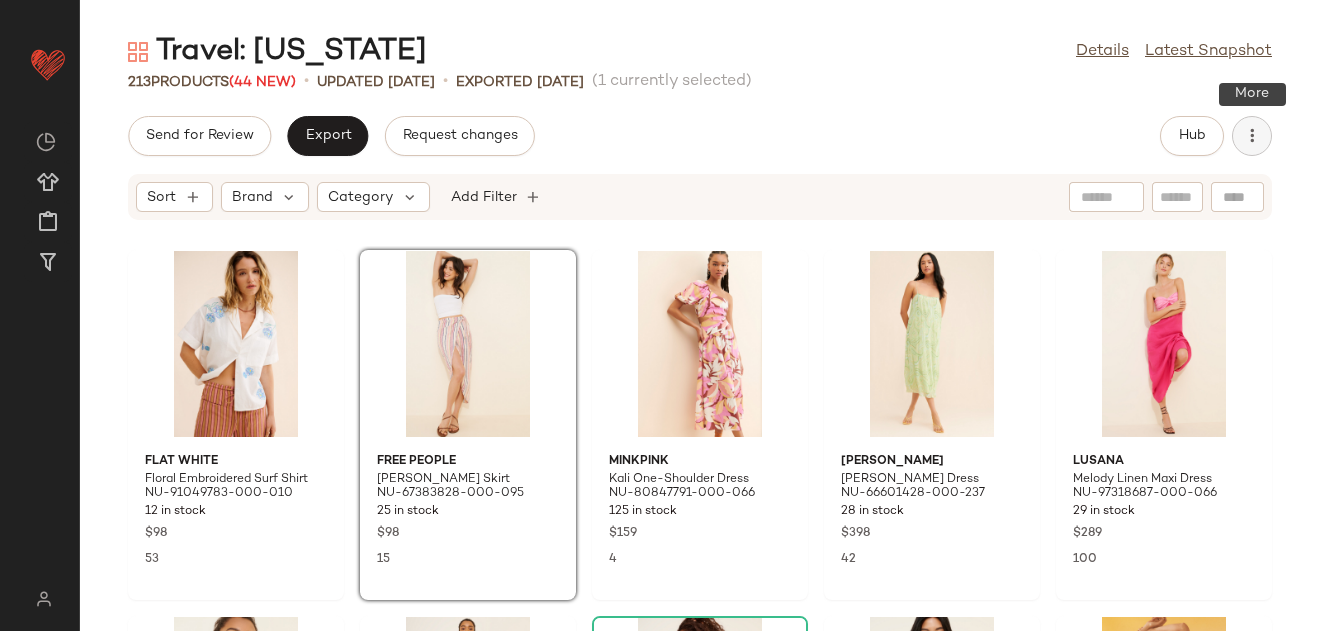 click 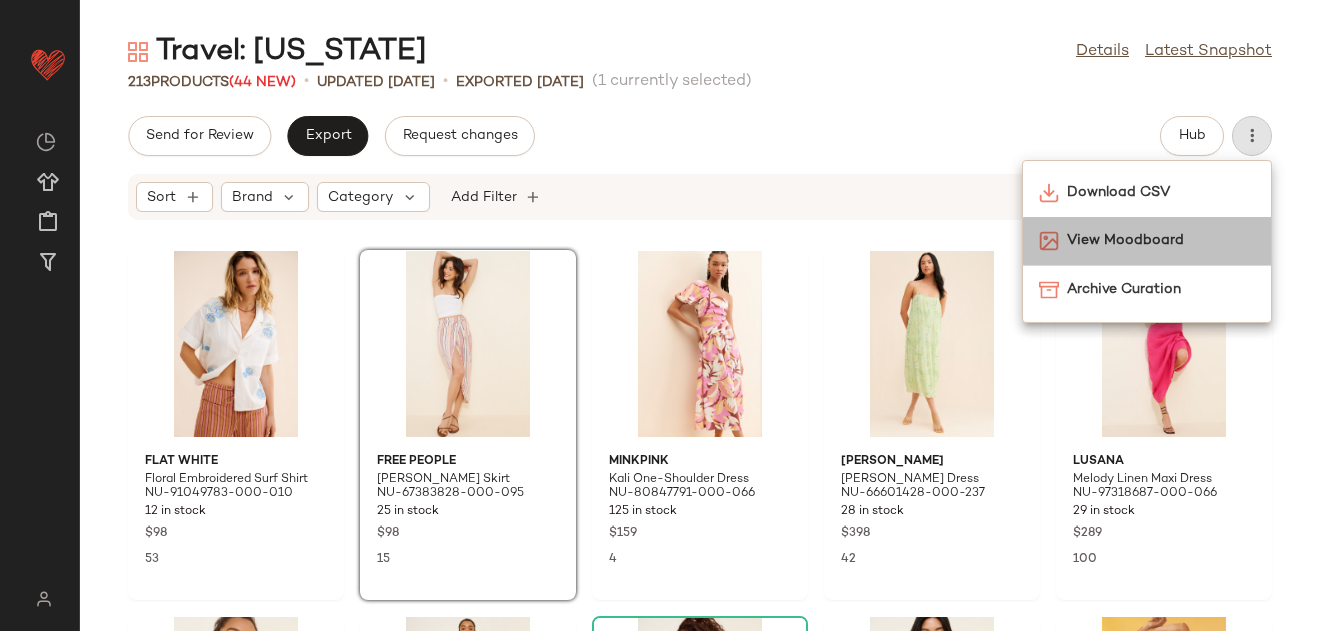 click on "View Moodboard" at bounding box center [1161, 240] 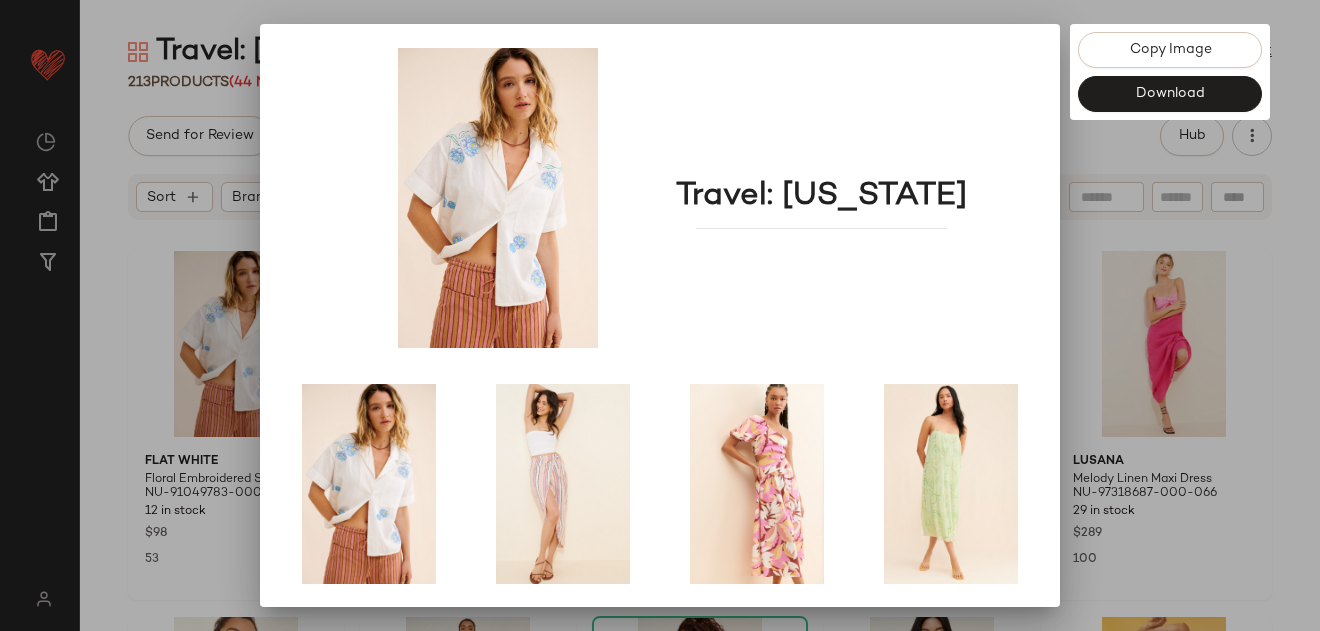 click at bounding box center (660, 315) 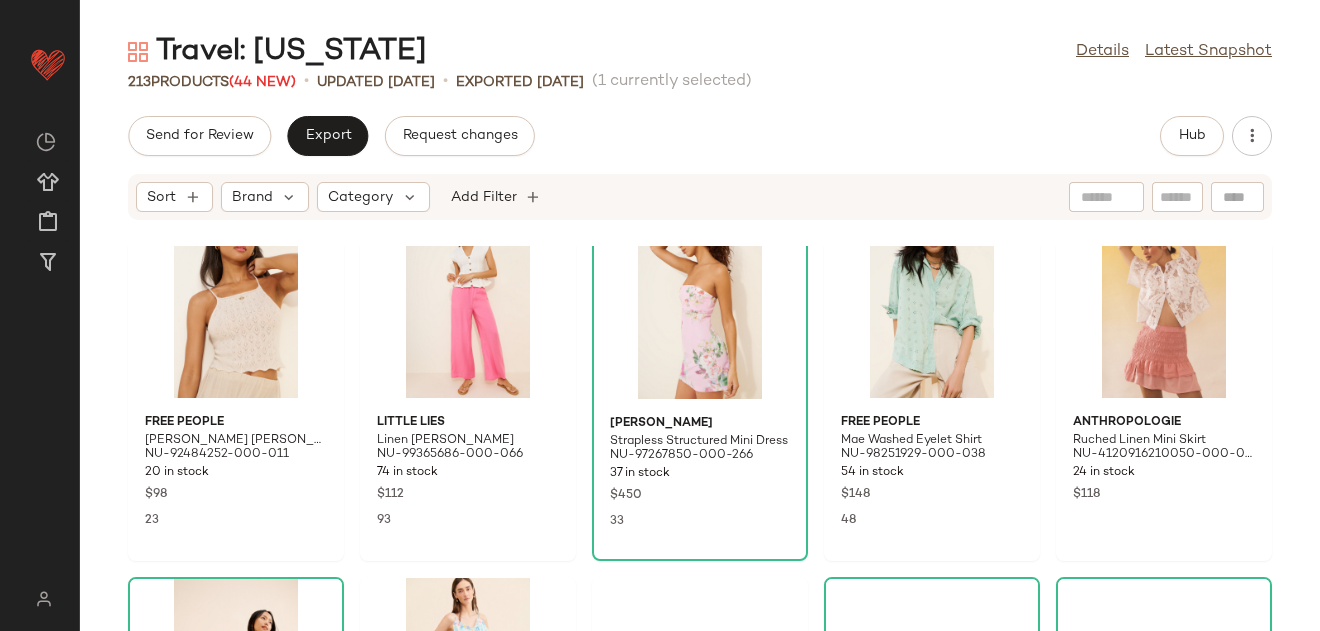 scroll, scrollTop: 0, scrollLeft: 0, axis: both 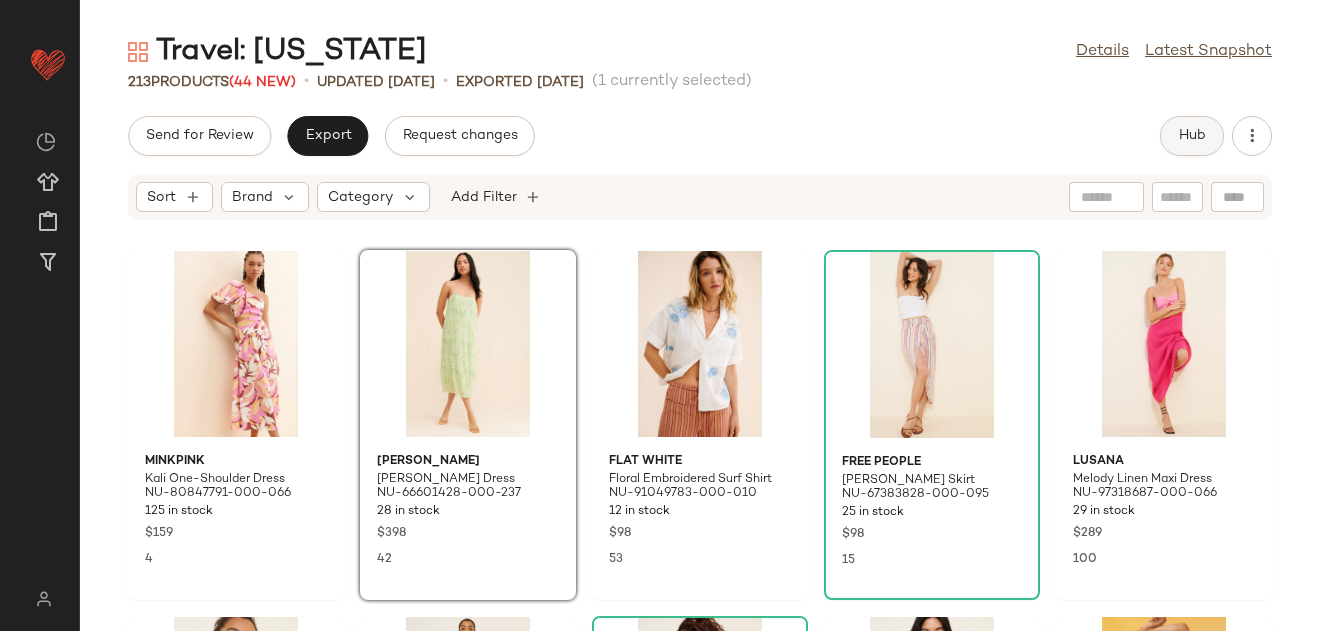 click on "Hub" 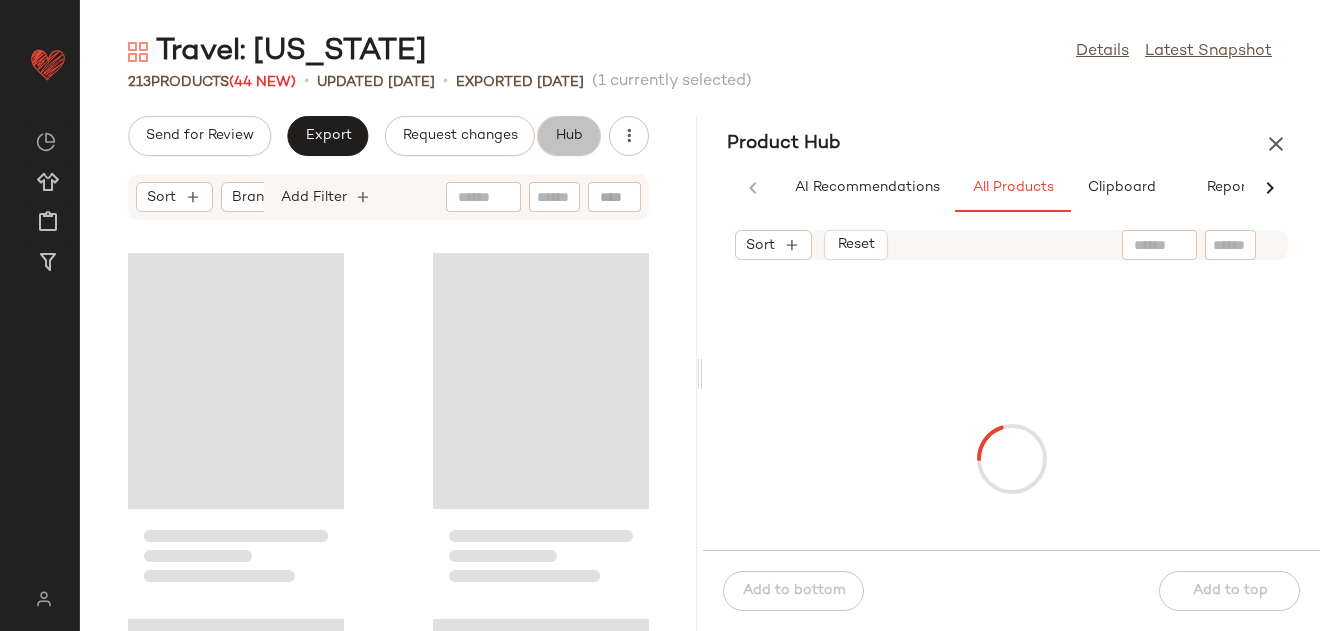 scroll, scrollTop: 0, scrollLeft: 43, axis: horizontal 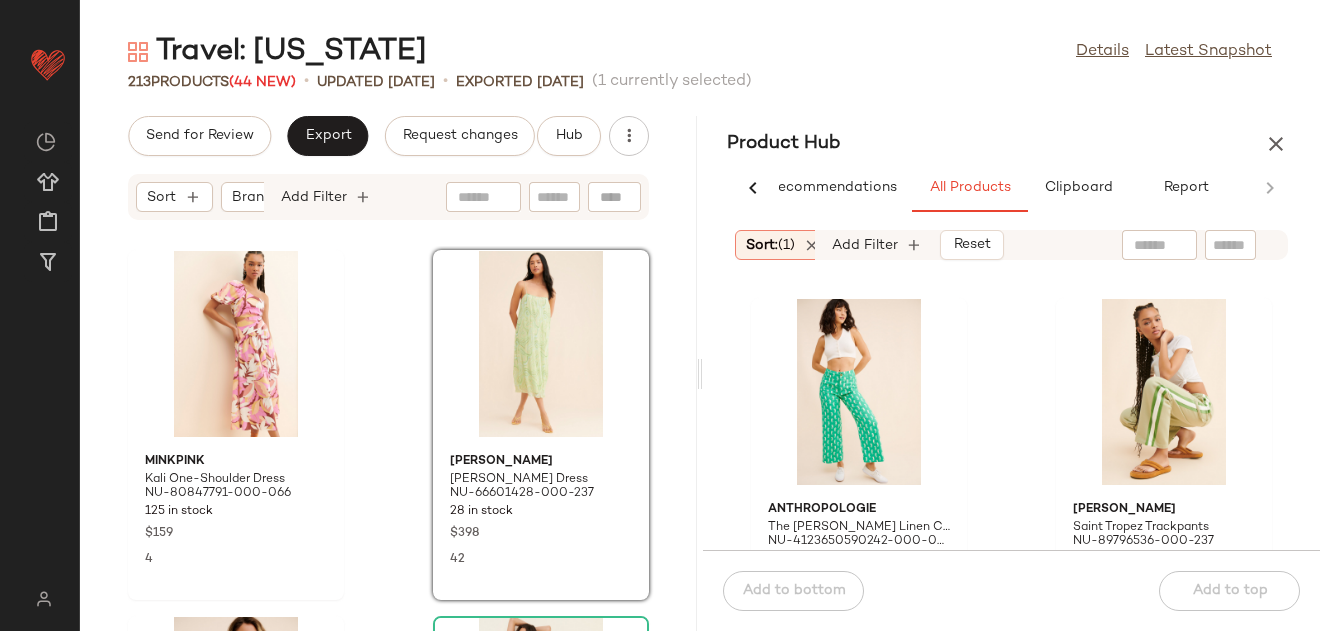click on "Sort:   (1)" at bounding box center (770, 245) 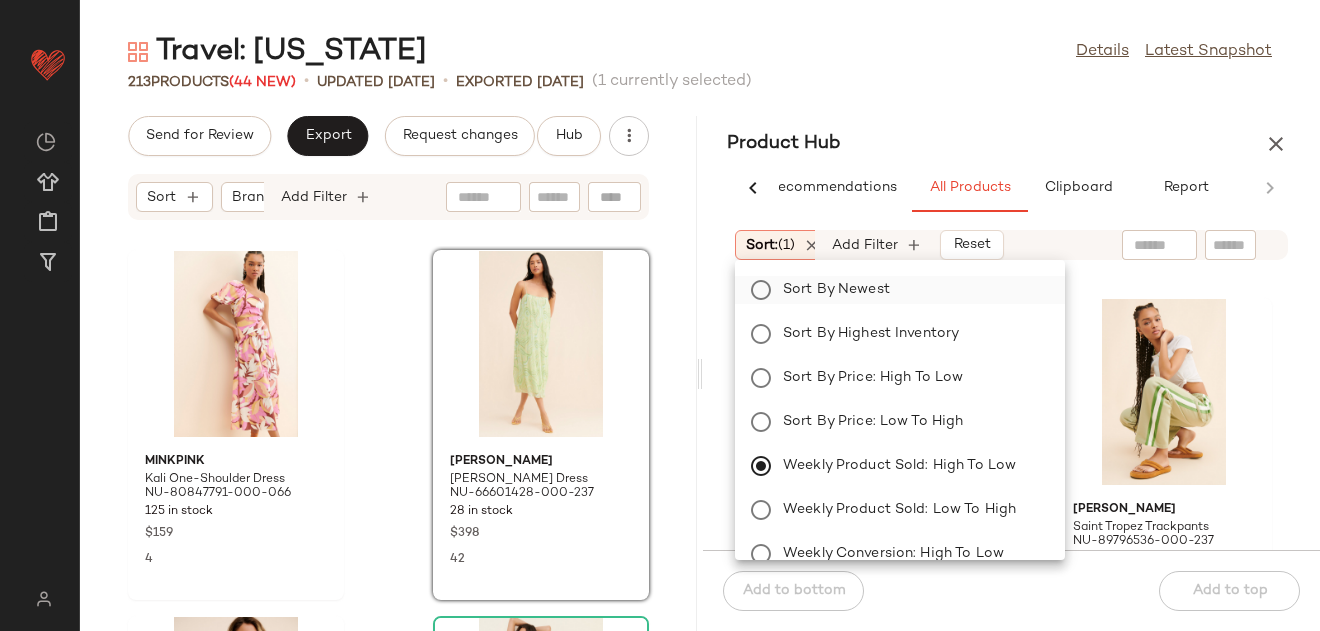 click on "Sort by Newest" 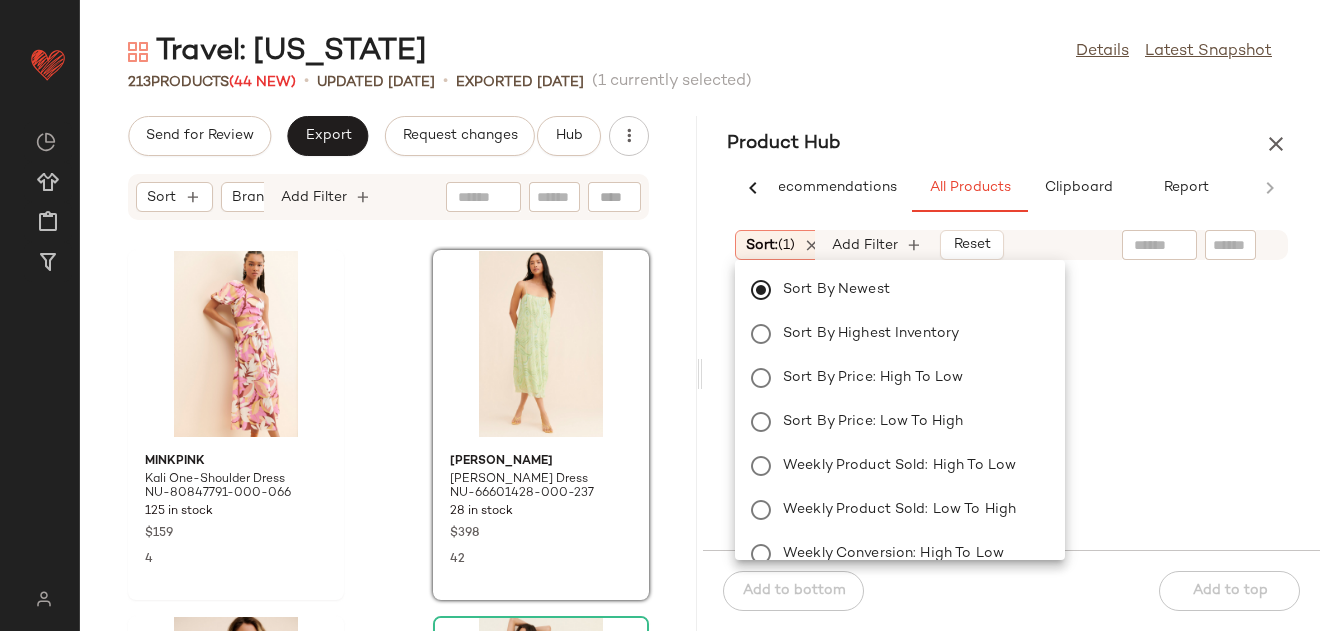 click on "Travel: Hawaii  Details   Latest Snapshot  213   Products  (44 New)  •   updated Jul 7th  •  Exported Jun 30th   (1 currently selected)   Send for Review   Export   Request changes   Hub  Sort  Brand  Category  Add Filter  MINKPINK Kali One-Shoulder Dress NU-80847791-000-066 125 in stock $159 4 Ronny Kobo Roberta Pleated Dress NU-66601428-000-237 28 in stock $398 42 Flat White Floral Embroidered Surf Shirt NU-91049783-000-010 12 in stock $98 53 Free People Aubrey Sarong Skirt NU-67383828-000-095 25 in stock $98 15 Lusana Melody Linen Maxi Dress NU-97318687-000-066 29 in stock $289 100 Free People Mimi Cashmere Cami Top NU-92484252-000-011 20 in stock $98 23 Little Lies Linen Emma Pants NU-99365686-000-066 74 in stock $112 93 Anna Sui Strapless Structured Mini Dress NU-97267850-000-266 37 in stock $450 33 Product Hub  AI Recommendations   All Products   Clipboard   Report  Sort:   (1) Brand  Category  In Curation?:   No Availability:   in_stock Total Inventory:   10-Max Add Filter   Reset" at bounding box center (700, 331) 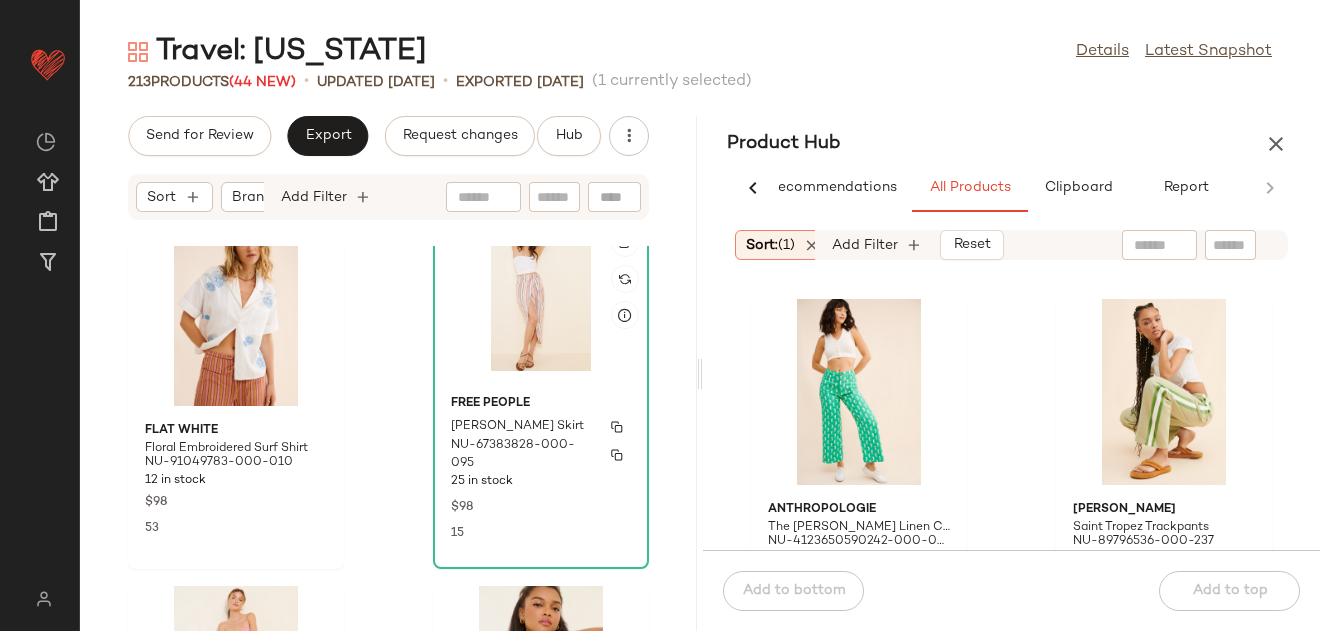 scroll, scrollTop: 718, scrollLeft: 0, axis: vertical 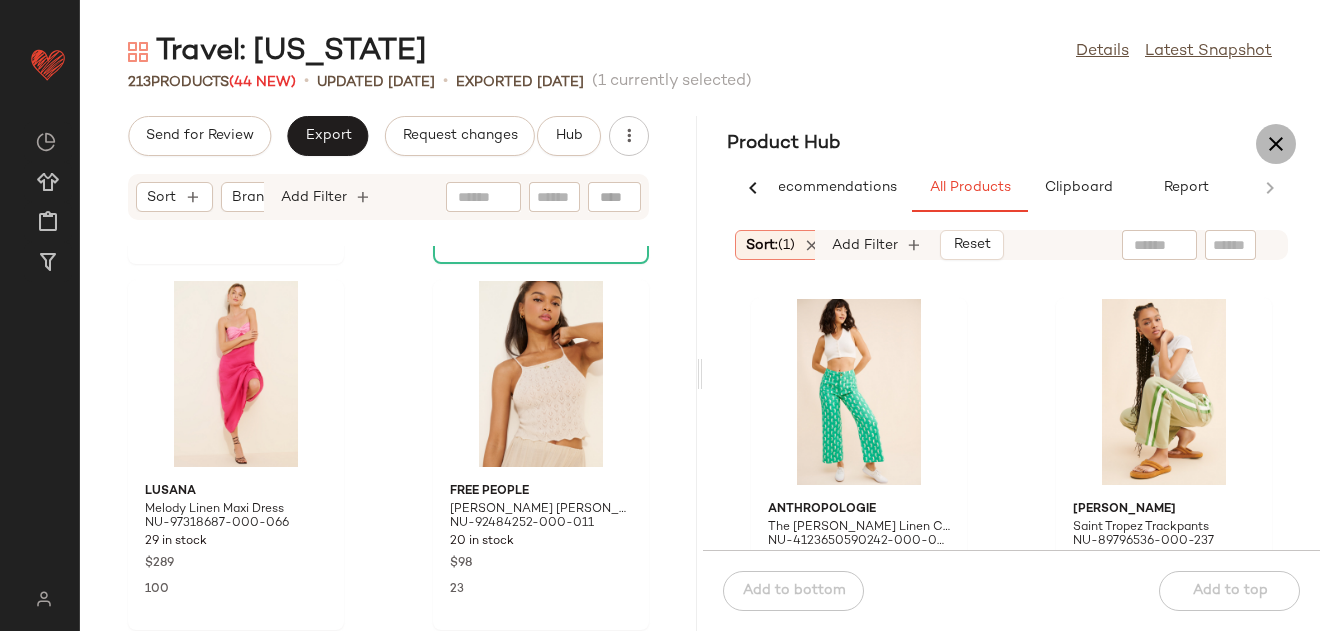 click at bounding box center (1276, 144) 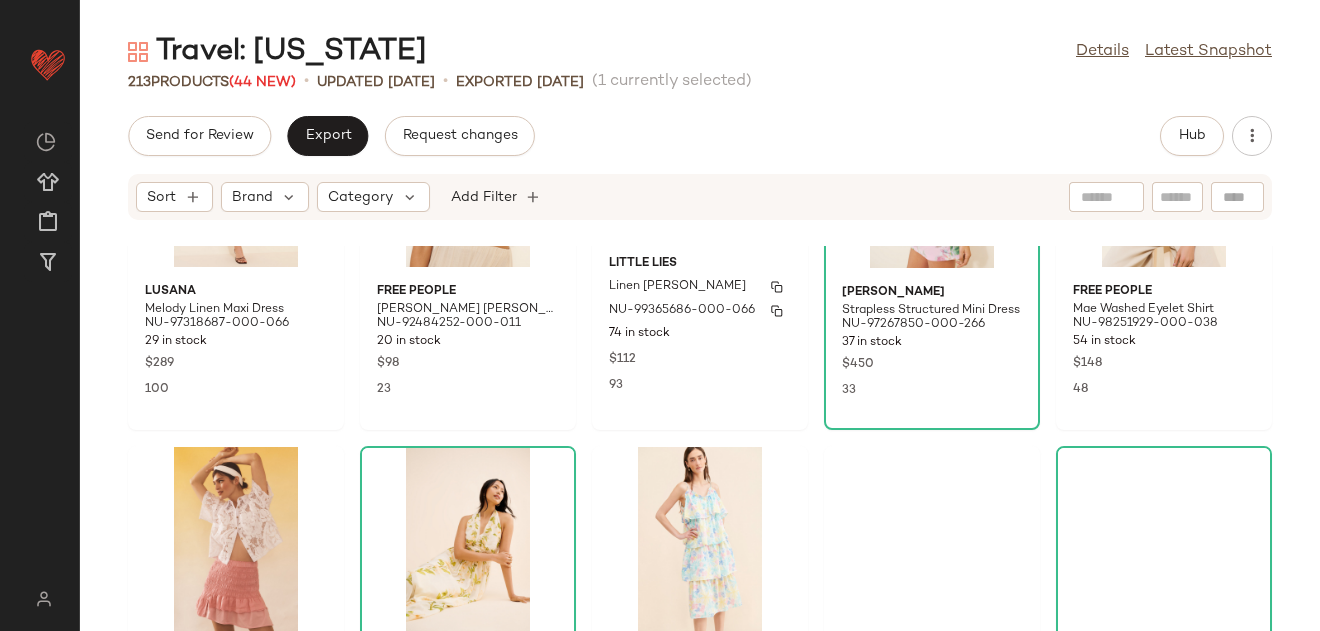 scroll, scrollTop: 0, scrollLeft: 0, axis: both 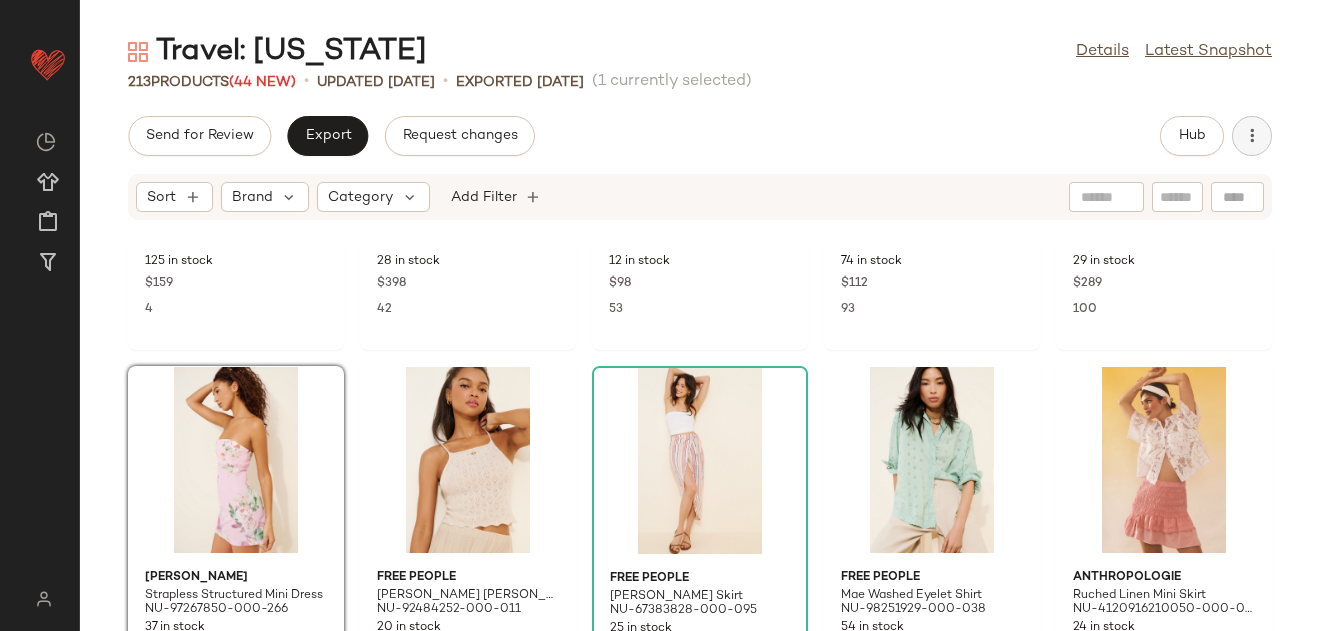 click 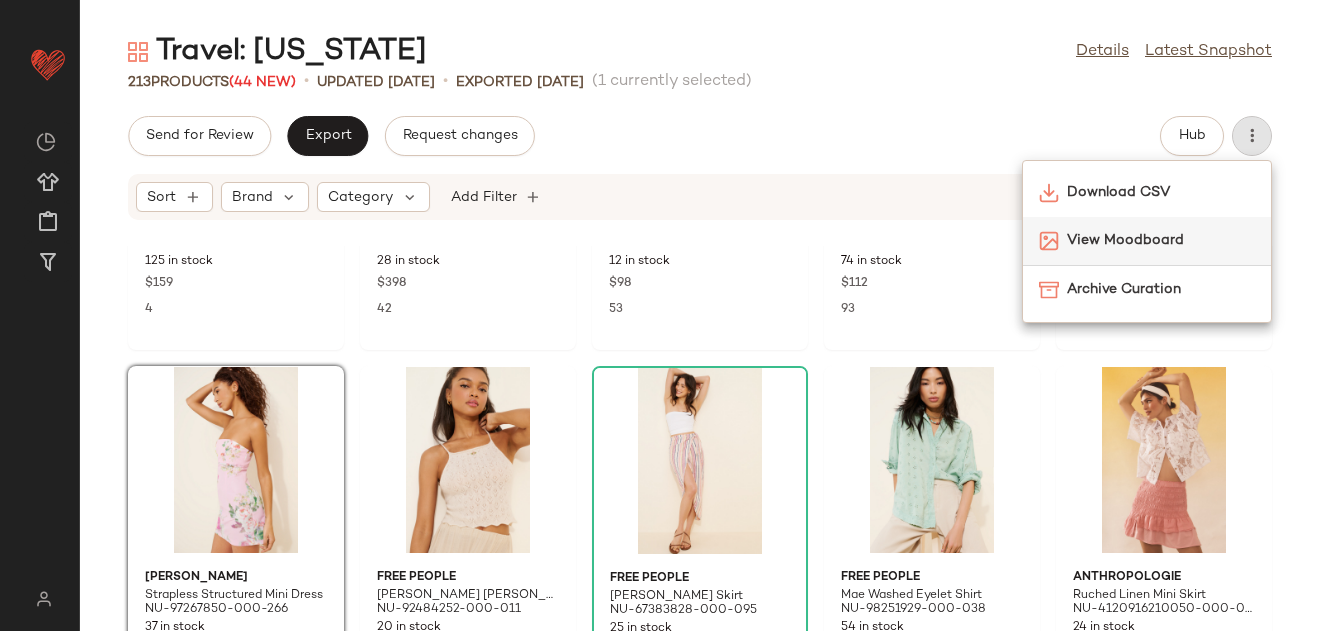 click on "View Moodboard" at bounding box center [1161, 240] 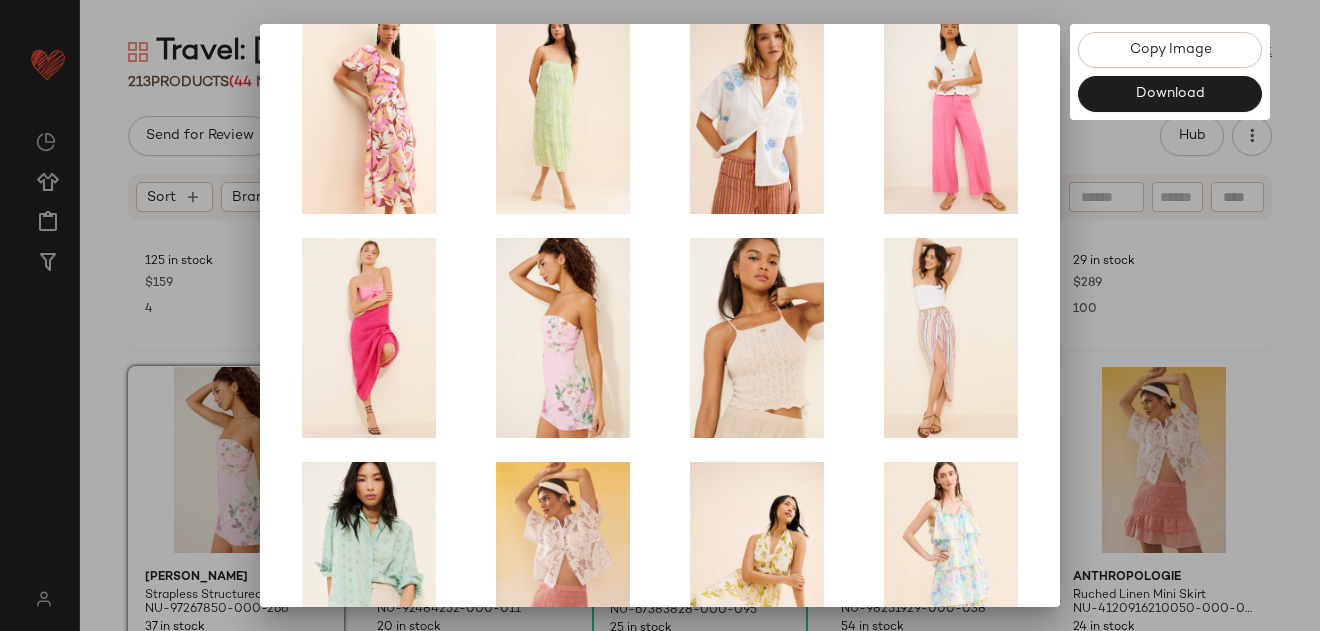 scroll, scrollTop: 295, scrollLeft: 0, axis: vertical 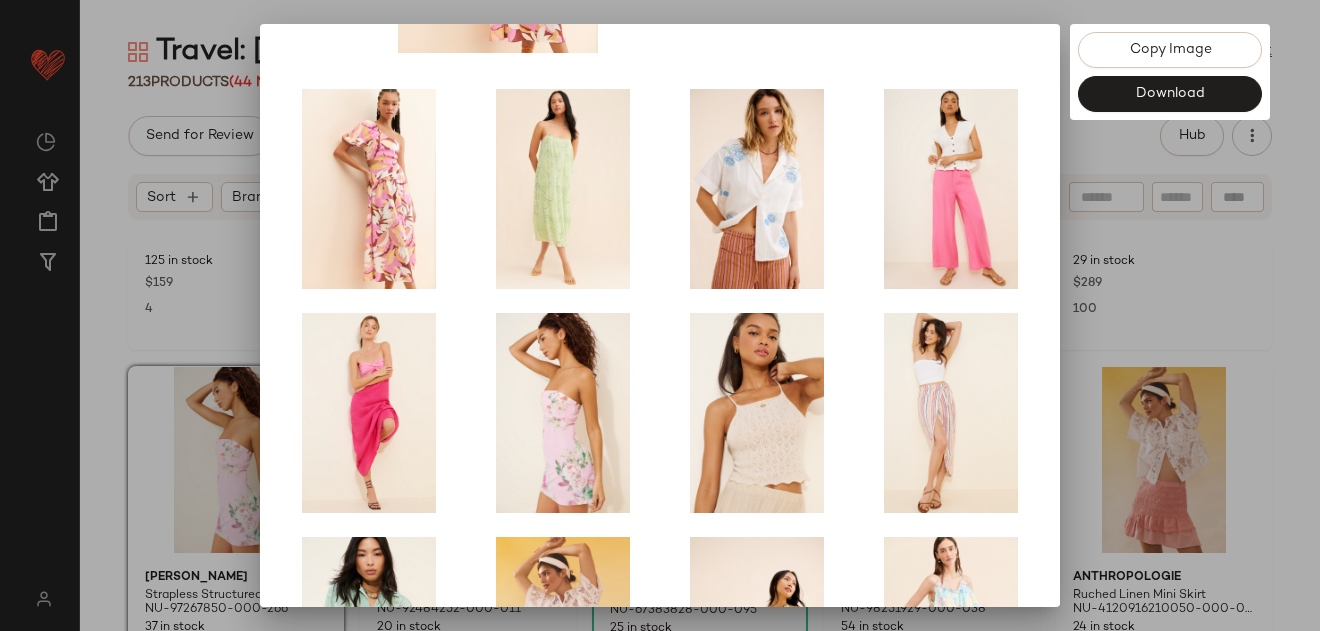 click at bounding box center (660, 315) 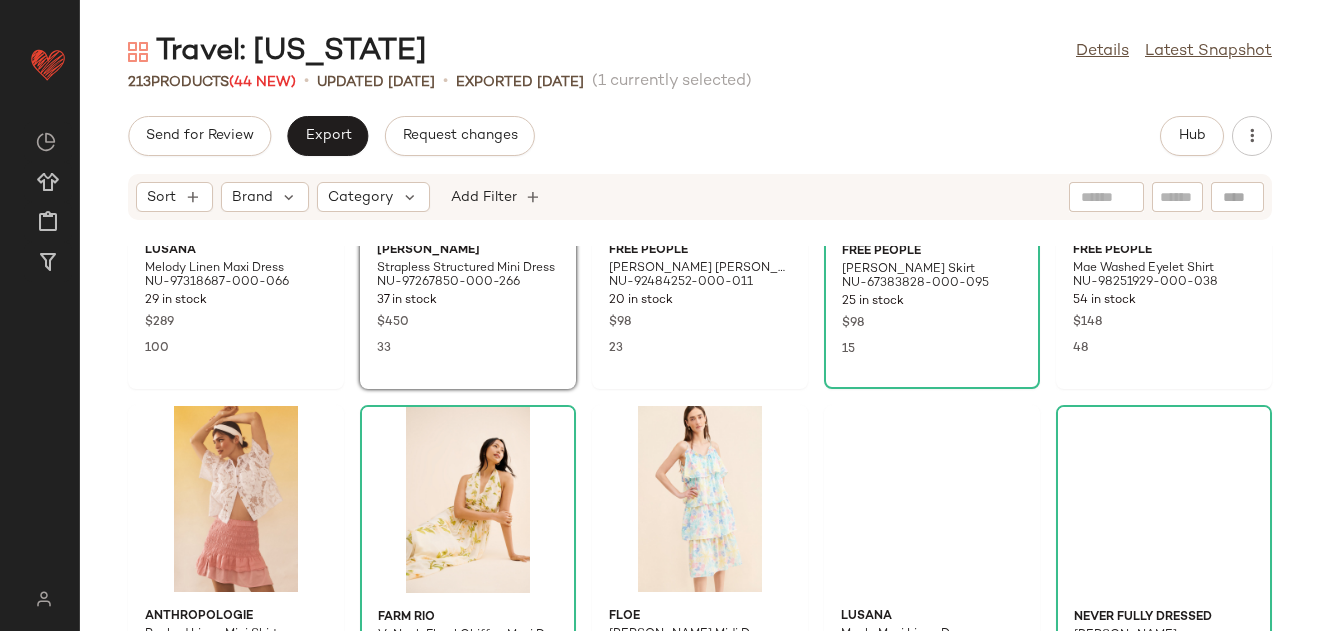 scroll, scrollTop: 838, scrollLeft: 0, axis: vertical 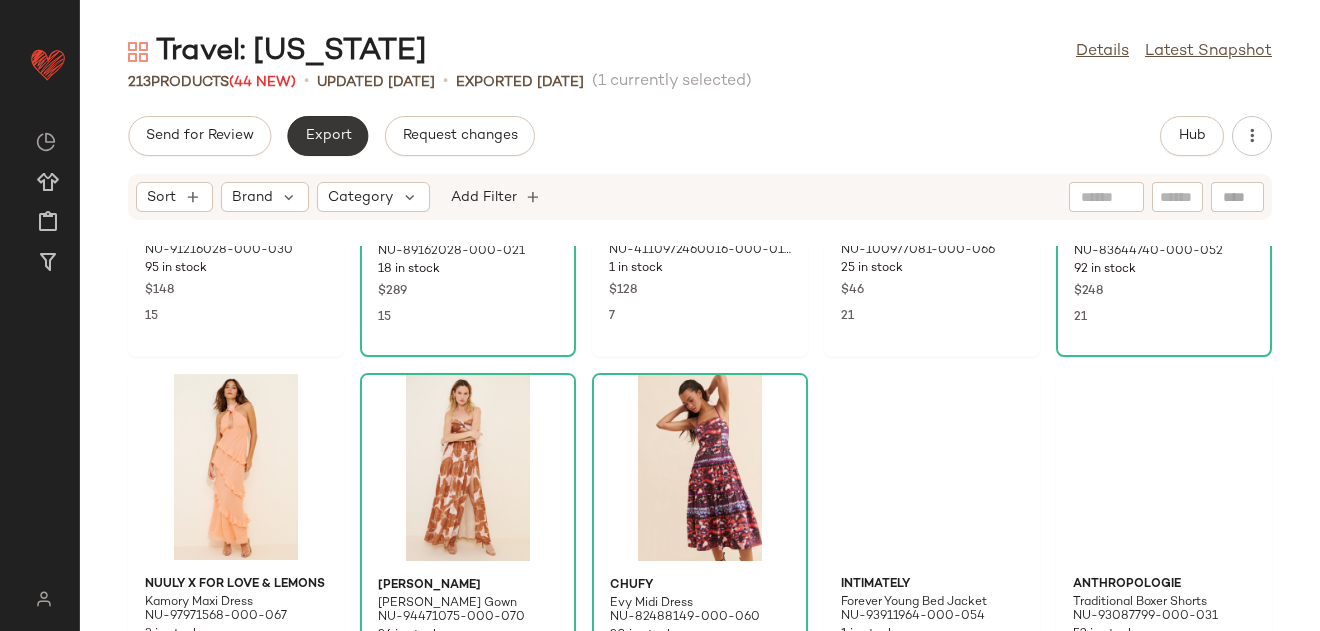 click on "Export" 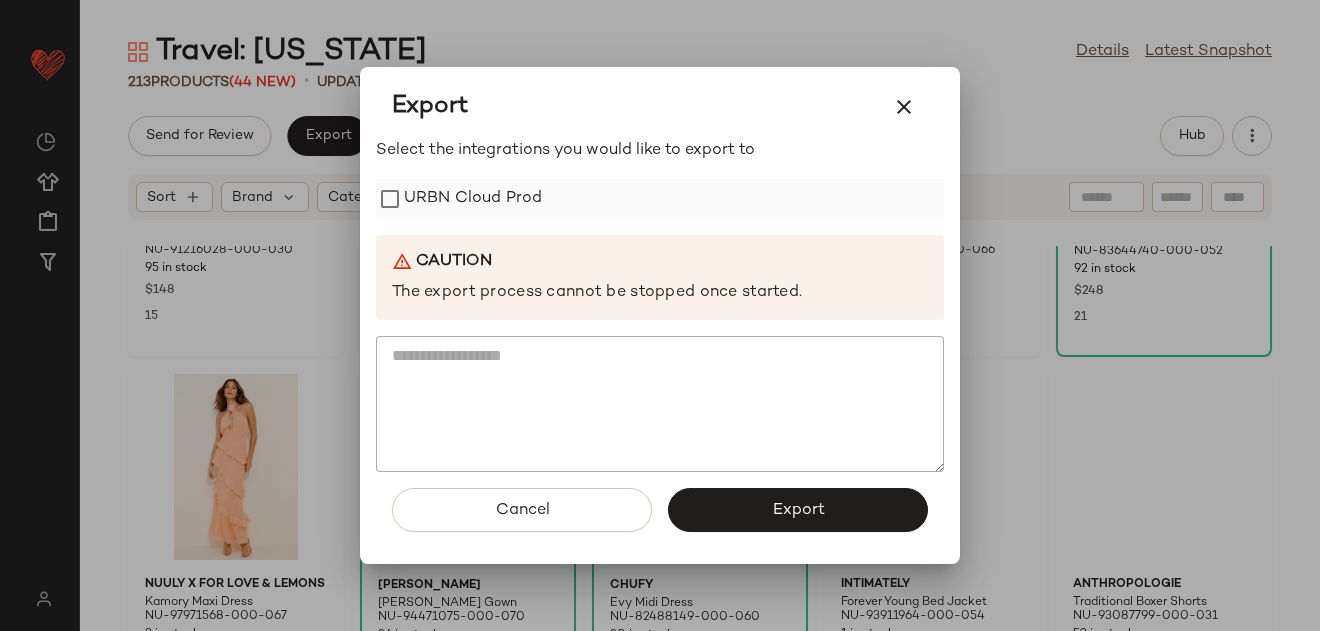 click on "URBN Cloud Prod" at bounding box center [473, 199] 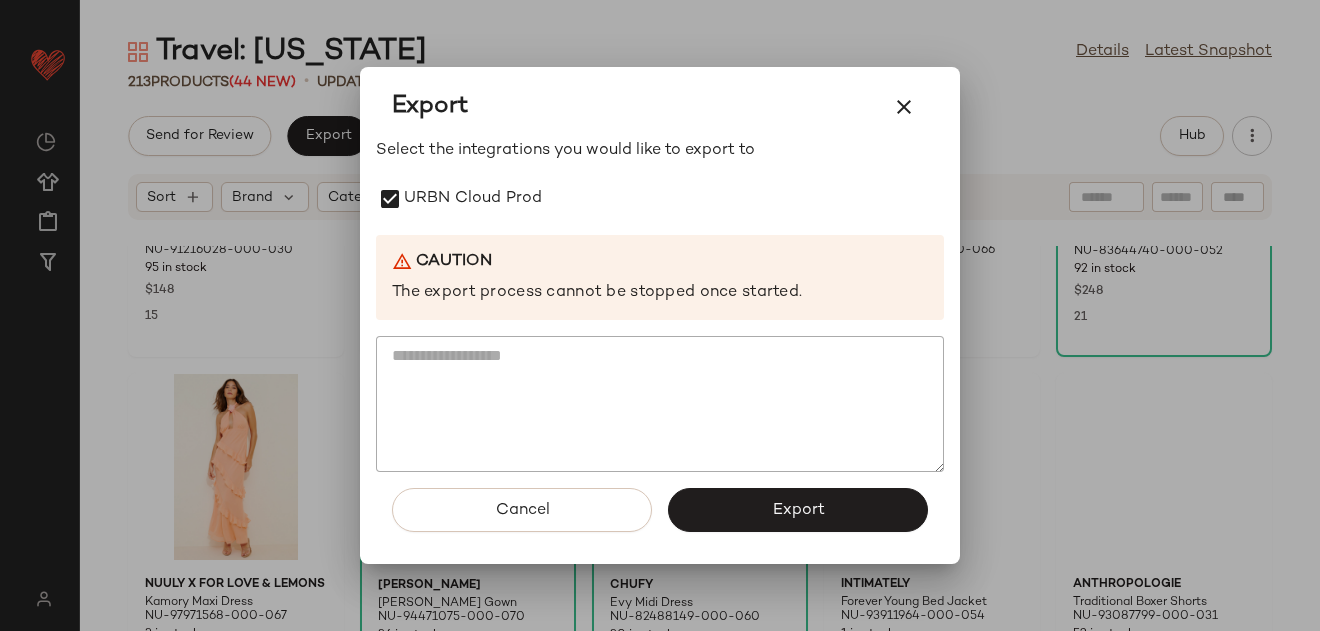 click on "Export" at bounding box center (798, 510) 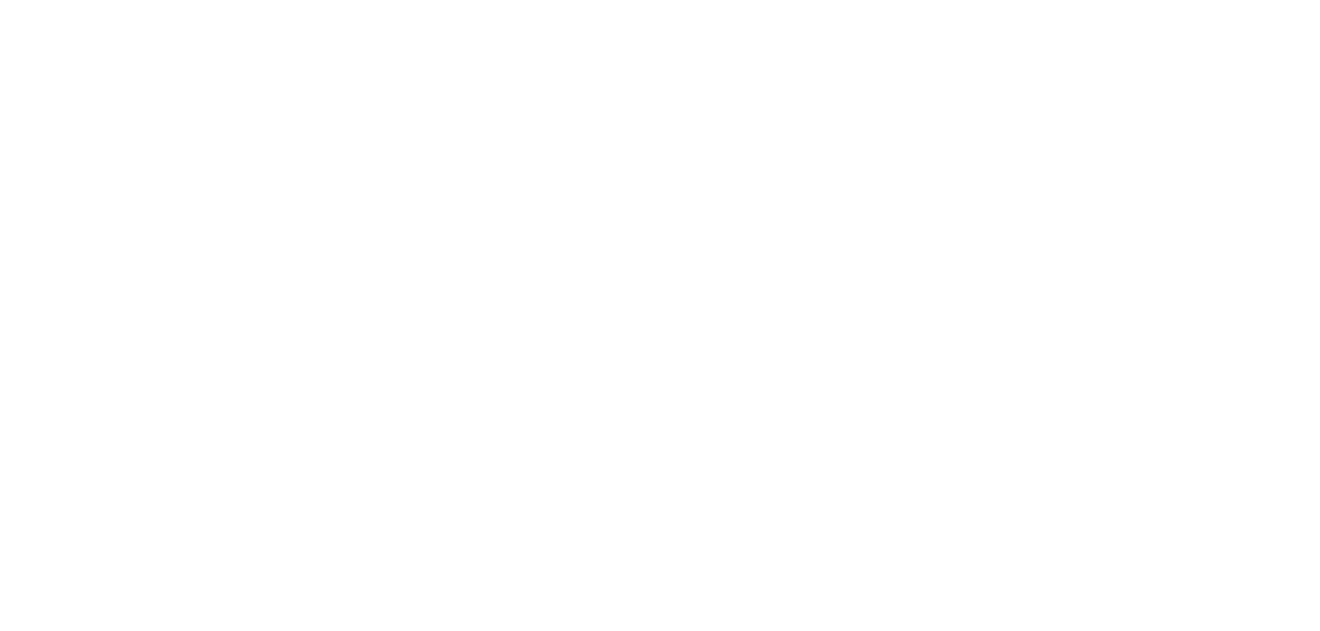 scroll, scrollTop: 0, scrollLeft: 0, axis: both 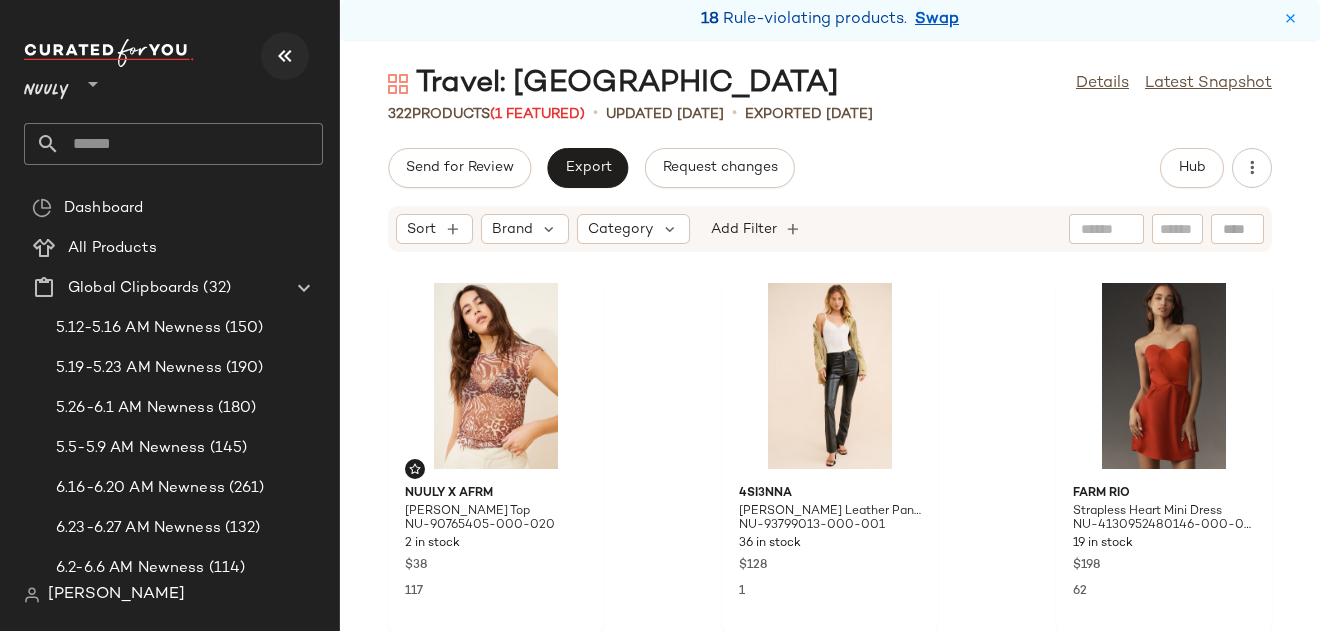 click at bounding box center (285, 56) 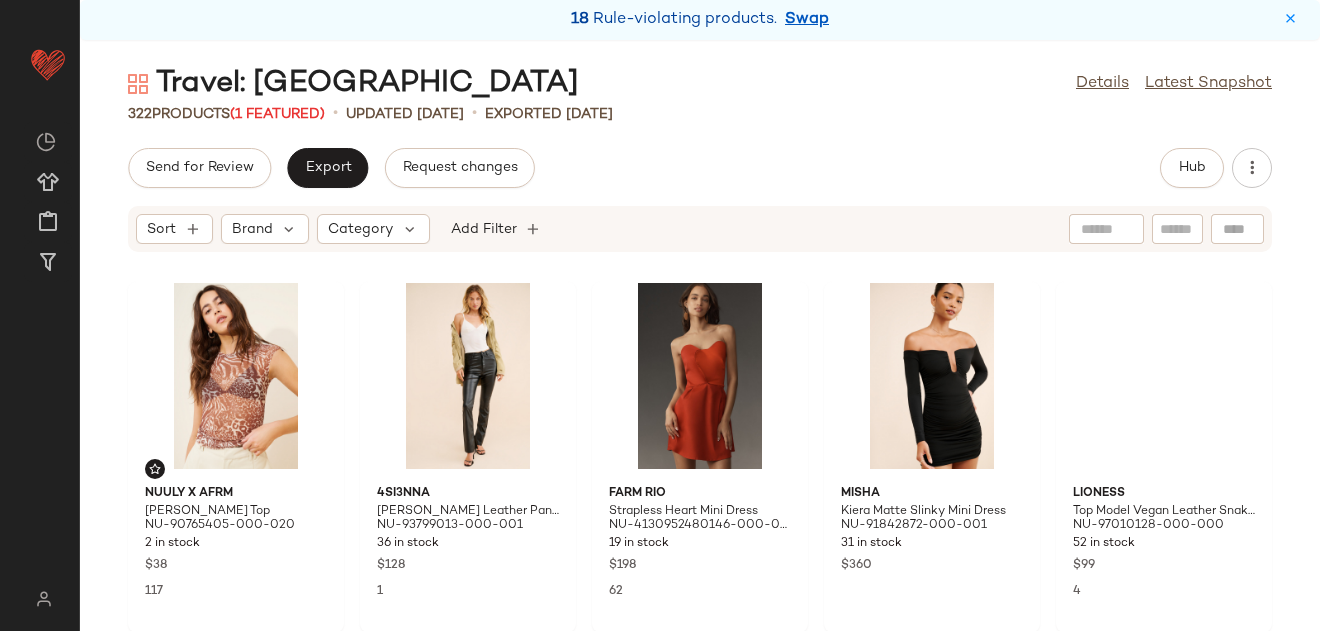 click on "Swap" at bounding box center (807, 20) 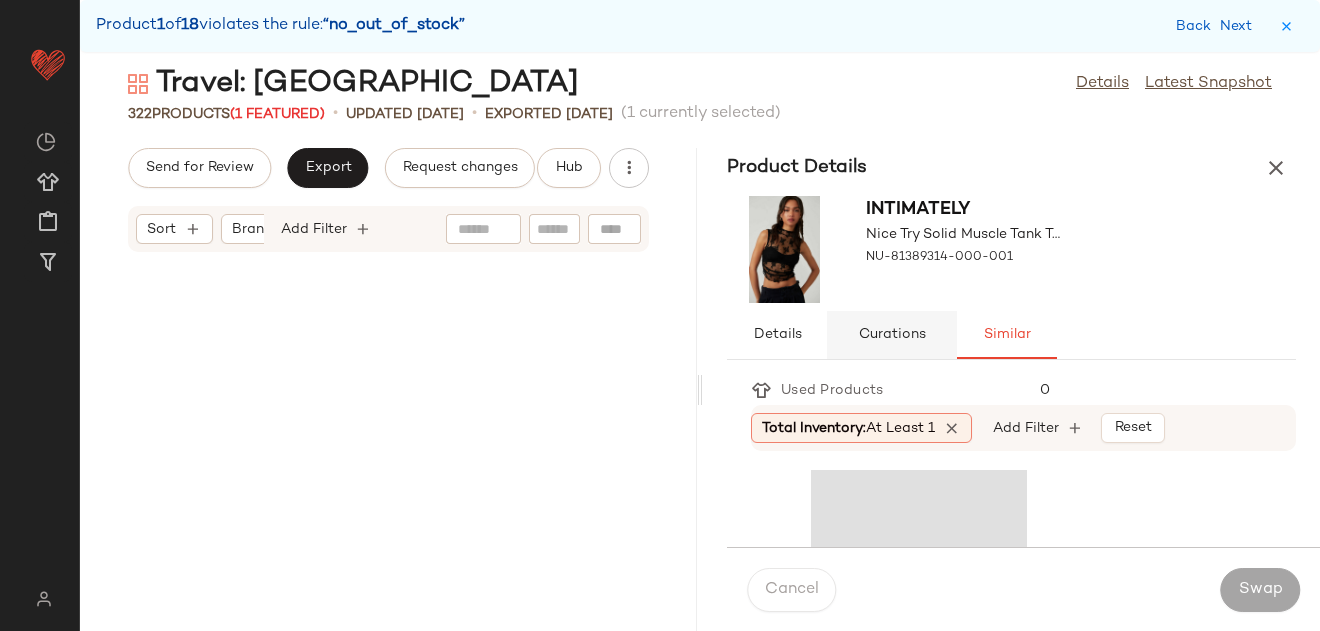 scroll, scrollTop: 747, scrollLeft: 0, axis: vertical 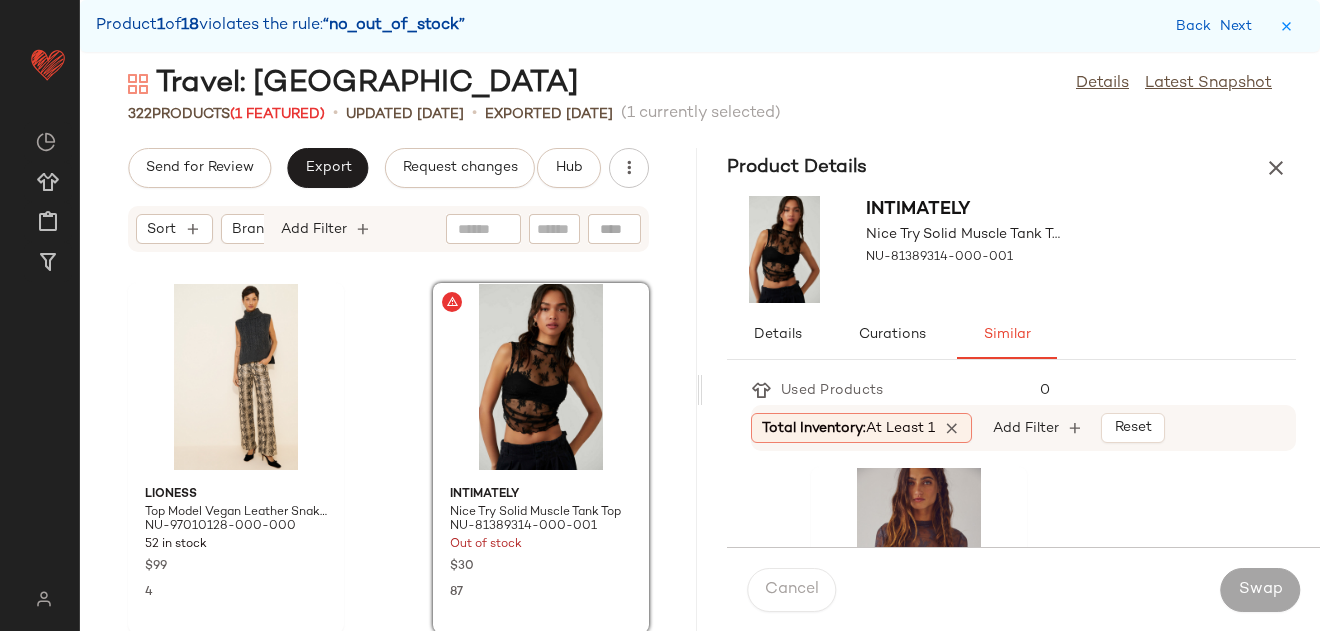 click on "Total Inventory:   At least 1" at bounding box center [848, 428] 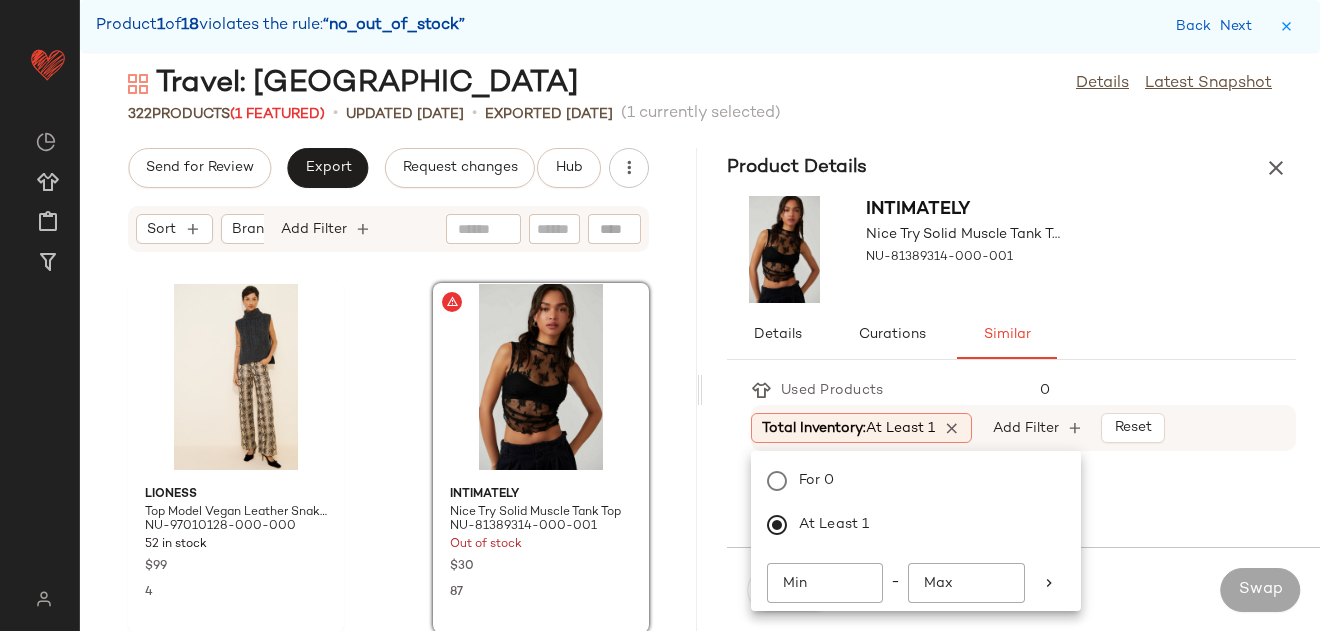 click on "Min" 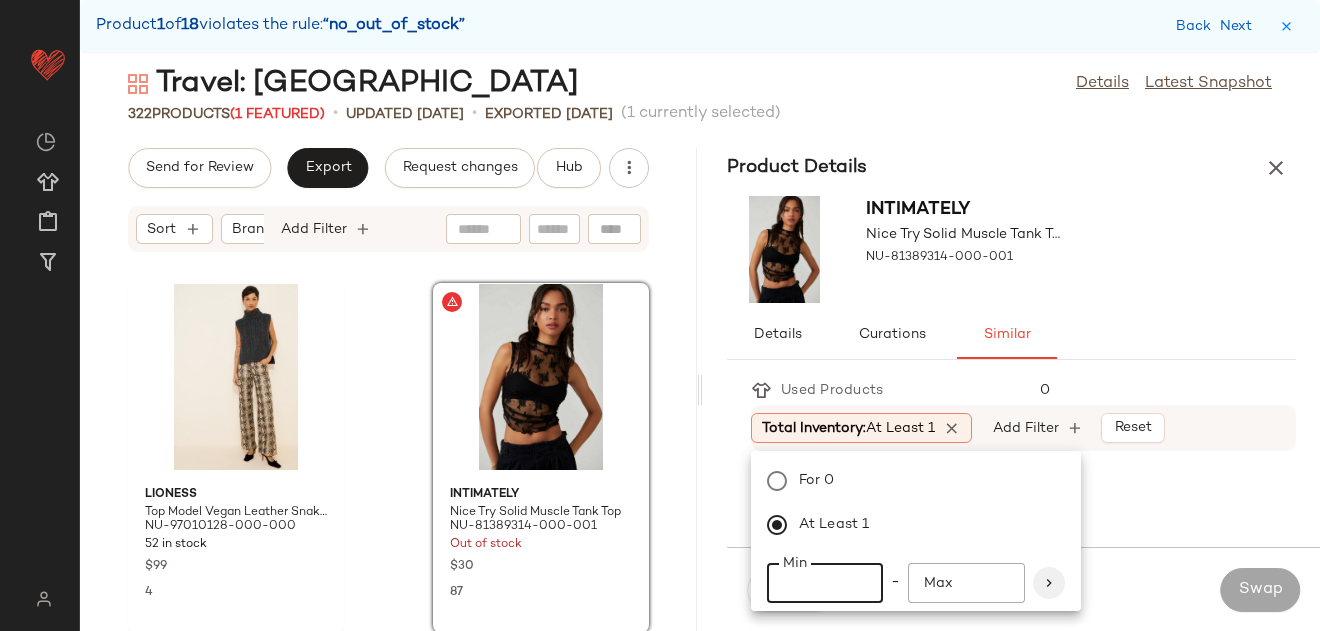 type on "**" 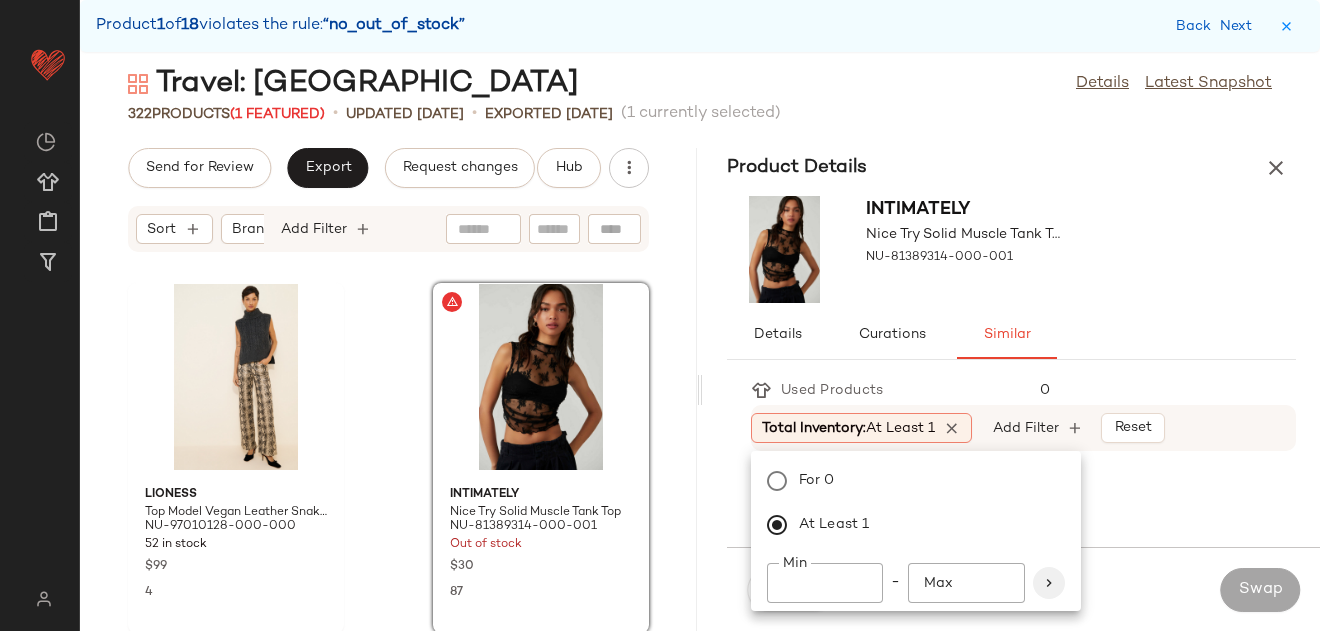 click at bounding box center [1049, 583] 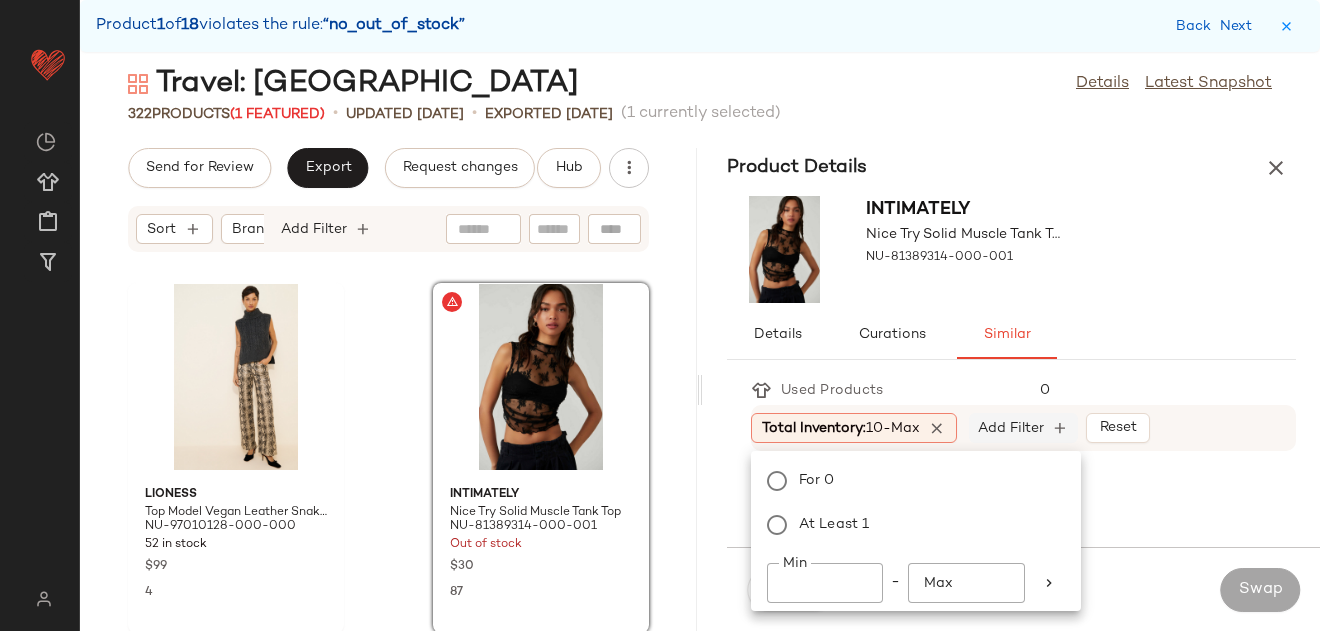 click on "Add Filter" at bounding box center (1011, 428) 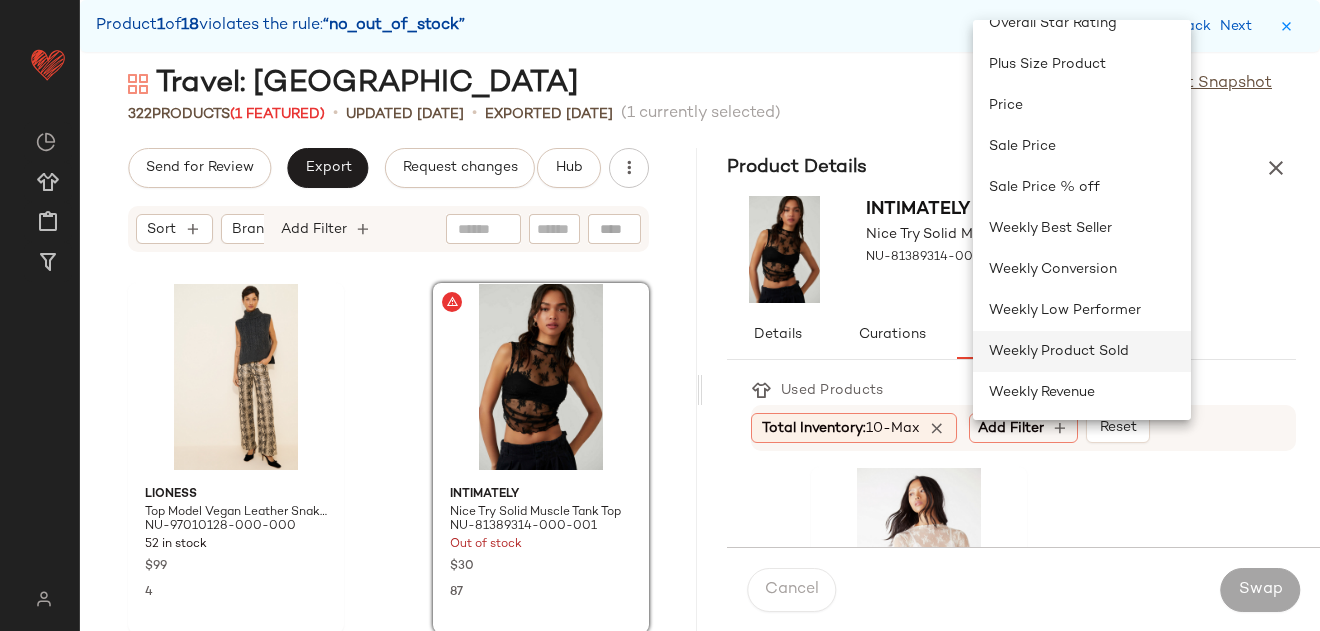 click on "Weekly Product Sold" 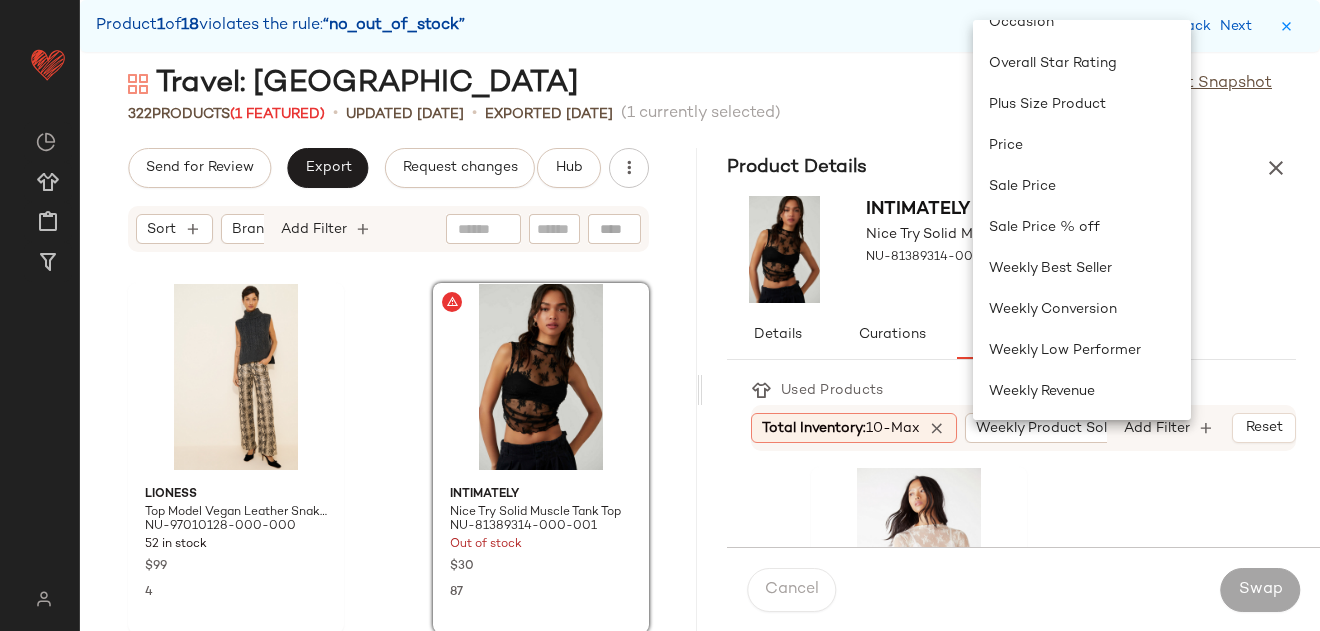 scroll, scrollTop: 723, scrollLeft: 0, axis: vertical 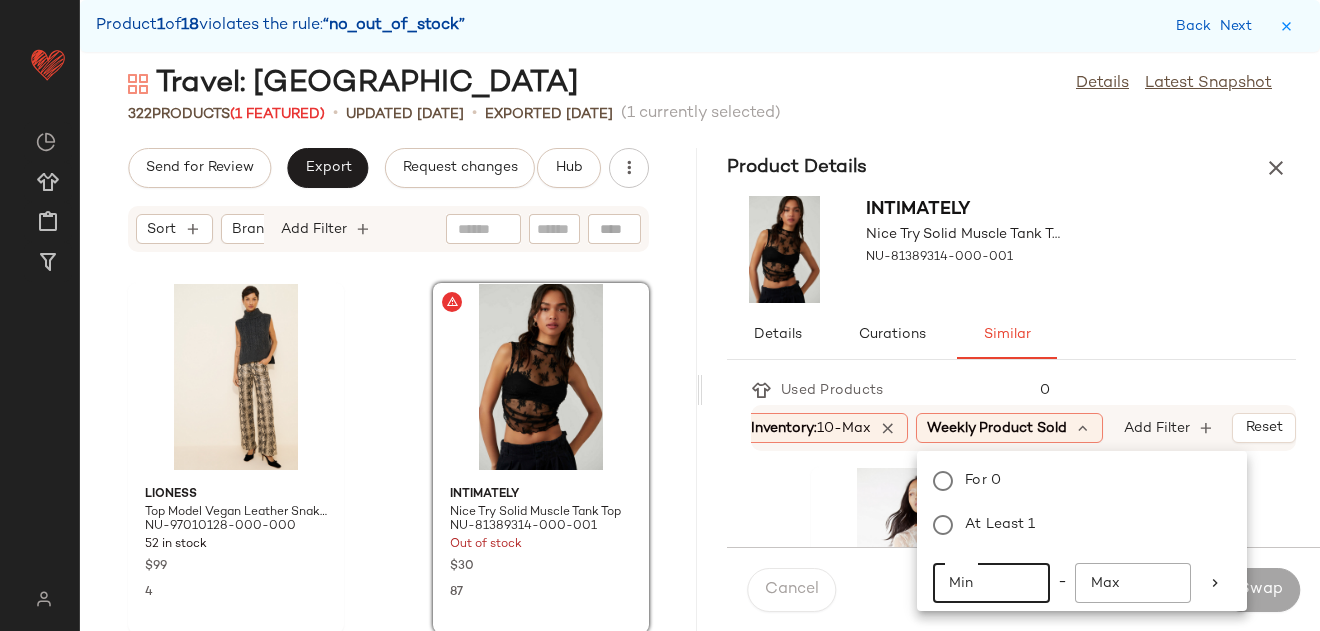 click on "Min" 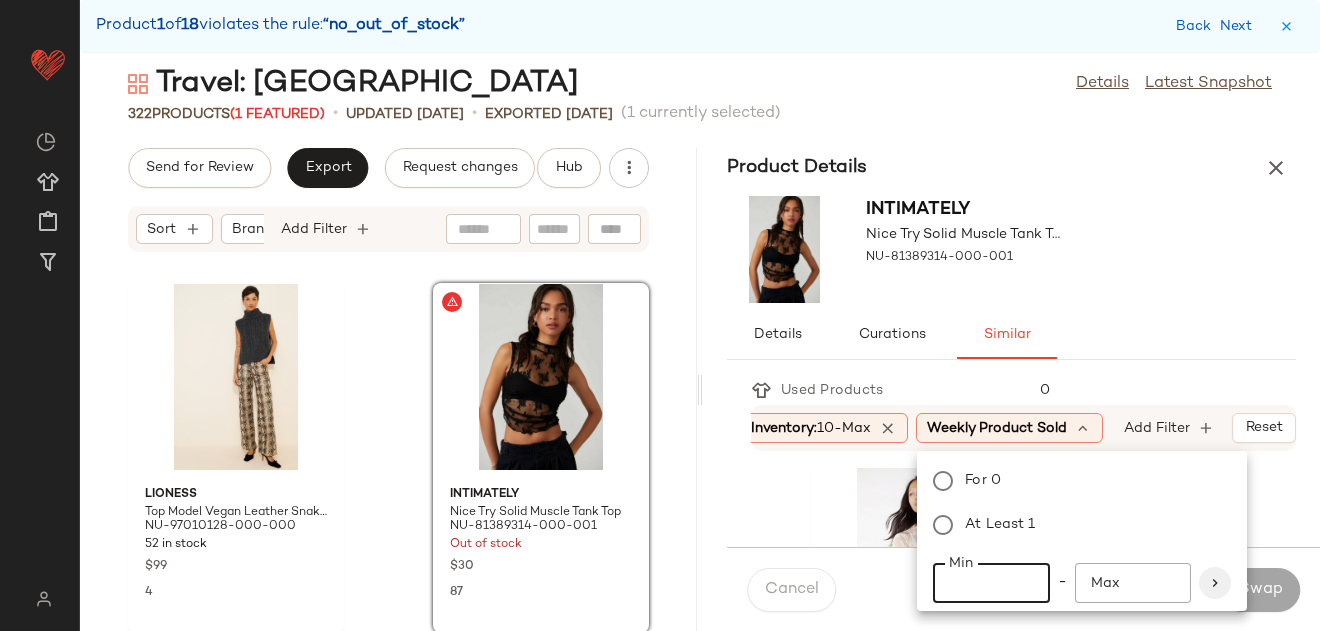 type on "**" 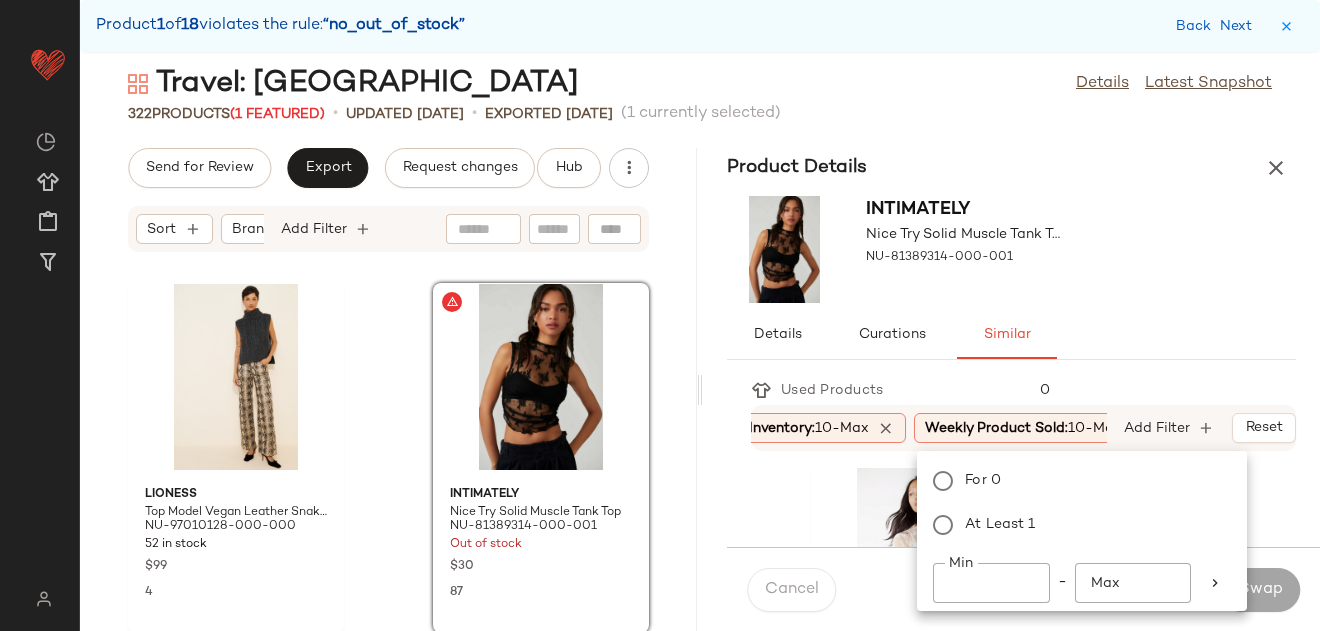 click on "Intimately Lady Lux Layering Top NU-58381005-000-011 28 in stock $40 5 Anthropologie Bow Lace Turtleneck Top NU-4148346380010-000-001 60 in stock $68 9 Free People Ellie Mesh Top NU-65709842-000-001 59 in stock $98 4 FANG NYC Sheer Striped Double Strap Tank Top NU-97610794-000-001 15 in stock $135 12 Intimately Lacey Essential Cami Top NU-88042676-000-001 36 in stock $38 13 4th & Reckless Mae One-Shoulder Crop Top NU-90874603-000-001 55 in stock $70 10 Intimately Last Layer Sheer Top NU-84911858-000-011 90 in stock $48 12 Urban Outfitters Claudia Ruffle-Trim Cropped Corset Top NU-100240027-000-015 13 in stock $59 62 Anthropologie Smocked Muscle Top NU-4112578570010-000-001 12 in stock $48 2 Nightcap Drop Waist Lace Maxi Dress NU-101075117-000-001 70 in stock $258 11 Kourt Jolene Floral Top NU-89196042-000-001 16 in stock $128 8 Anthropologie Mock-Neck Mesh Muscle Top NU-4112659770055-000-041 32 in stock $68 9 Another Girl Flower Print Mesh Top NU-100922368-000-009 123 in stock $55 6 Levi's NU-97197107-000-001" 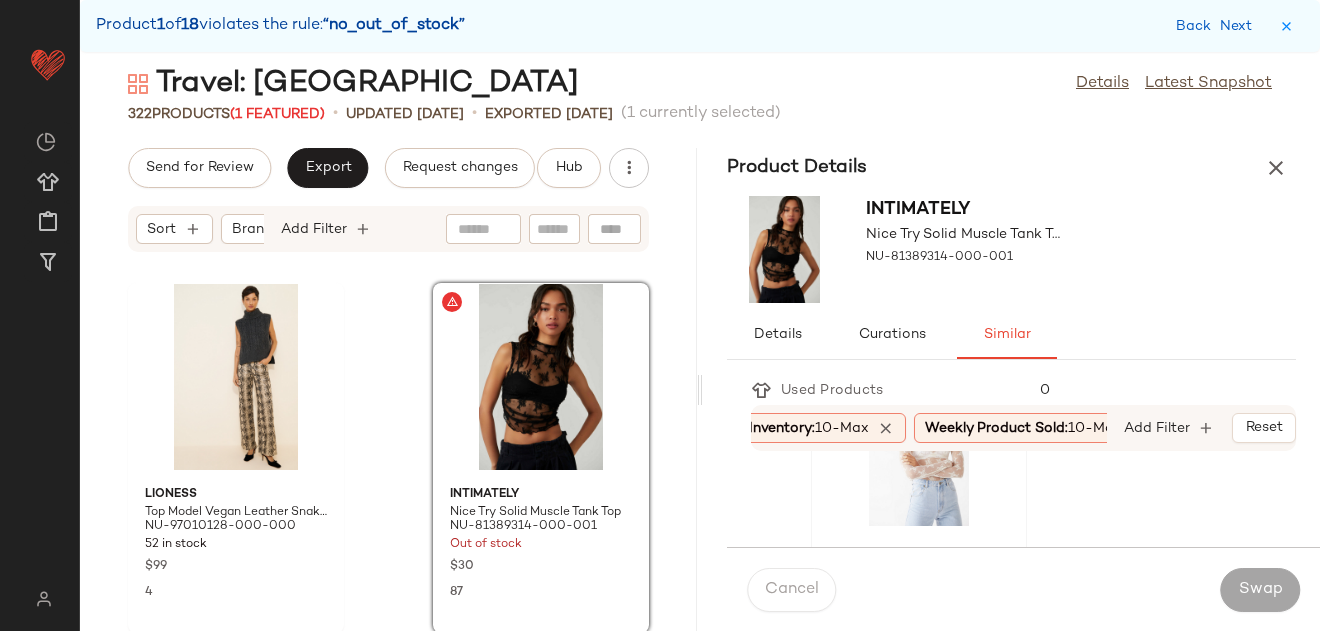 scroll, scrollTop: 90, scrollLeft: 0, axis: vertical 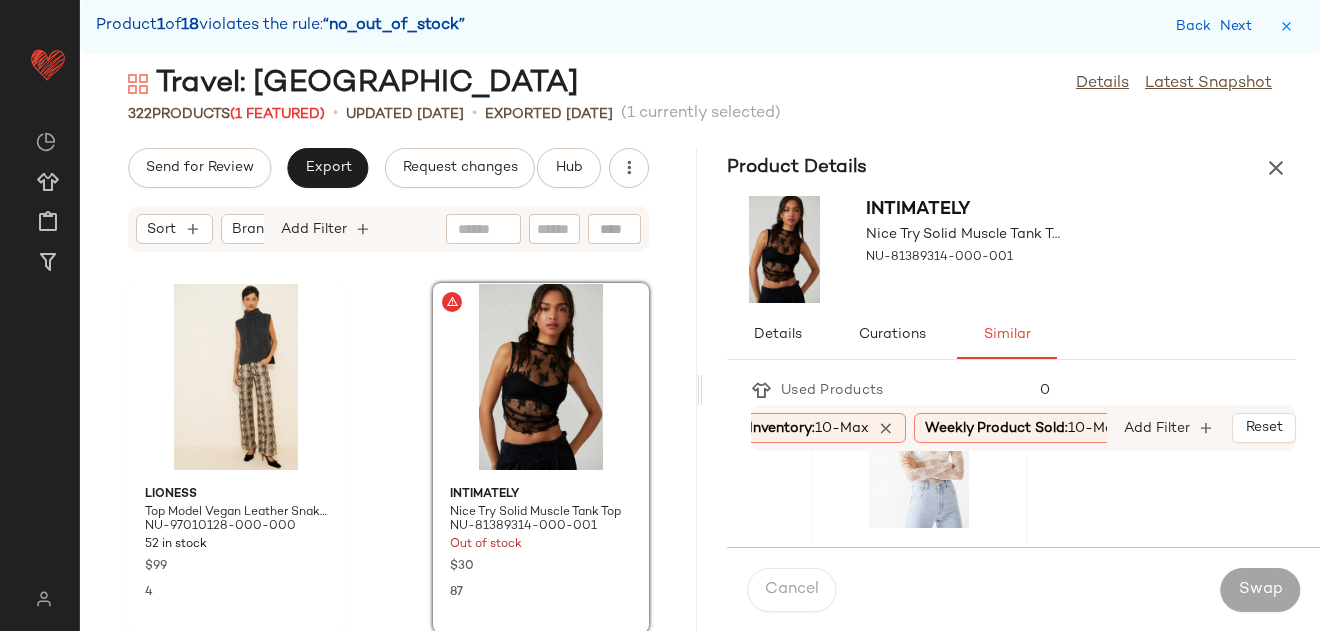 click 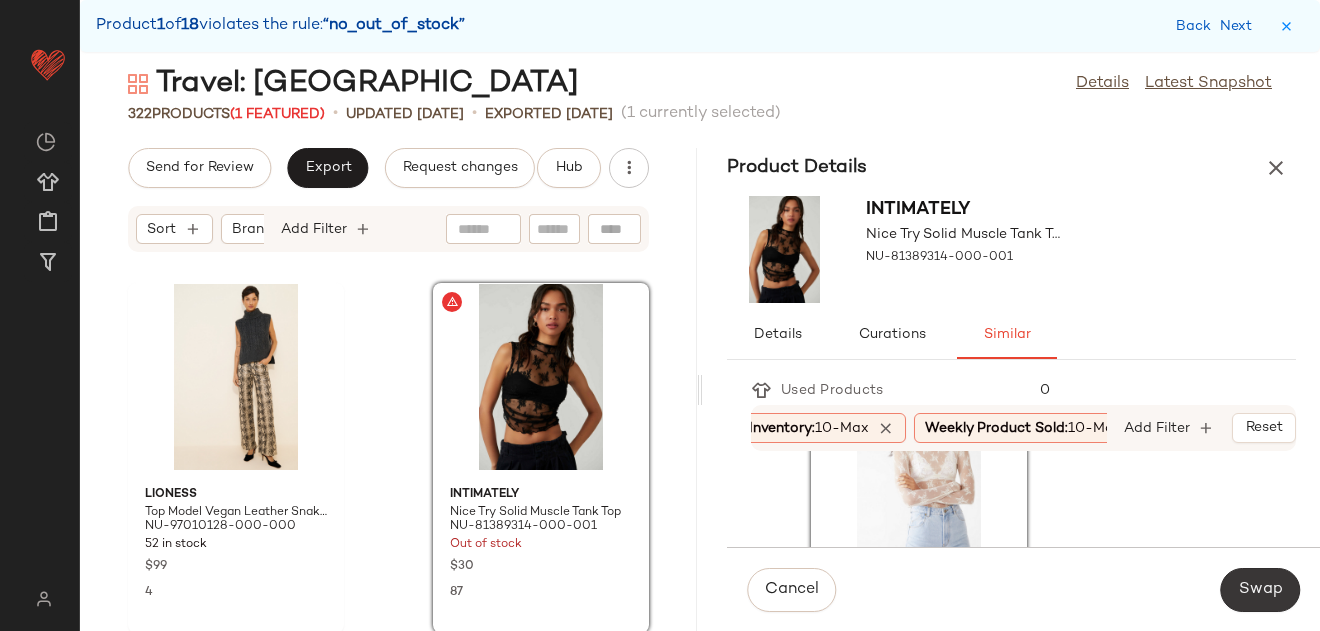click on "Swap" at bounding box center [1260, 590] 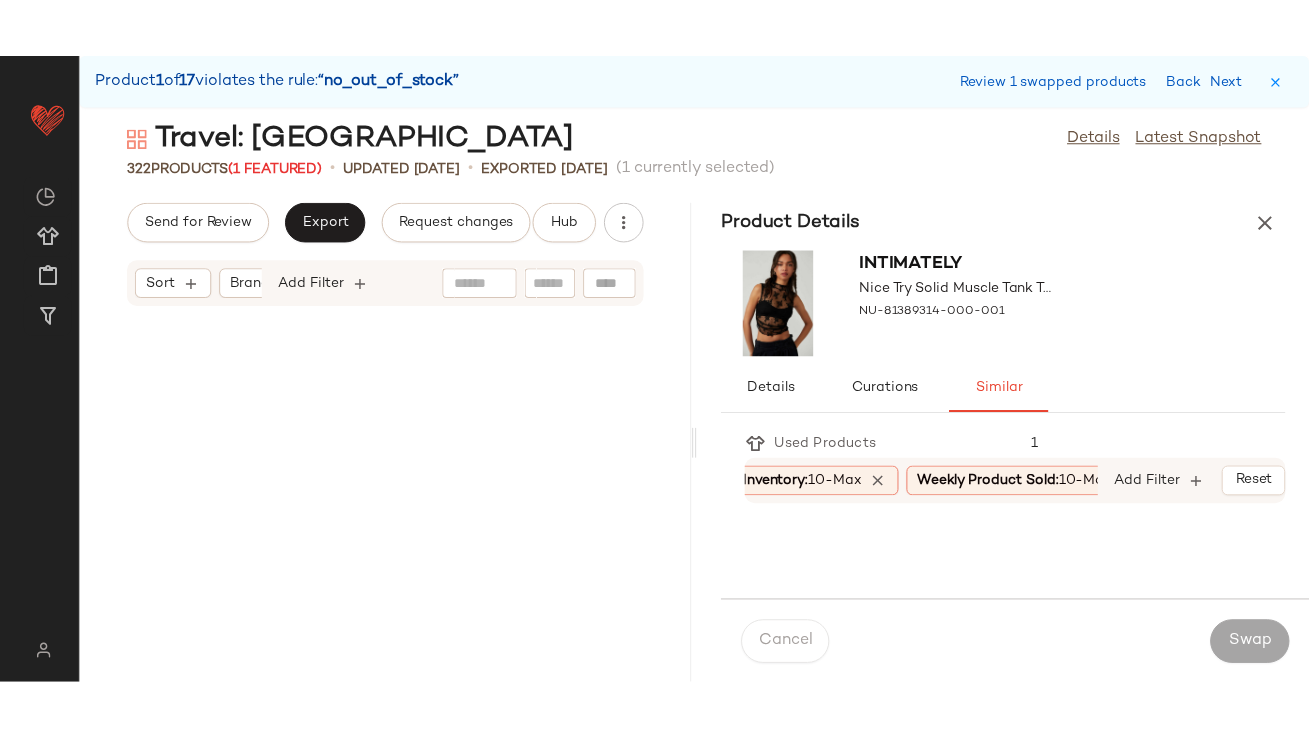 scroll, scrollTop: 1830, scrollLeft: 0, axis: vertical 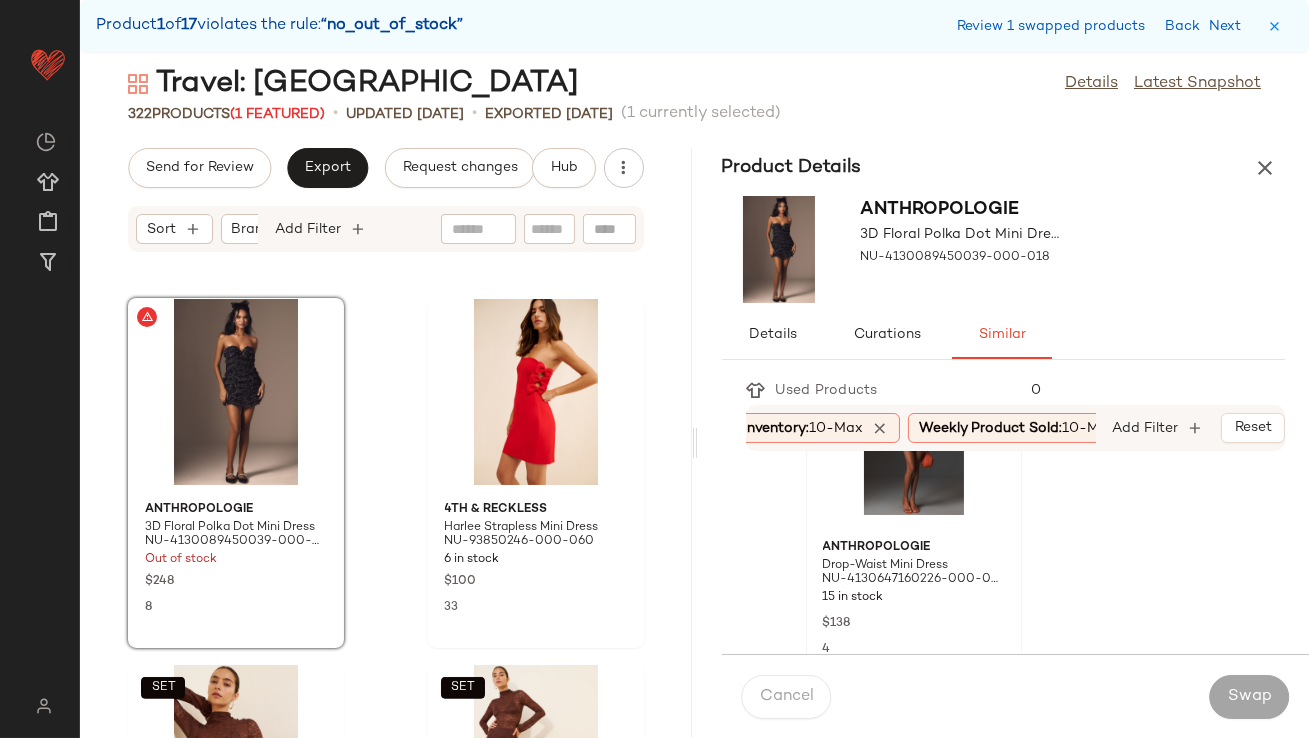 click 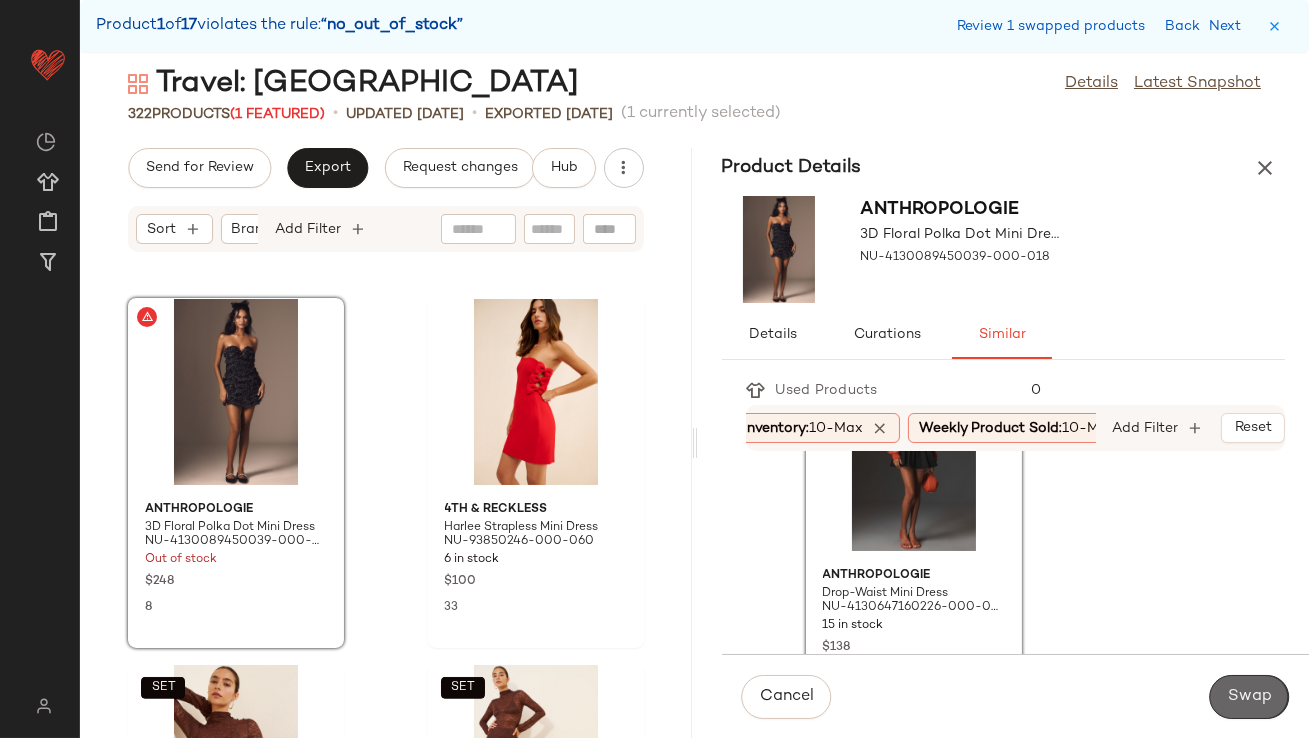 click on "Swap" 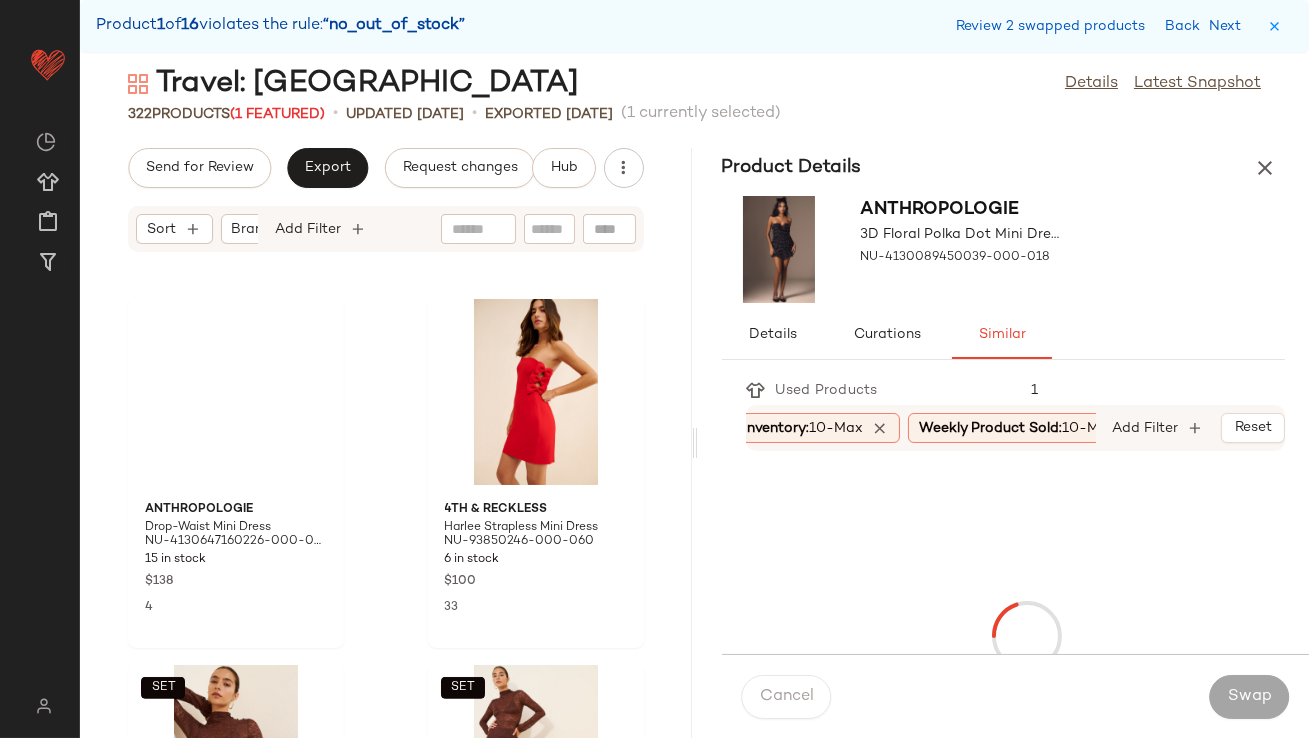 scroll, scrollTop: 2561, scrollLeft: 0, axis: vertical 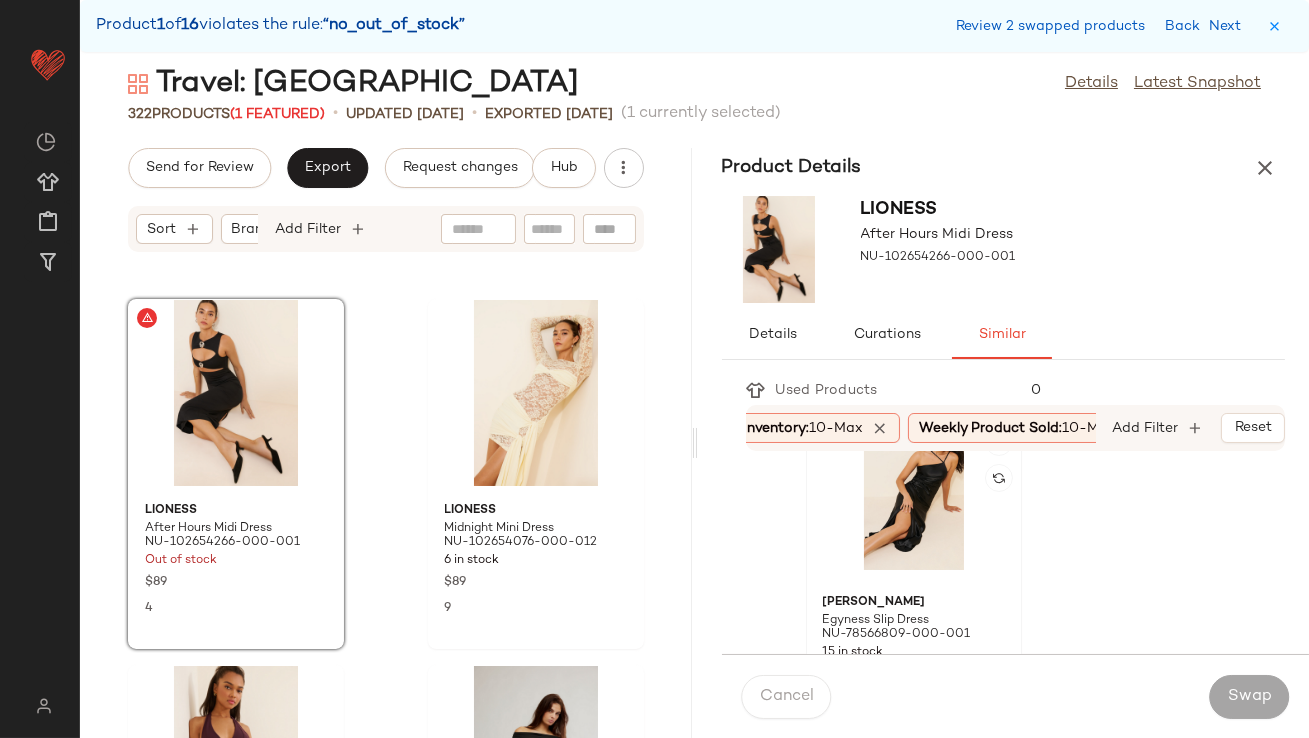 click 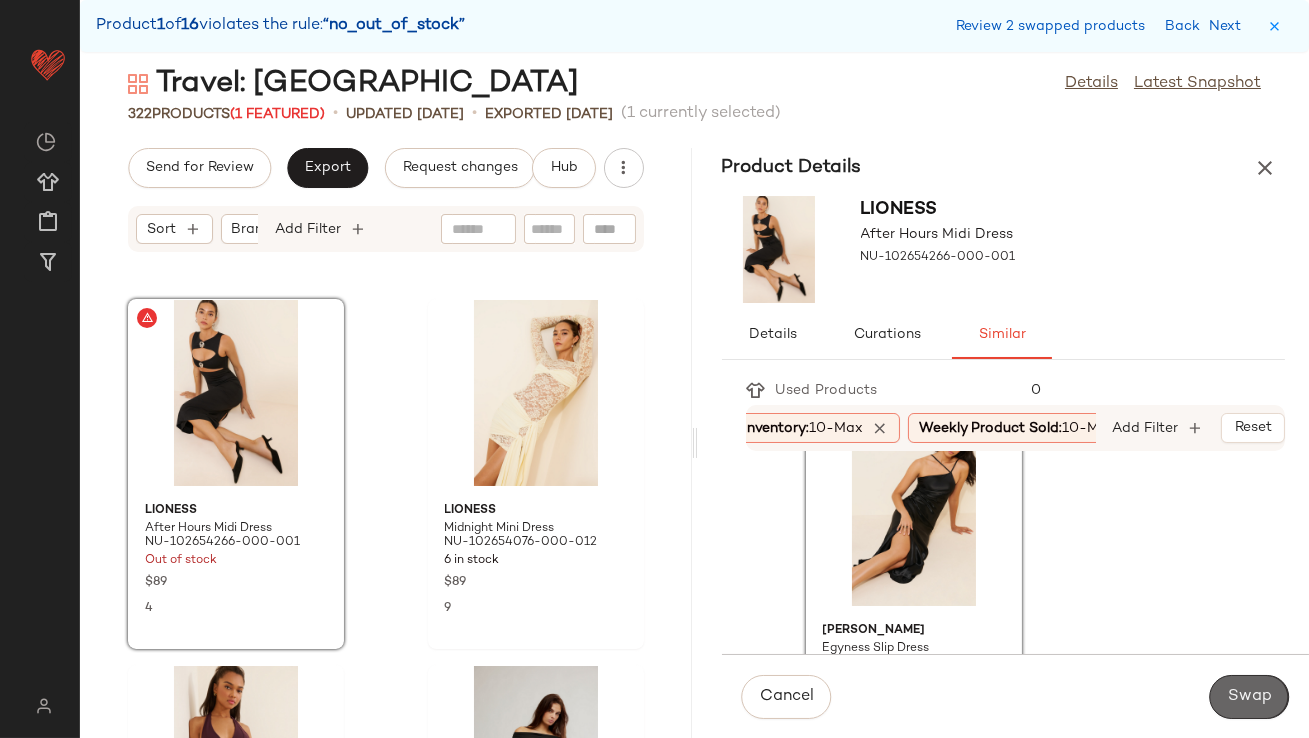 click on "Swap" 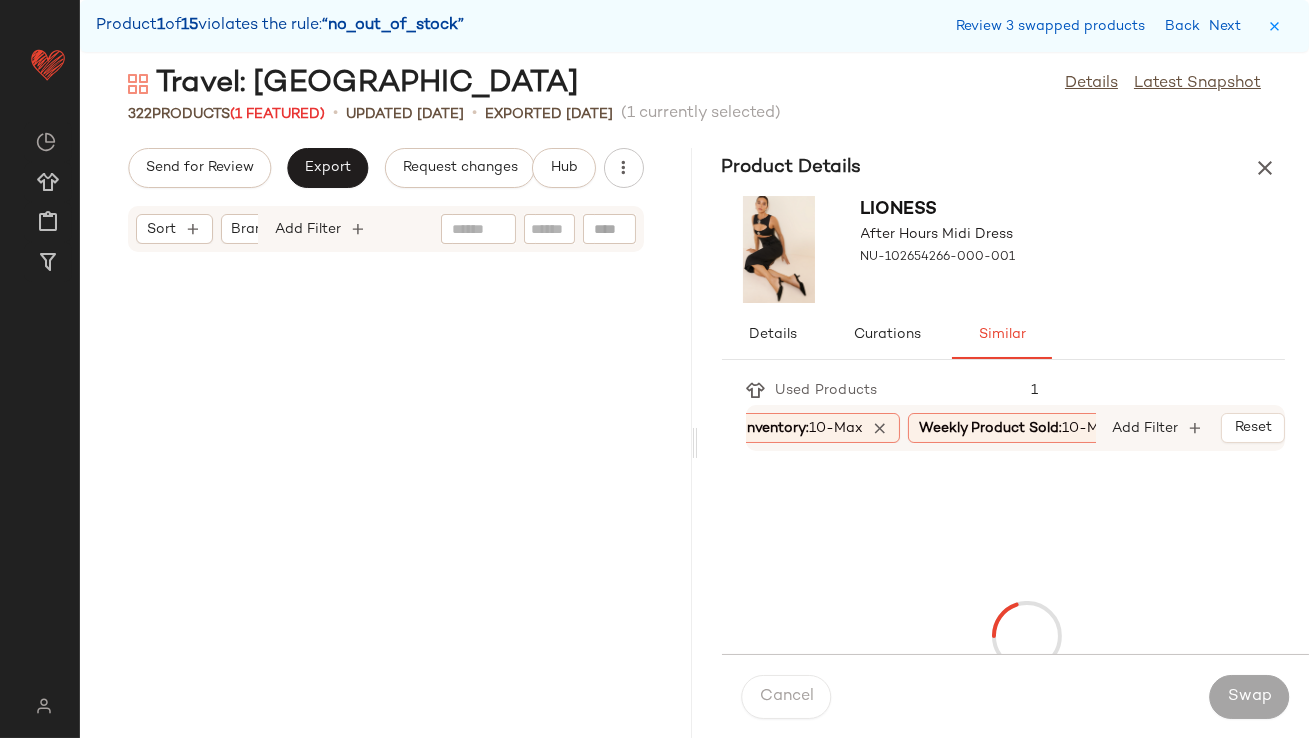 scroll, scrollTop: 8051, scrollLeft: 0, axis: vertical 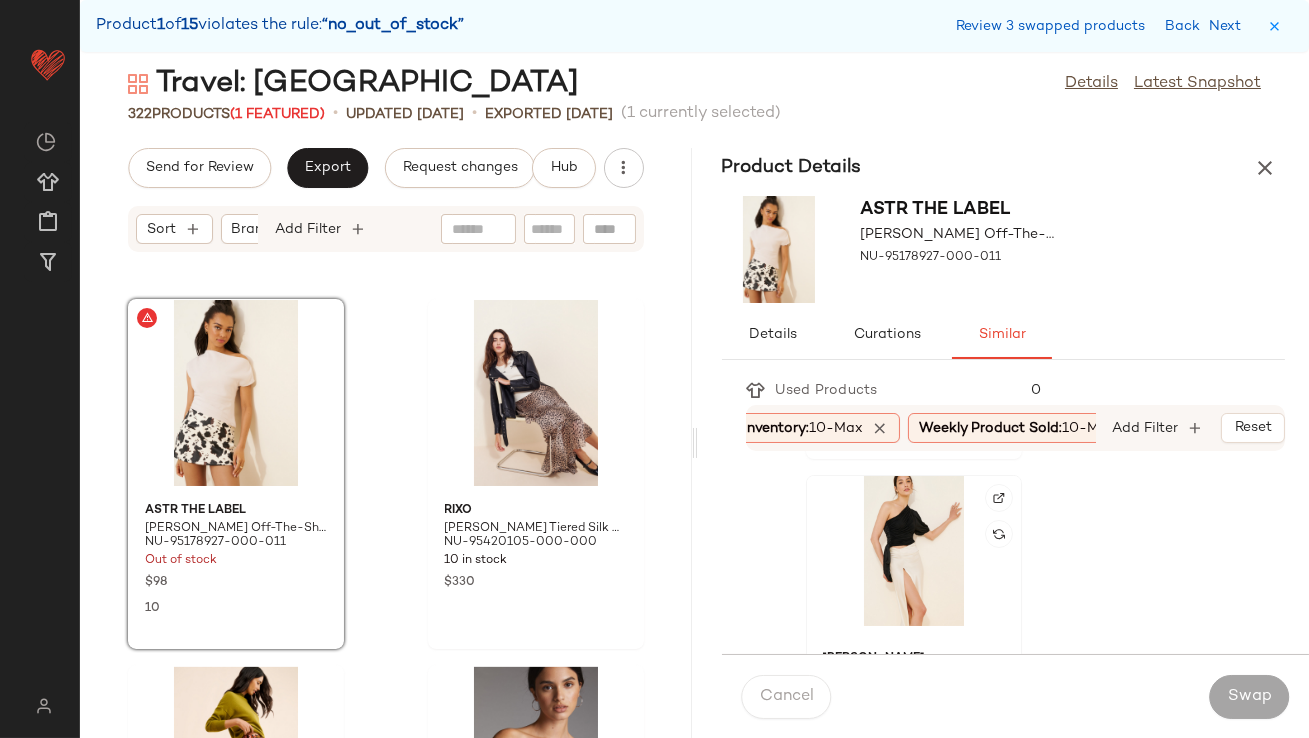 click 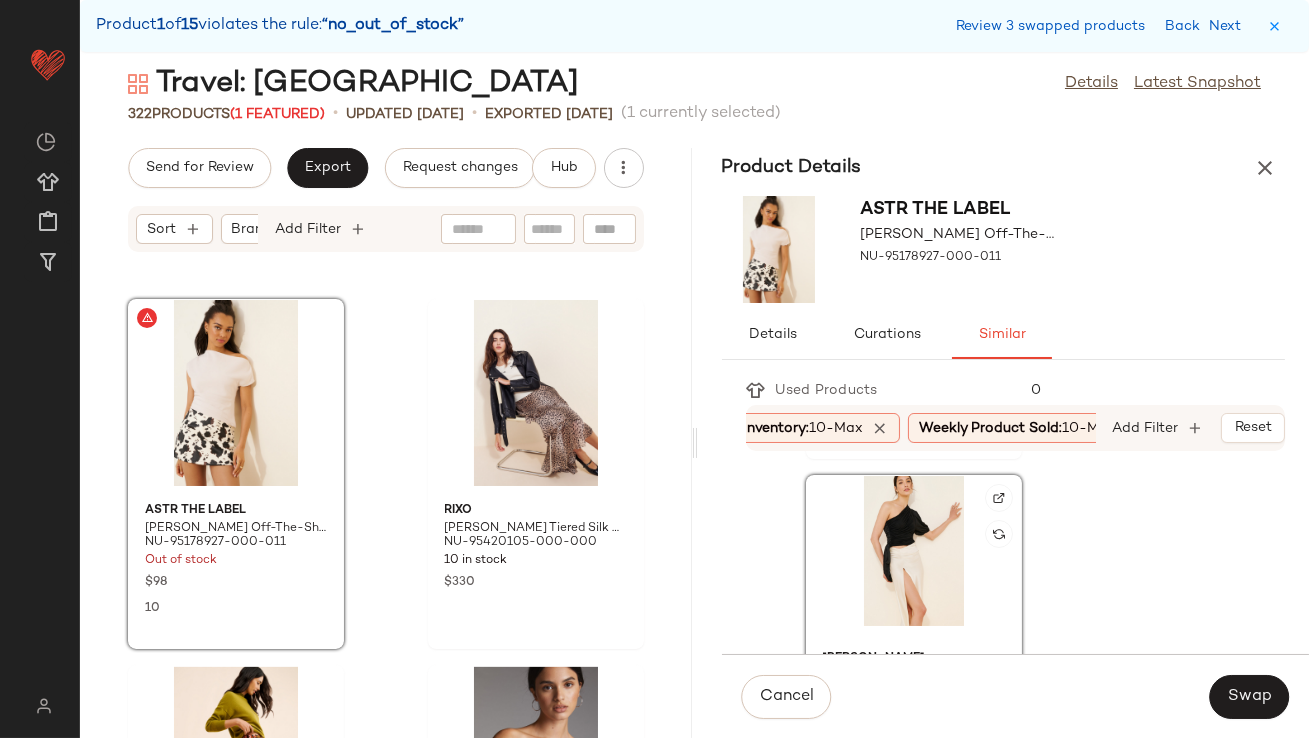 click 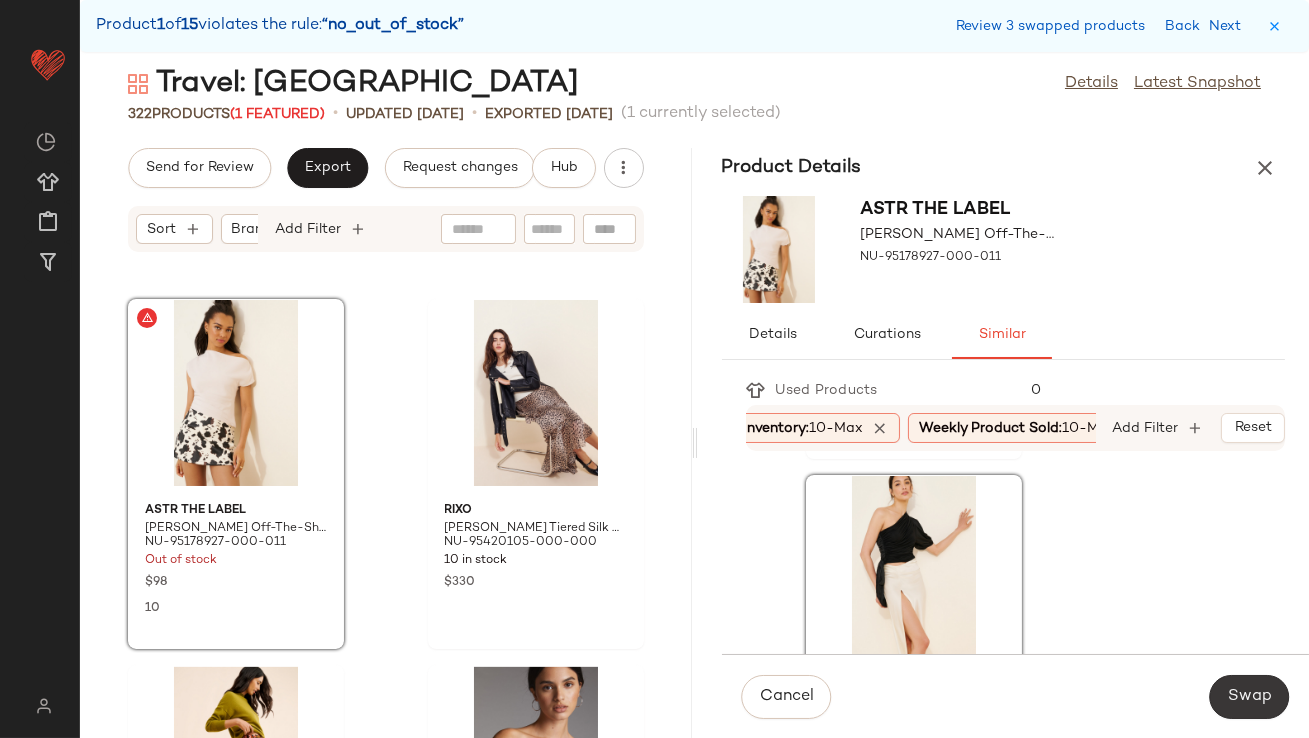 click on "Swap" 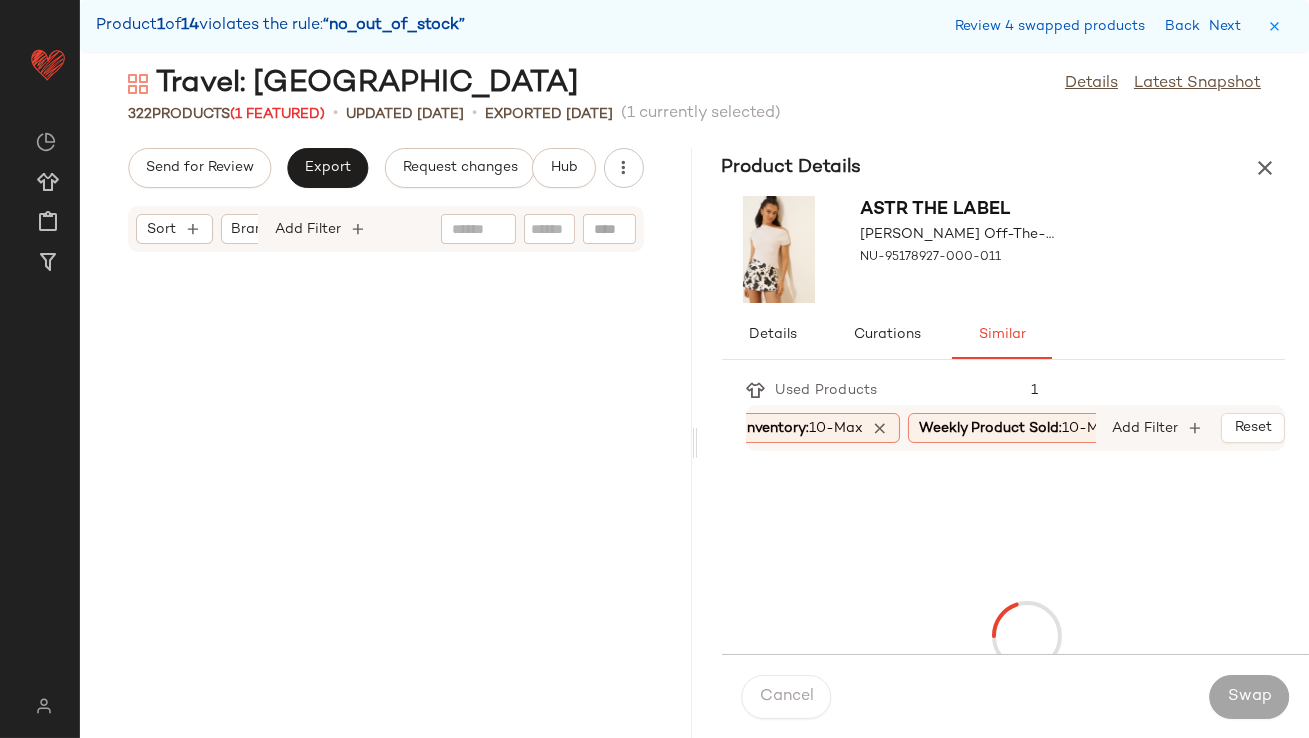 scroll, scrollTop: 9515, scrollLeft: 0, axis: vertical 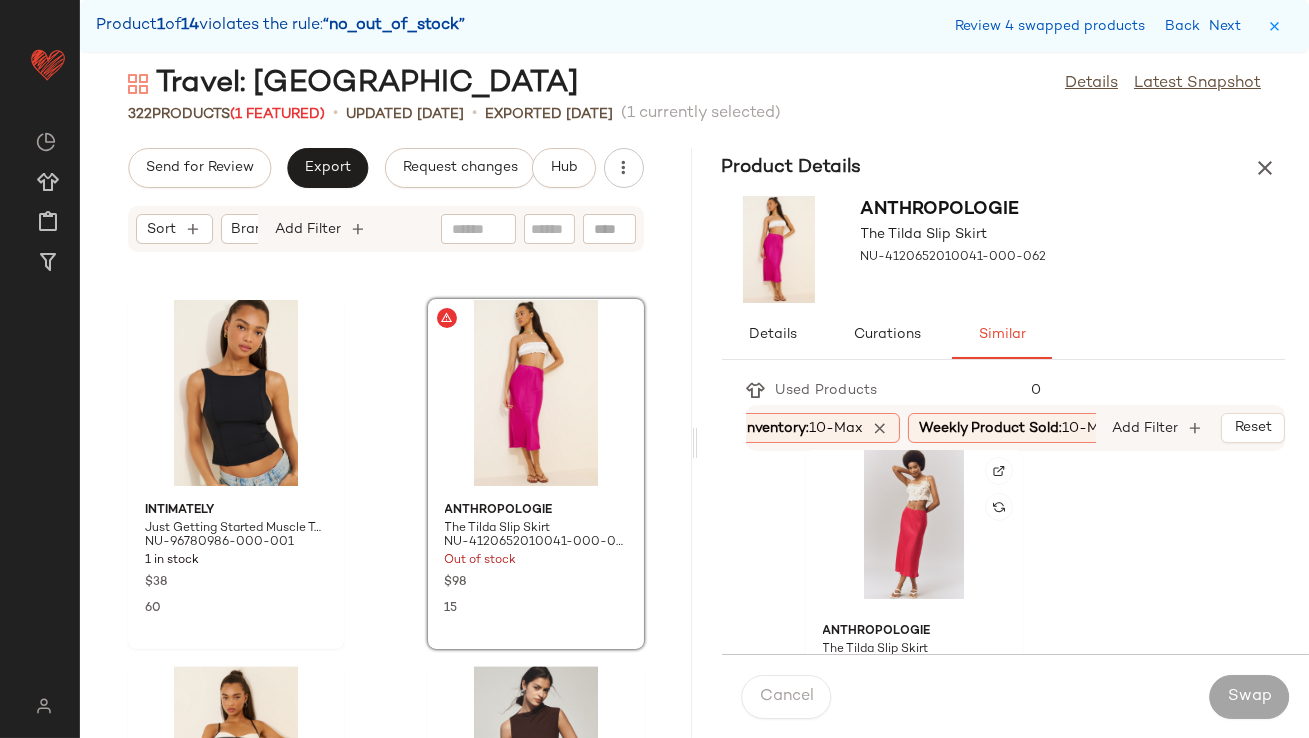 click 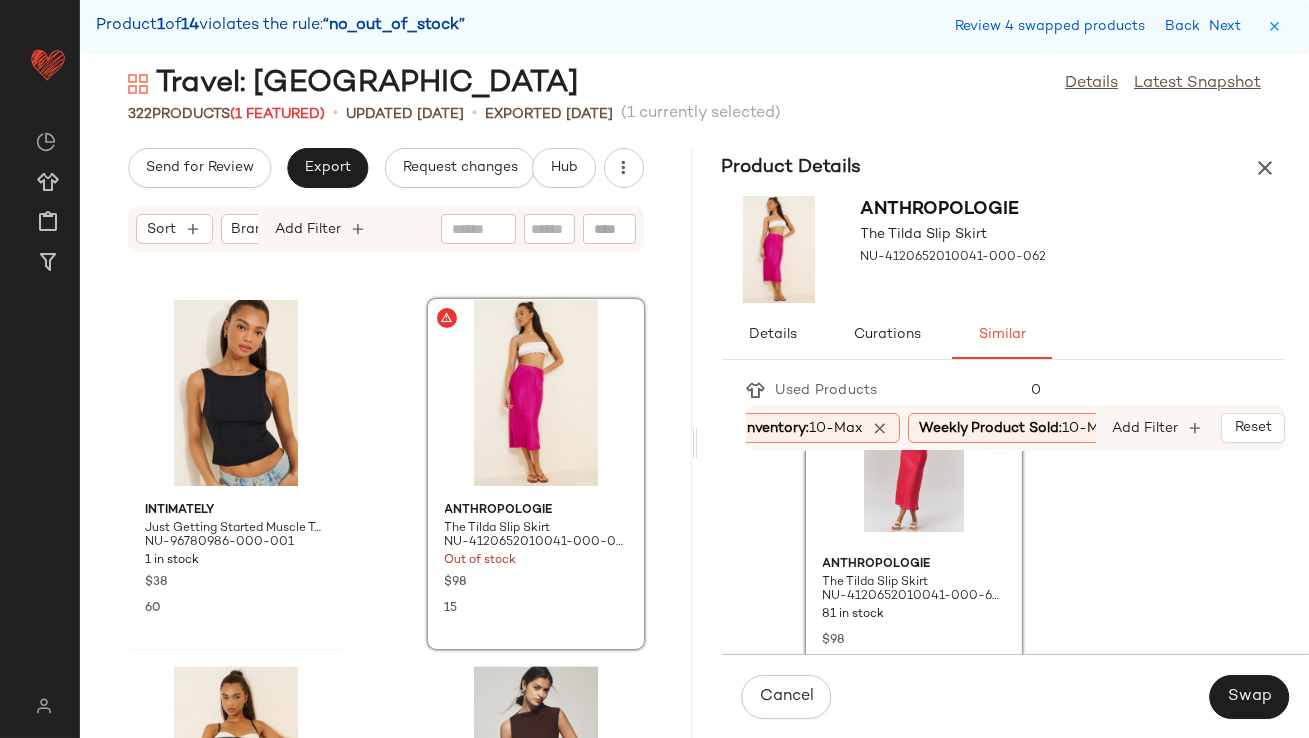 scroll, scrollTop: 467, scrollLeft: 0, axis: vertical 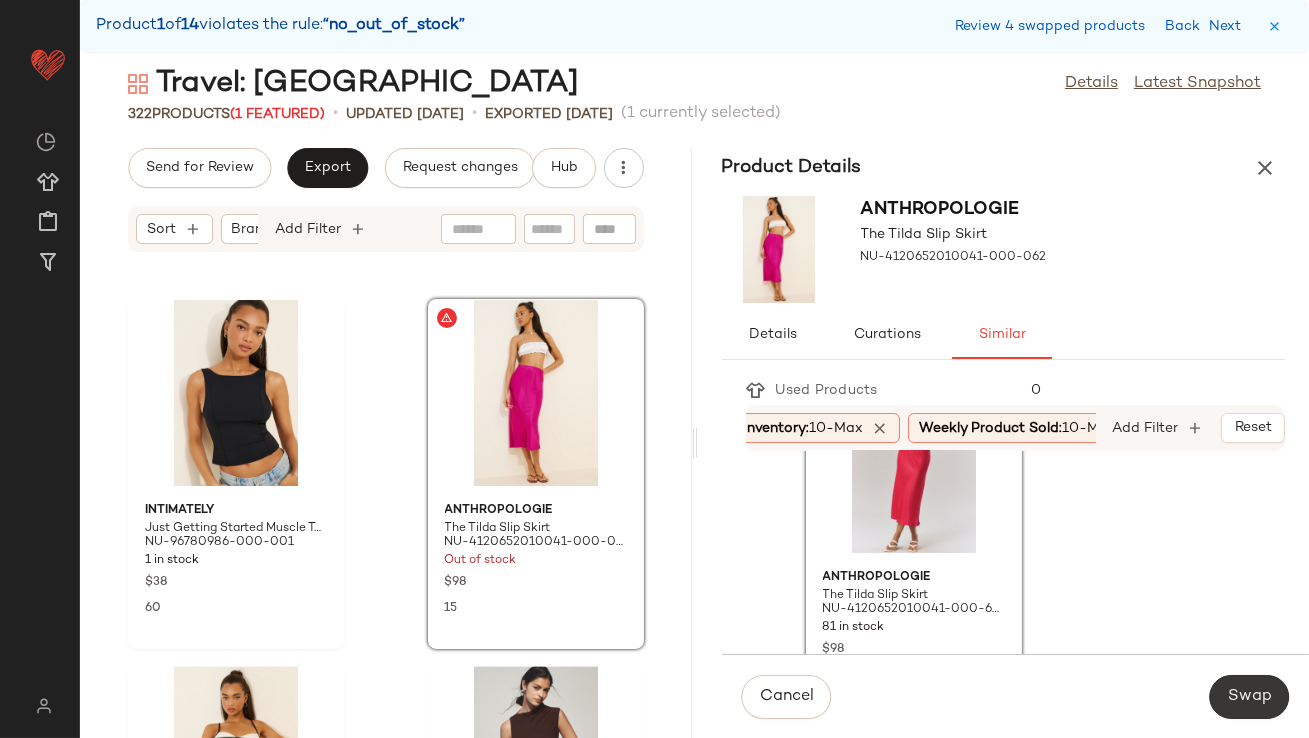 click on "Swap" at bounding box center [1249, 697] 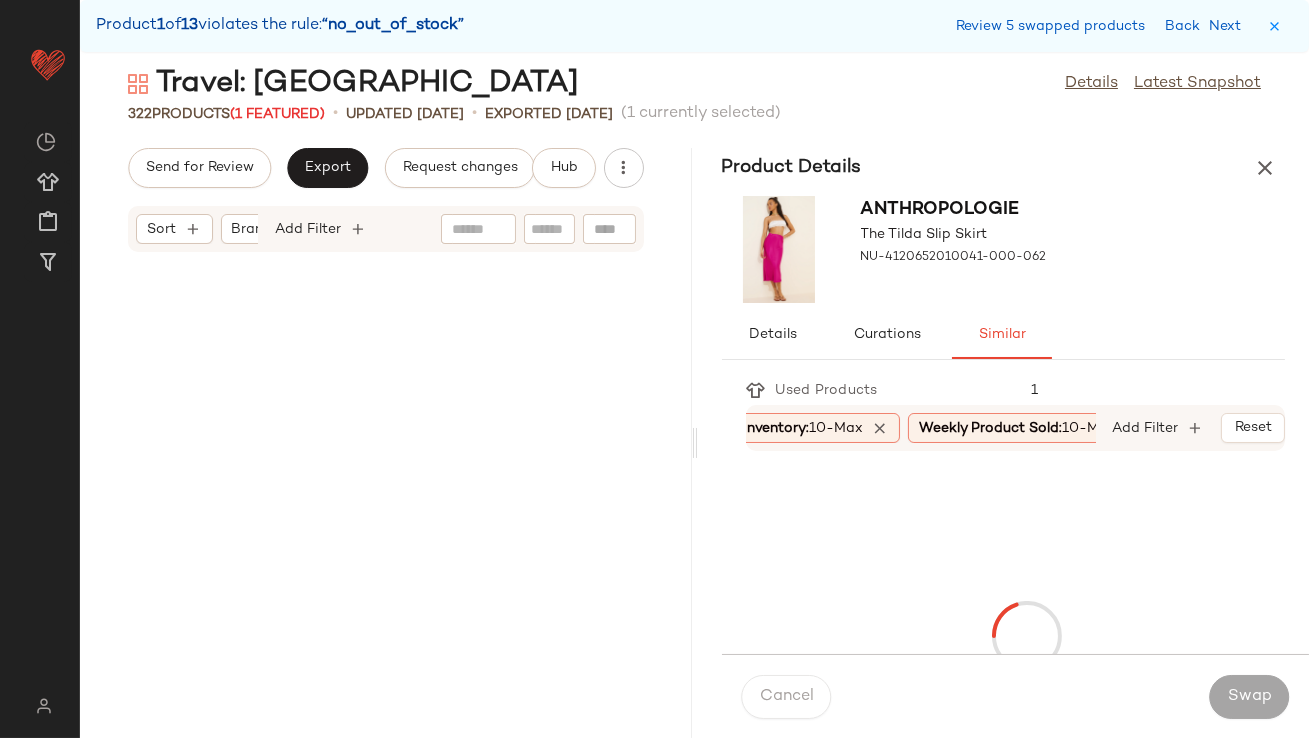 scroll, scrollTop: 12810, scrollLeft: 0, axis: vertical 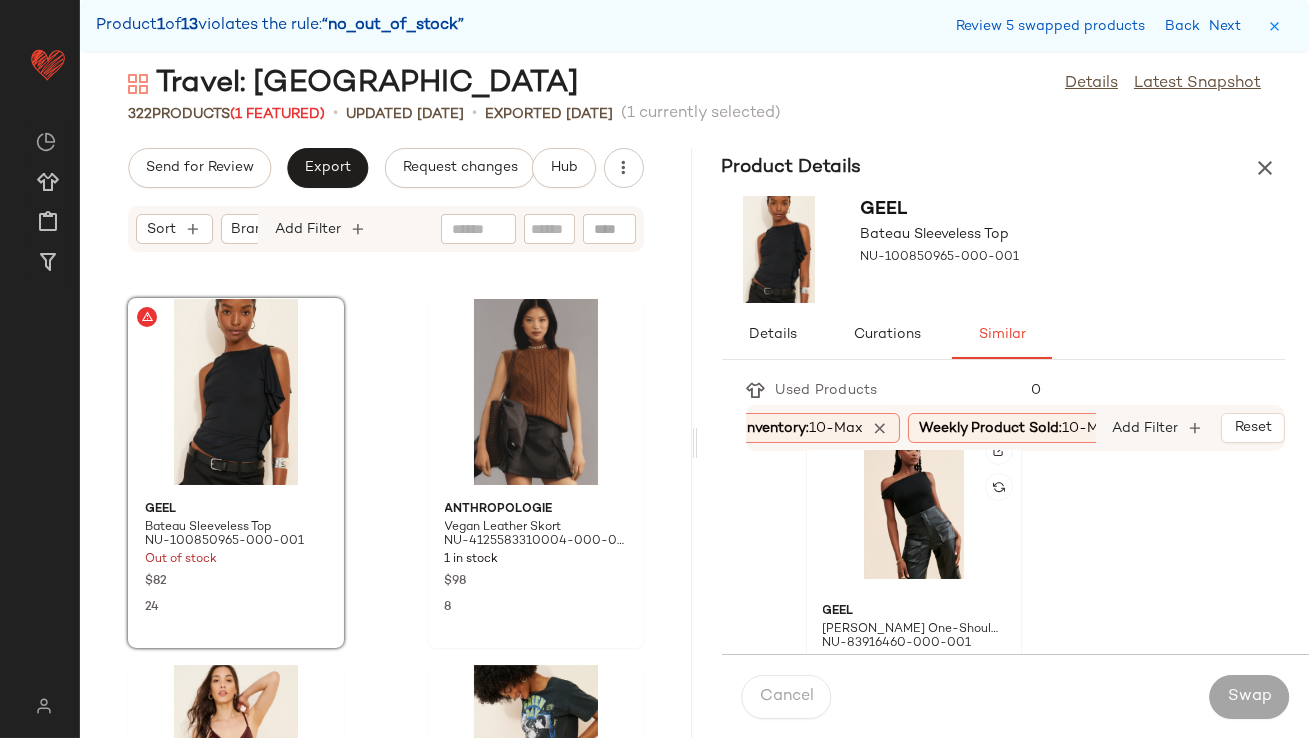 click 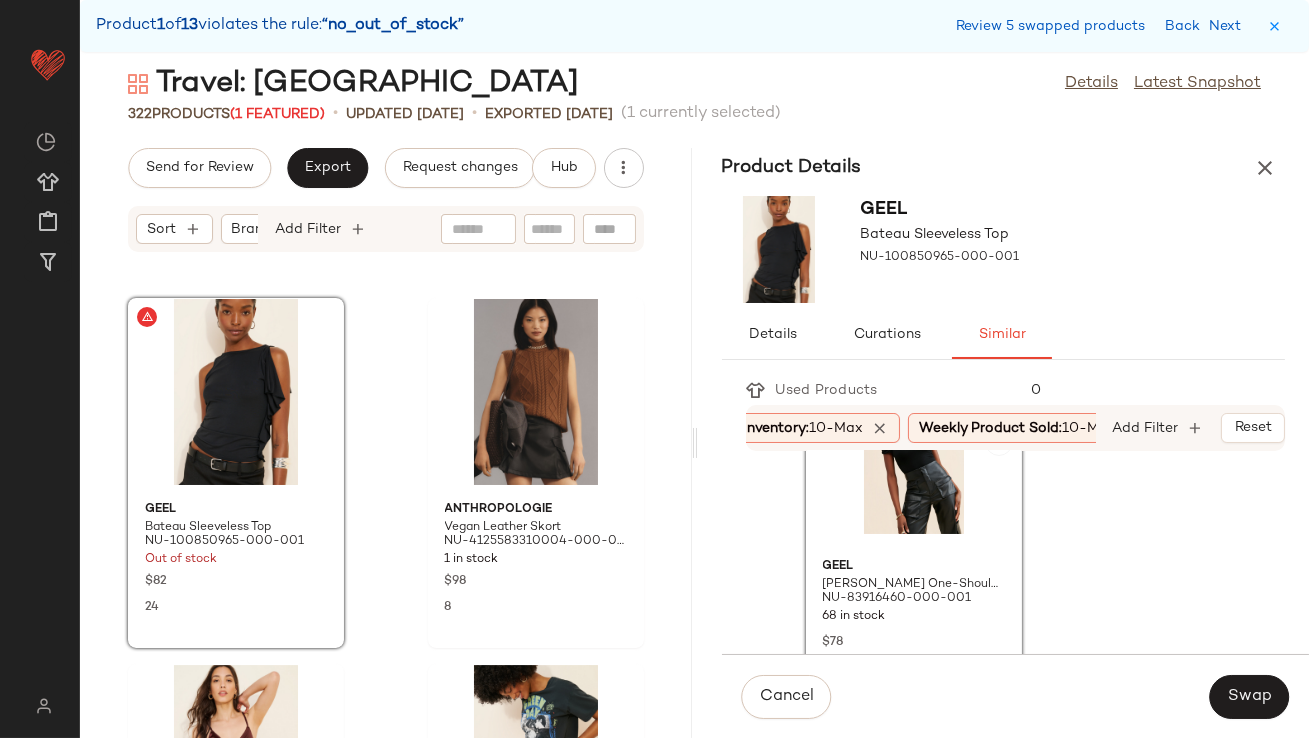 scroll, scrollTop: 461, scrollLeft: 0, axis: vertical 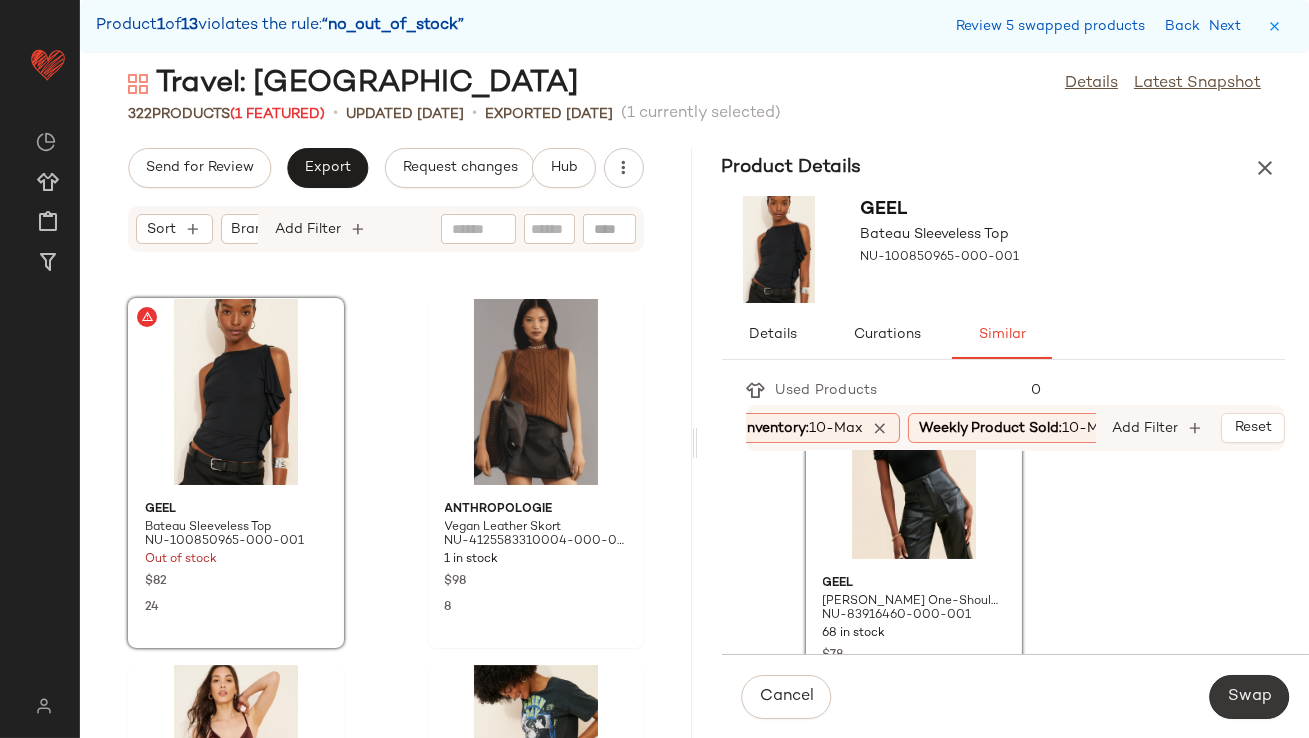 click on "Swap" at bounding box center (1249, 697) 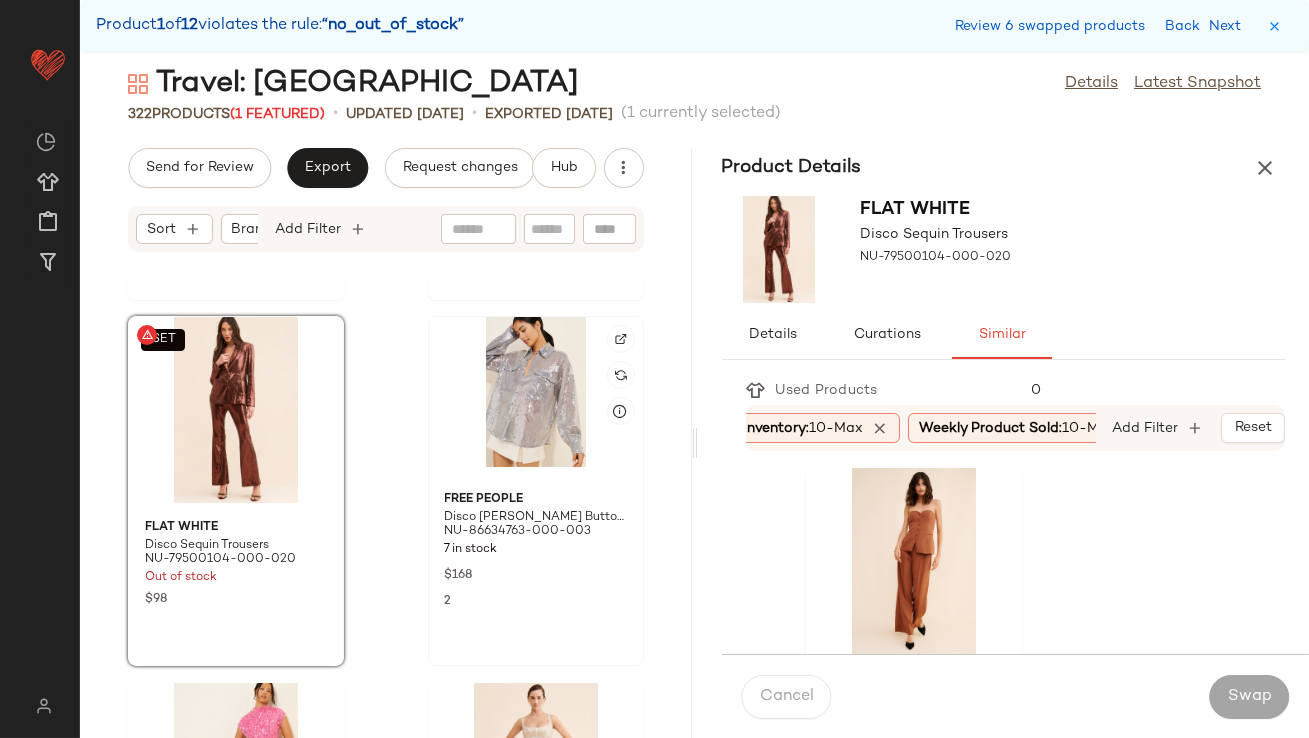 scroll, scrollTop: 13892, scrollLeft: 0, axis: vertical 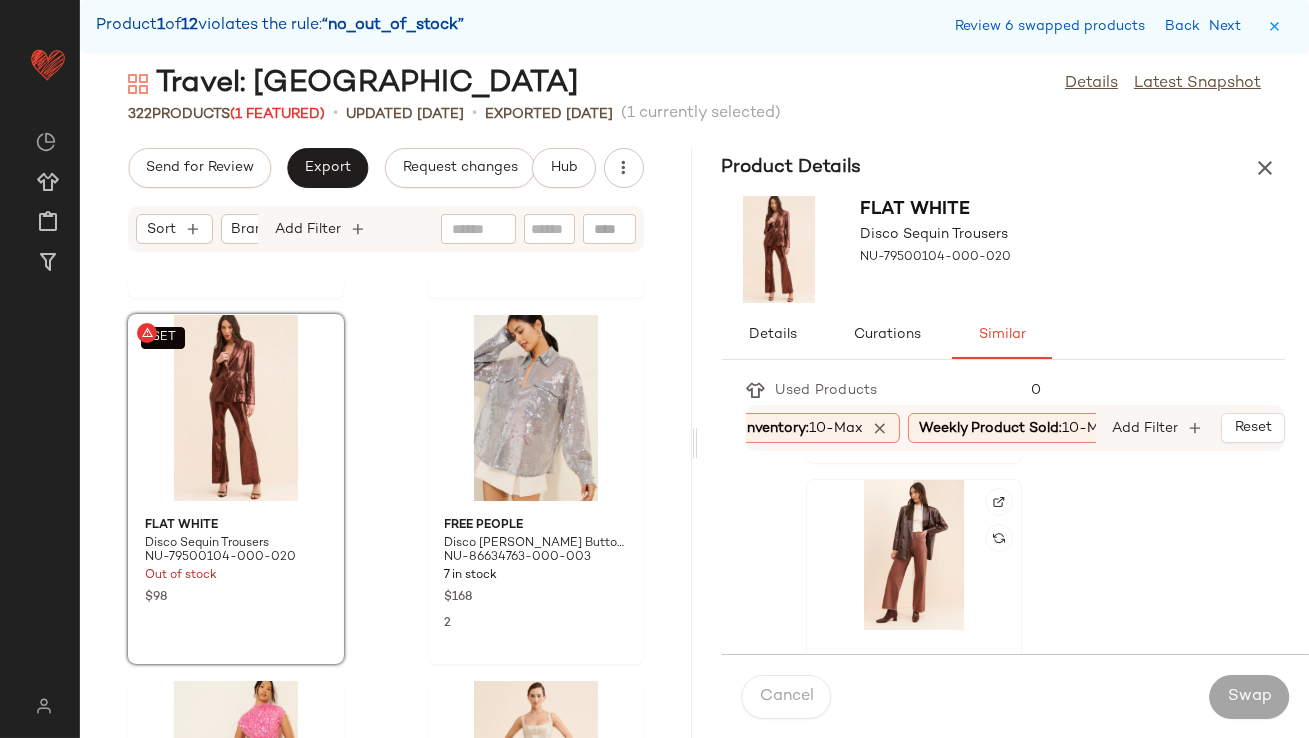 click 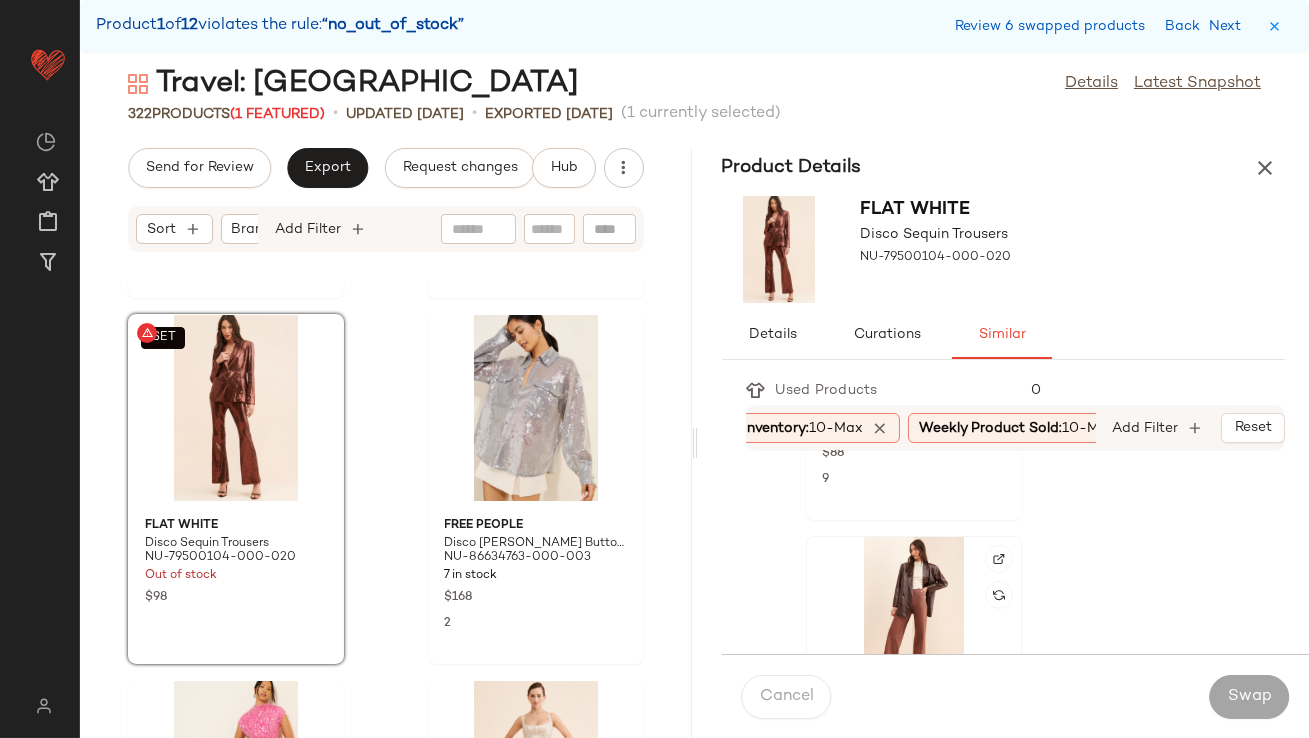 scroll, scrollTop: 661, scrollLeft: 0, axis: vertical 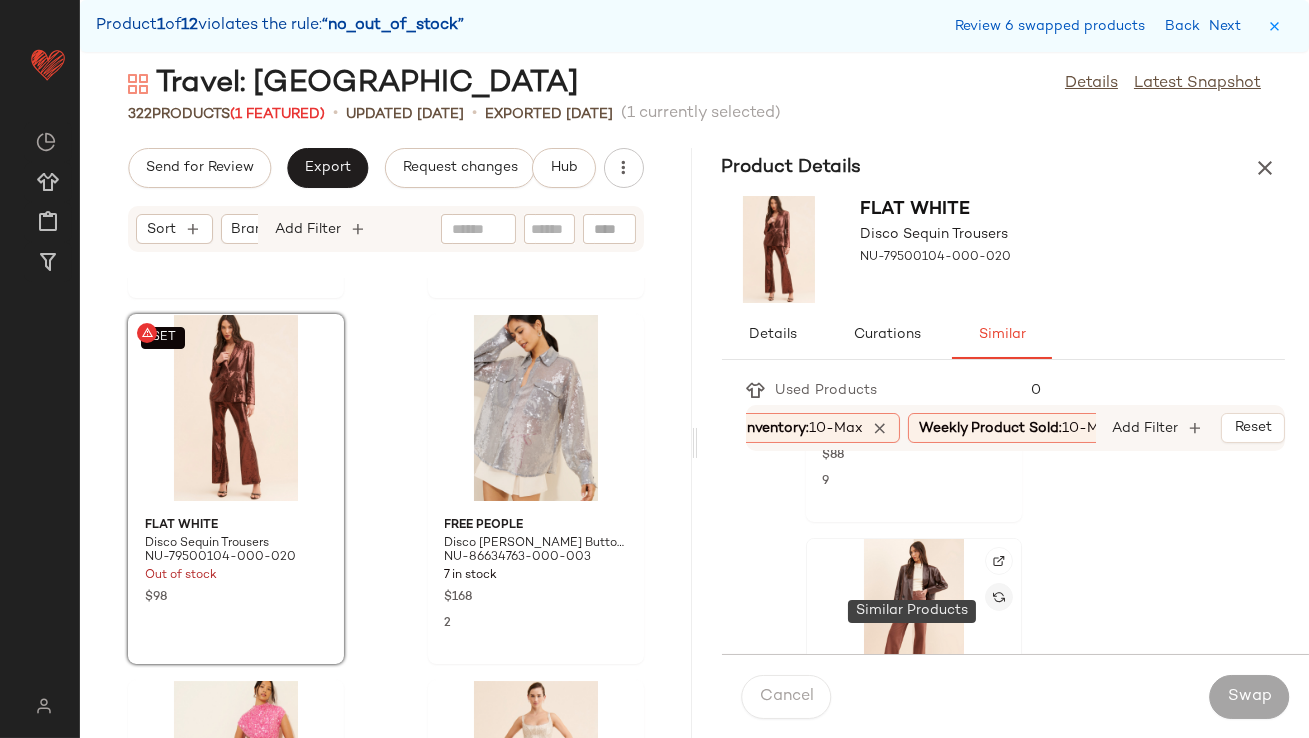 click 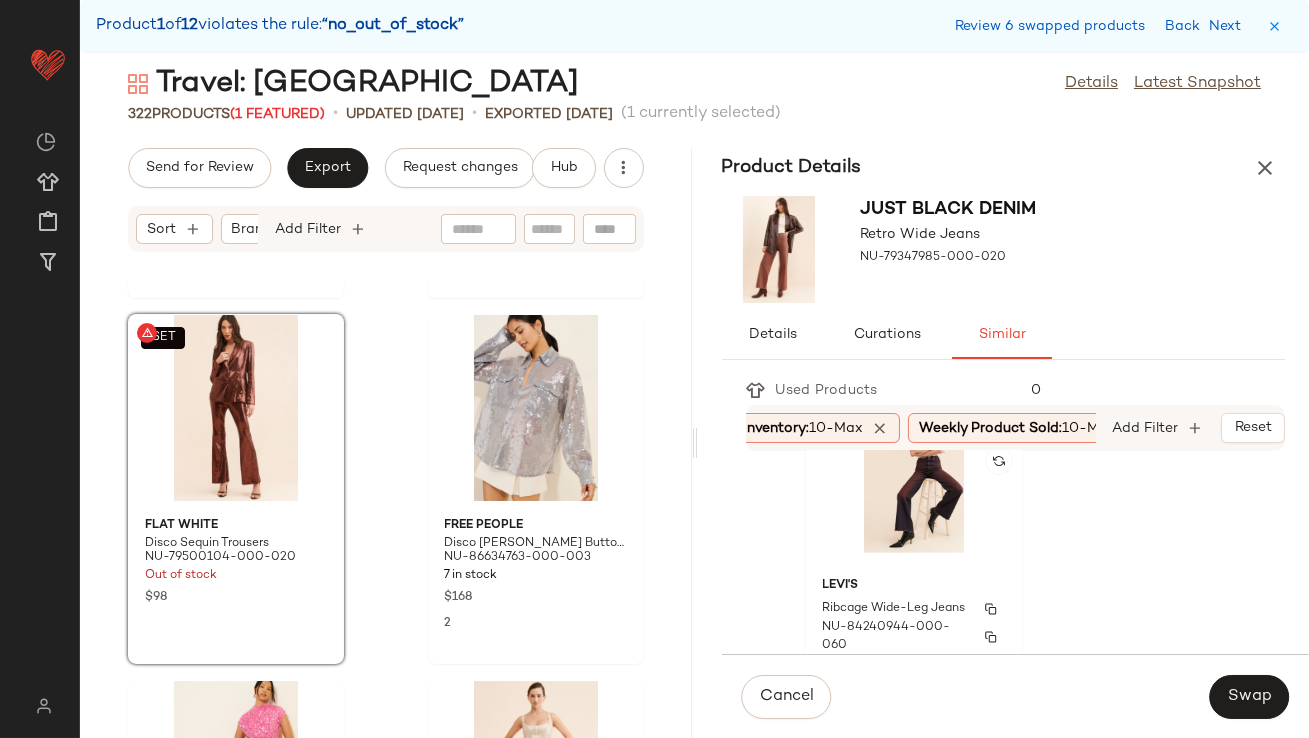 scroll, scrollTop: 1893, scrollLeft: 0, axis: vertical 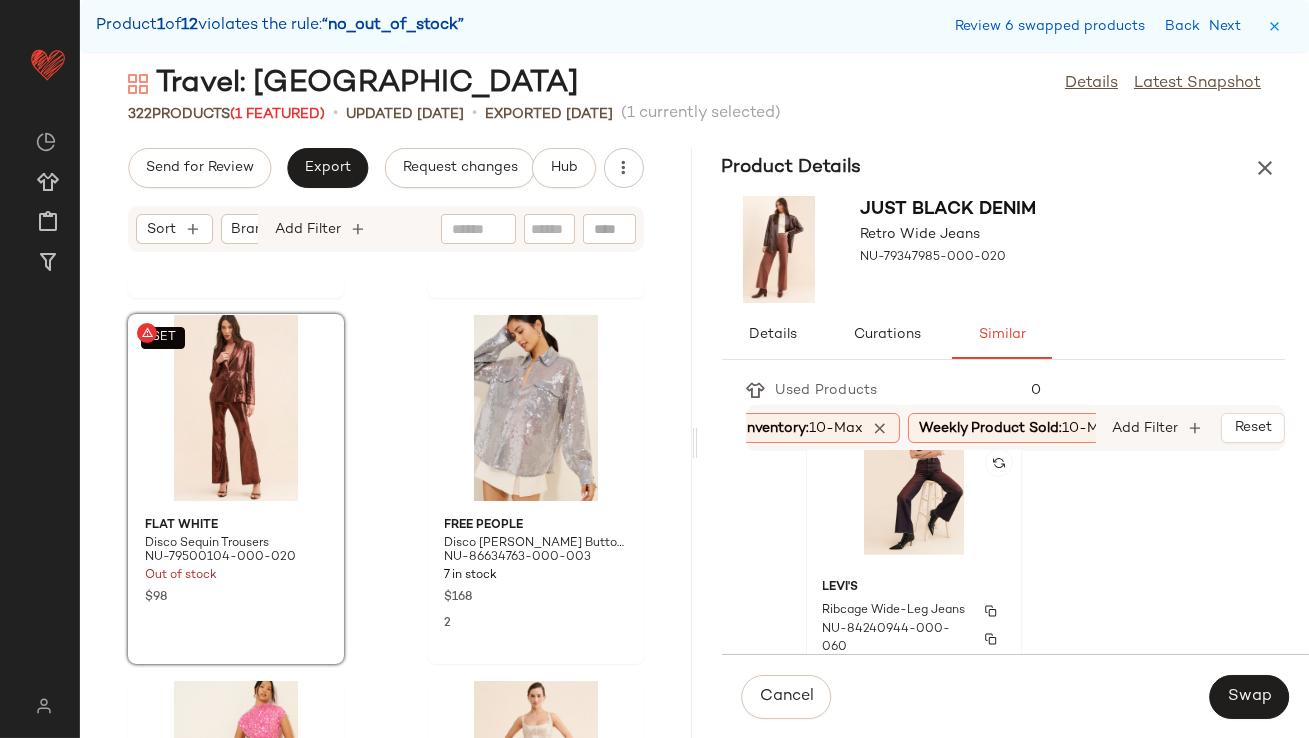 click on "Levi's Ribcage Wide-Leg Jeans NU-84240944-000-060 65 in stock $98 5" 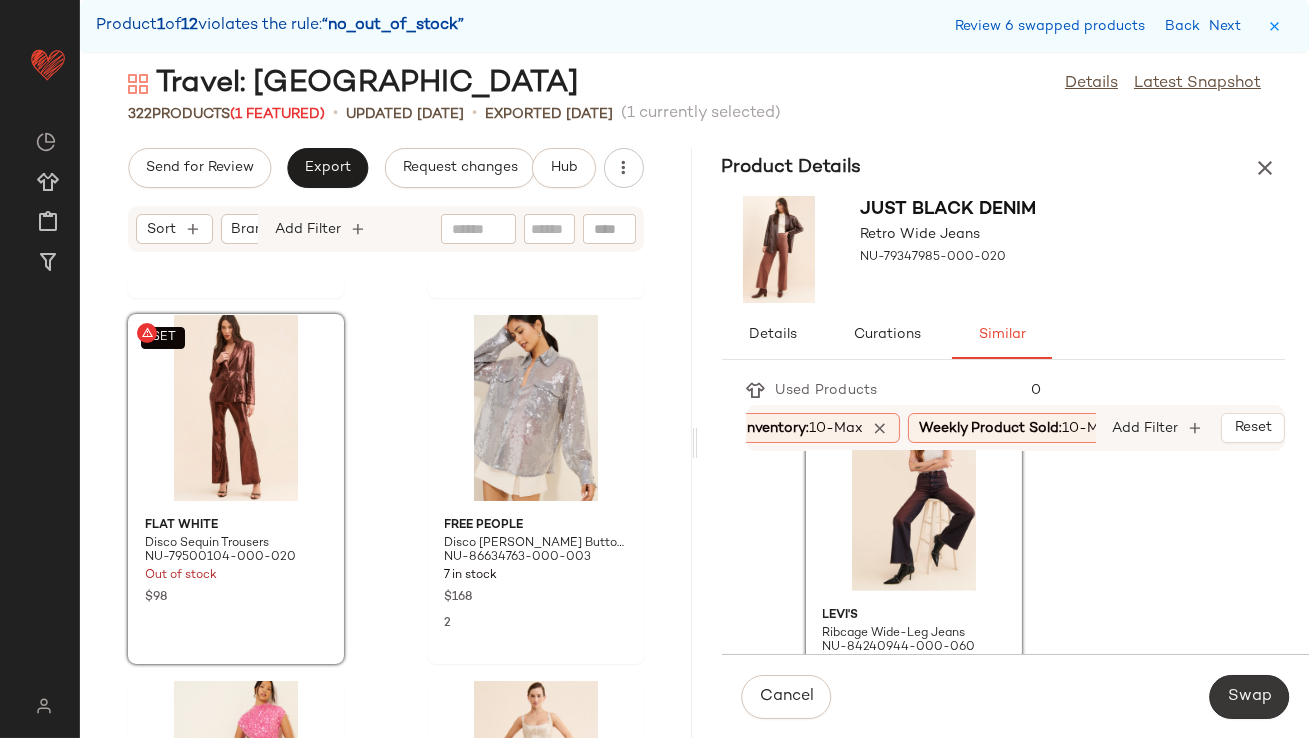click on "Swap" at bounding box center (1249, 697) 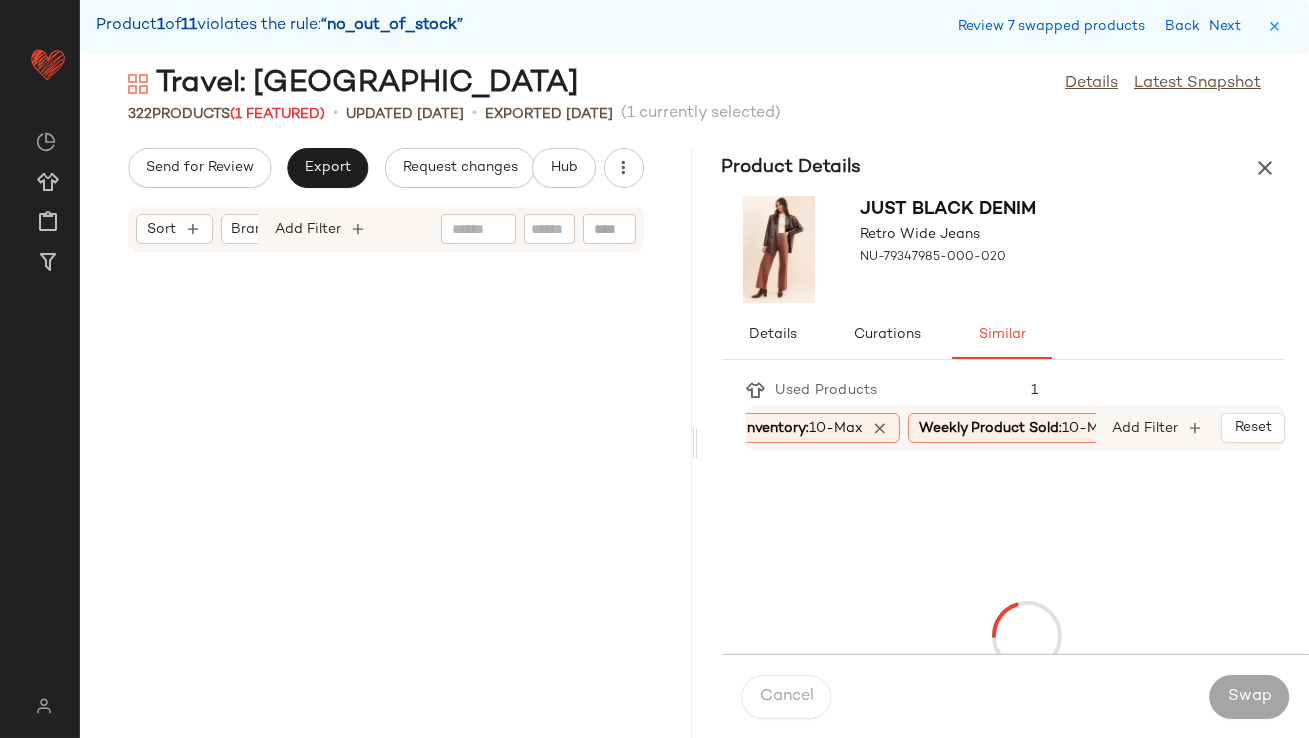scroll, scrollTop: 17201, scrollLeft: 0, axis: vertical 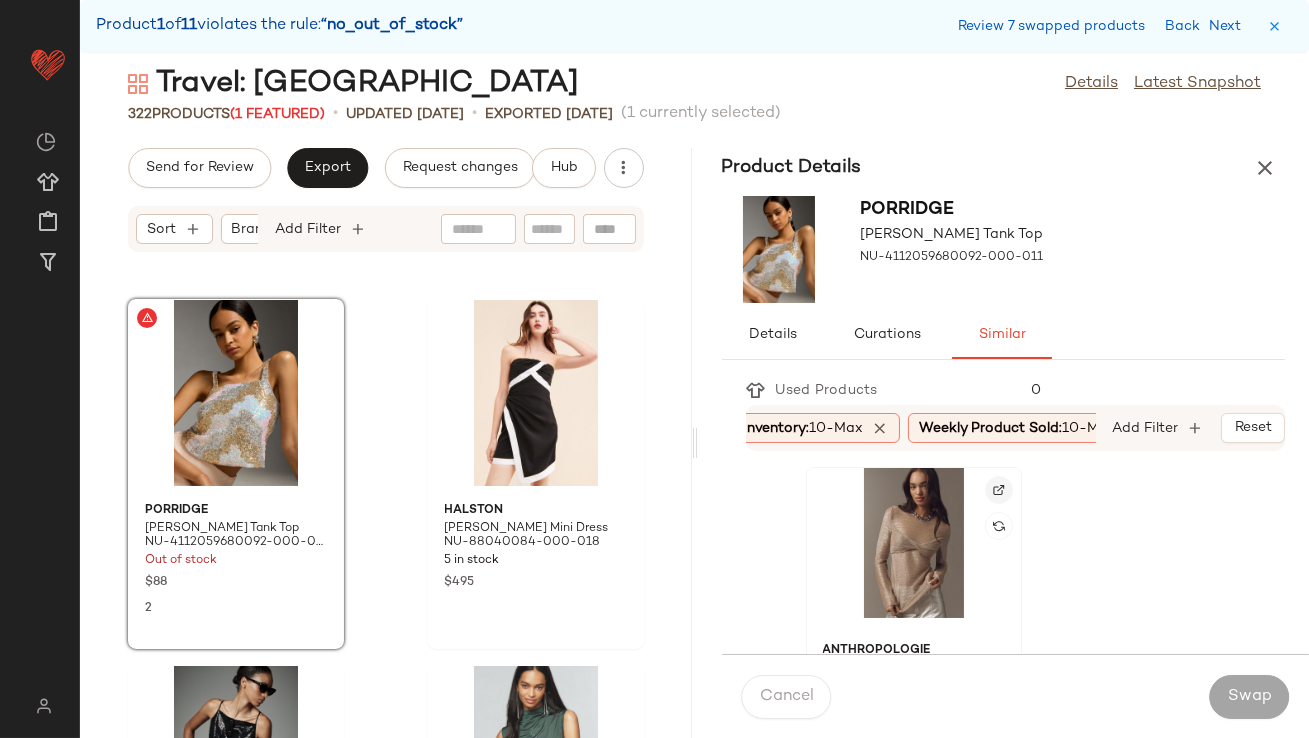 click 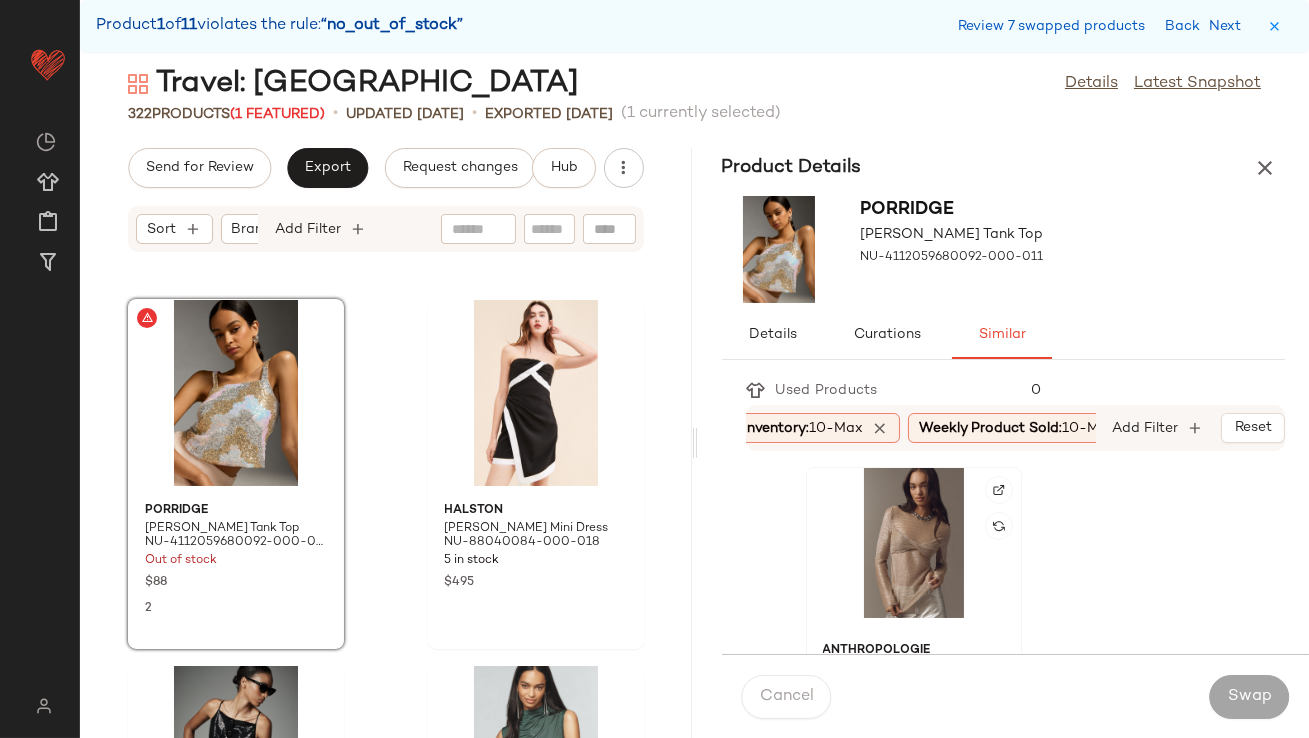 click 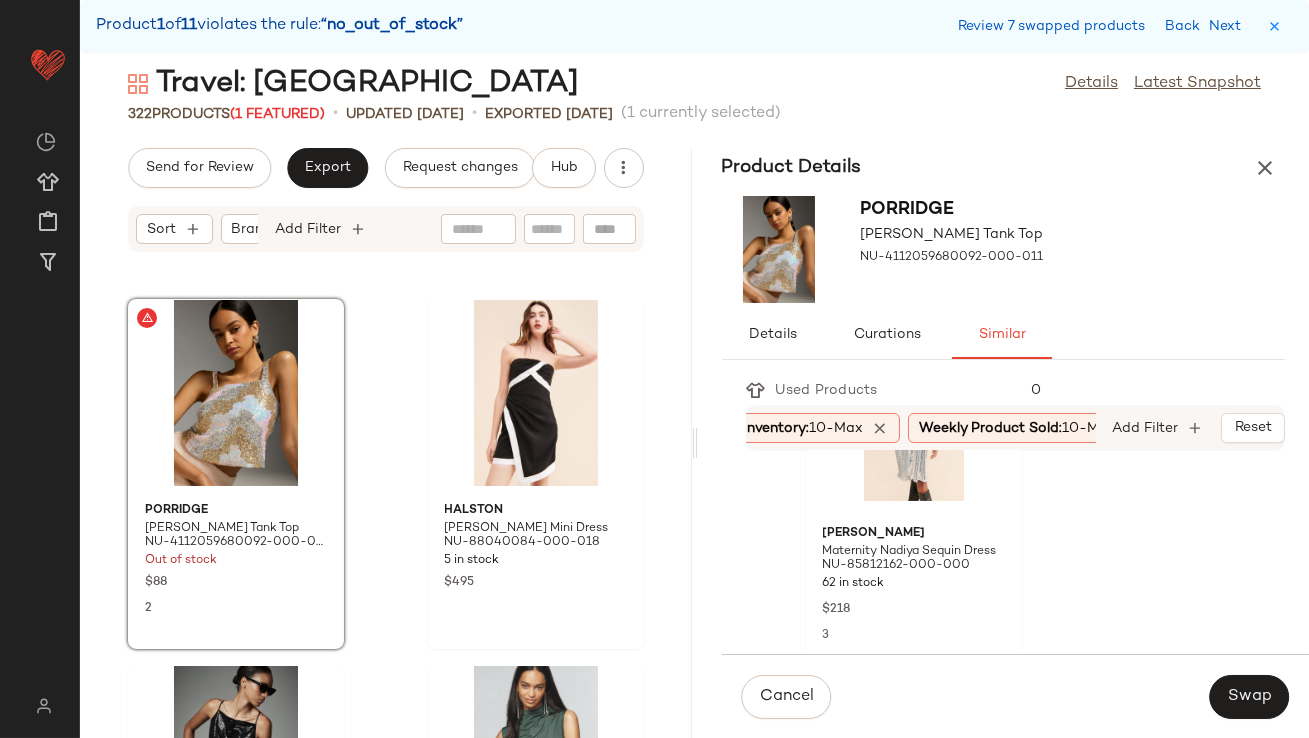 scroll, scrollTop: 1241, scrollLeft: 0, axis: vertical 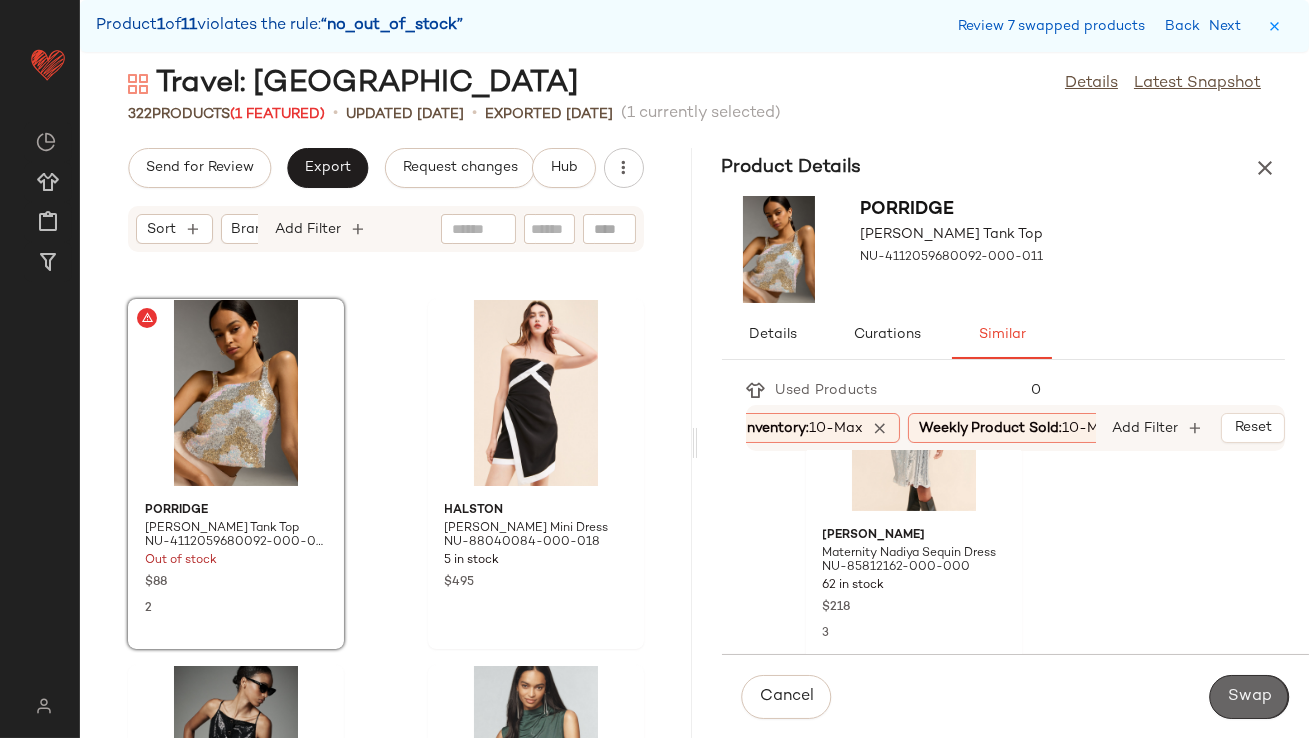 click on "Swap" at bounding box center (1249, 697) 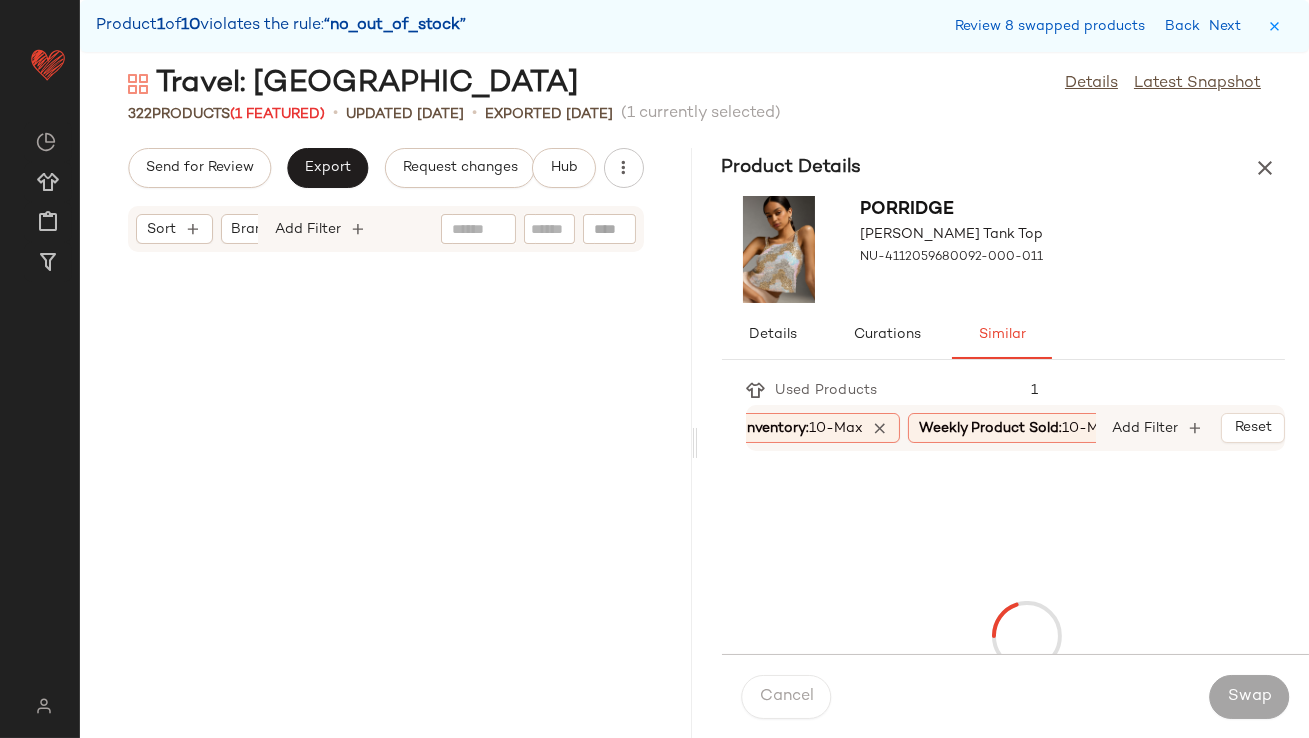 scroll, scrollTop: 18665, scrollLeft: 0, axis: vertical 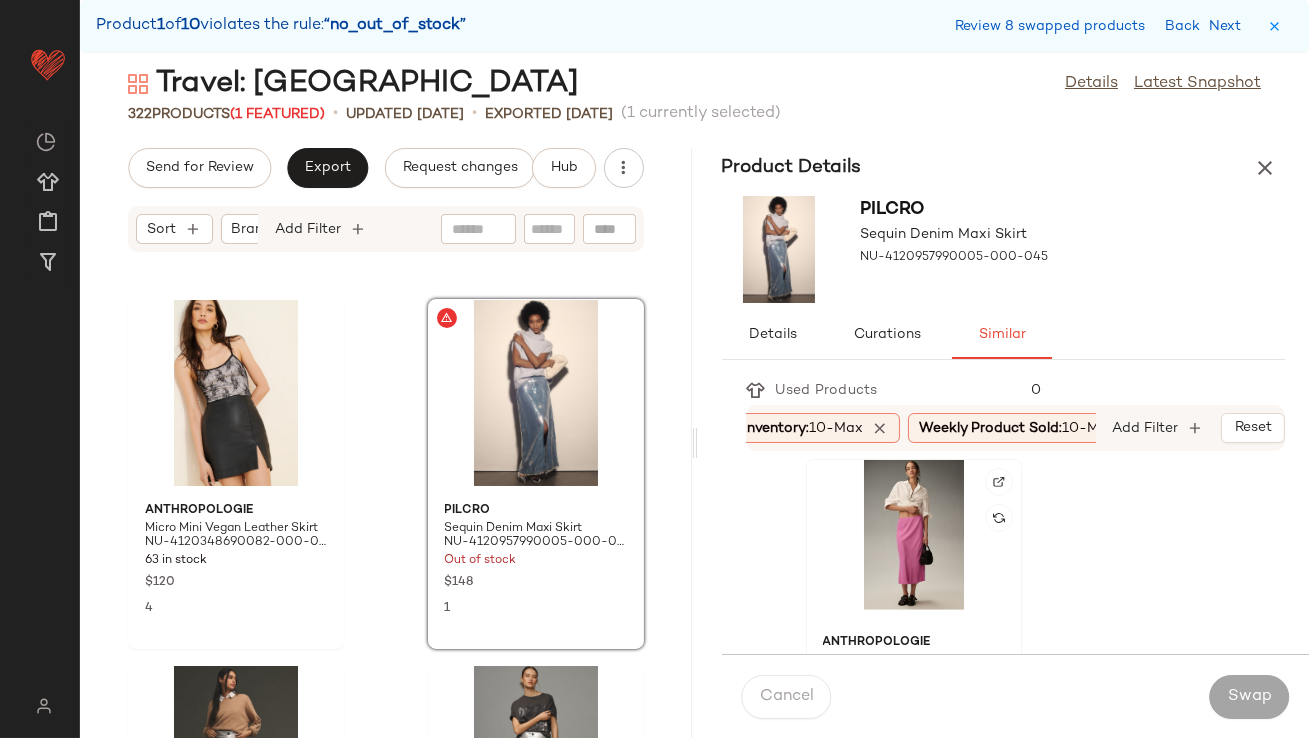 click 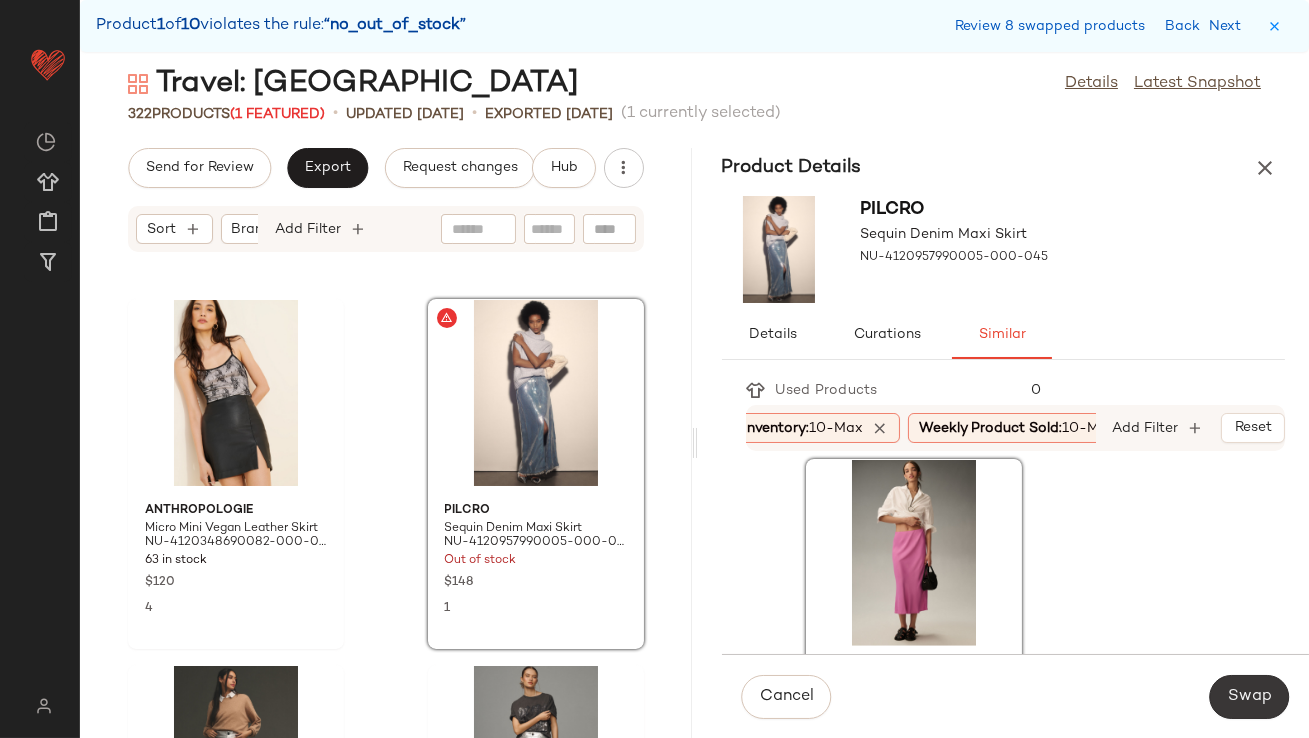 click on "Swap" 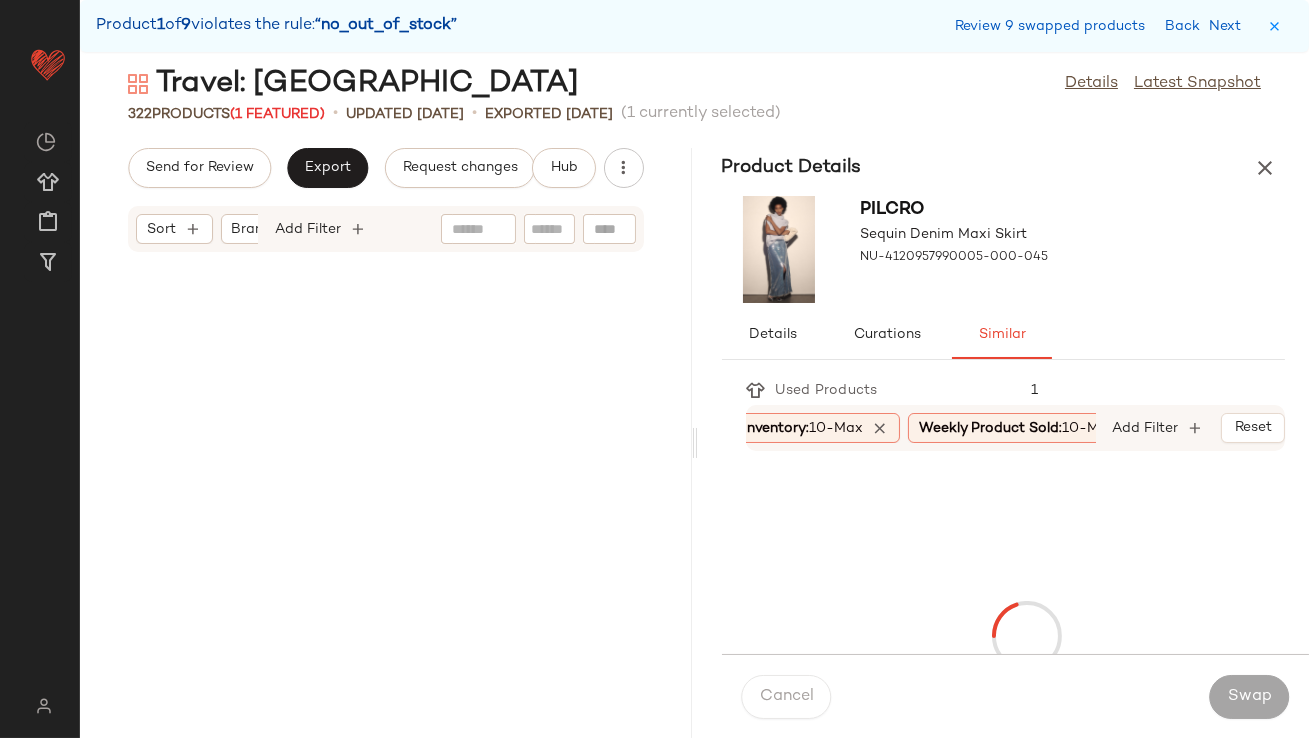 scroll, scrollTop: 27815, scrollLeft: 0, axis: vertical 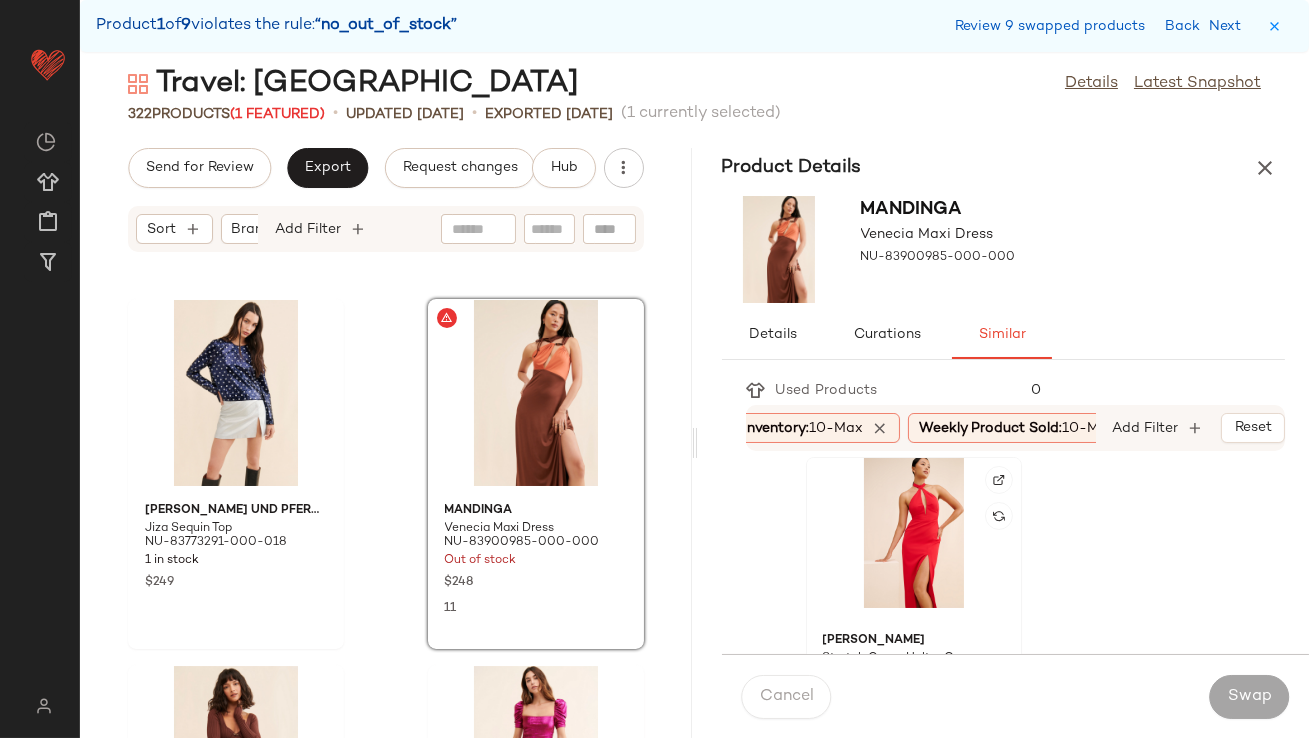 click 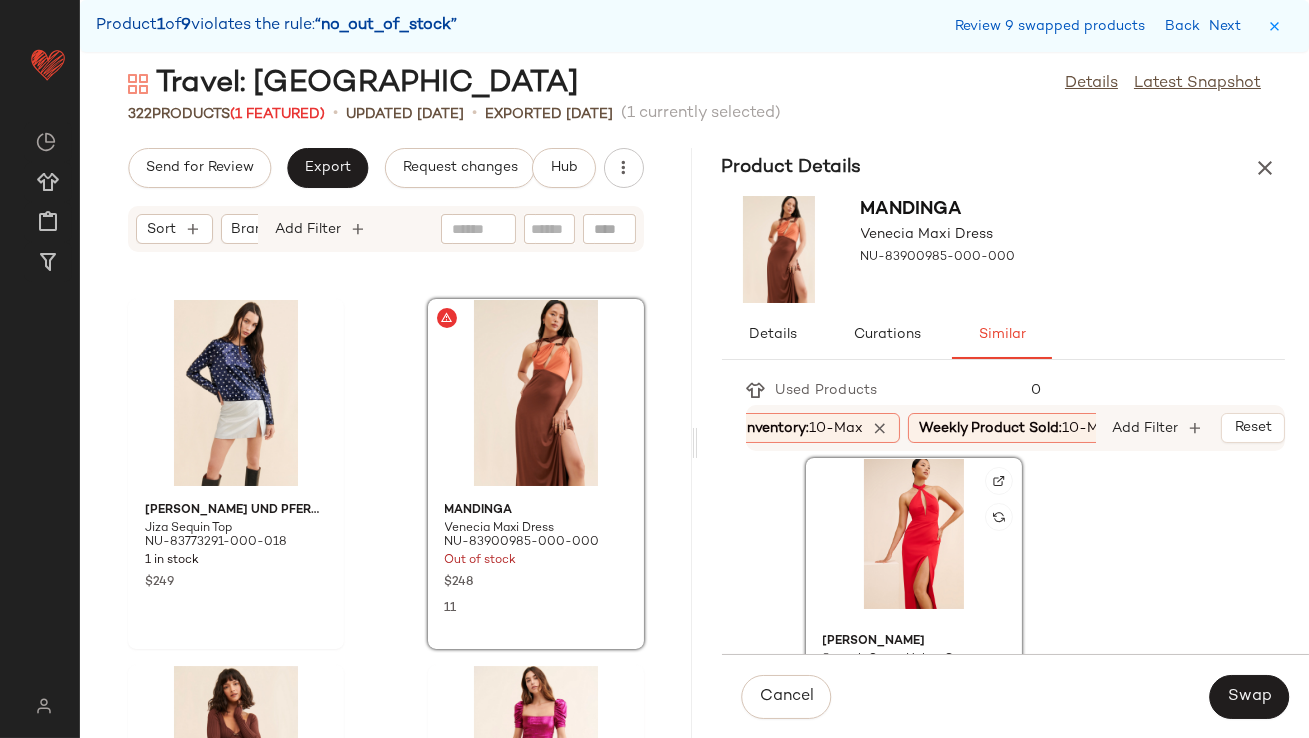 scroll, scrollTop: 7, scrollLeft: 0, axis: vertical 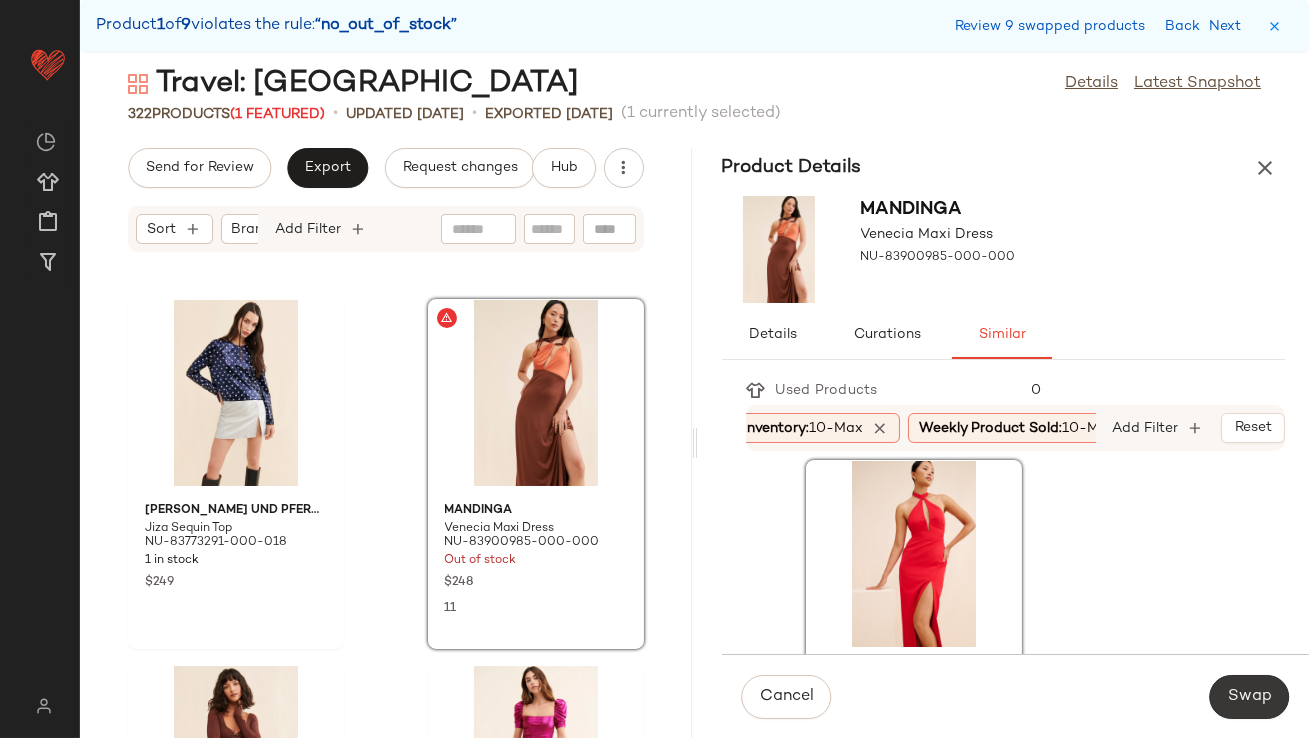 click on "Swap" at bounding box center [1249, 697] 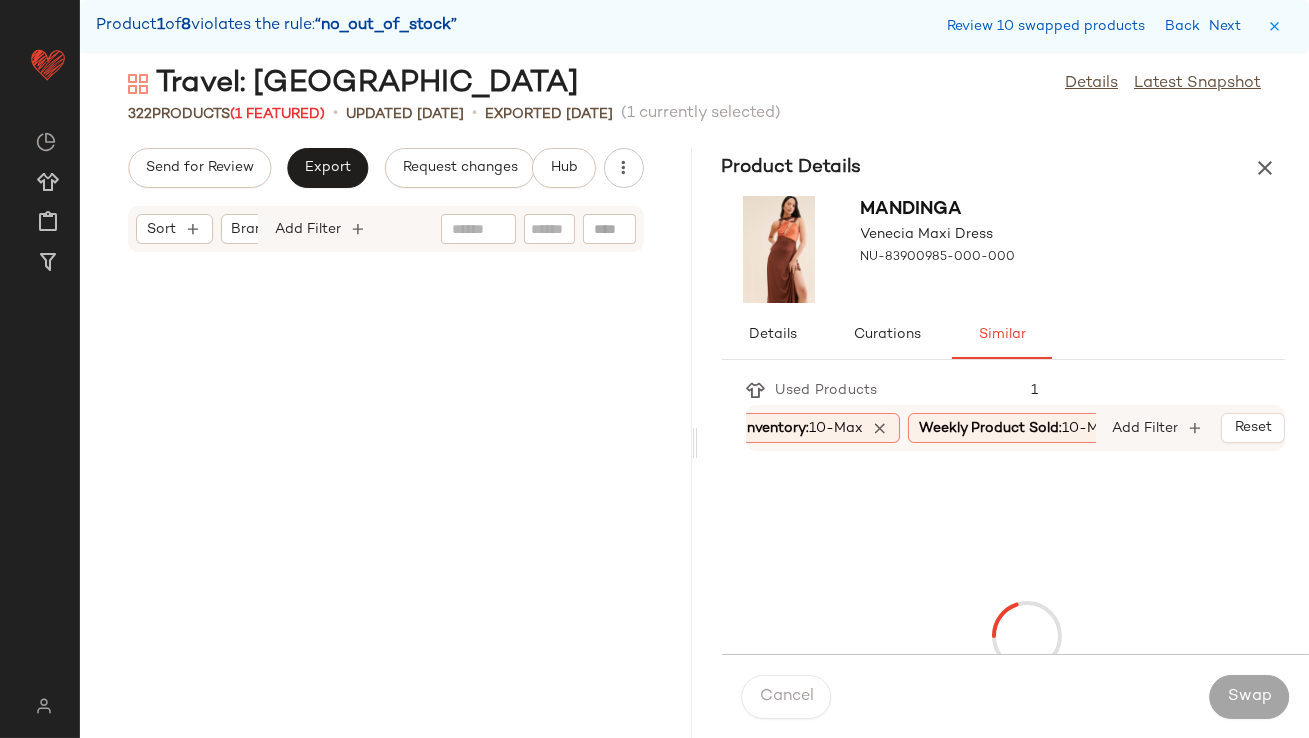 scroll, scrollTop: 33671, scrollLeft: 0, axis: vertical 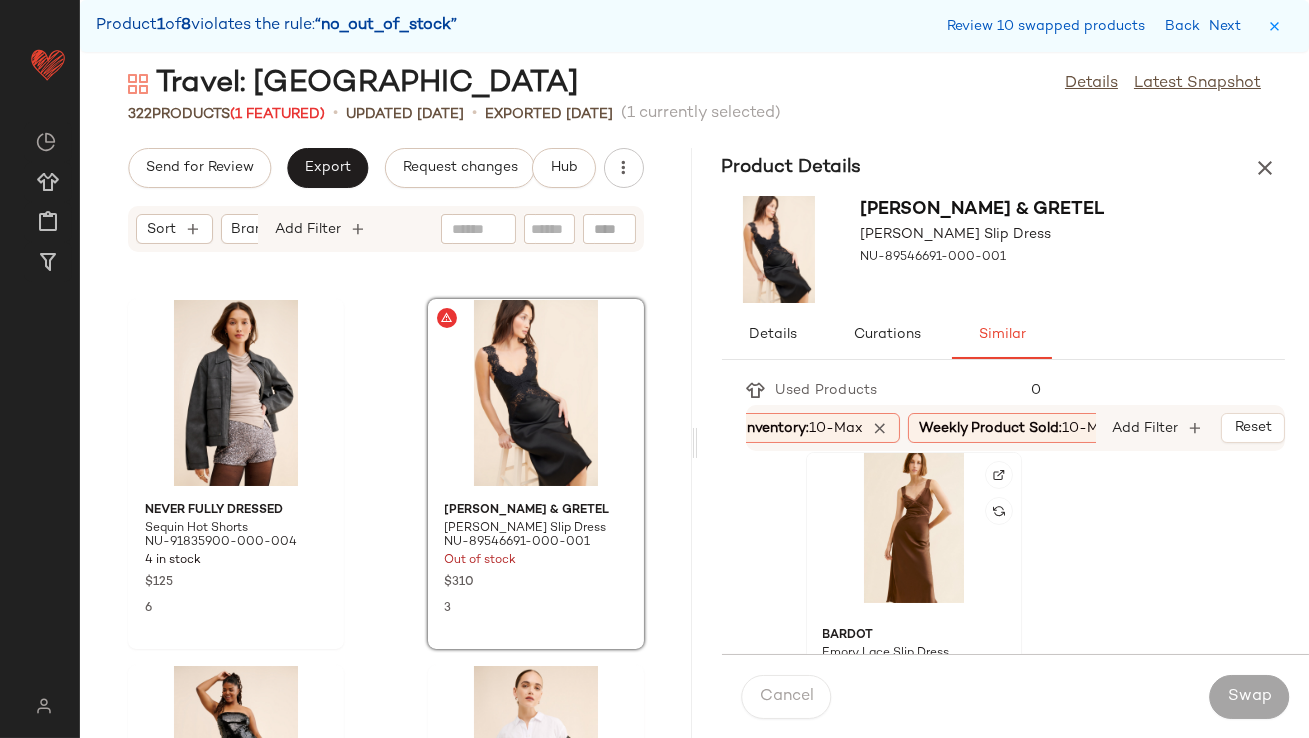click 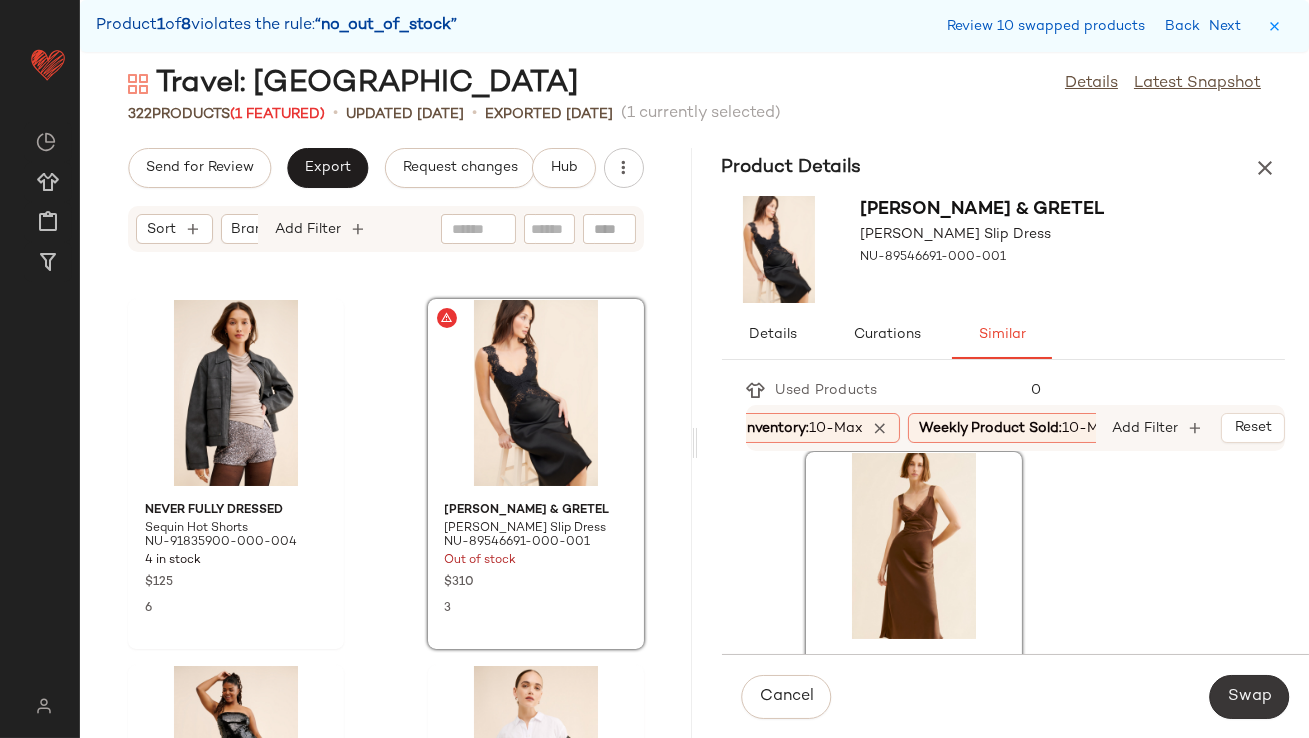 click on "Swap" at bounding box center (1249, 697) 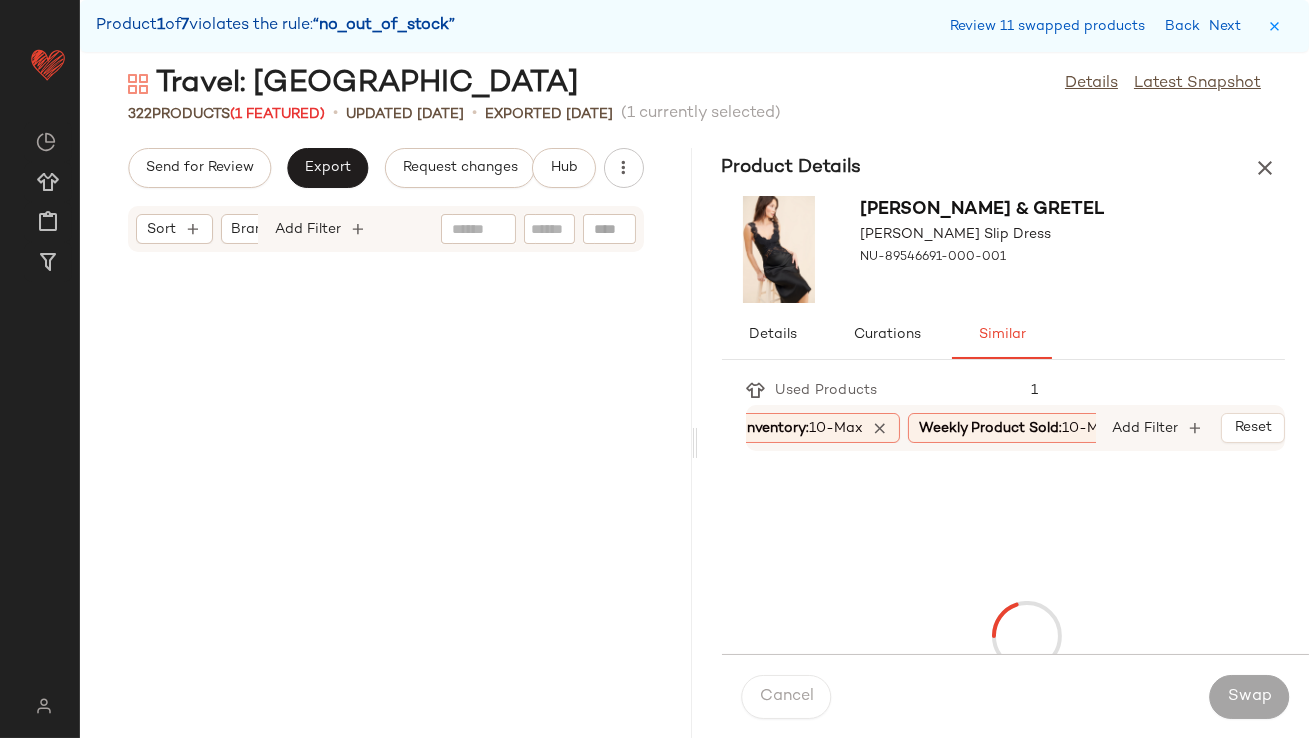 scroll, scrollTop: 39528, scrollLeft: 0, axis: vertical 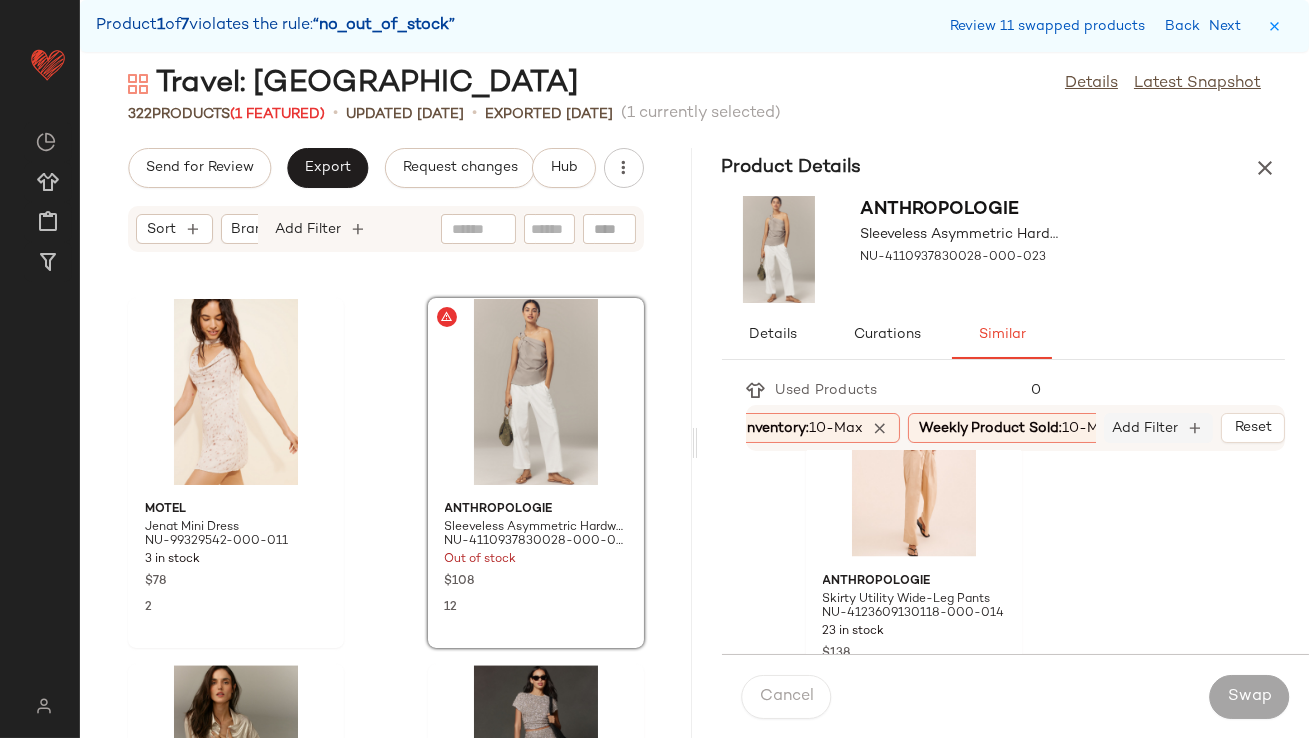 click on "Add Filter" at bounding box center [1146, 428] 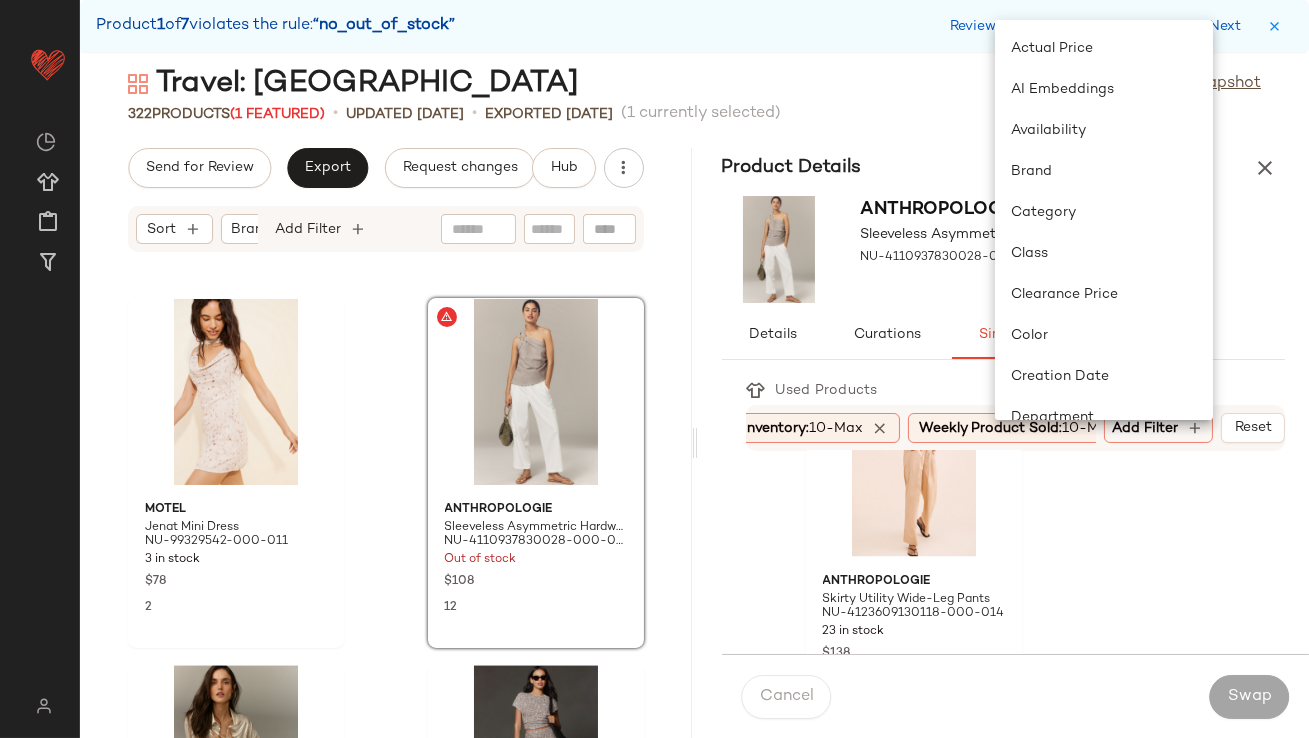click on "Category" 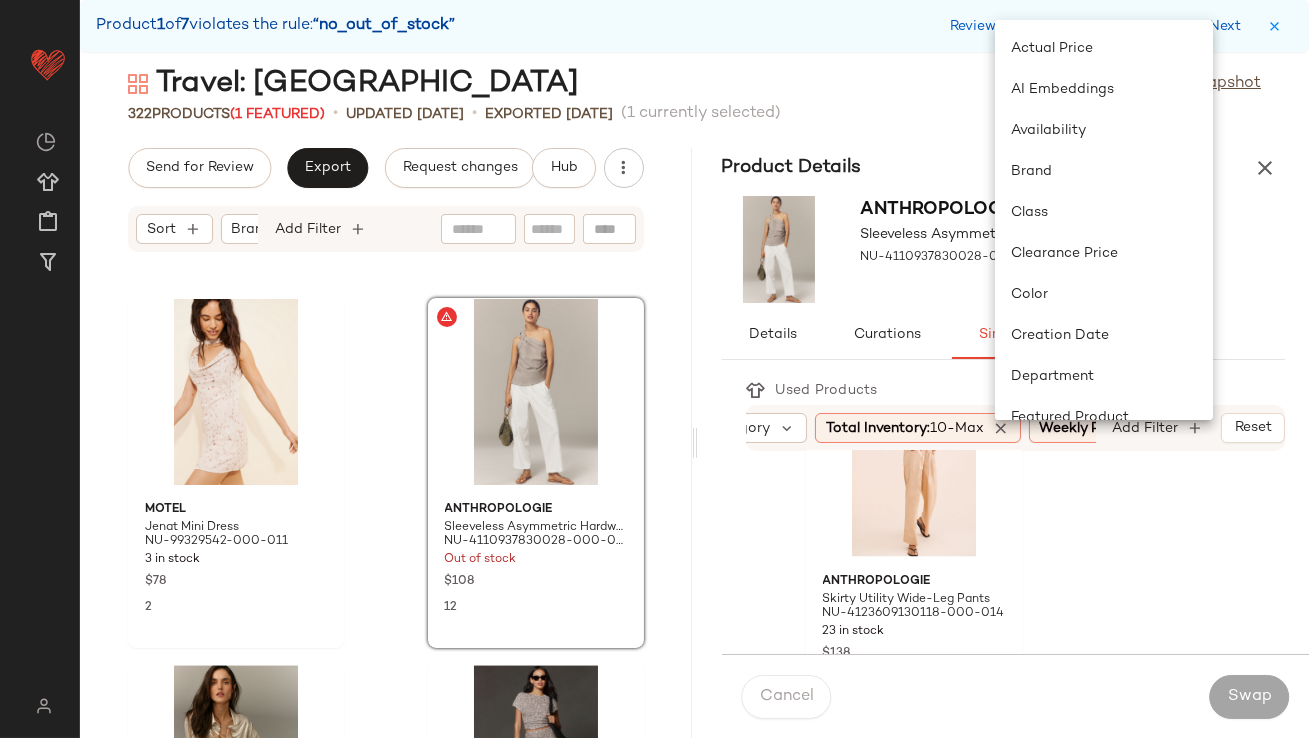 scroll, scrollTop: 0, scrollLeft: 109, axis: horizontal 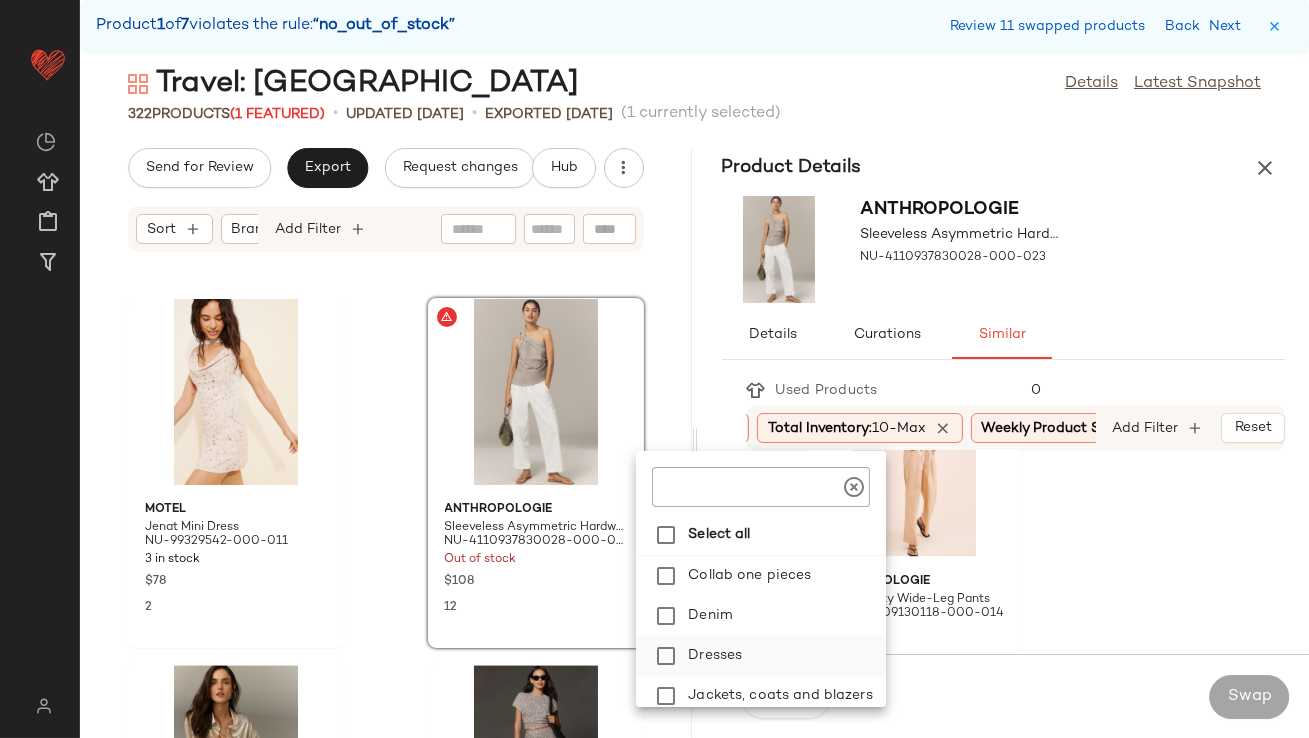 click on "Dresses" at bounding box center (783, 656) 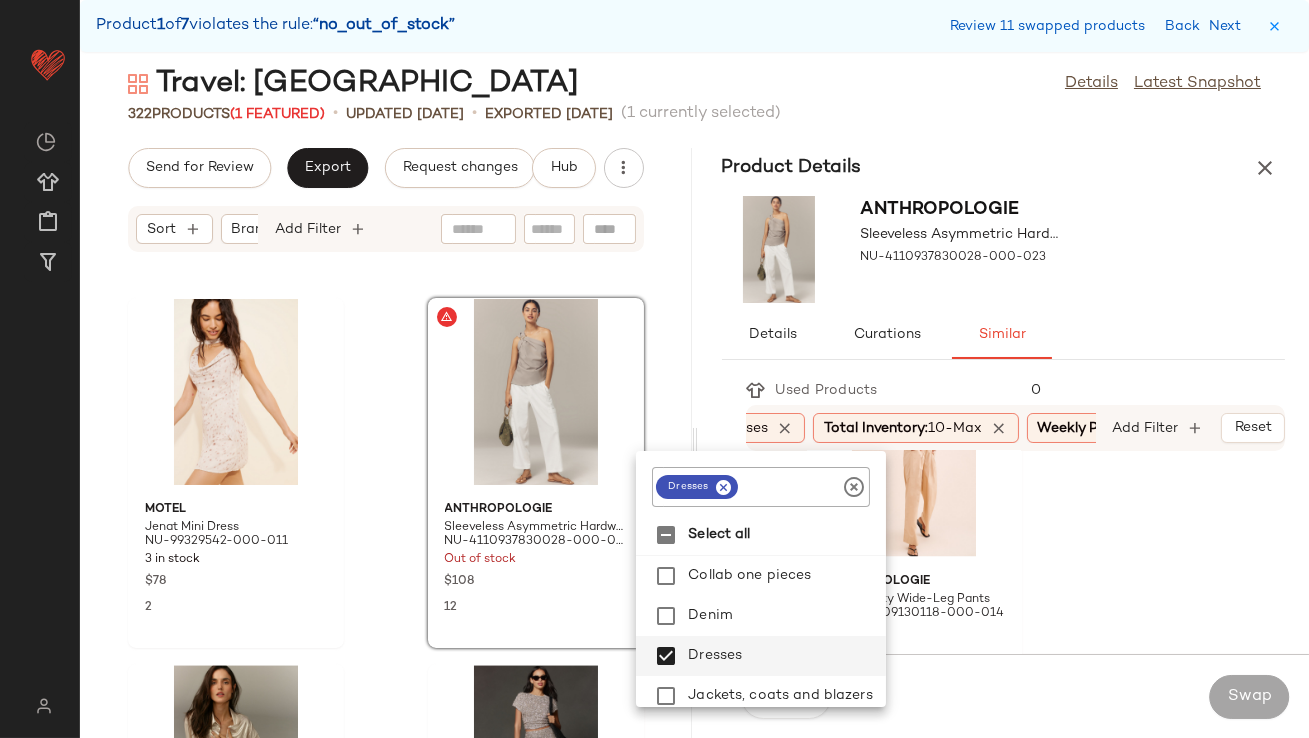 click on "Pilcro Mid-Rise Pull-On Jogger Jeans NU-4122942870006-000-091 14 in stock $138 11 Pilcro The Izzie Relaxed Pull-On Barrel Pants: Jacquard Edition NU-4123948830015-000-008 42 in stock $138 3 Mare Mare Curved-Hem Chino Pants NU-4123657990004-000-013 28 in stock $130 29 ASTR The Label Aryn Twofer Jumpsuit NU-89287056-000-011 63 in stock $158 6 Find Me Now Linen Blend Wide Leg Seam Pants NU-97115828-000-011 21 in stock $178 38 Pilcro The Adi Mid-Rise Relaxed Flare Pants: Pull-On Edition NU-4123900970017-000-067 35 in stock $148 2 Free People Calla Pleated Trousers NU-67112979-000-112 78 in stock $98 3 Hudson High-Rise Wide-Leg Cargo Jeans NU-81427684-000-080 25 in stock $245 3 Bayse Colbie Crossover Pants NU-84954007-000-016 43 in stock $140 2 Anthropologie Utility Buckle Shorts NU-4125942870010-000-031 100 in stock $118 2 Pilcro The Izzie Relaxed Pull-On Barrel Jeans NU-4122948830047-000-092 23 in stock $118 4 Pilcro The Adi Regenerative Cotton High-Rise Crop Relaxed Flare Jeans NU-4122900970288-000-092 $148 3 4" 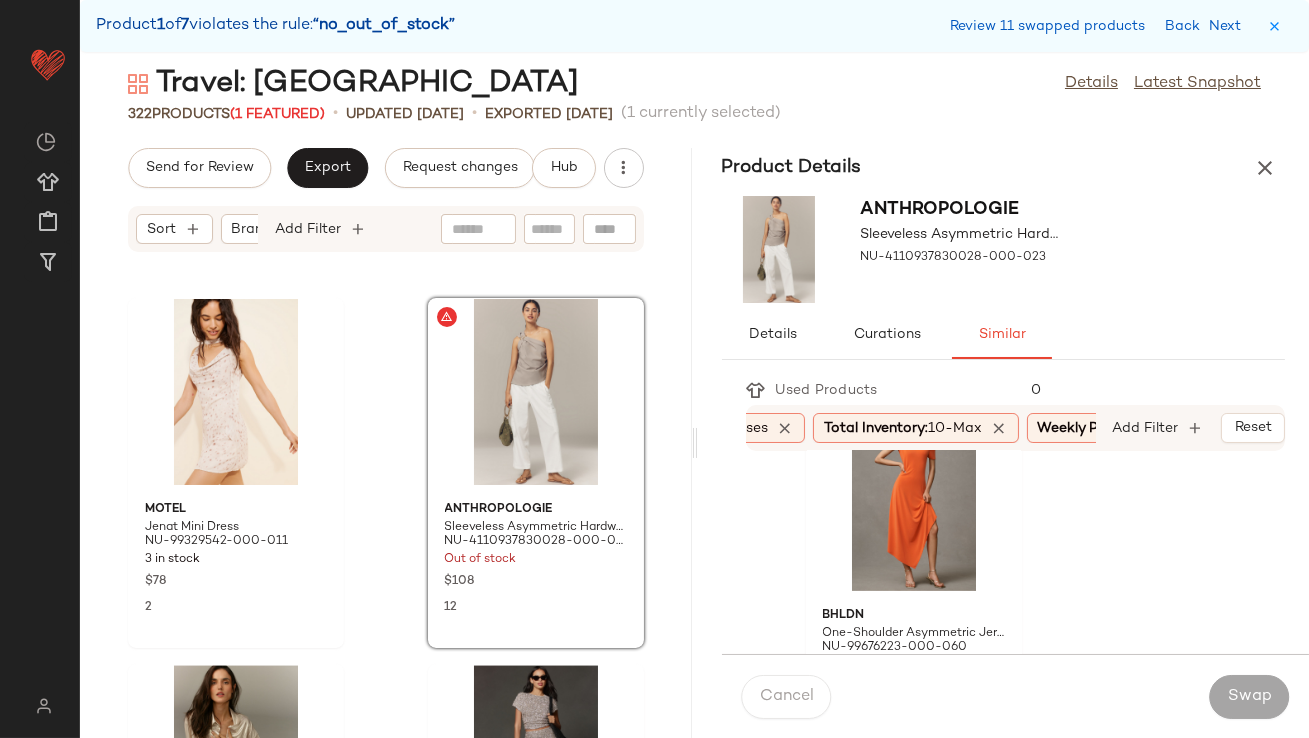scroll, scrollTop: 1525, scrollLeft: 0, axis: vertical 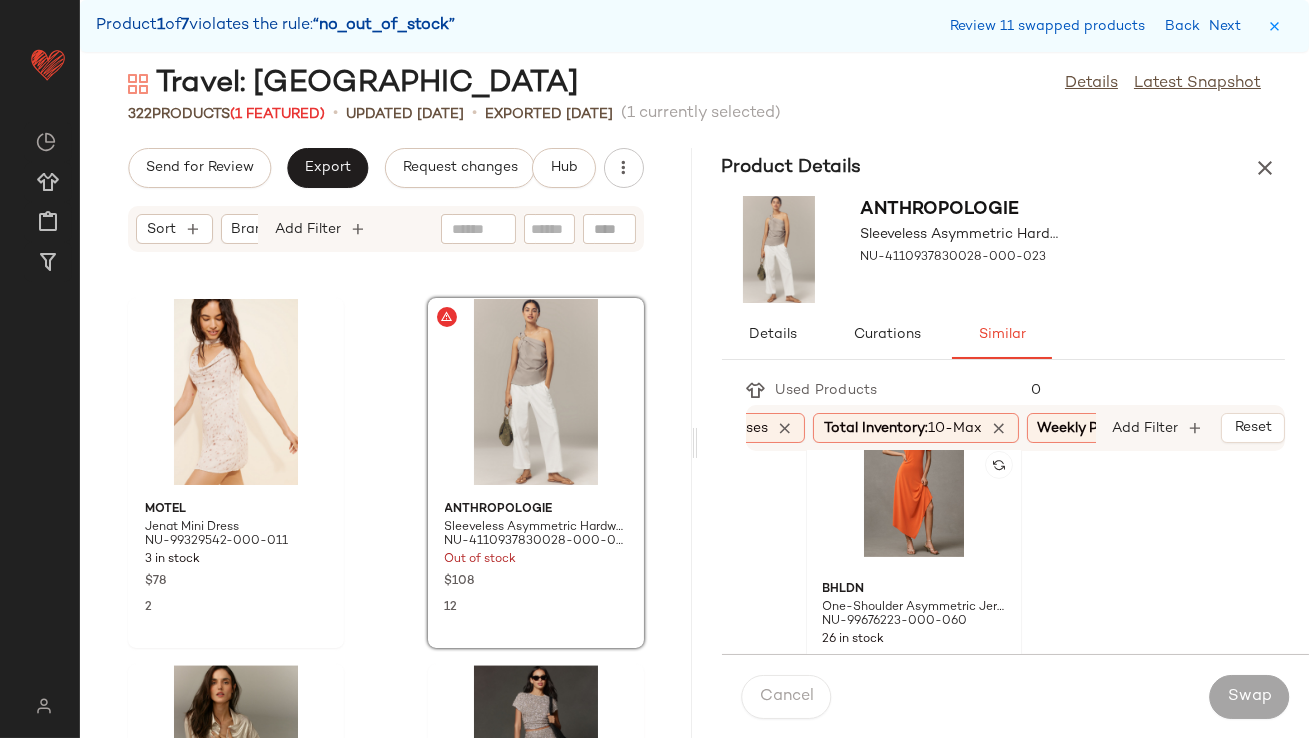 click 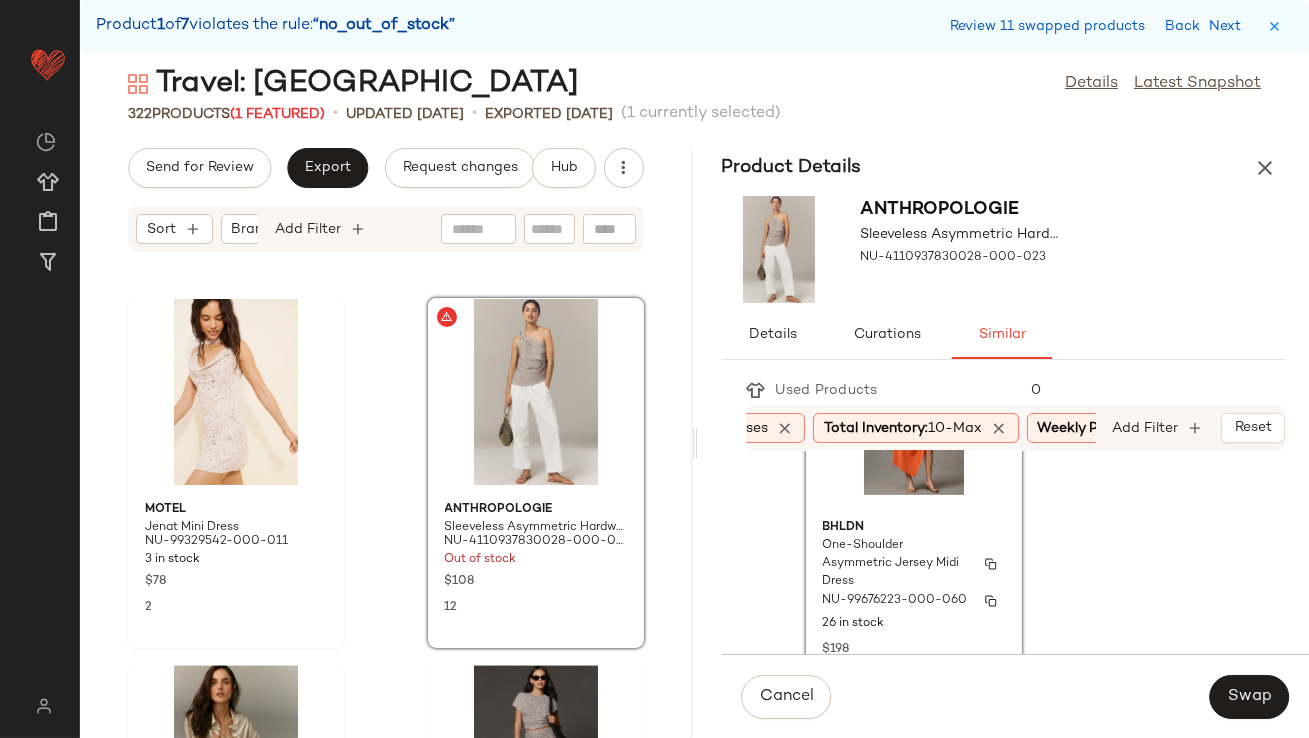 scroll, scrollTop: 1598, scrollLeft: 0, axis: vertical 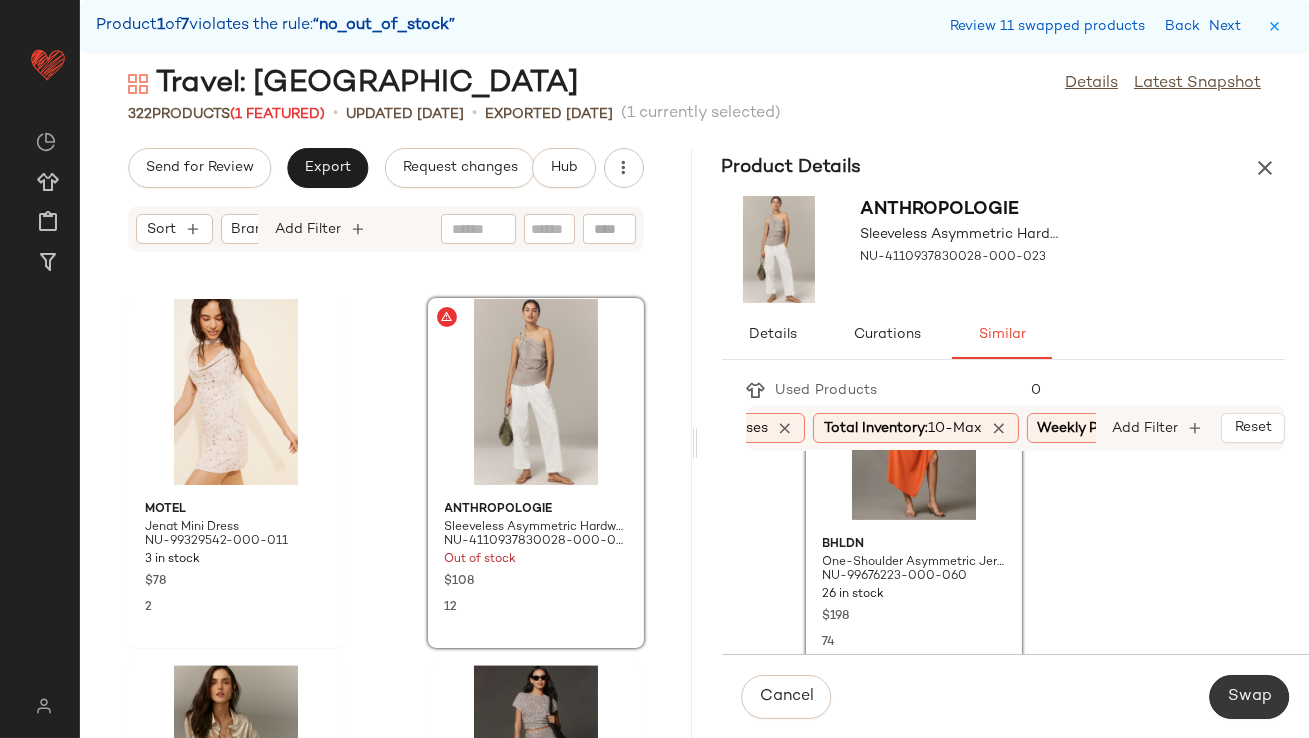 click on "Swap" at bounding box center (1249, 697) 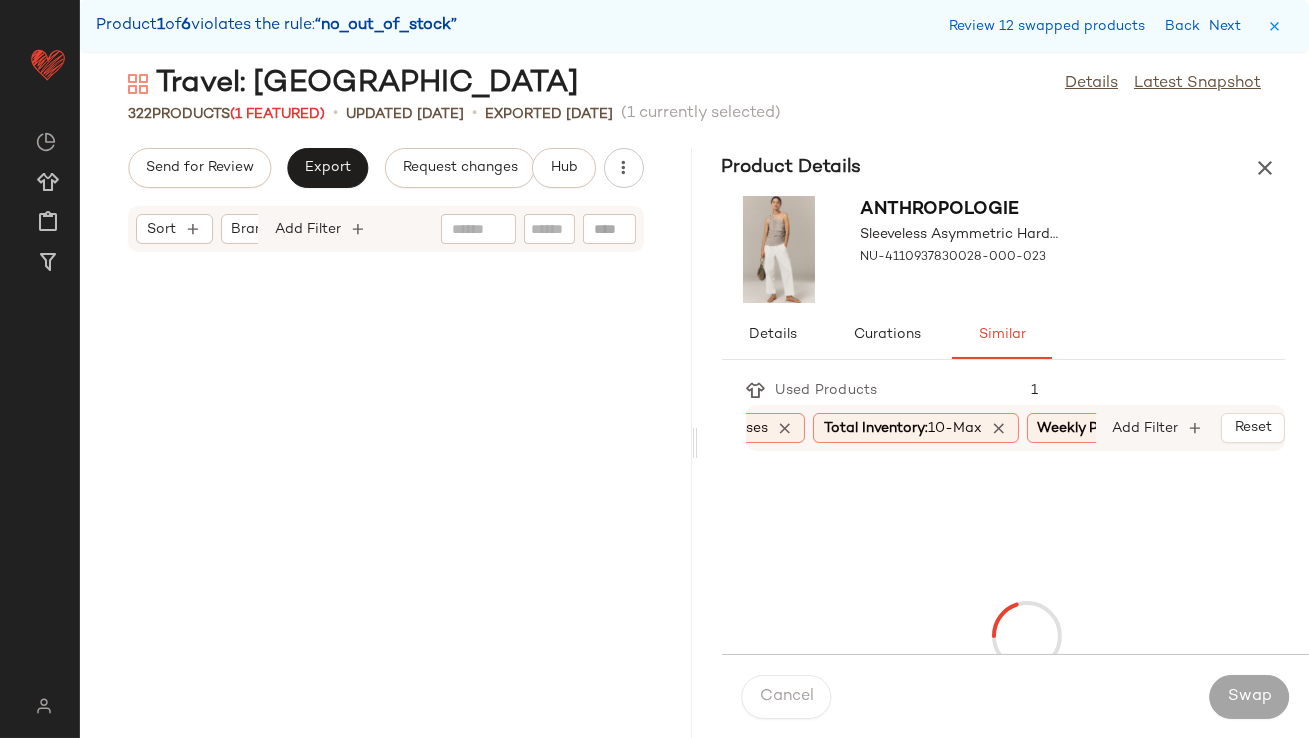 scroll, scrollTop: 44651, scrollLeft: 0, axis: vertical 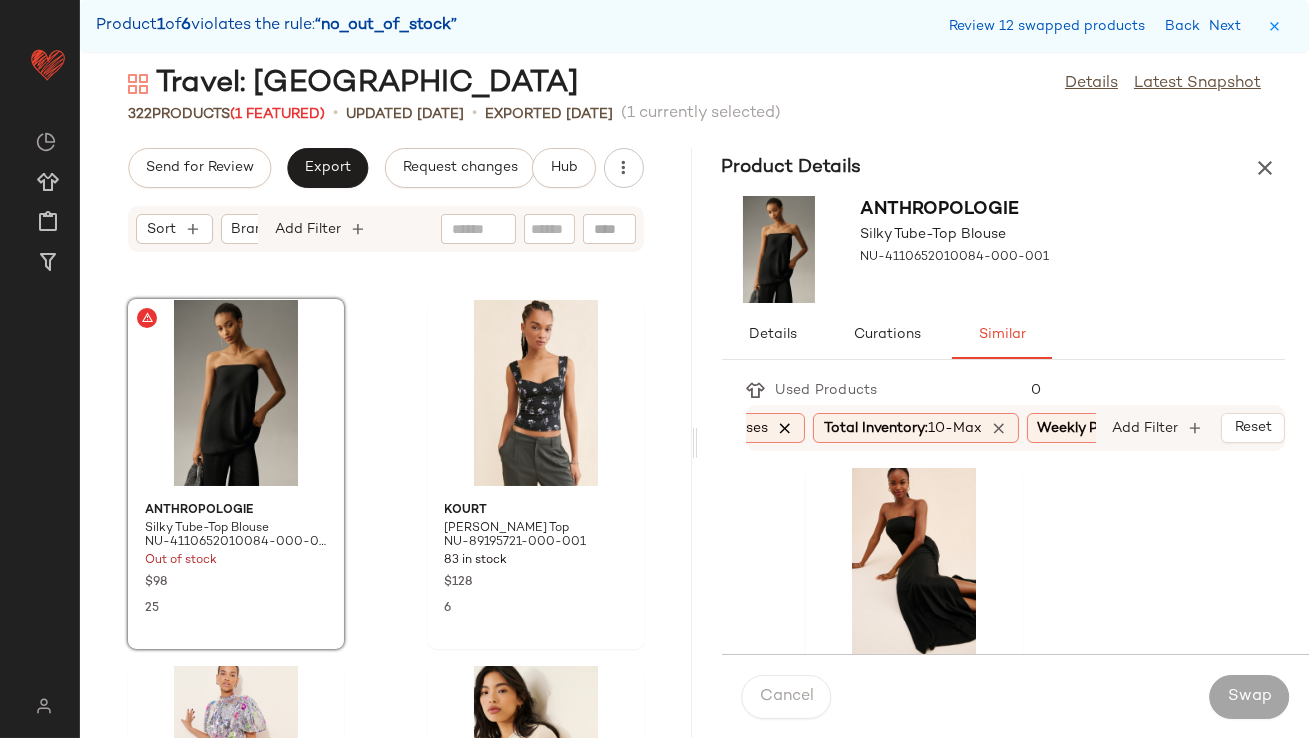 click at bounding box center (786, 428) 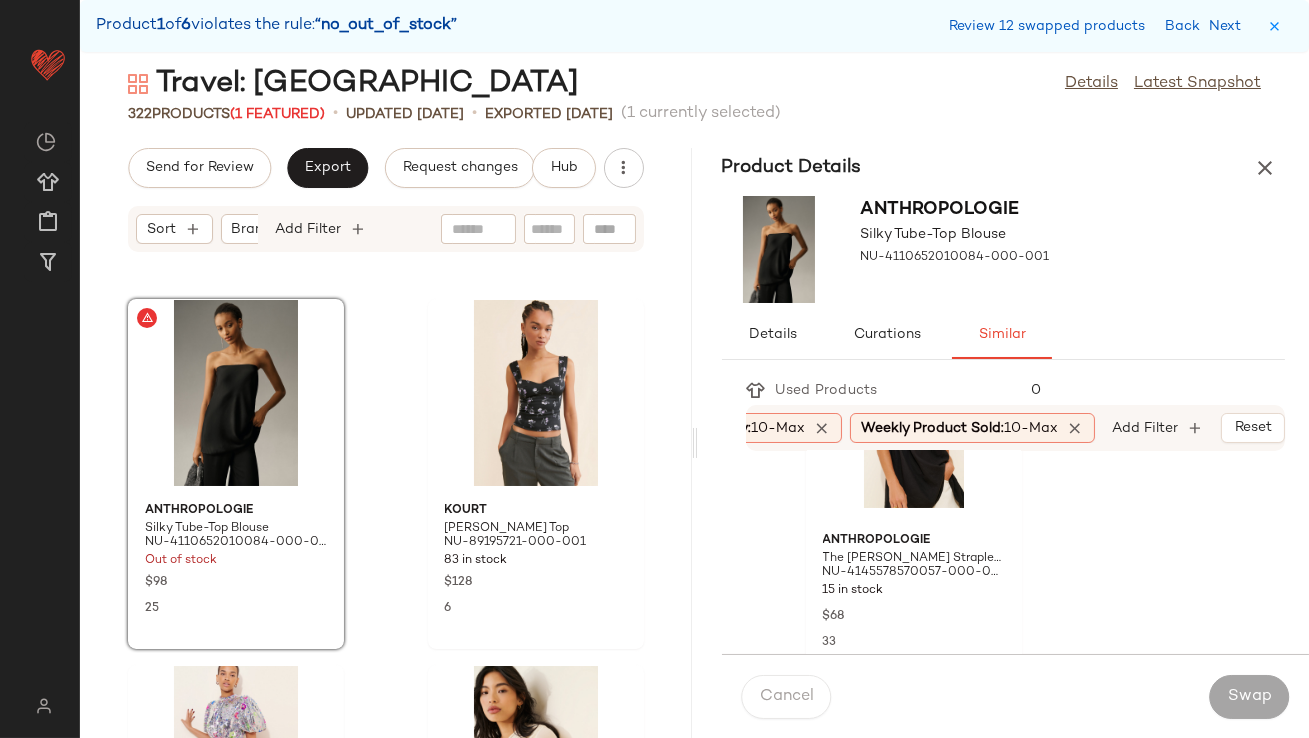 scroll, scrollTop: 478, scrollLeft: 0, axis: vertical 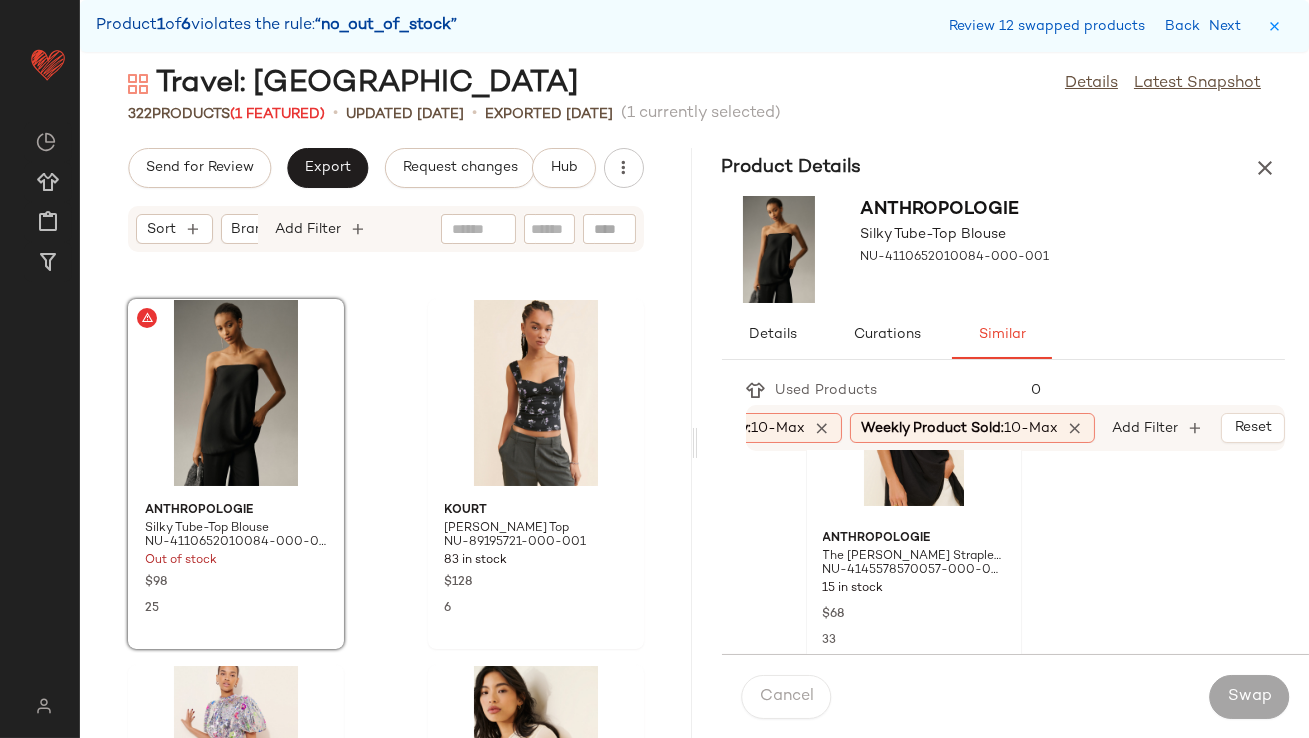 click 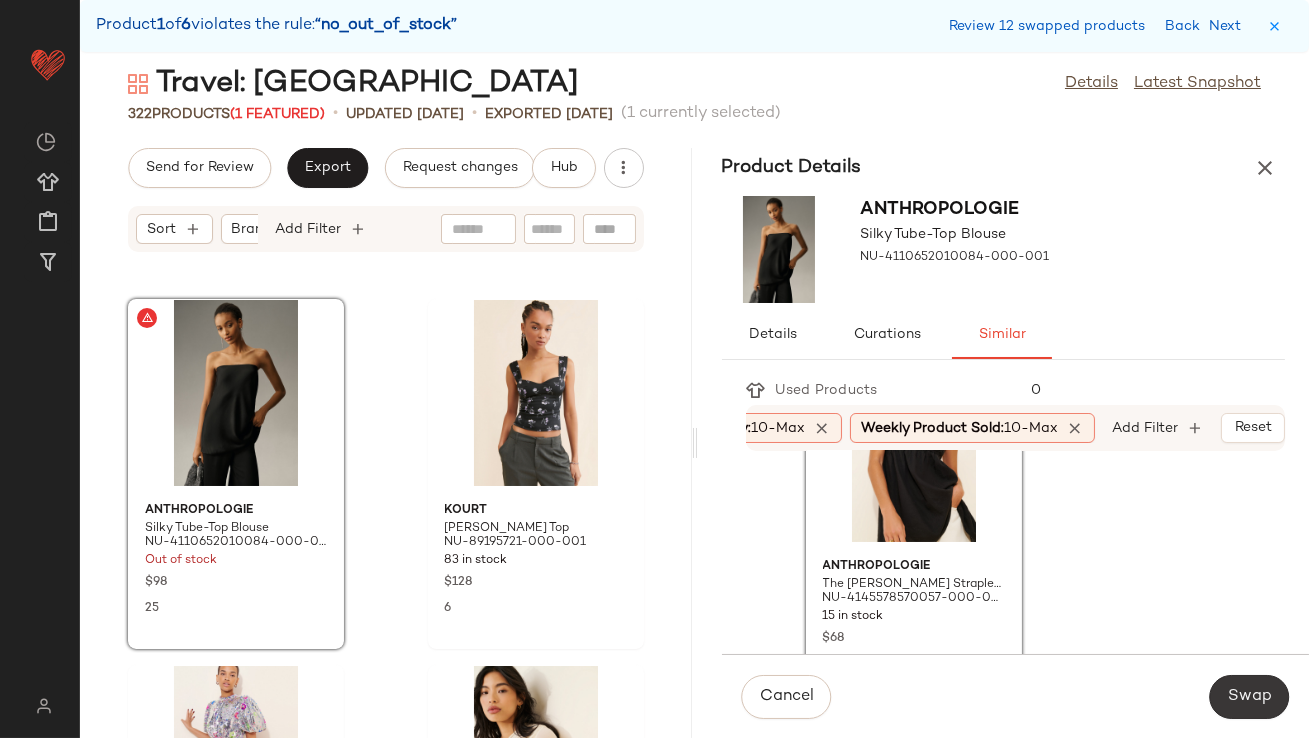 click on "Swap" 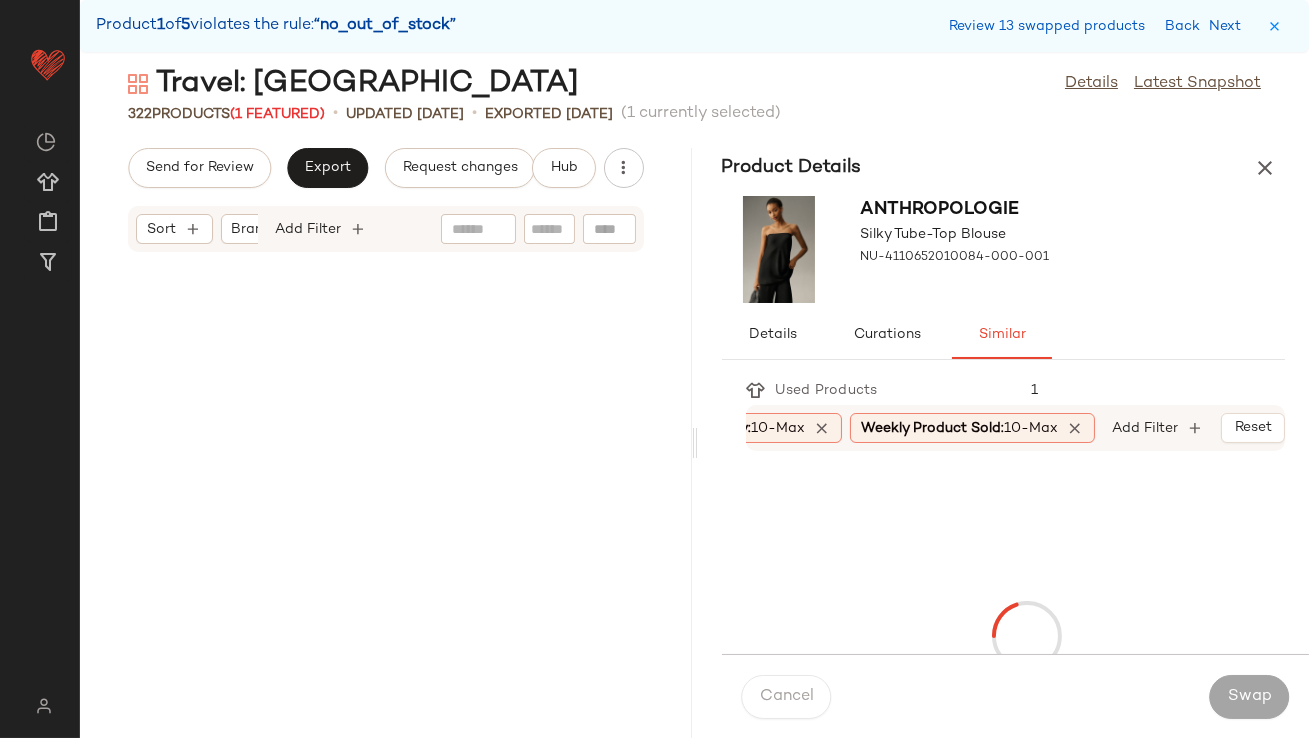 scroll, scrollTop: 48311, scrollLeft: 0, axis: vertical 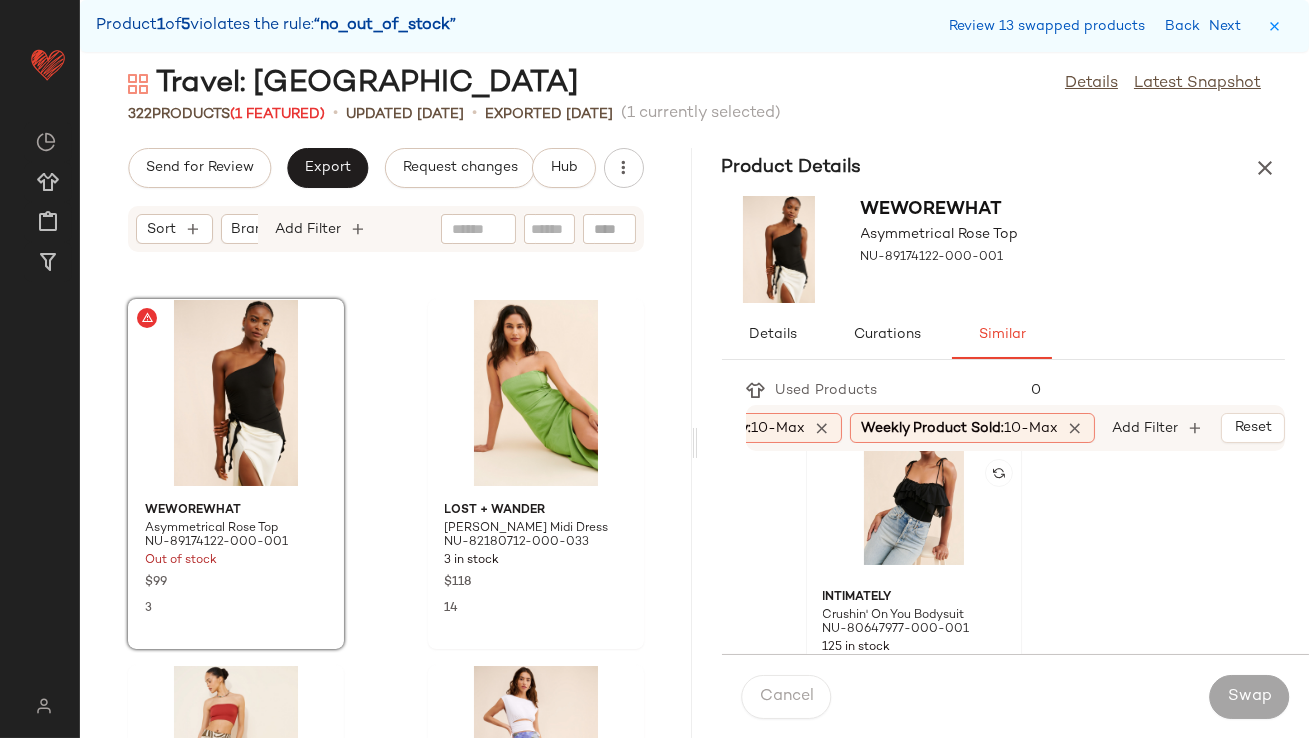 click 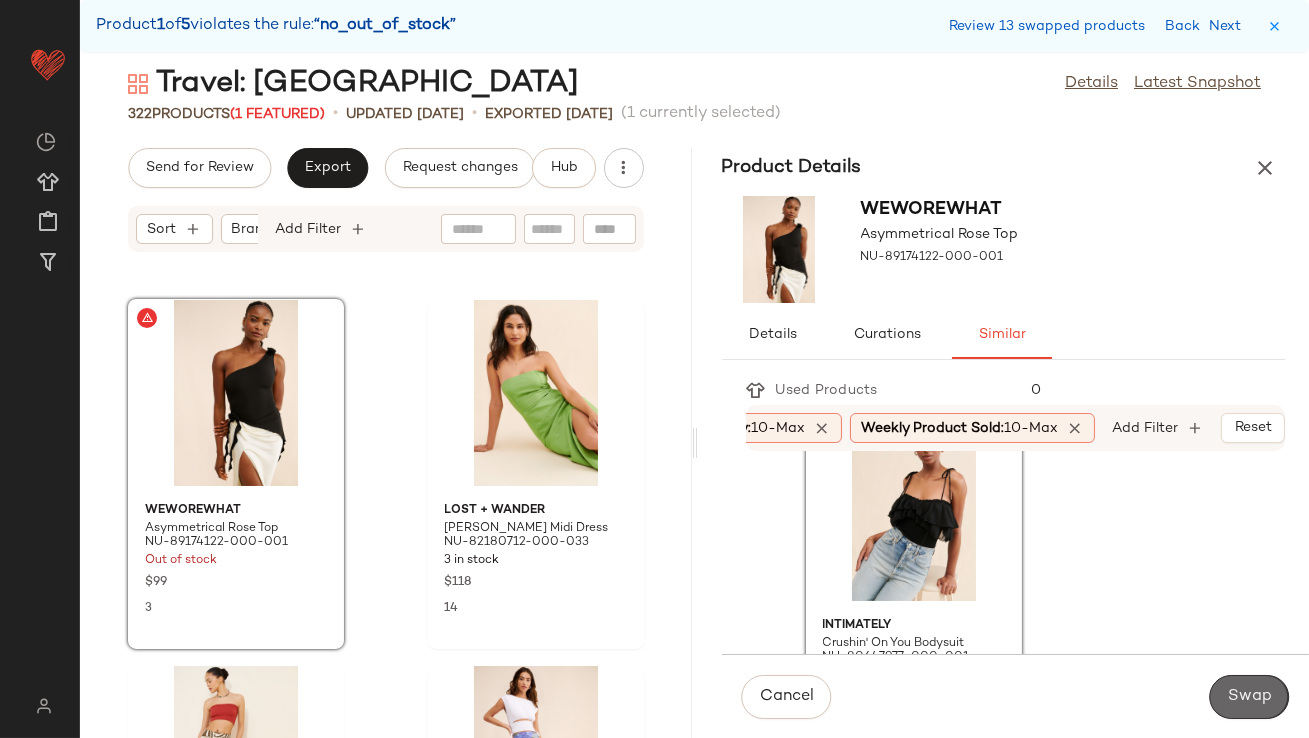 click on "Swap" at bounding box center (1249, 697) 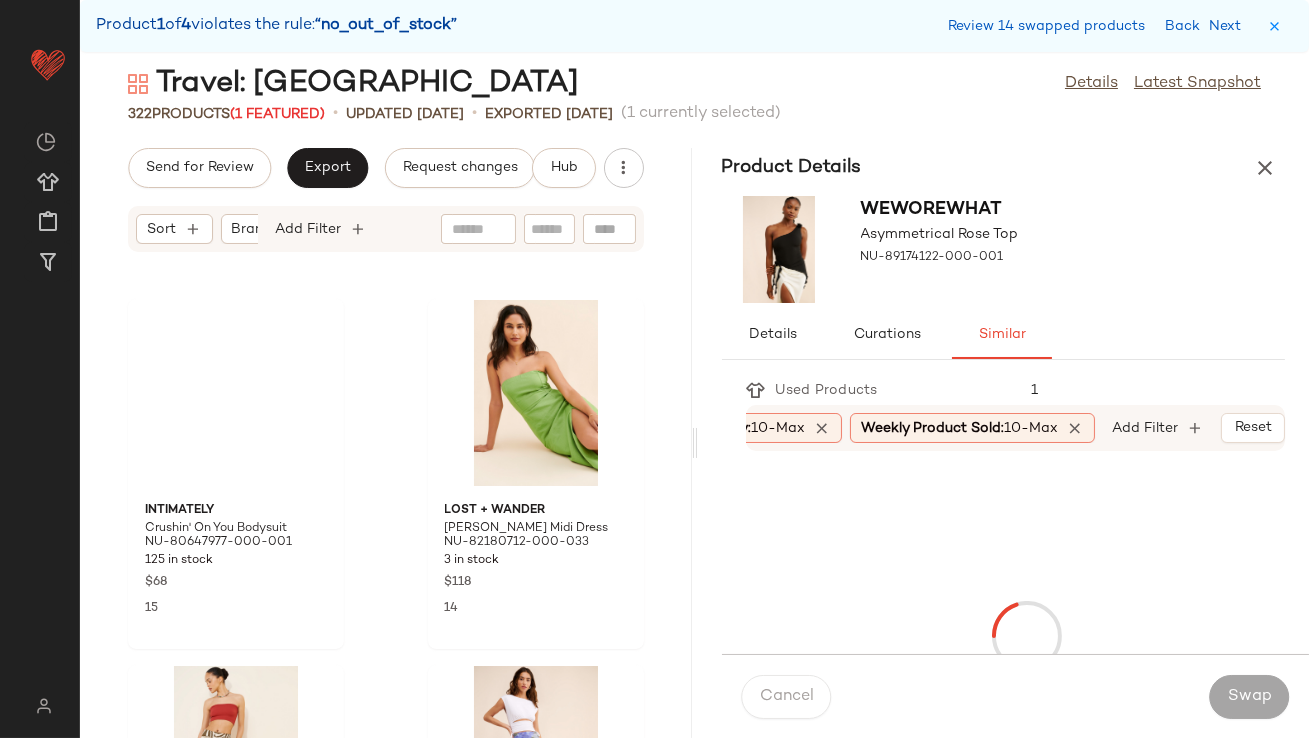scroll, scrollTop: 50141, scrollLeft: 0, axis: vertical 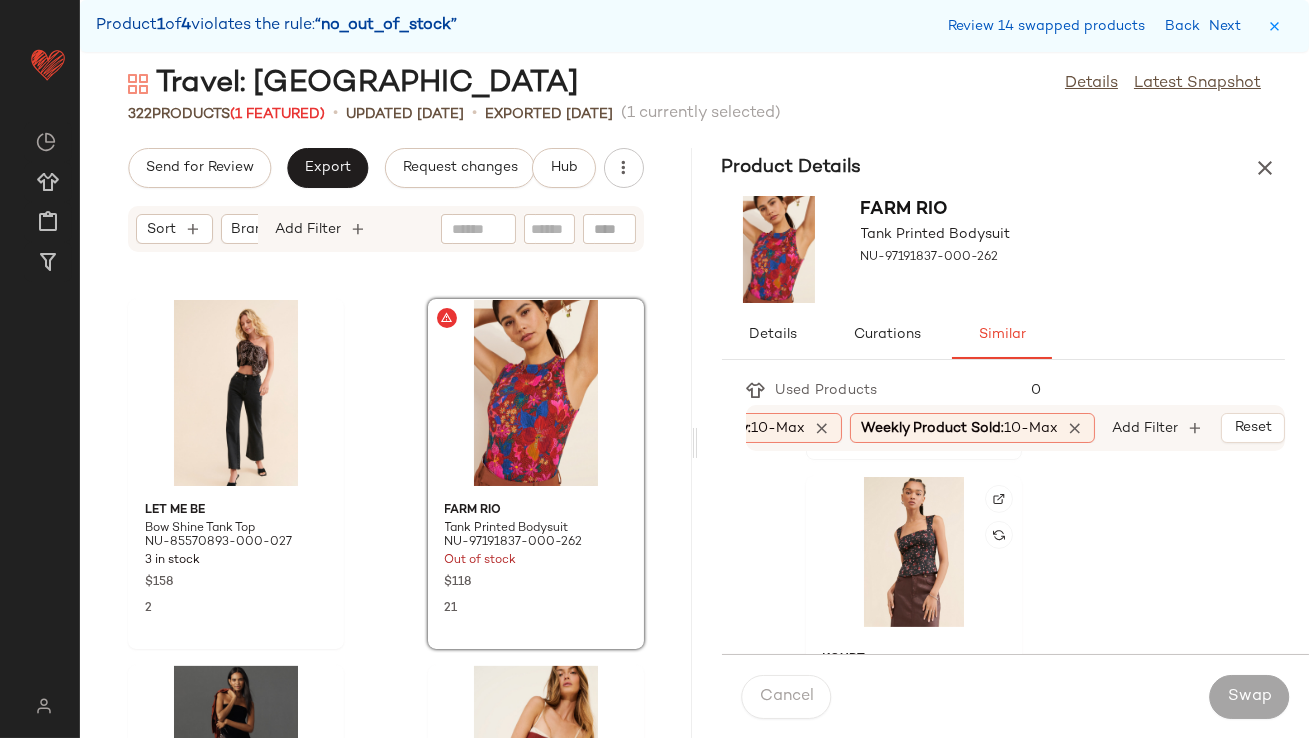 click 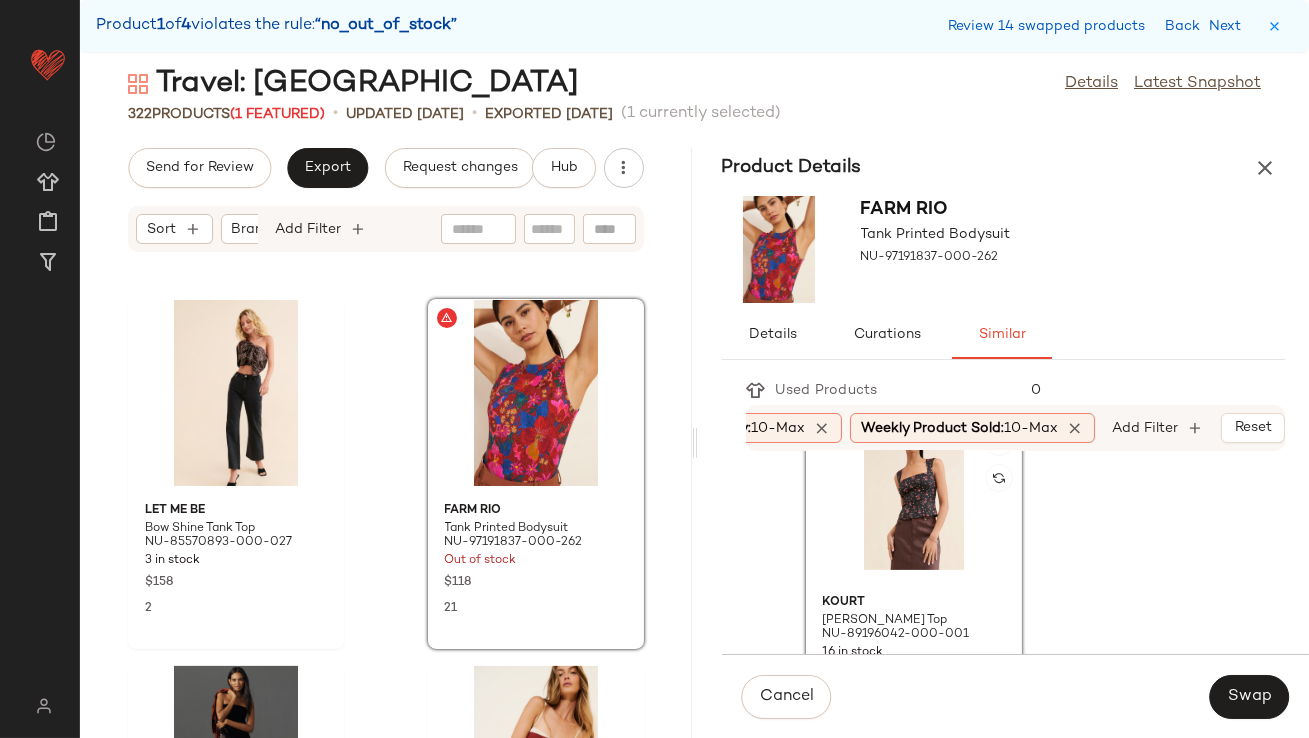 scroll, scrollTop: 1517, scrollLeft: 0, axis: vertical 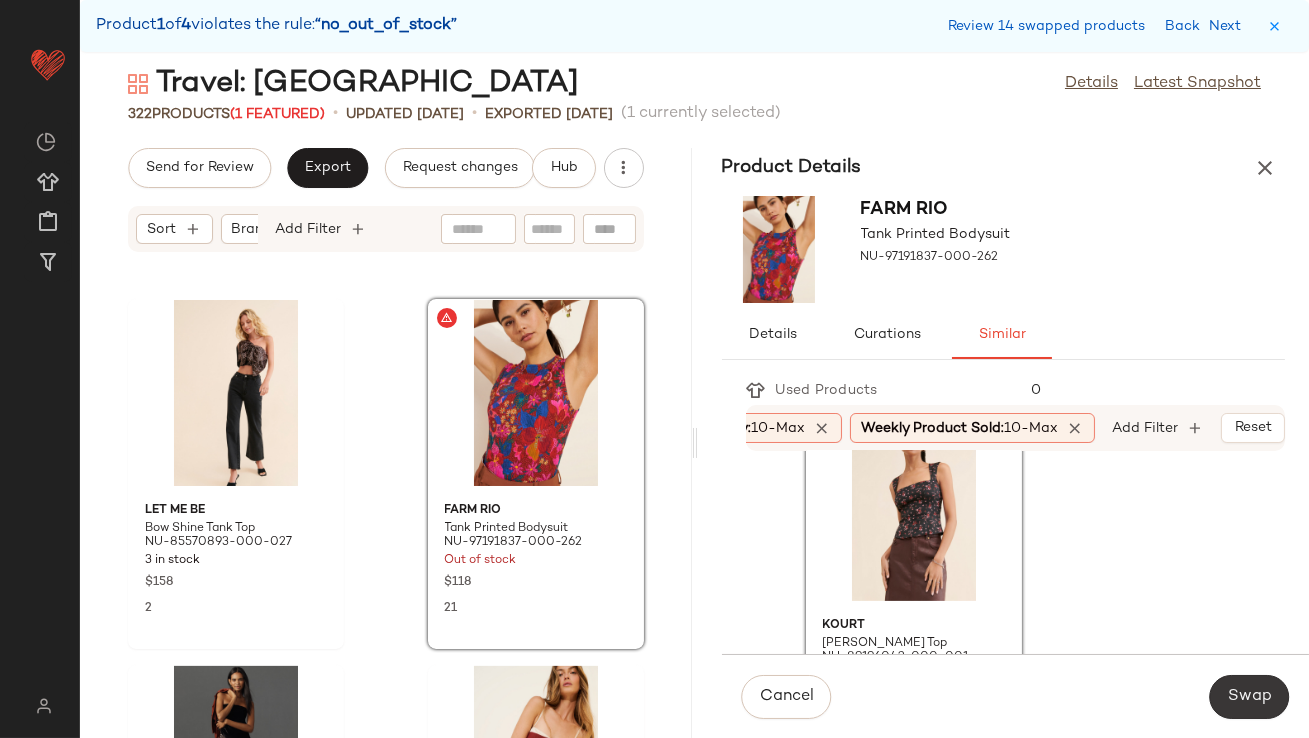 click on "Swap" at bounding box center (1249, 697) 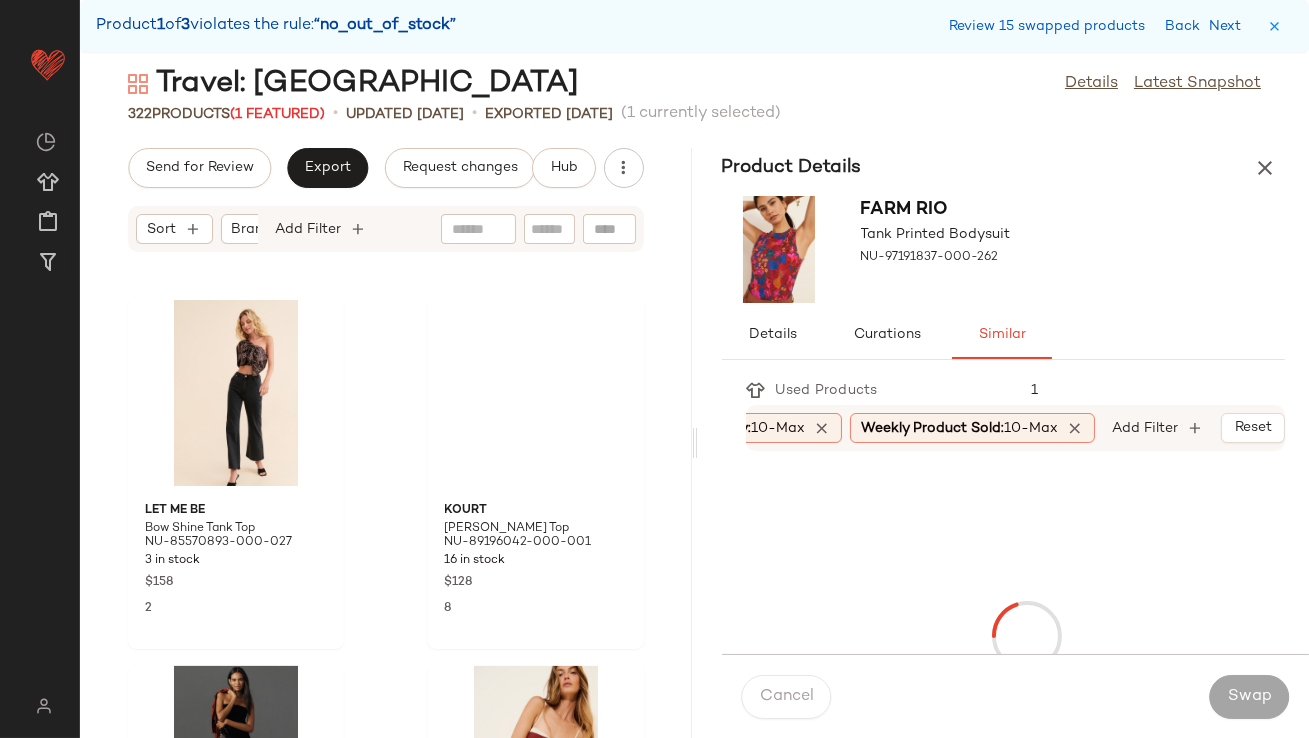 scroll, scrollTop: 51605, scrollLeft: 0, axis: vertical 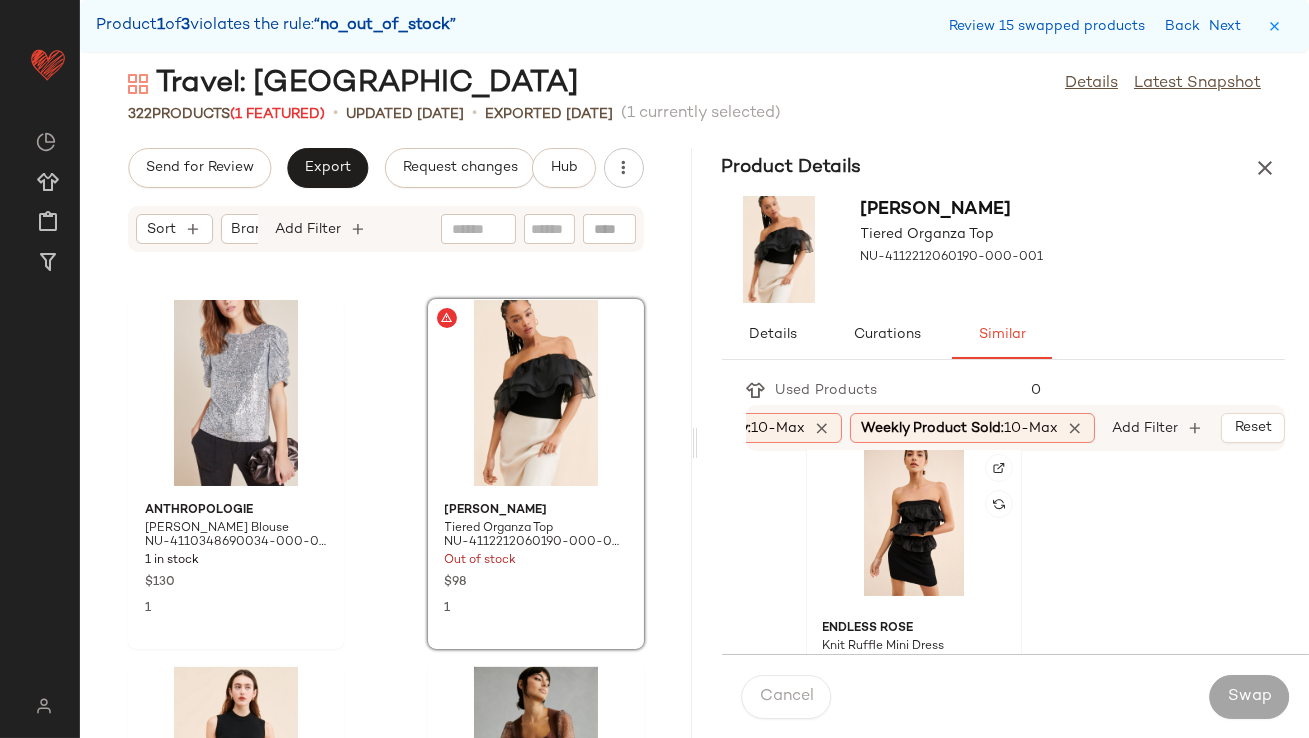 click 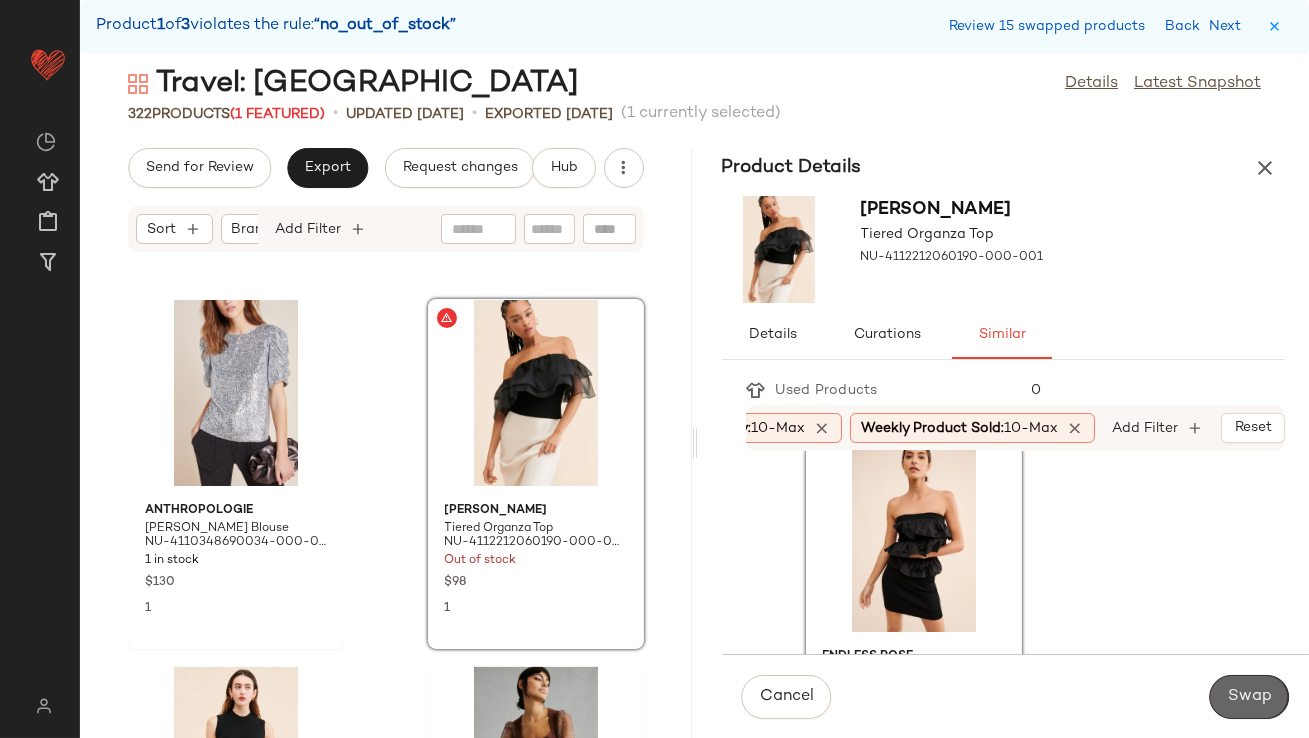 click on "Swap" 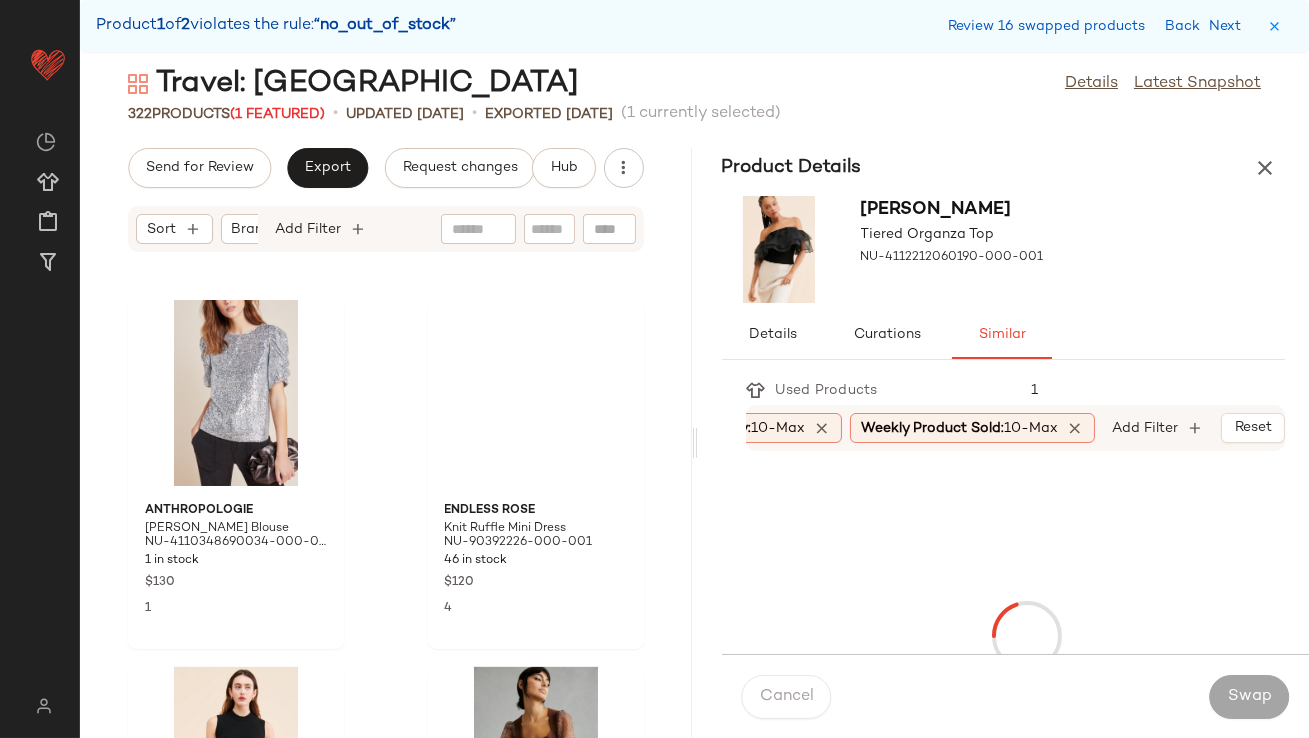 scroll, scrollTop: 58194, scrollLeft: 0, axis: vertical 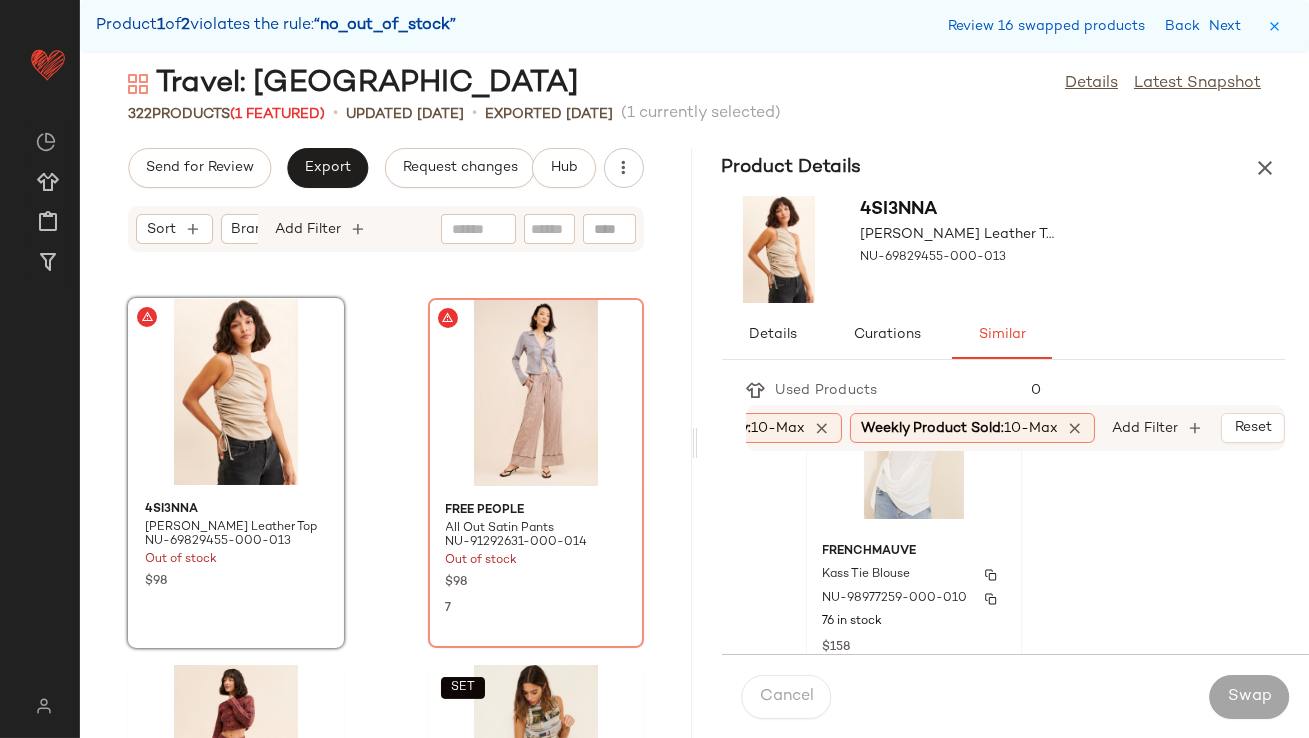 click 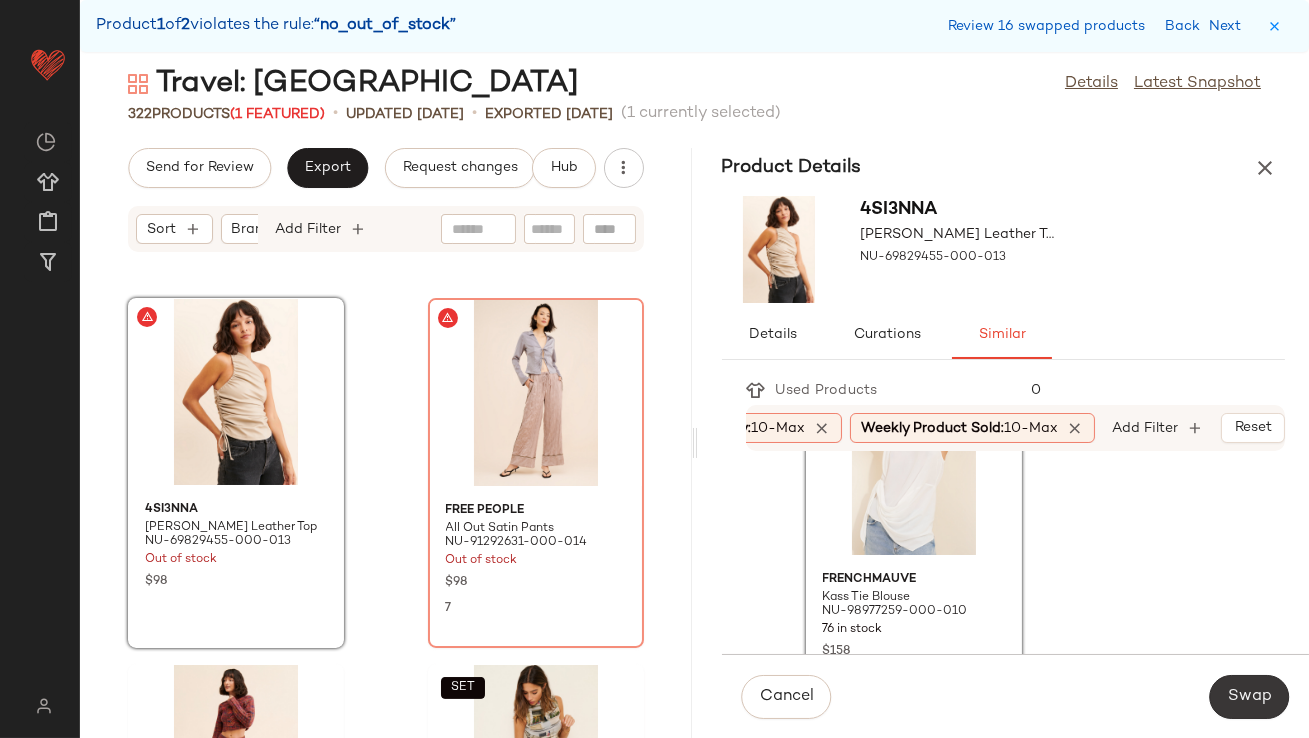 click on "Swap" 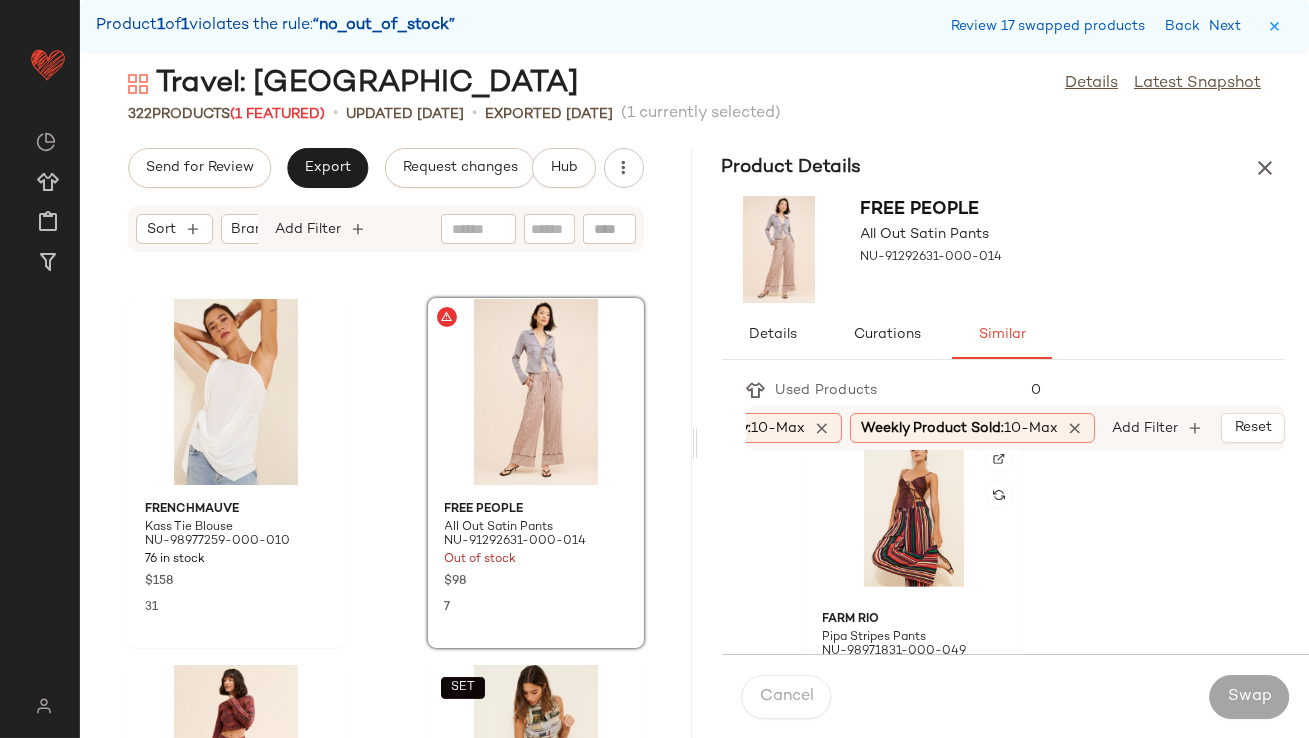 scroll, scrollTop: 1863, scrollLeft: 0, axis: vertical 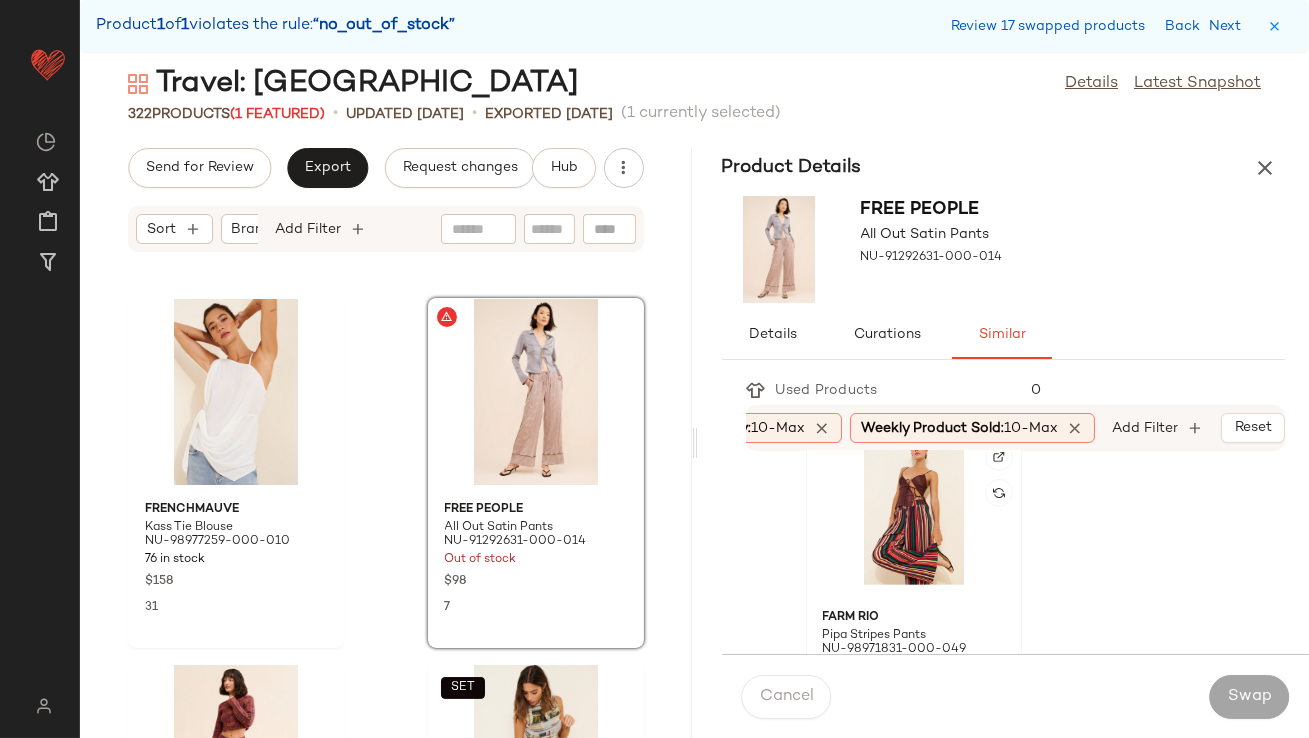 click 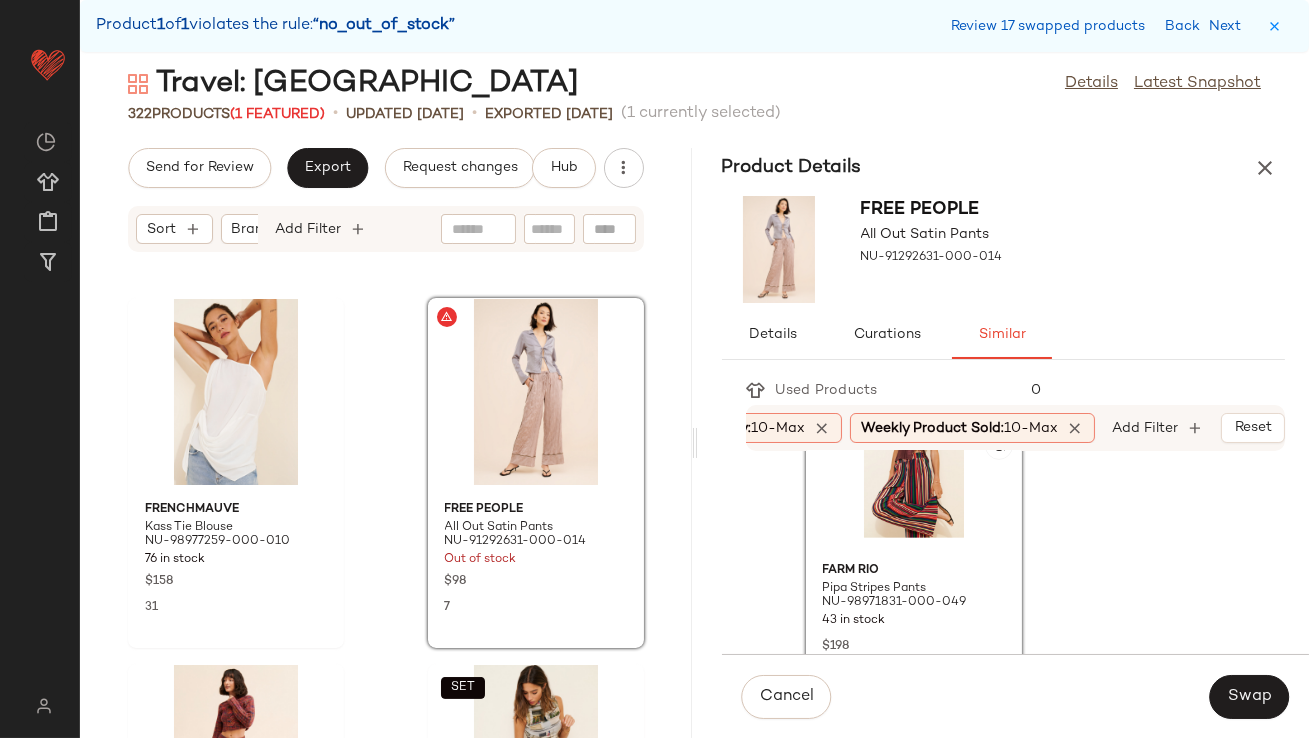 scroll, scrollTop: 1916, scrollLeft: 0, axis: vertical 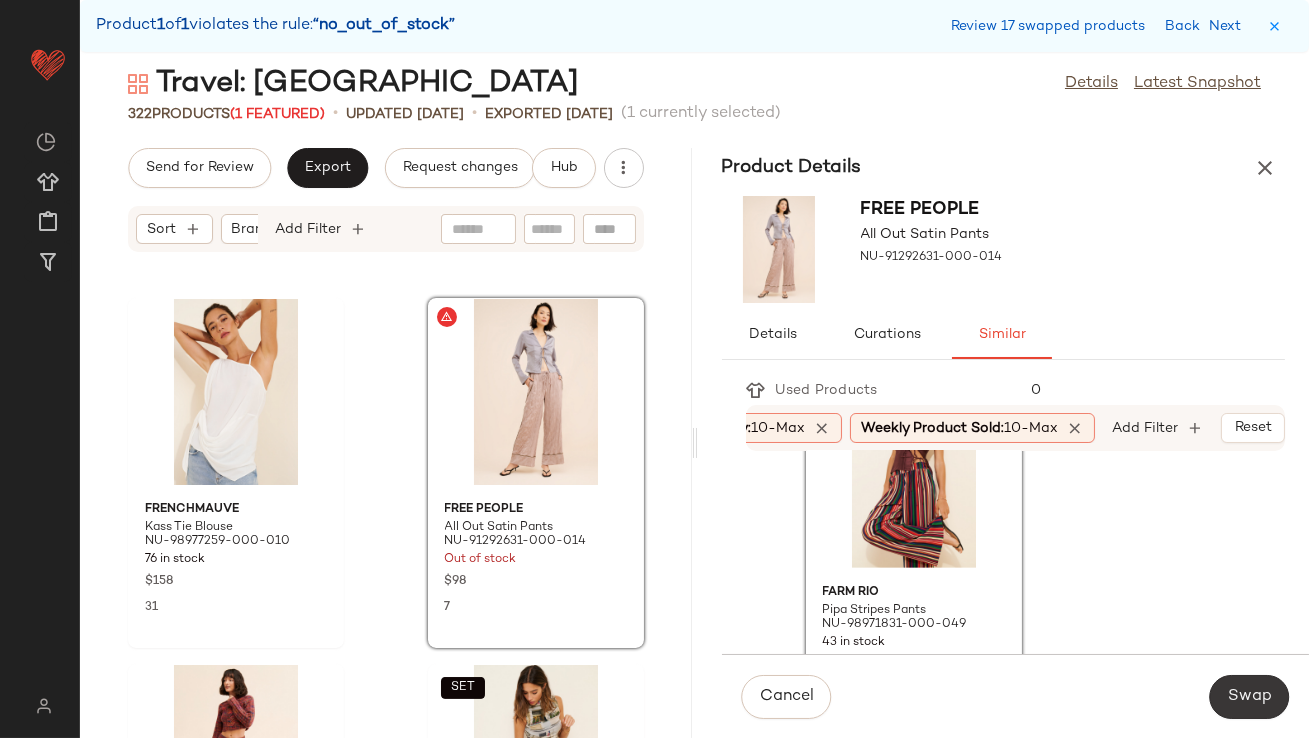 click on "Swap" 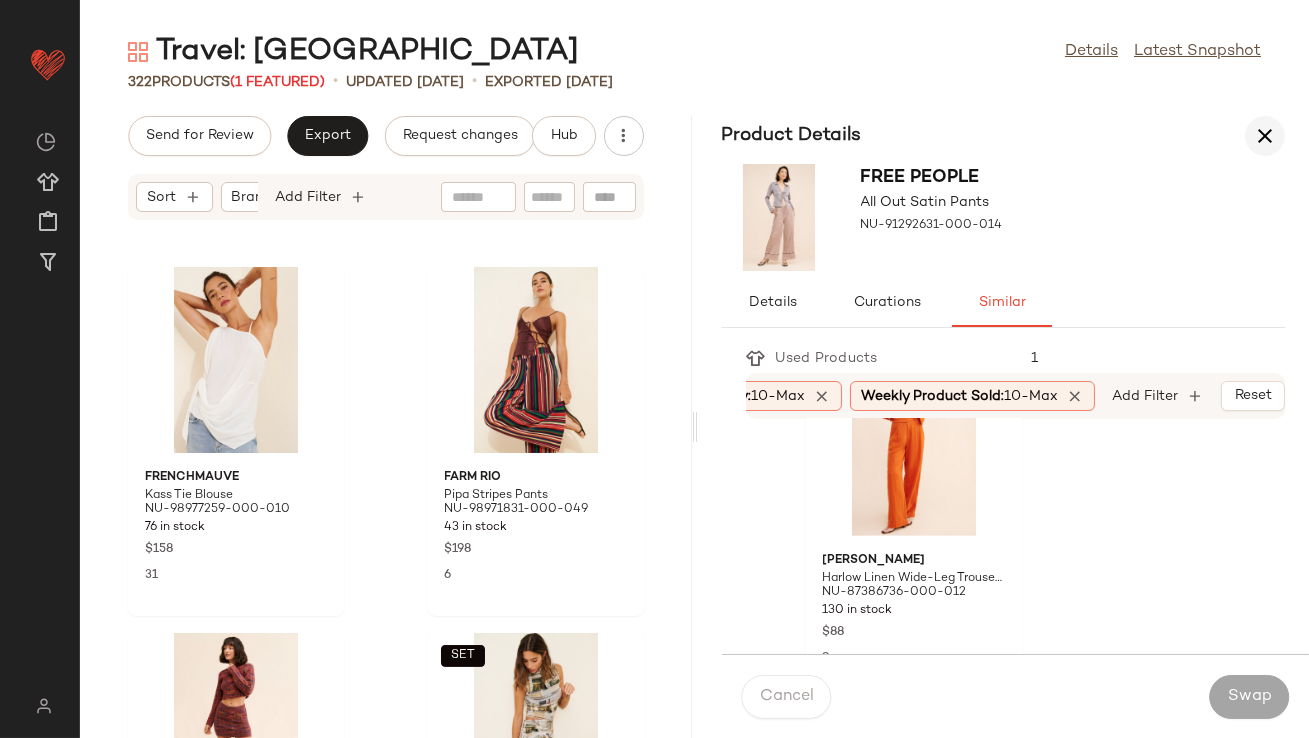 click at bounding box center [1265, 136] 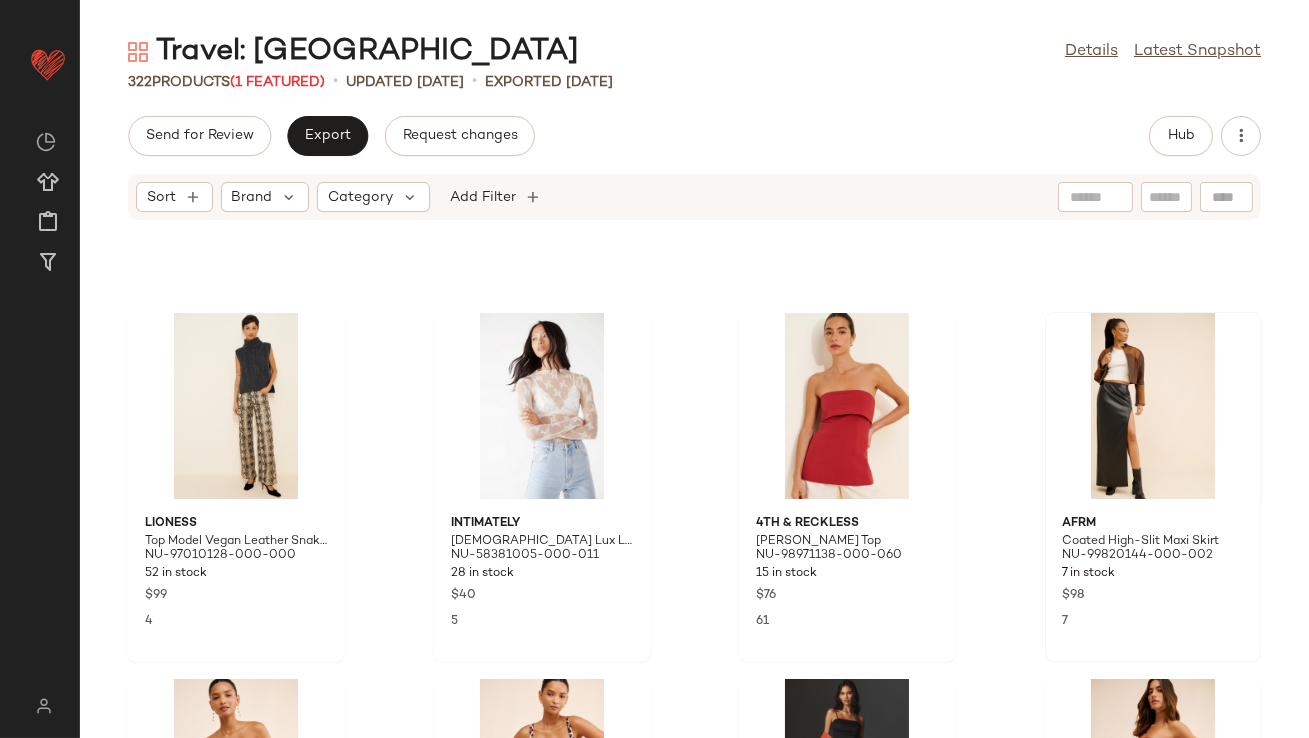 scroll, scrollTop: 305, scrollLeft: 0, axis: vertical 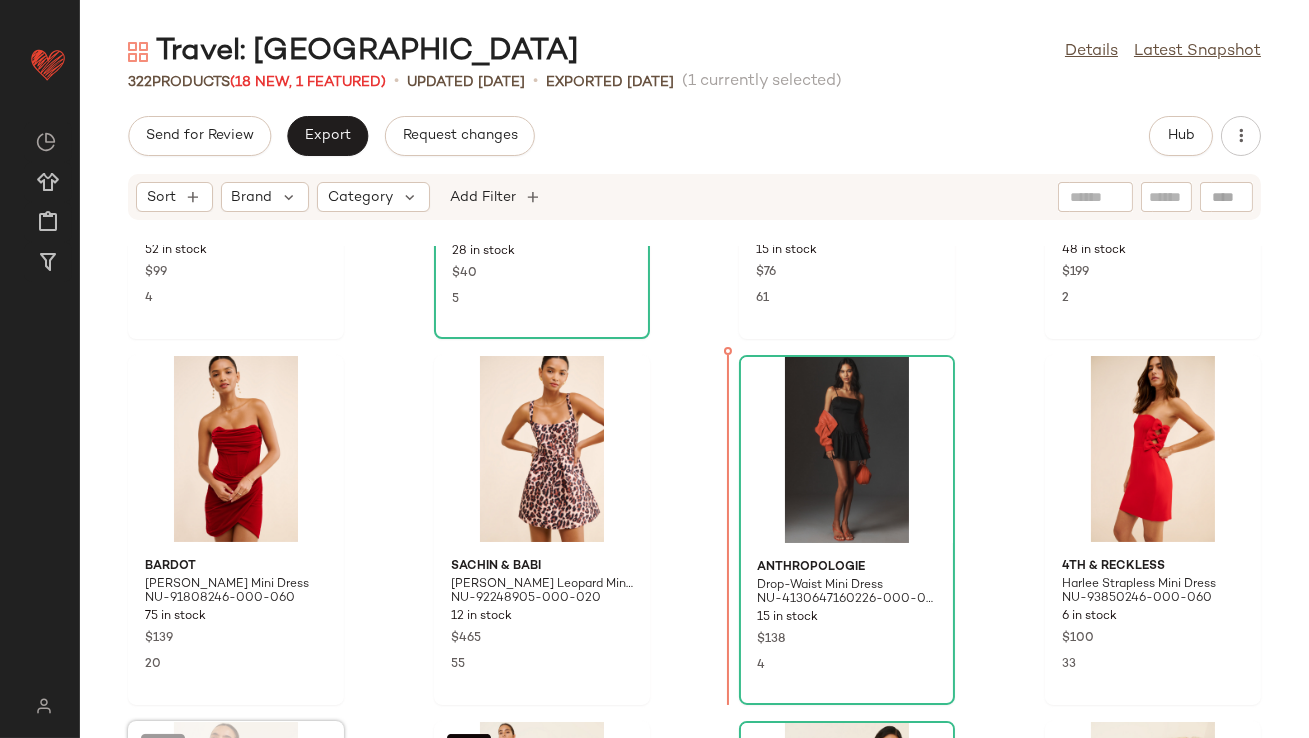 drag, startPoint x: 219, startPoint y: 573, endPoint x: 230, endPoint y: 566, distance: 13.038404 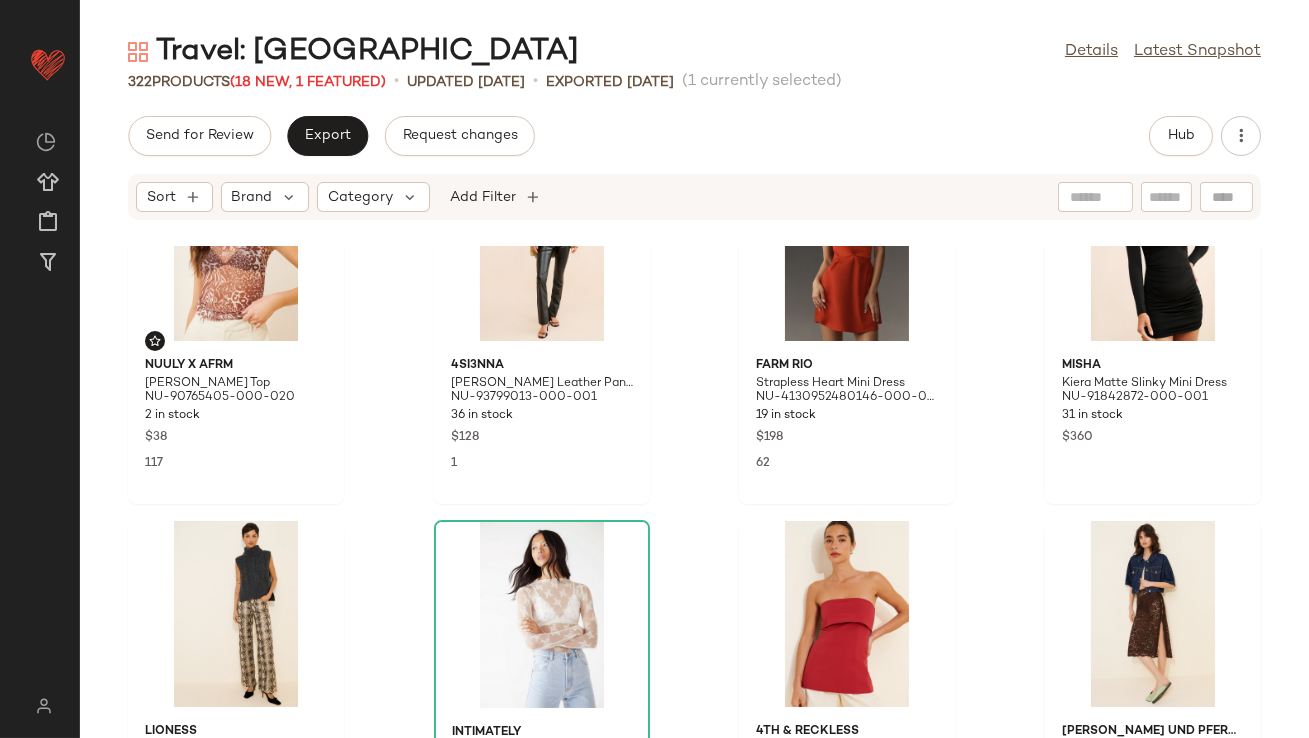 scroll, scrollTop: 0, scrollLeft: 0, axis: both 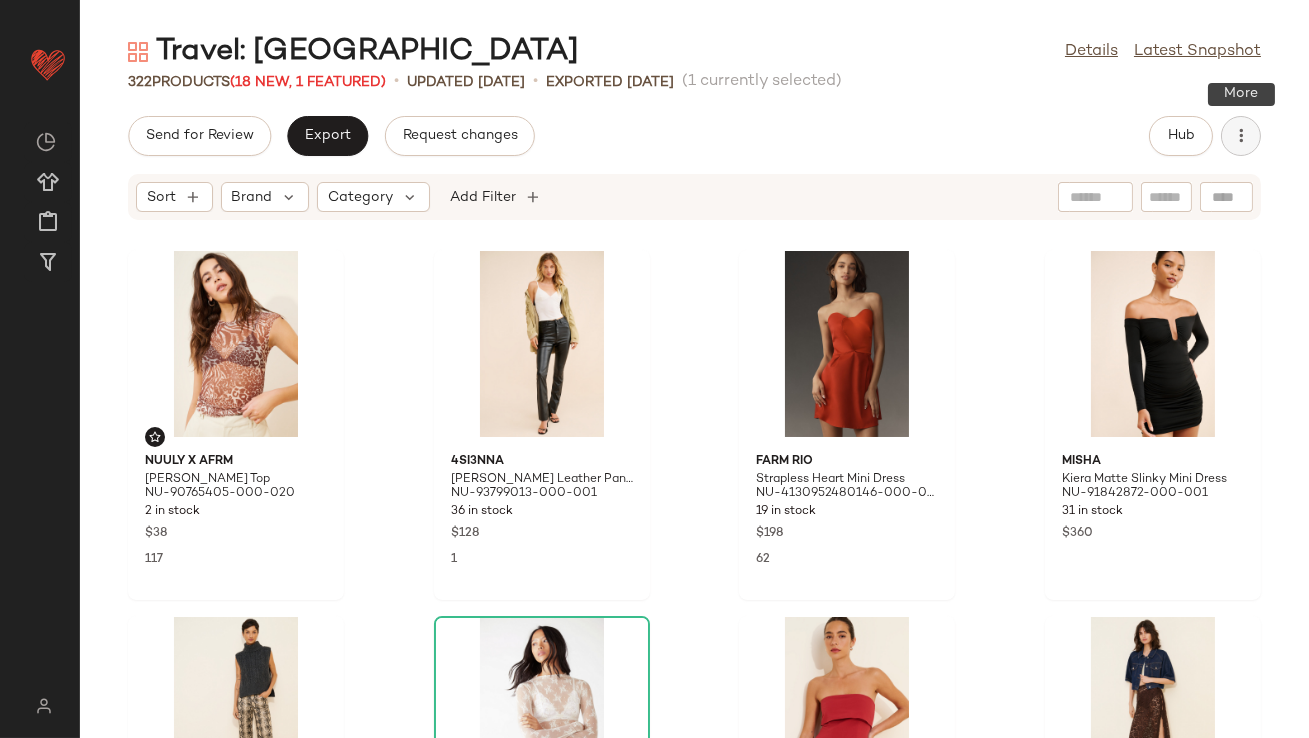 click 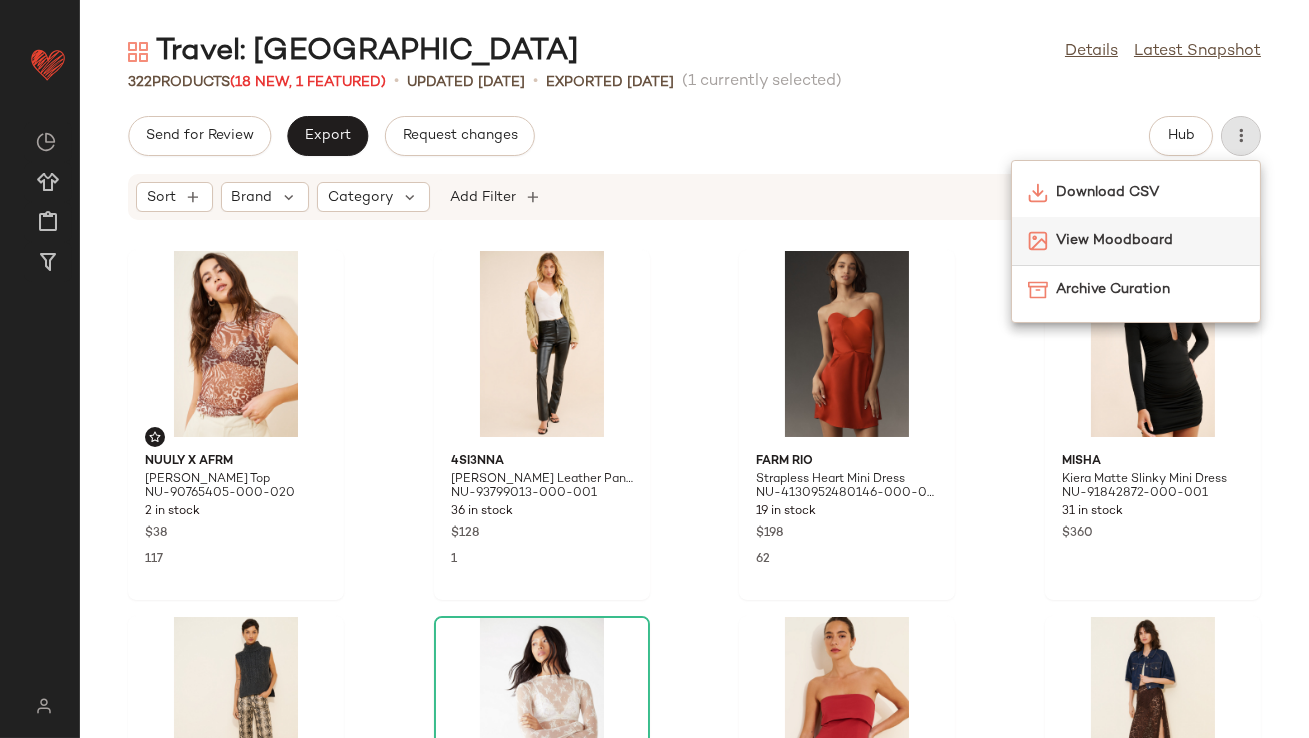 click on "View Moodboard" at bounding box center [1150, 240] 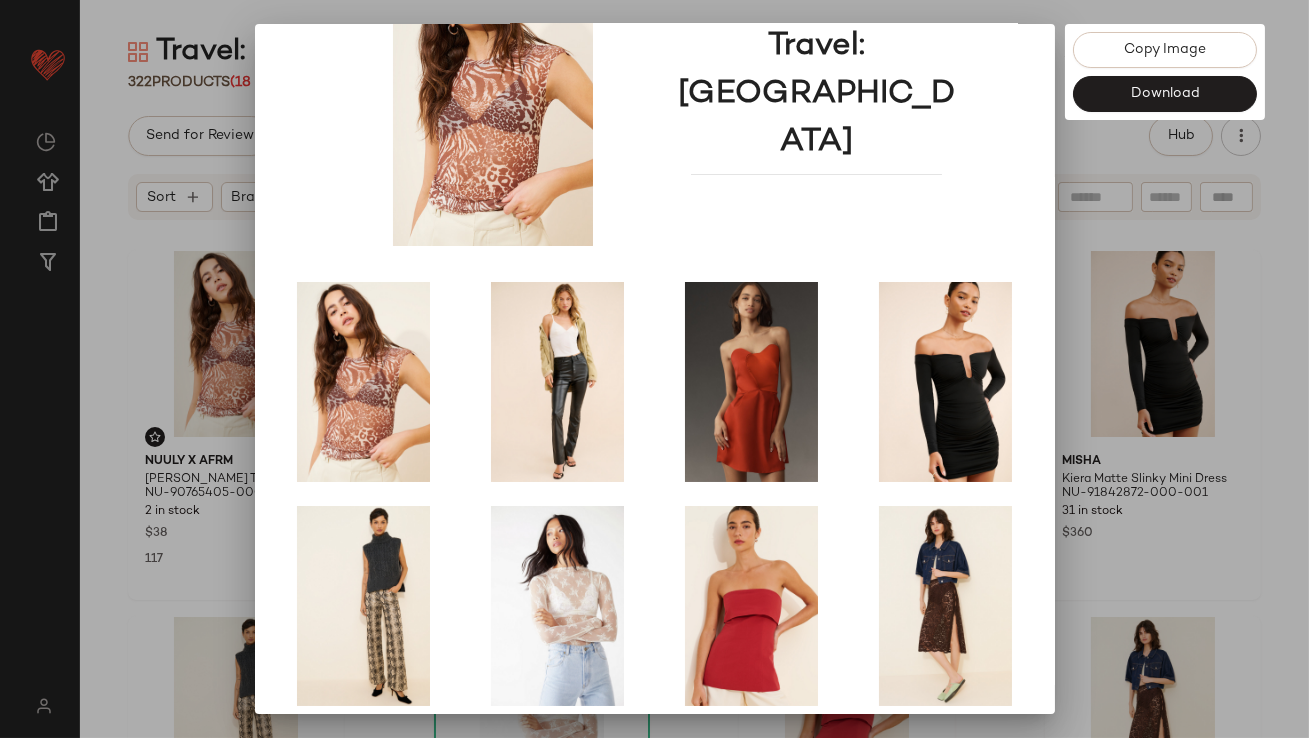 scroll, scrollTop: 341, scrollLeft: 0, axis: vertical 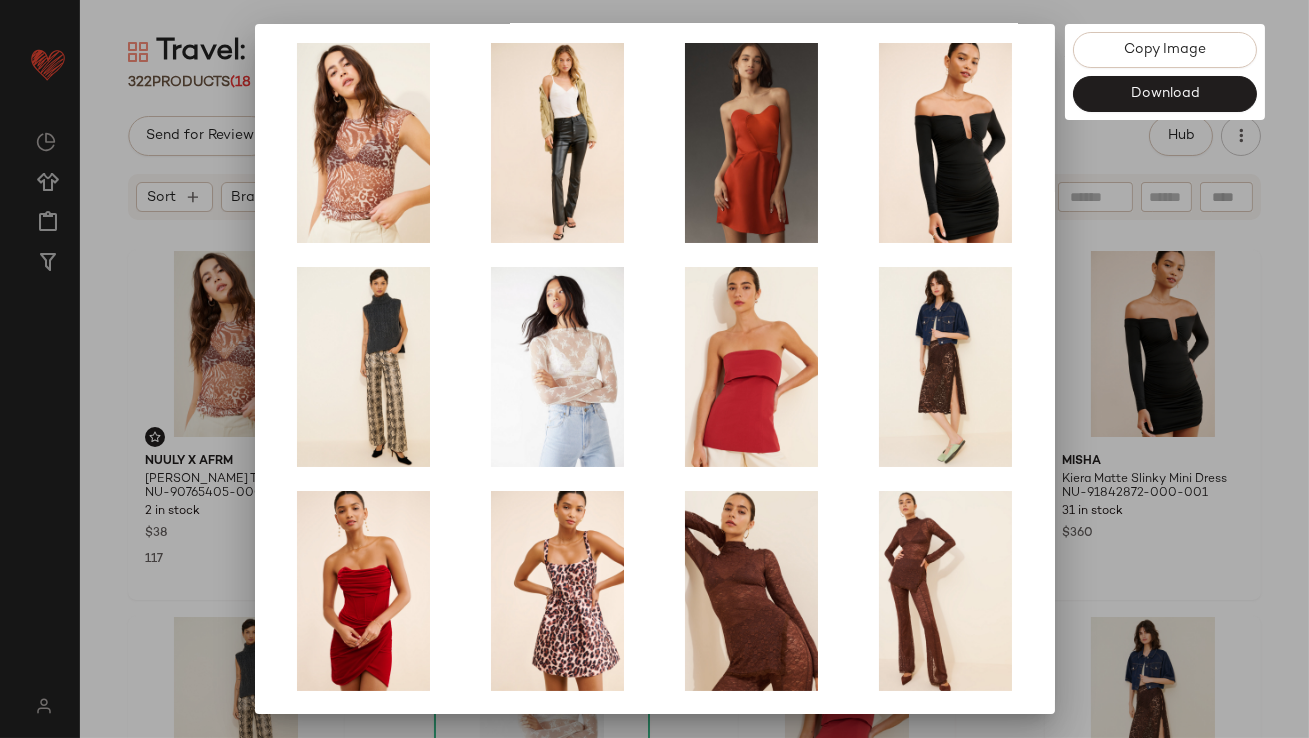 click at bounding box center [654, 369] 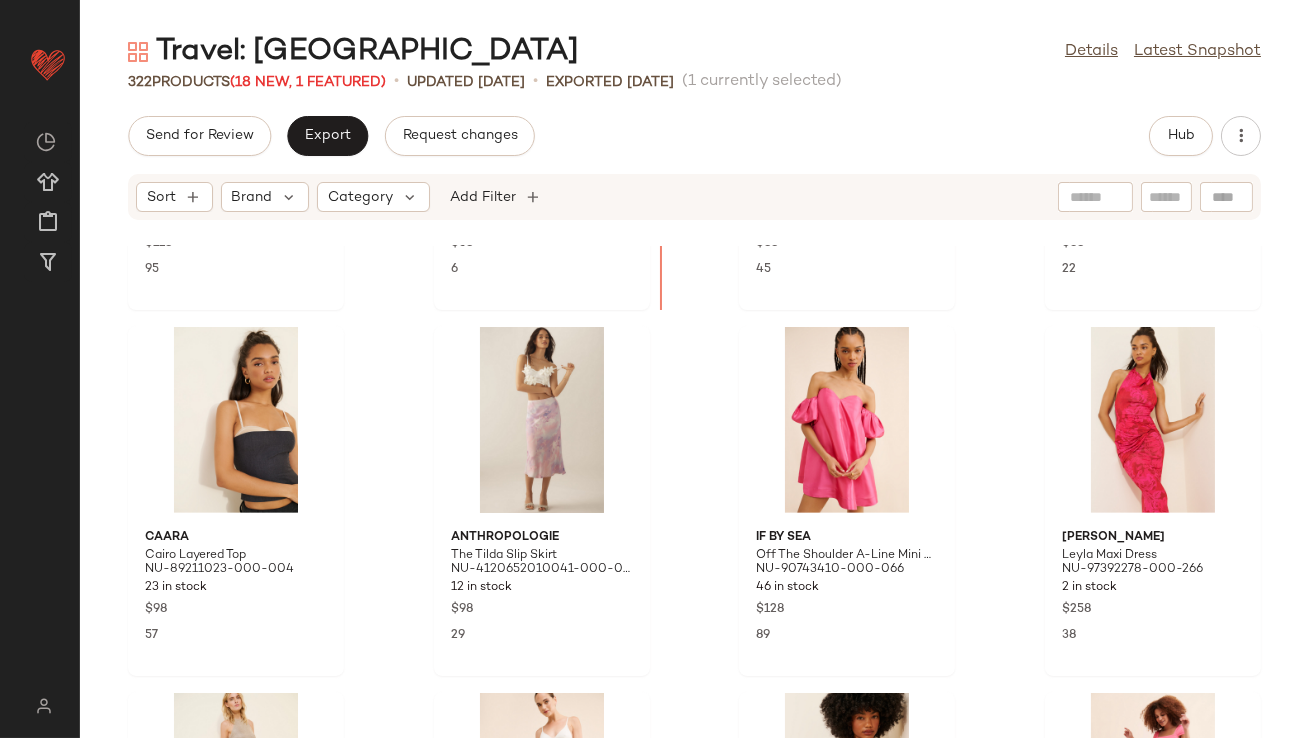 scroll, scrollTop: 1770, scrollLeft: 0, axis: vertical 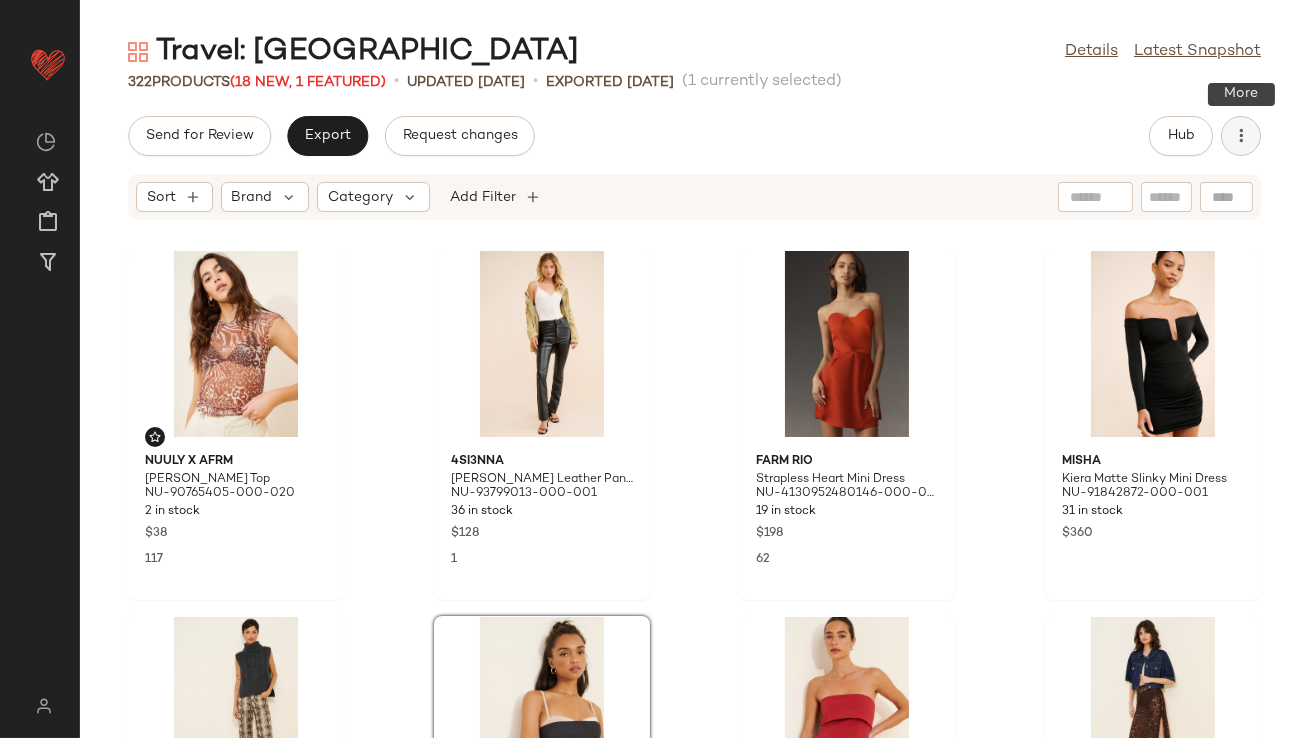 click 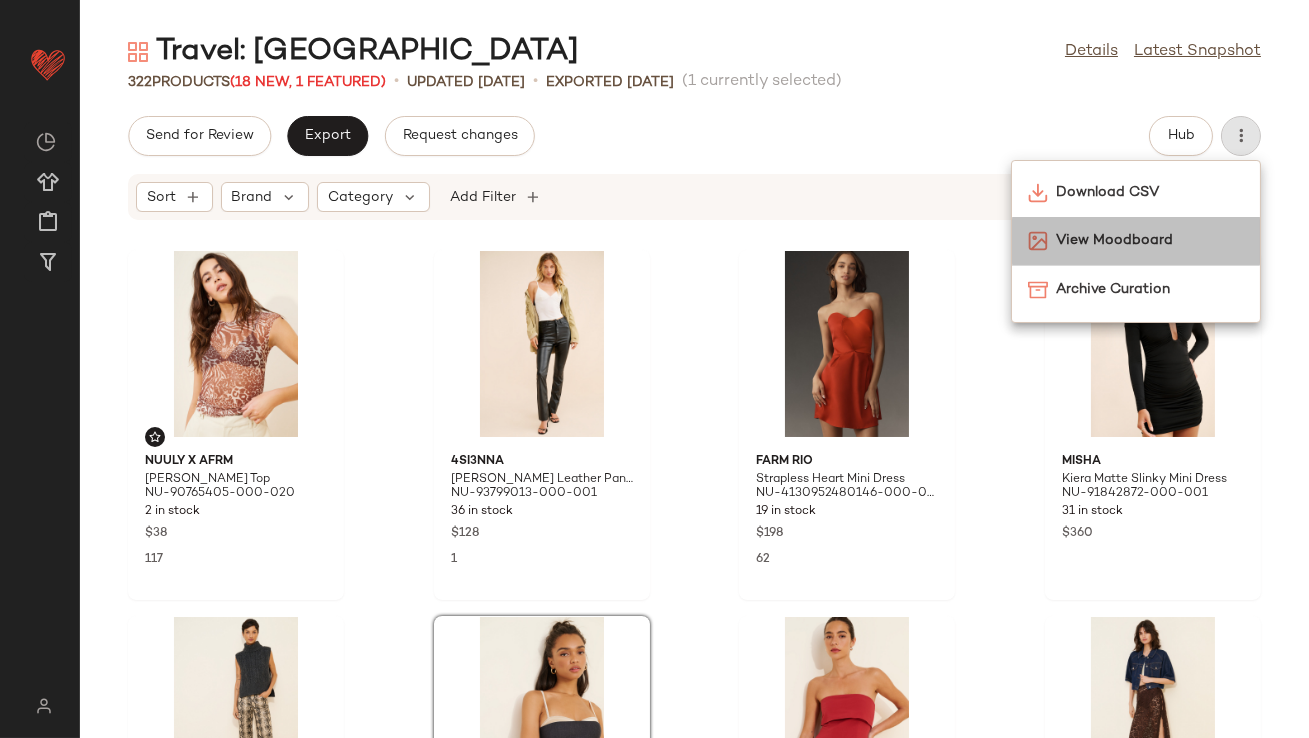 click on "View Moodboard" at bounding box center (1150, 240) 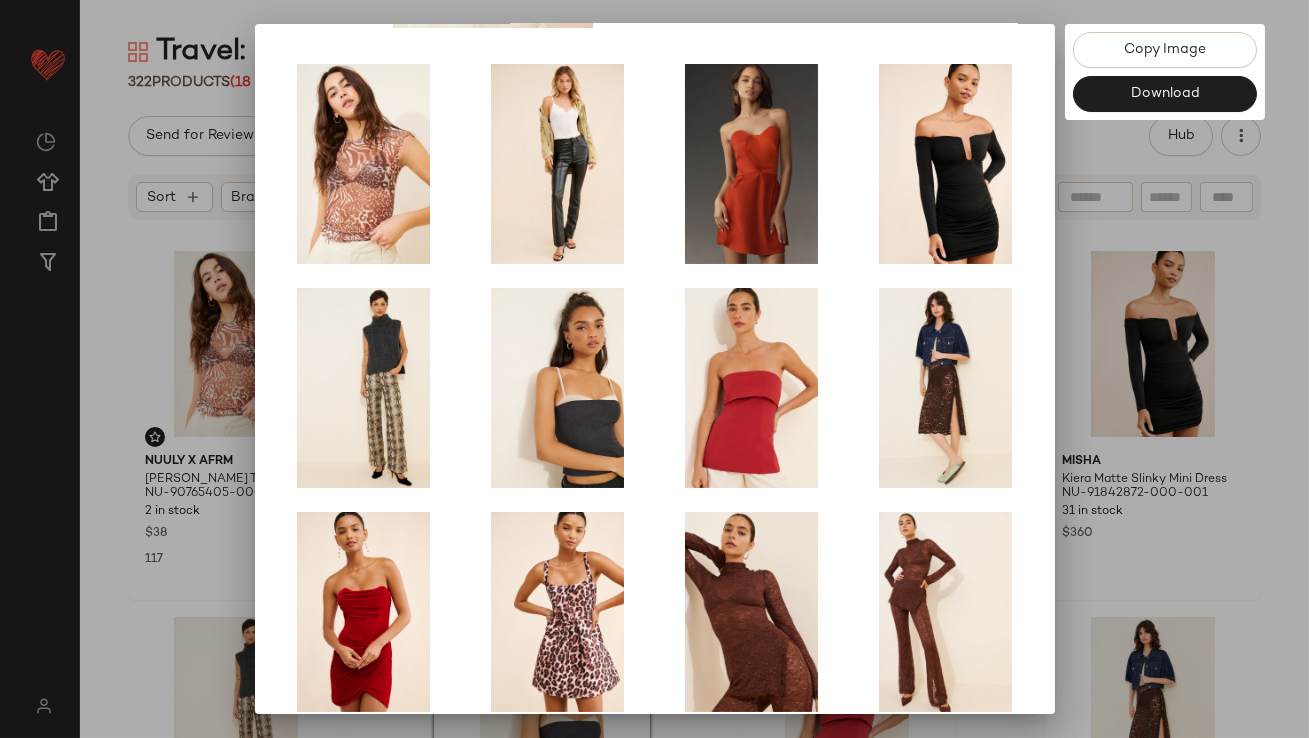 scroll, scrollTop: 341, scrollLeft: 0, axis: vertical 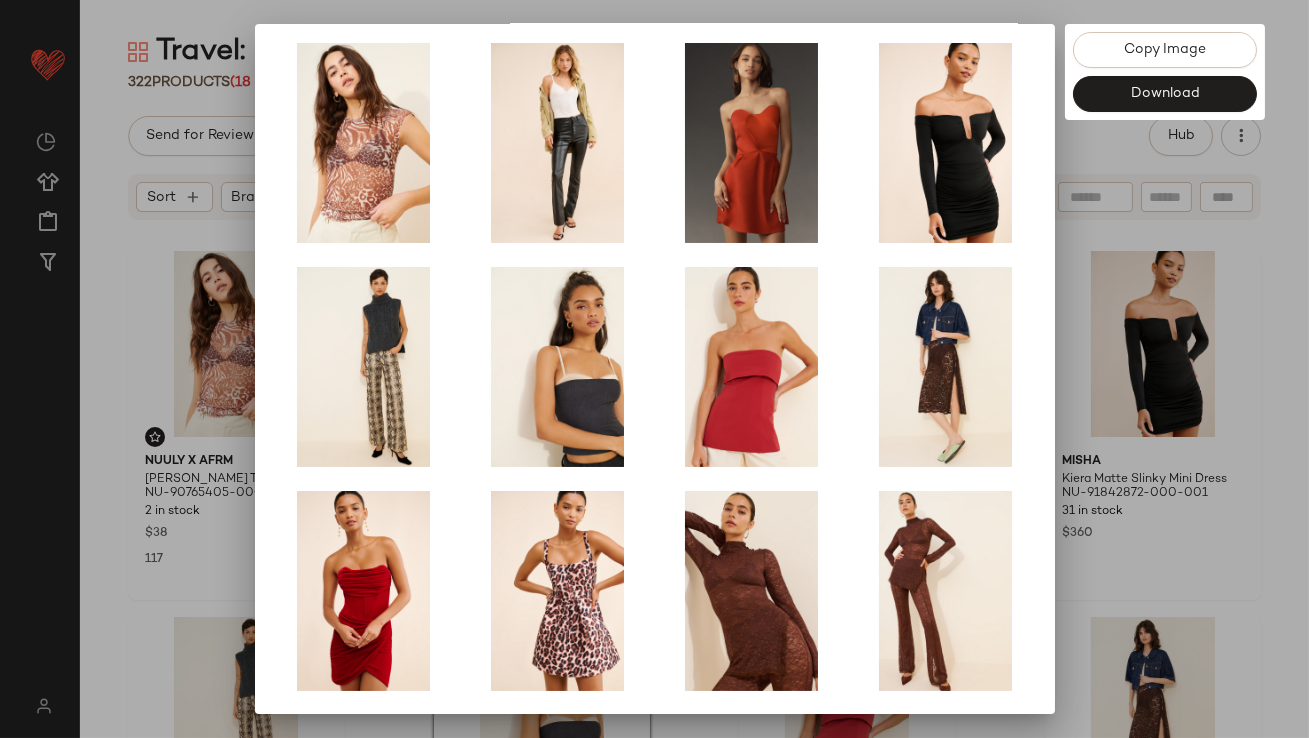 click at bounding box center [654, 369] 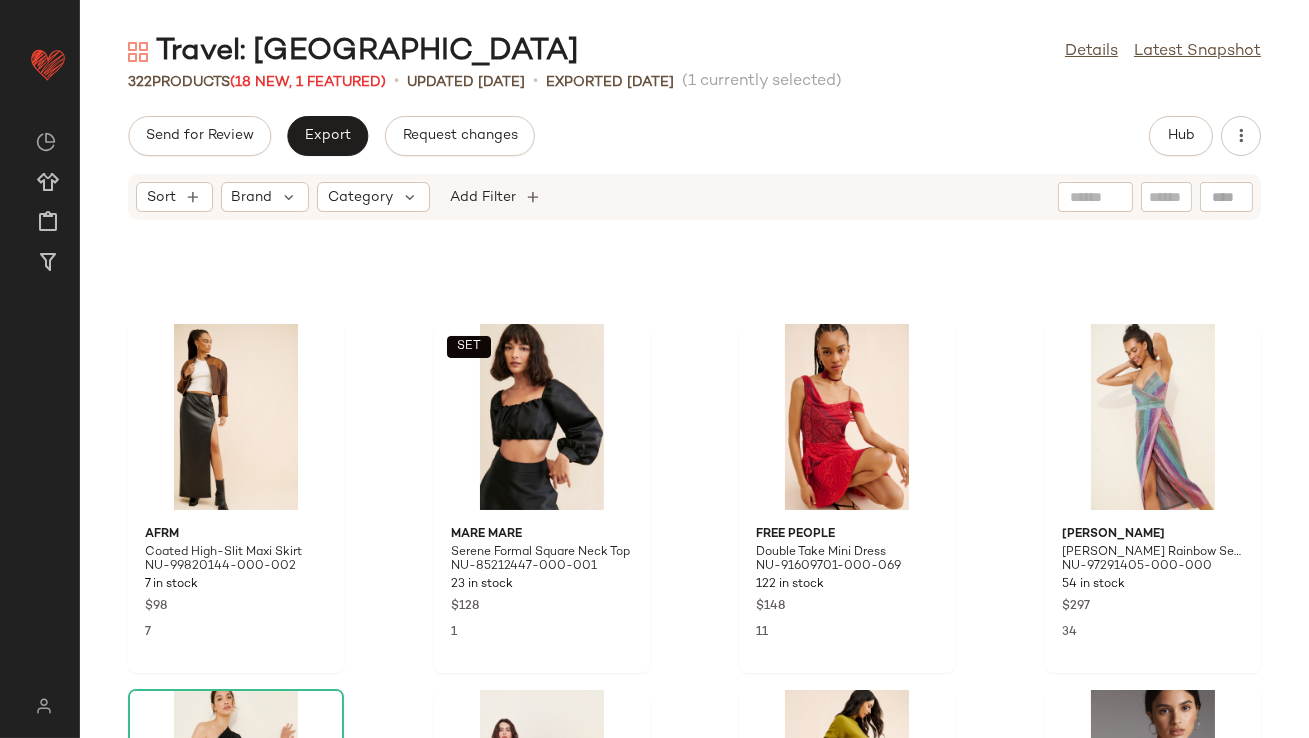 scroll, scrollTop: 3513, scrollLeft: 0, axis: vertical 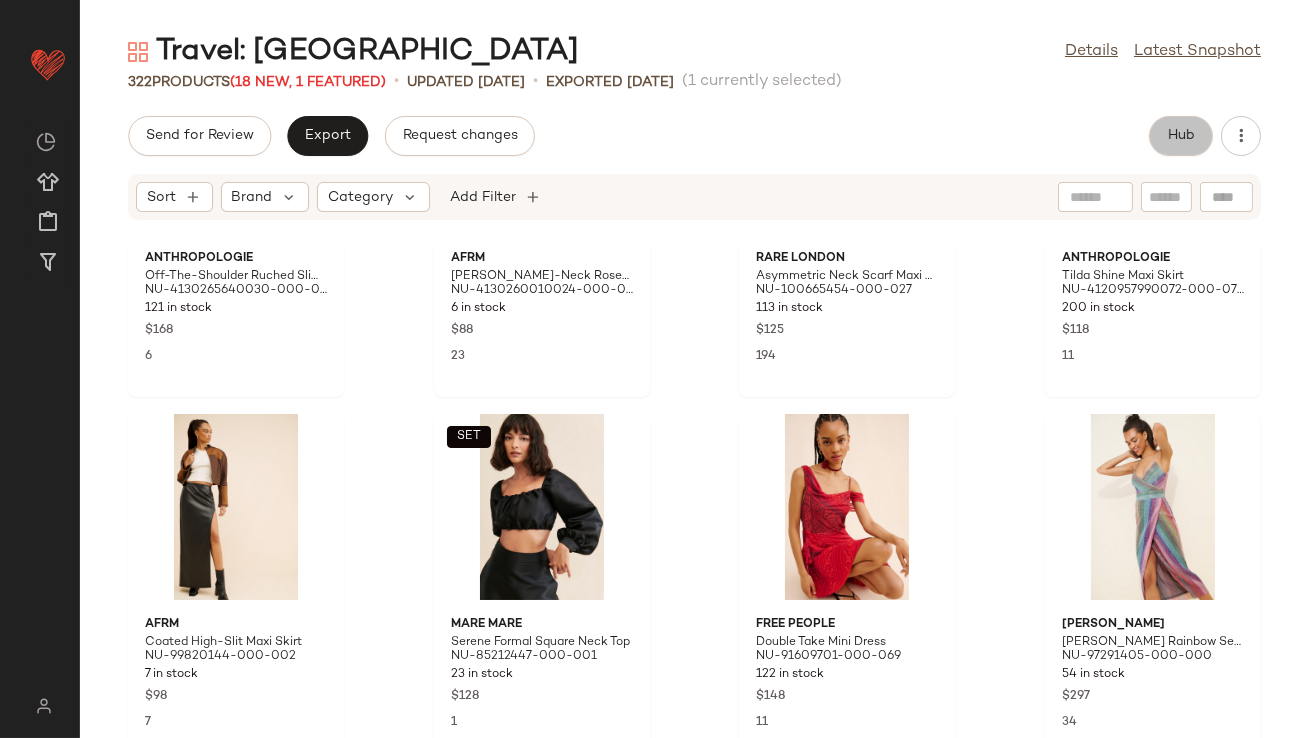 click on "Hub" at bounding box center [1181, 136] 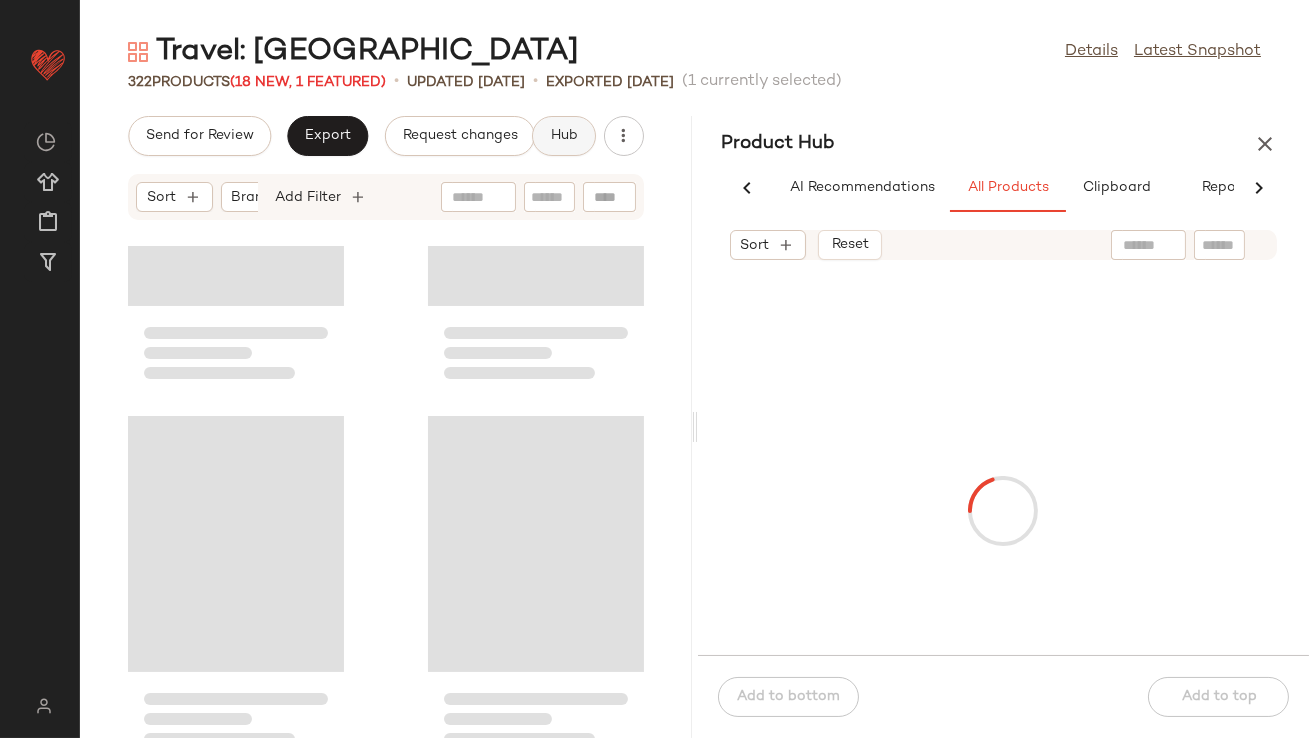 scroll, scrollTop: 0, scrollLeft: 48, axis: horizontal 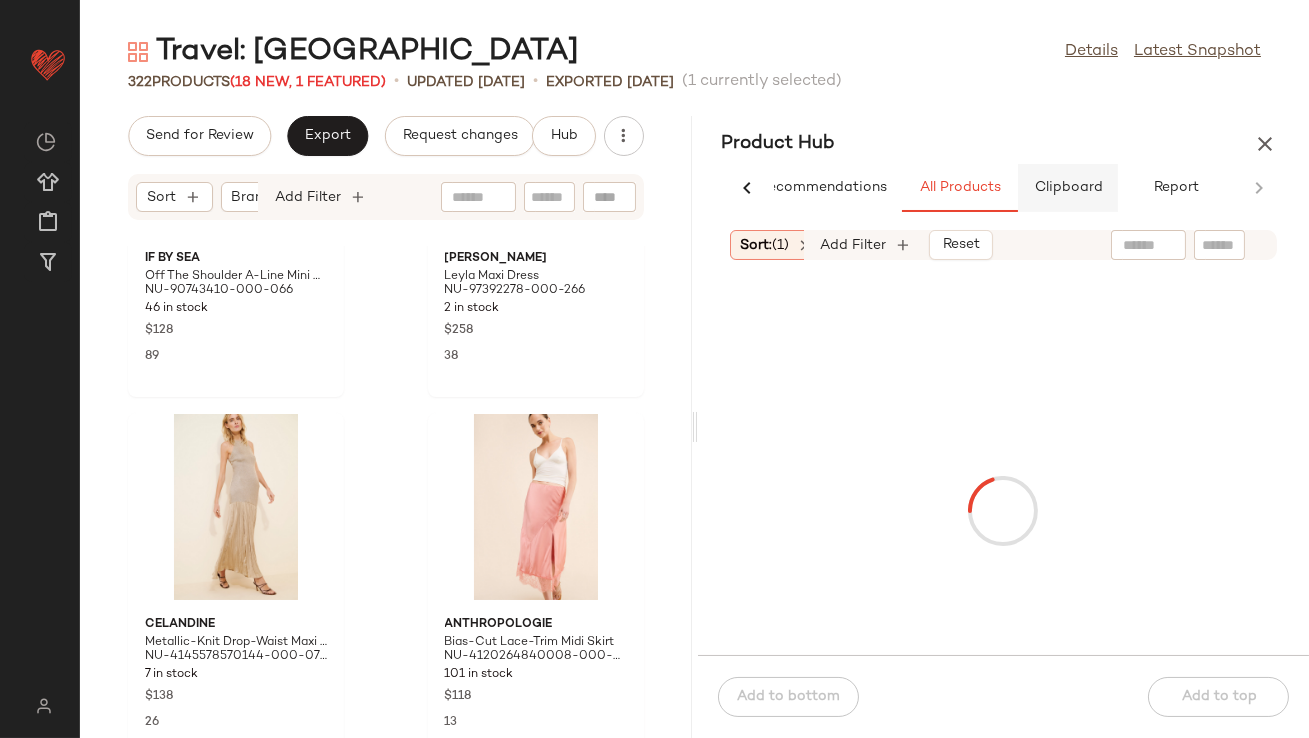 click on "Clipboard" at bounding box center [1068, 188] 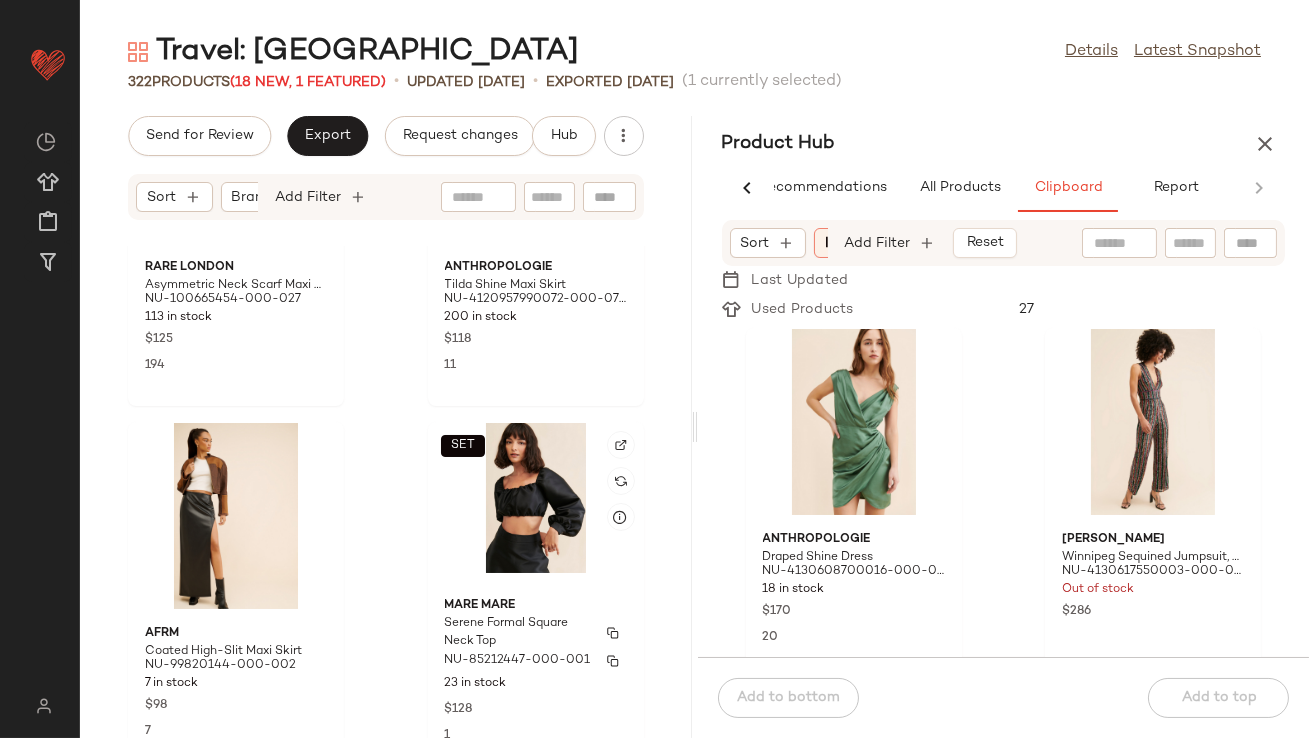 scroll, scrollTop: 7292, scrollLeft: 0, axis: vertical 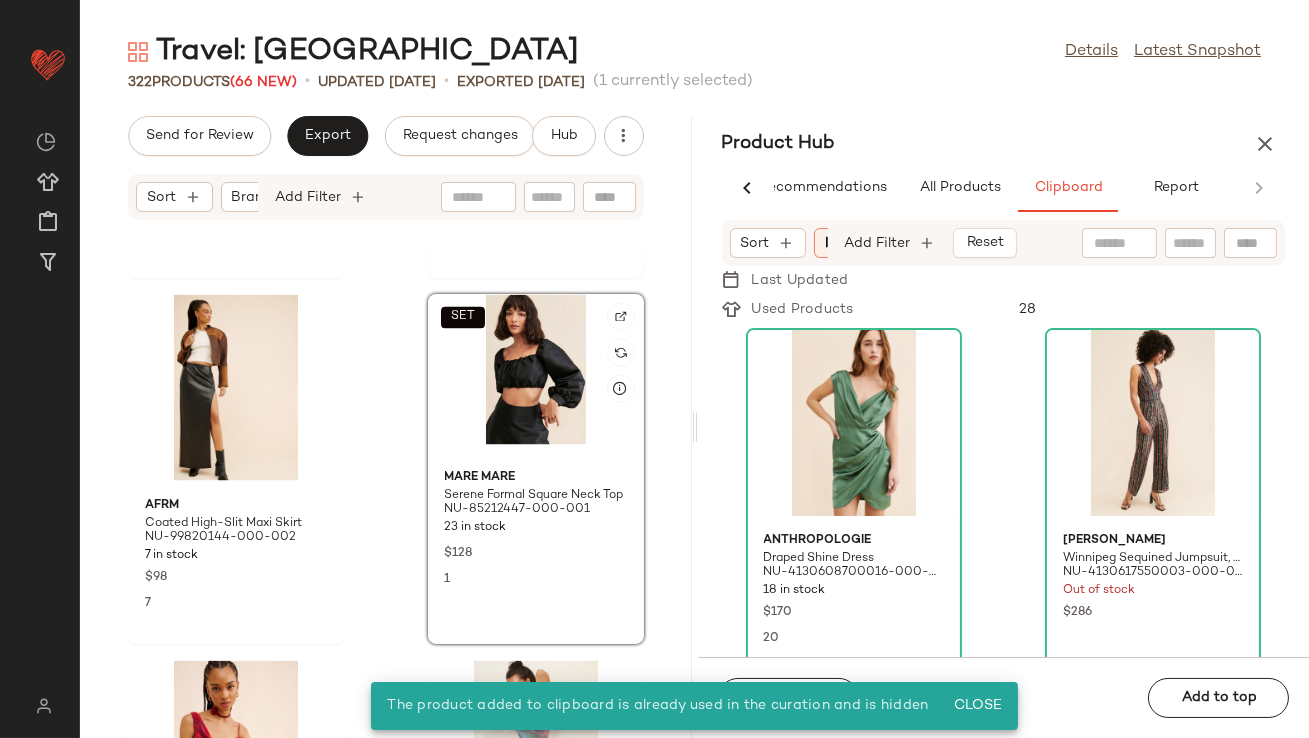 click on "SET" 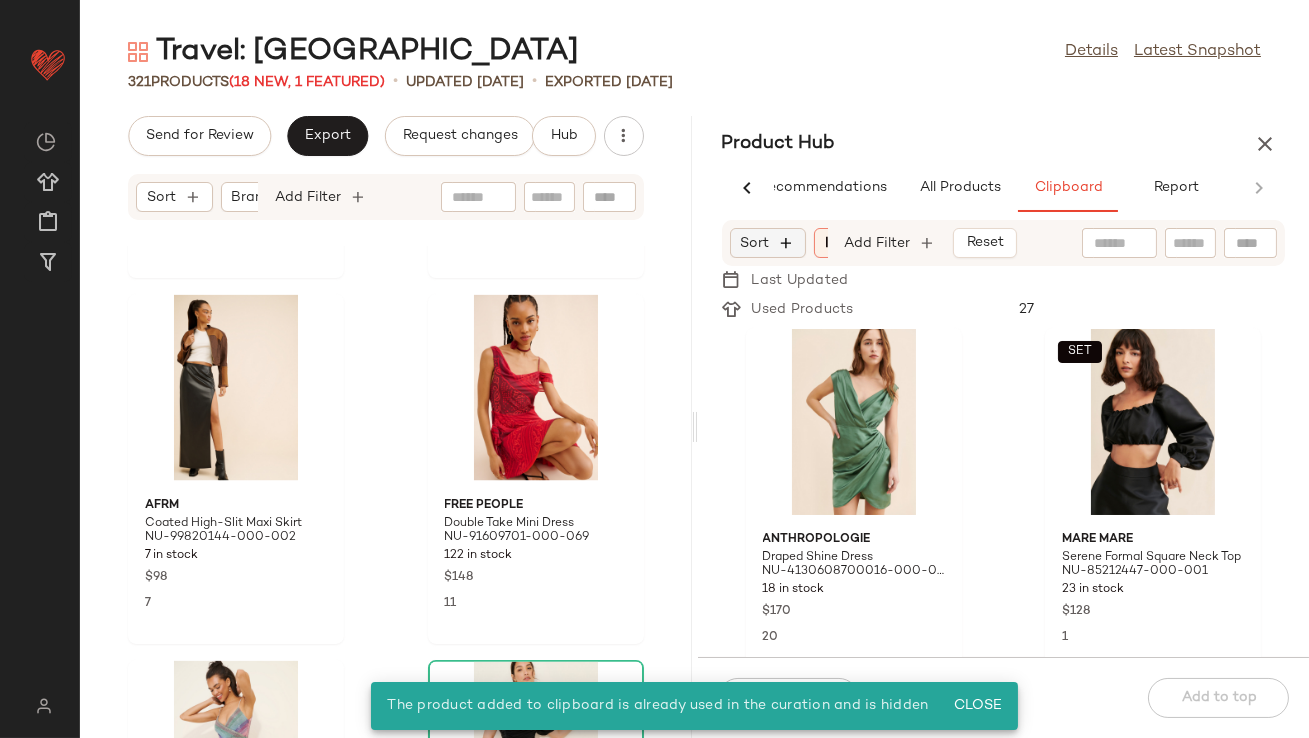 click at bounding box center [787, 243] 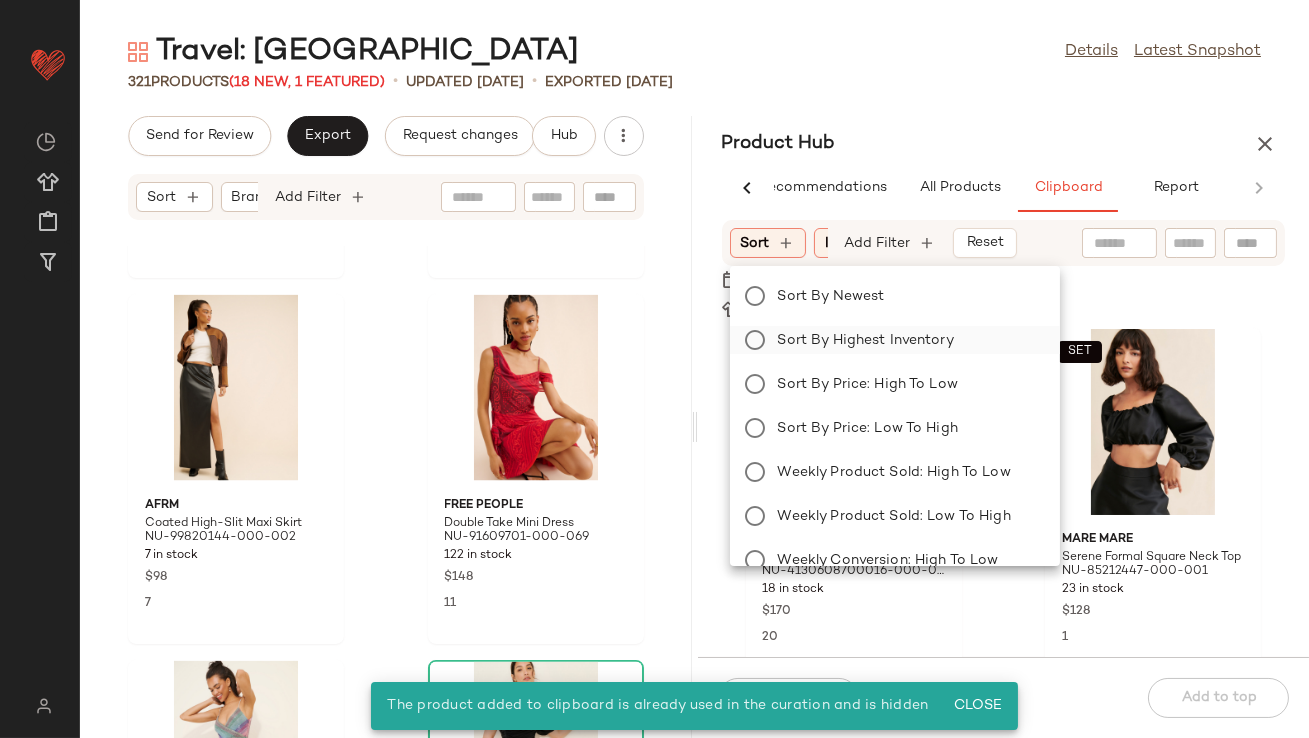 click on "Sort by Highest Inventory" 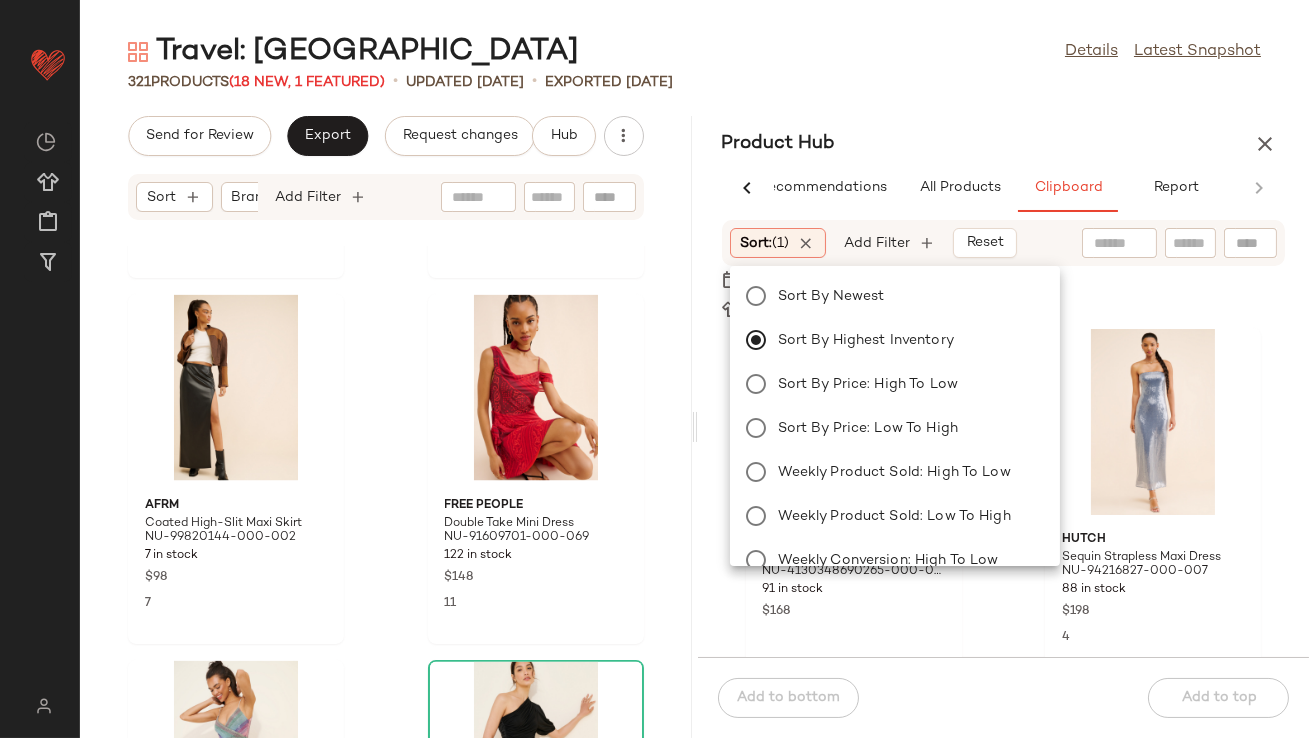 click on "Product Hub" at bounding box center (1004, 144) 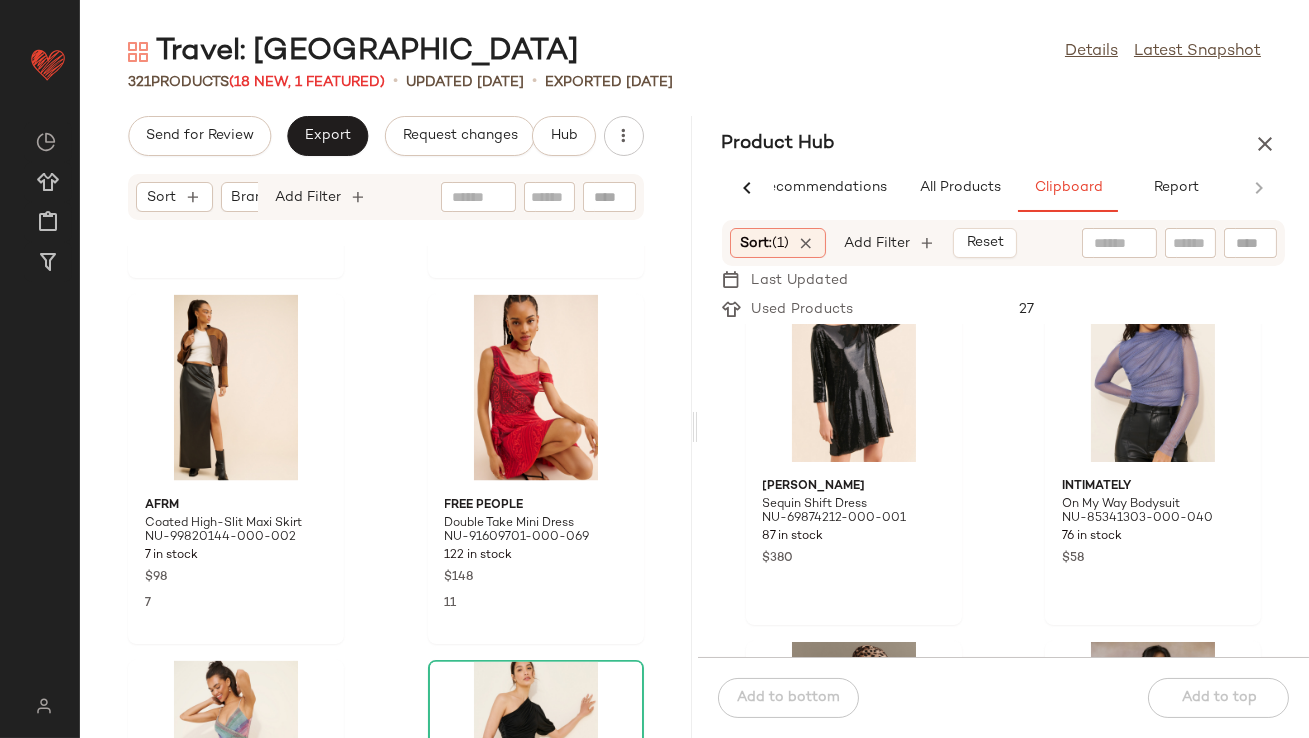 scroll, scrollTop: 436, scrollLeft: 0, axis: vertical 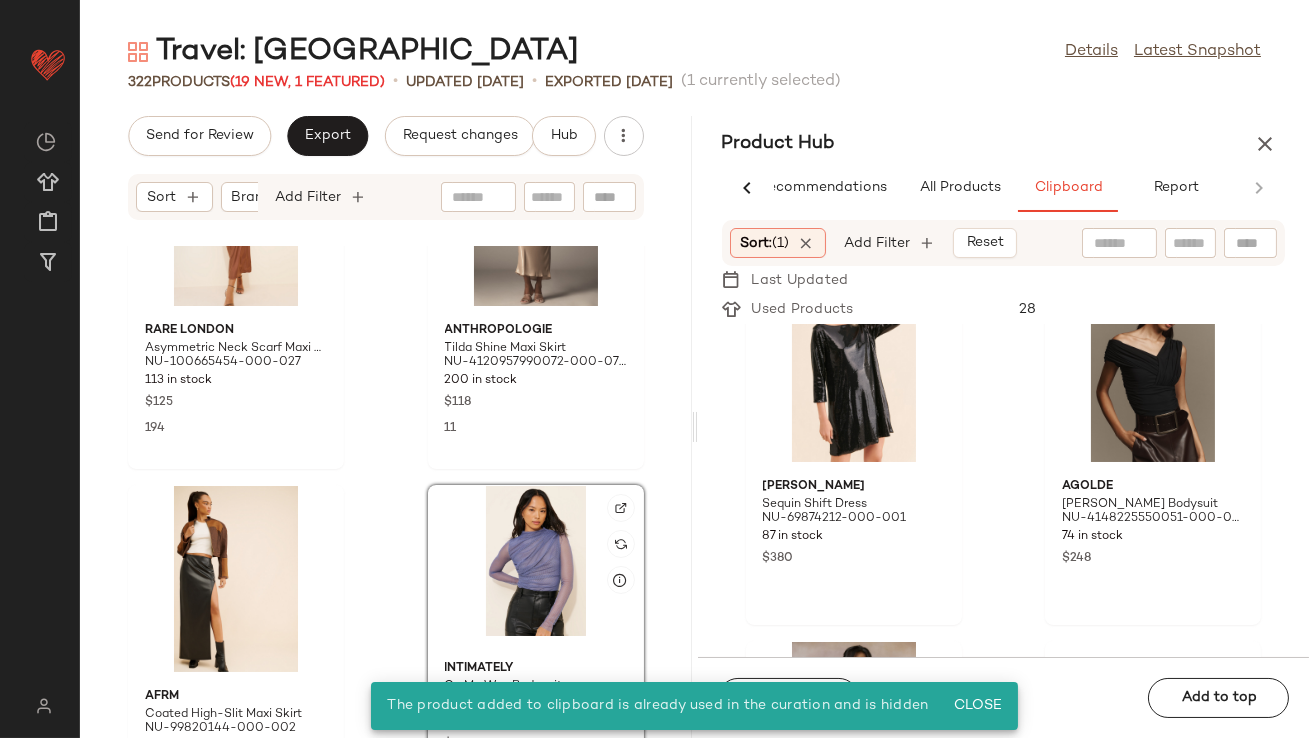 click 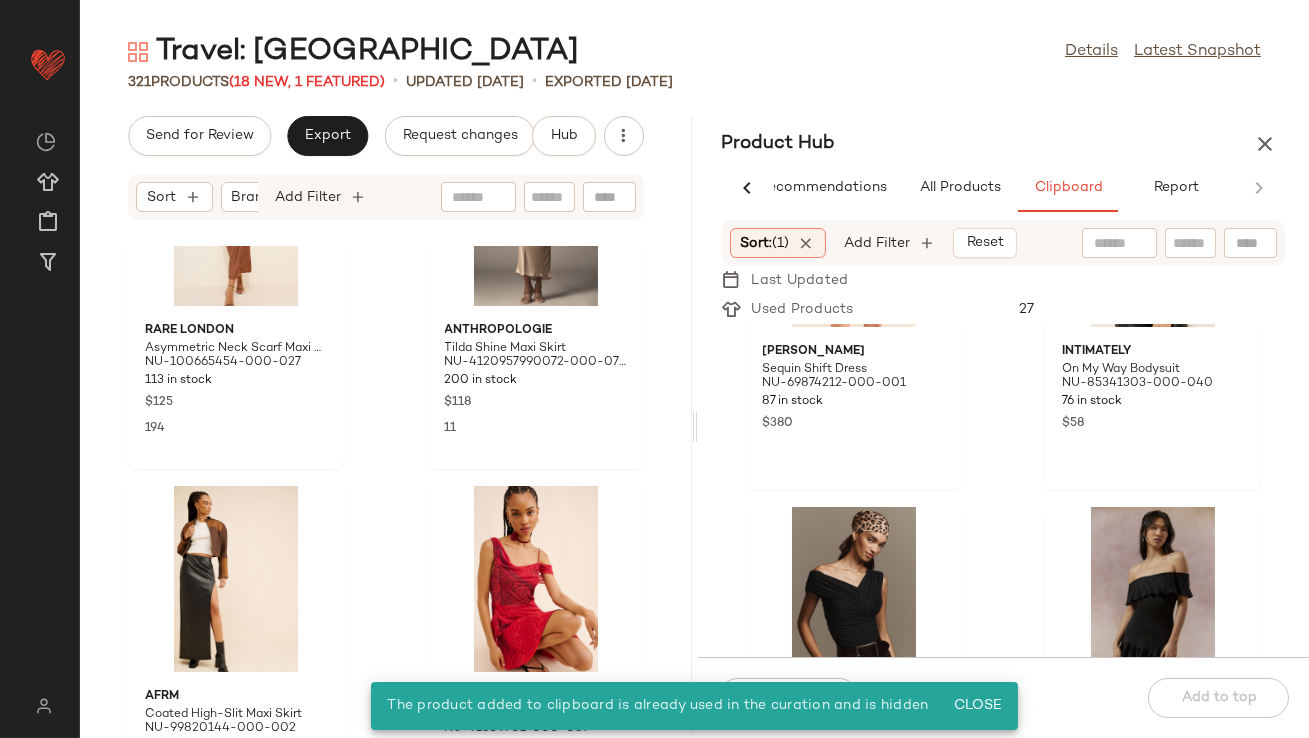 scroll, scrollTop: 710, scrollLeft: 0, axis: vertical 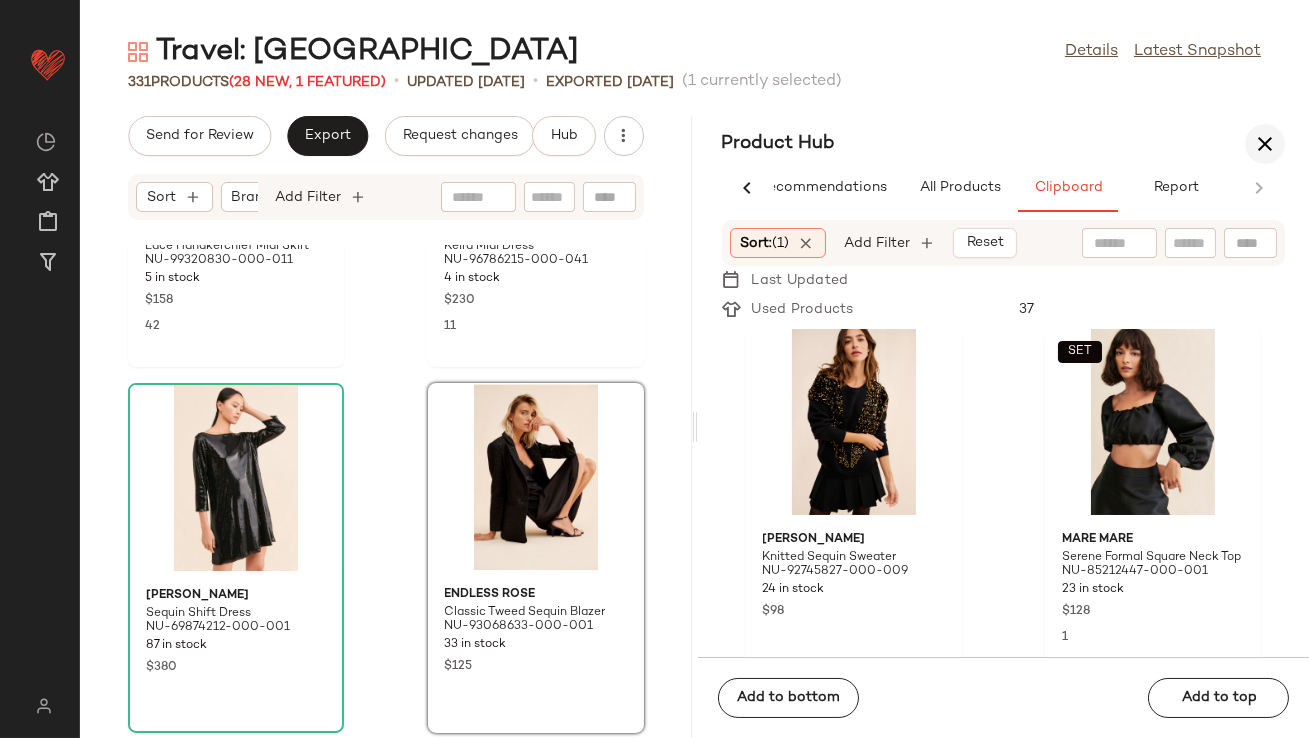 click at bounding box center (1265, 144) 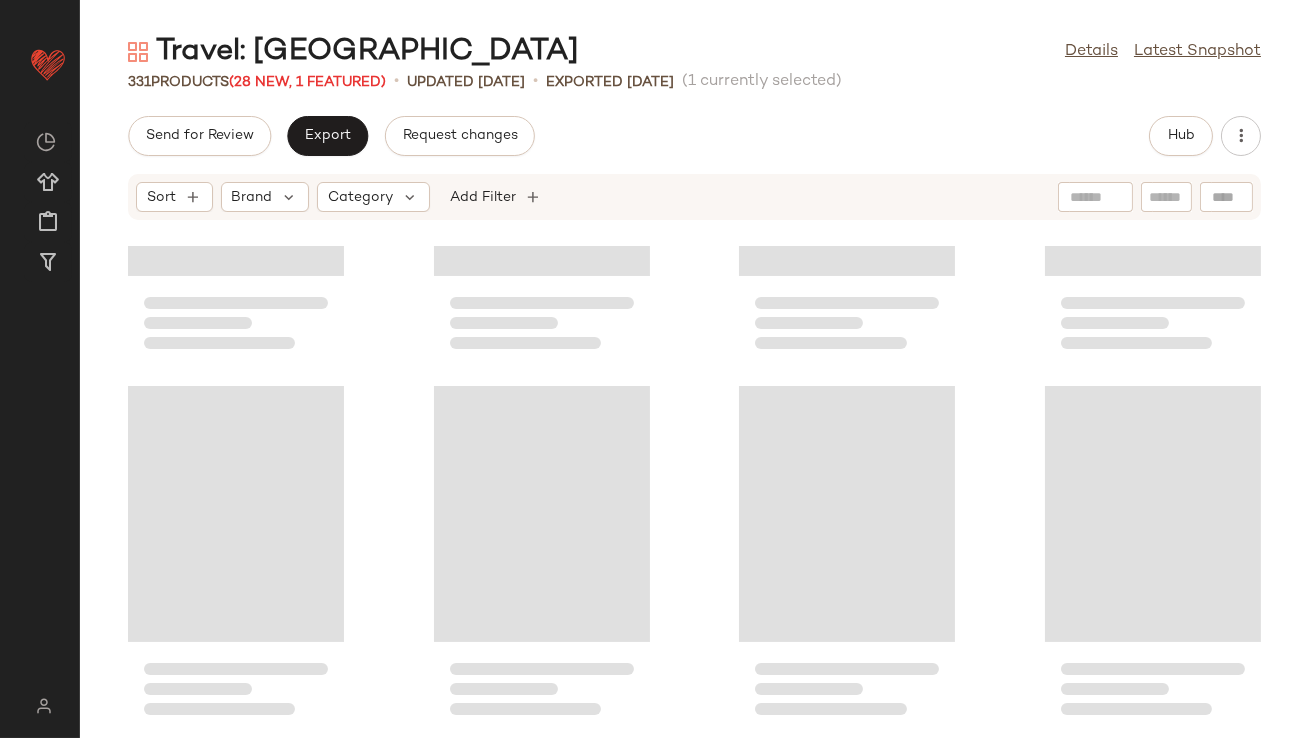 scroll, scrollTop: 10130, scrollLeft: 0, axis: vertical 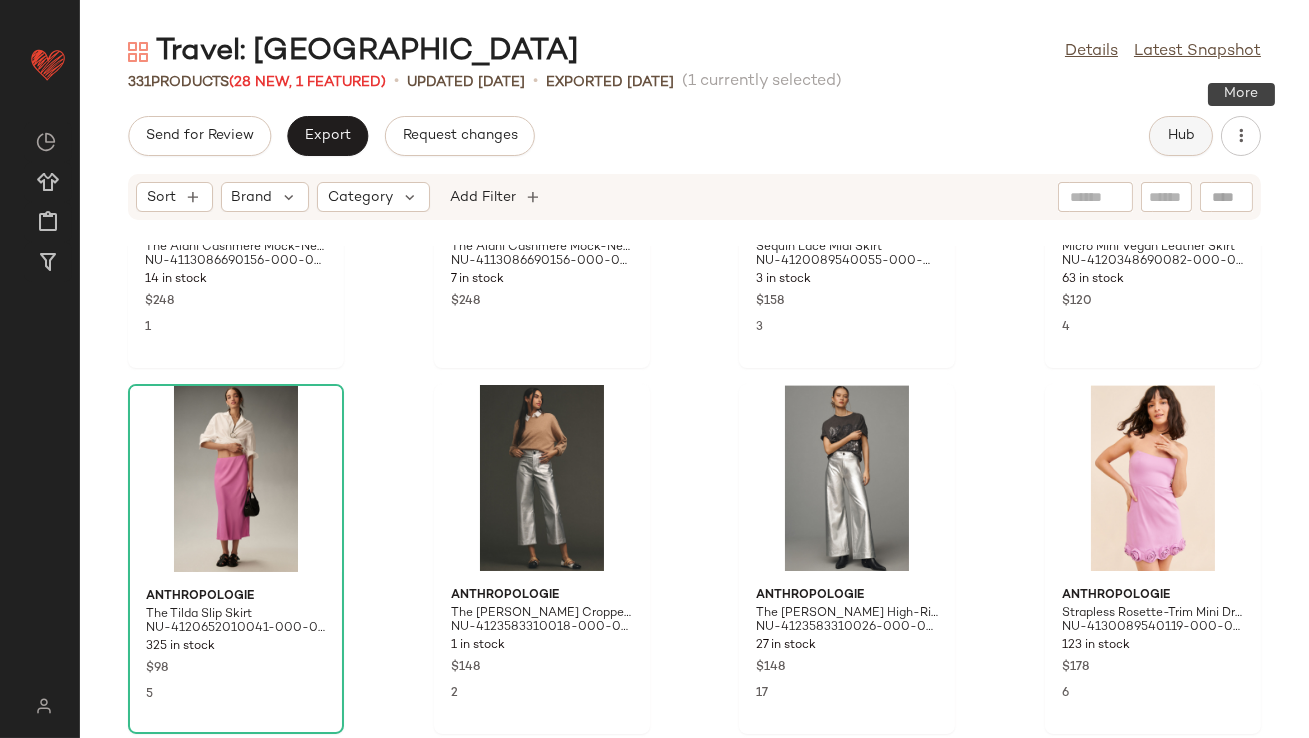 click on "Hub" 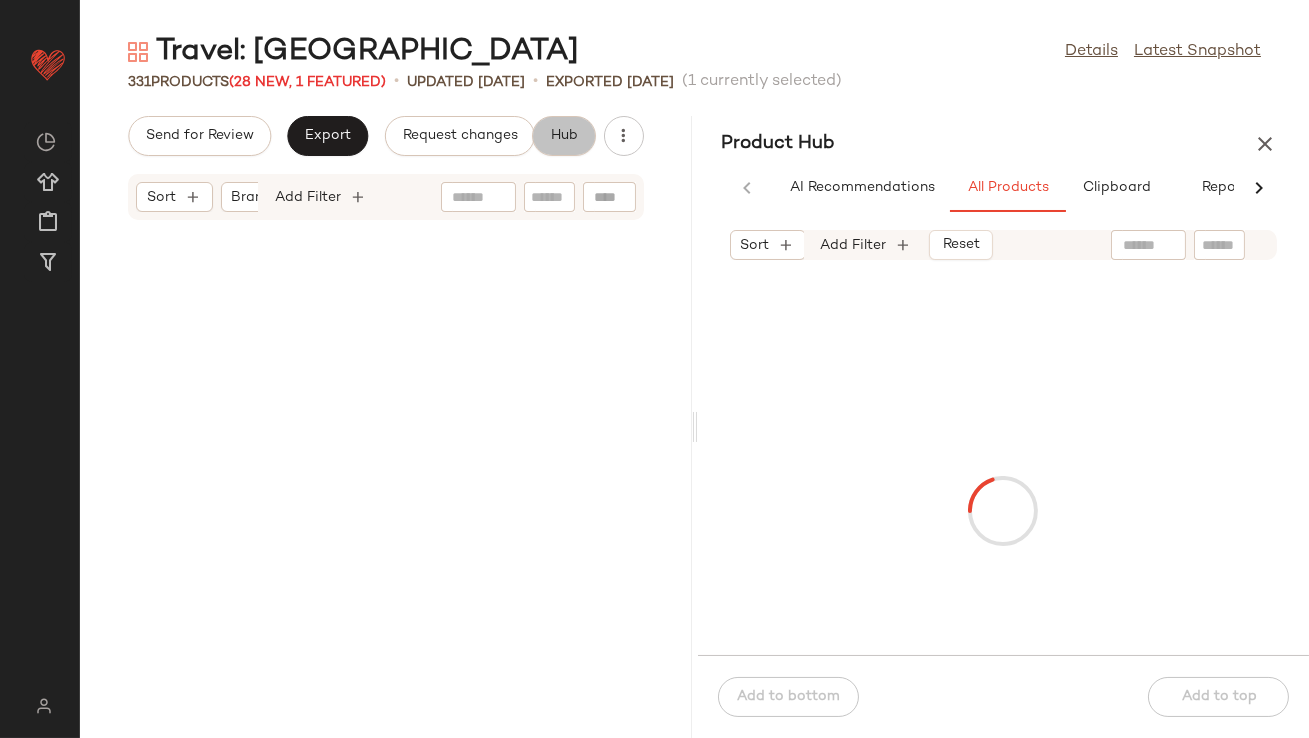 scroll, scrollTop: 0, scrollLeft: 61, axis: horizontal 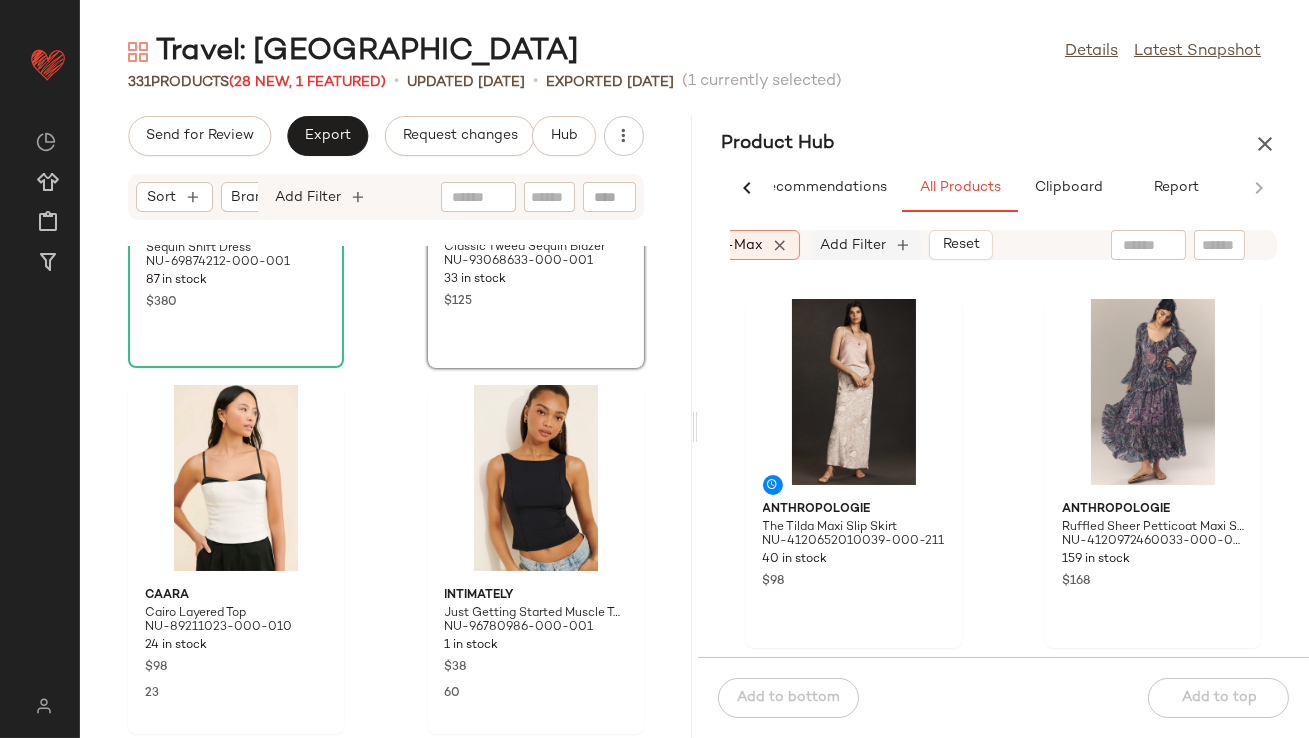click on "Add Filter" at bounding box center [854, 245] 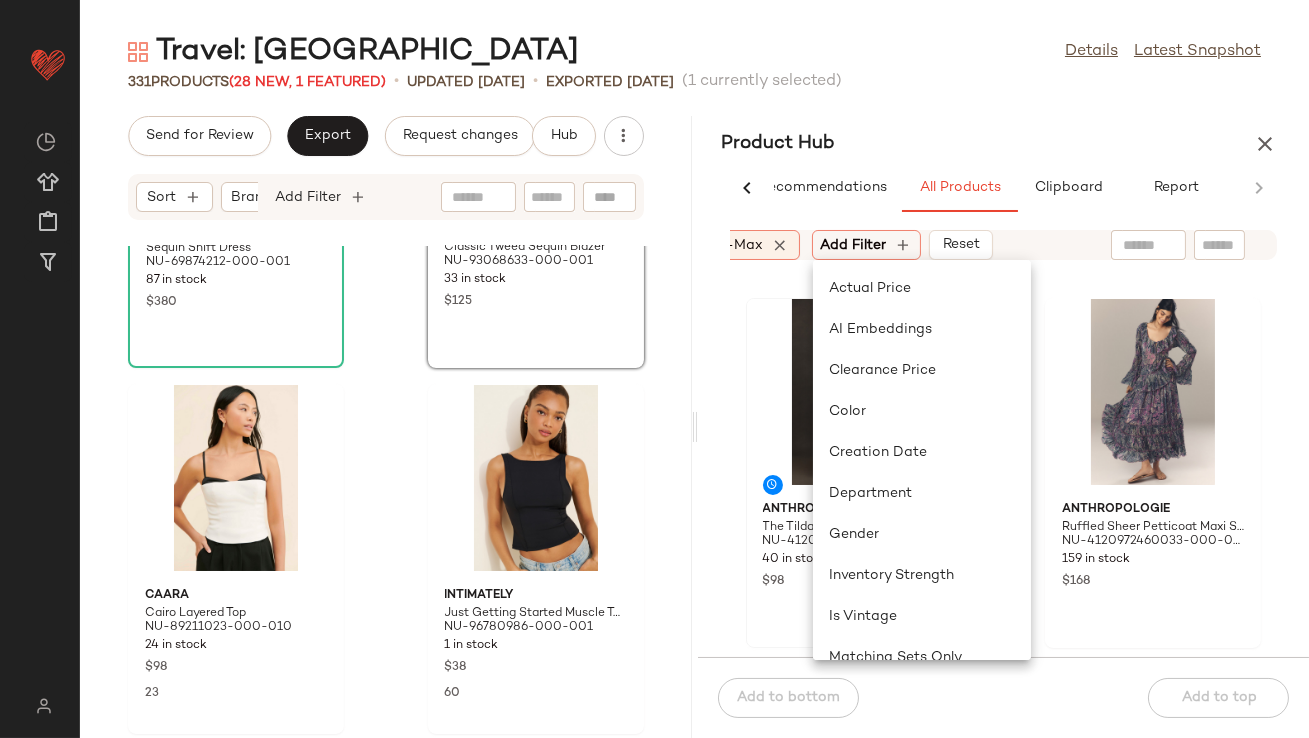 click on "Creation Date" 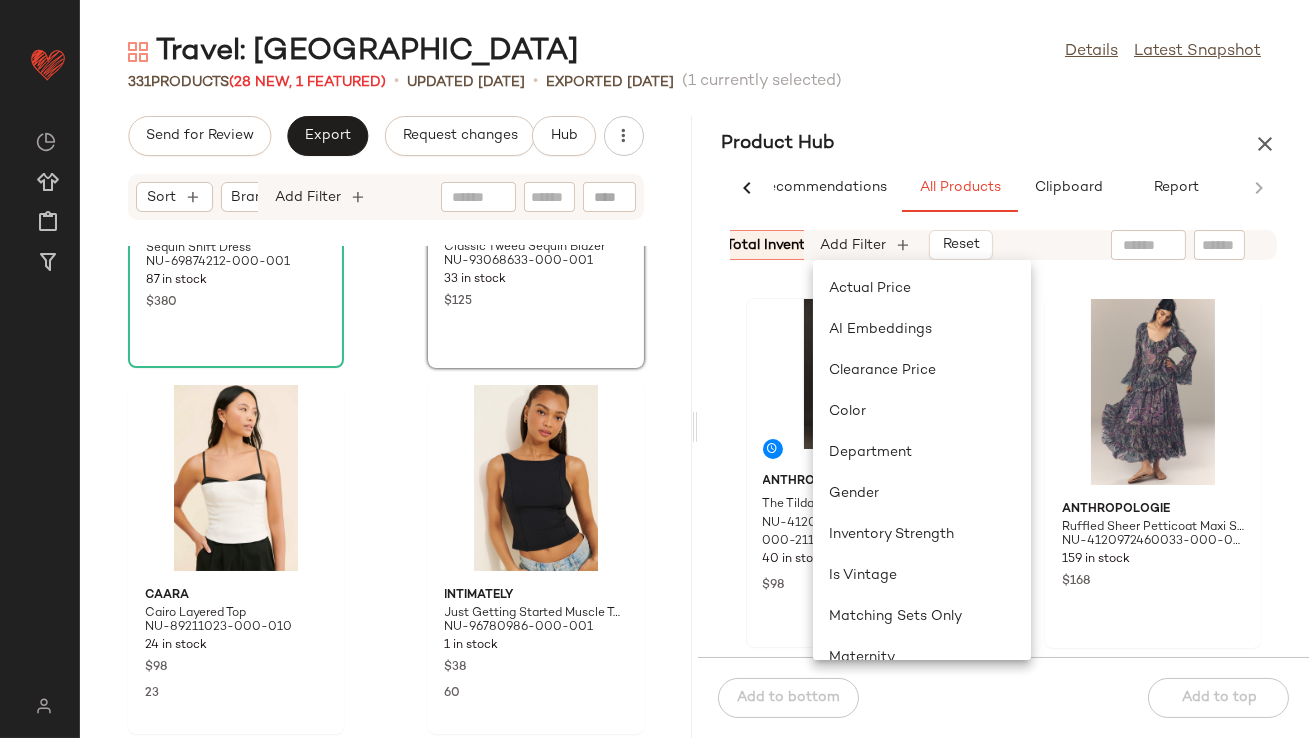 scroll, scrollTop: 0, scrollLeft: 750, axis: horizontal 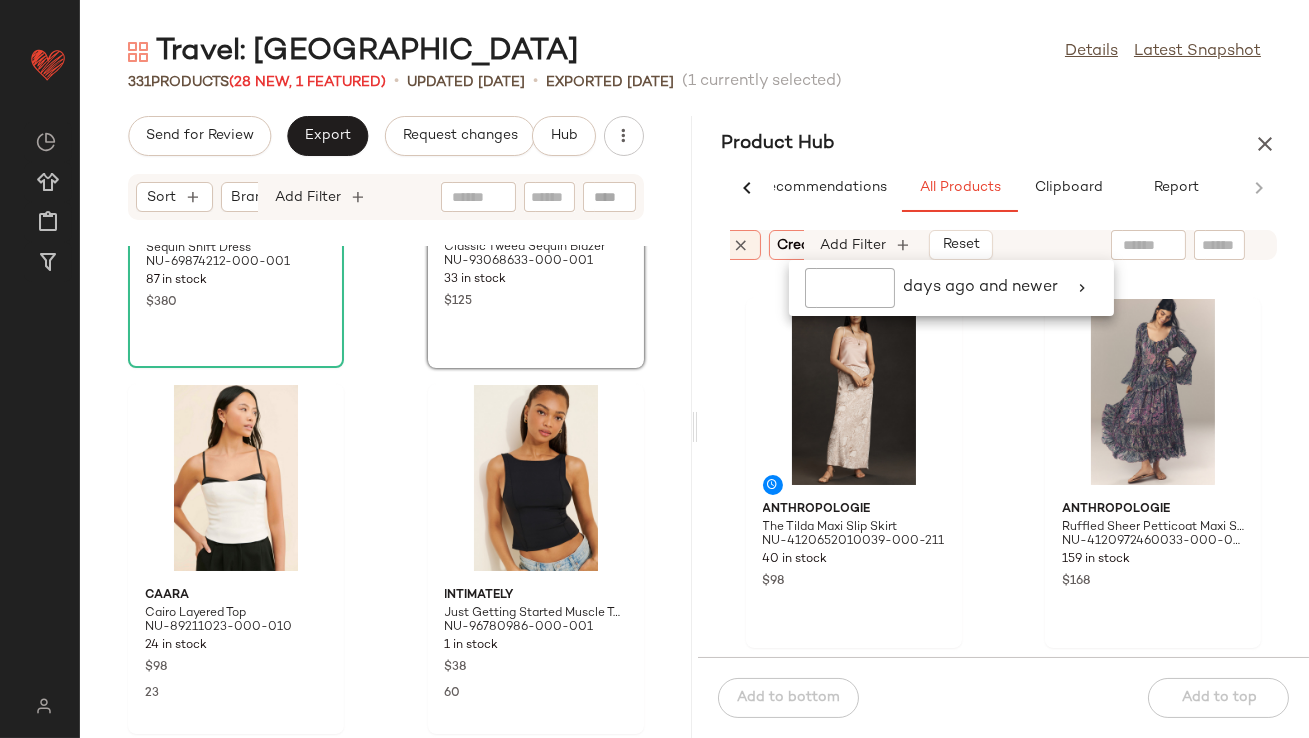 click 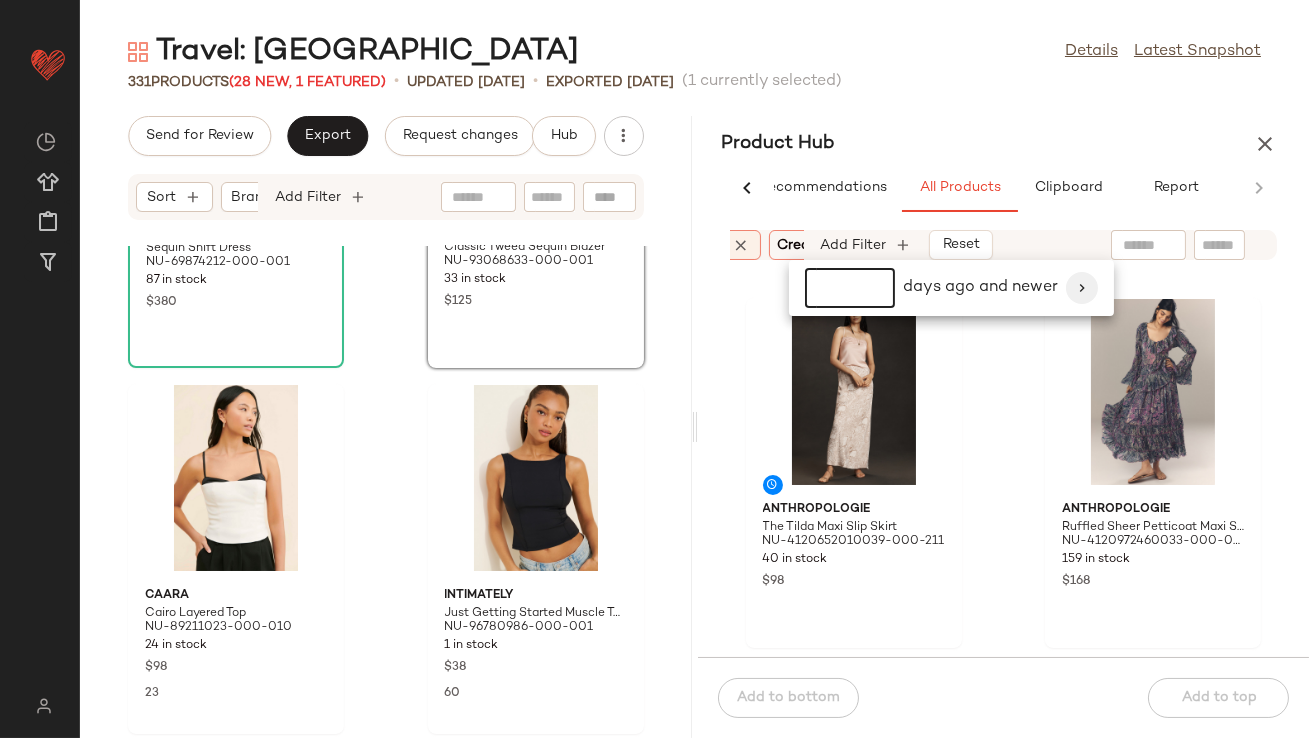 type on "*" 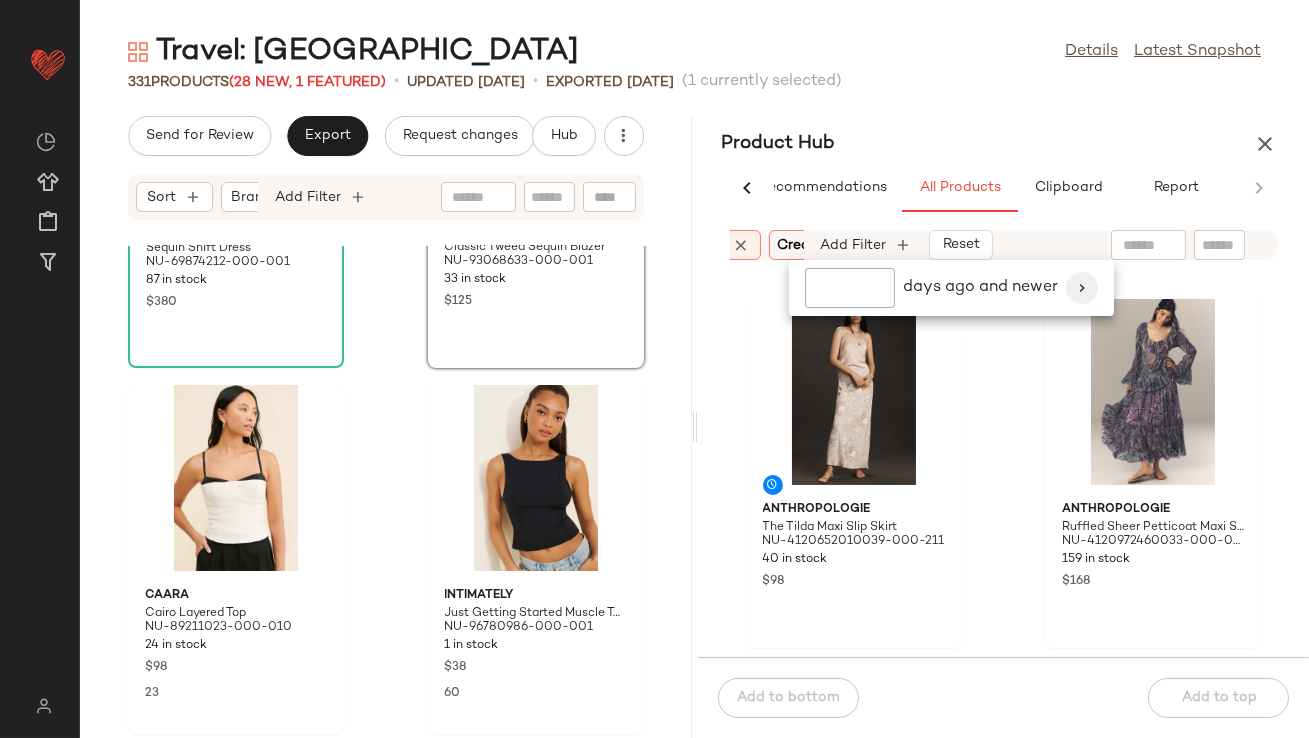 click at bounding box center [1082, 288] 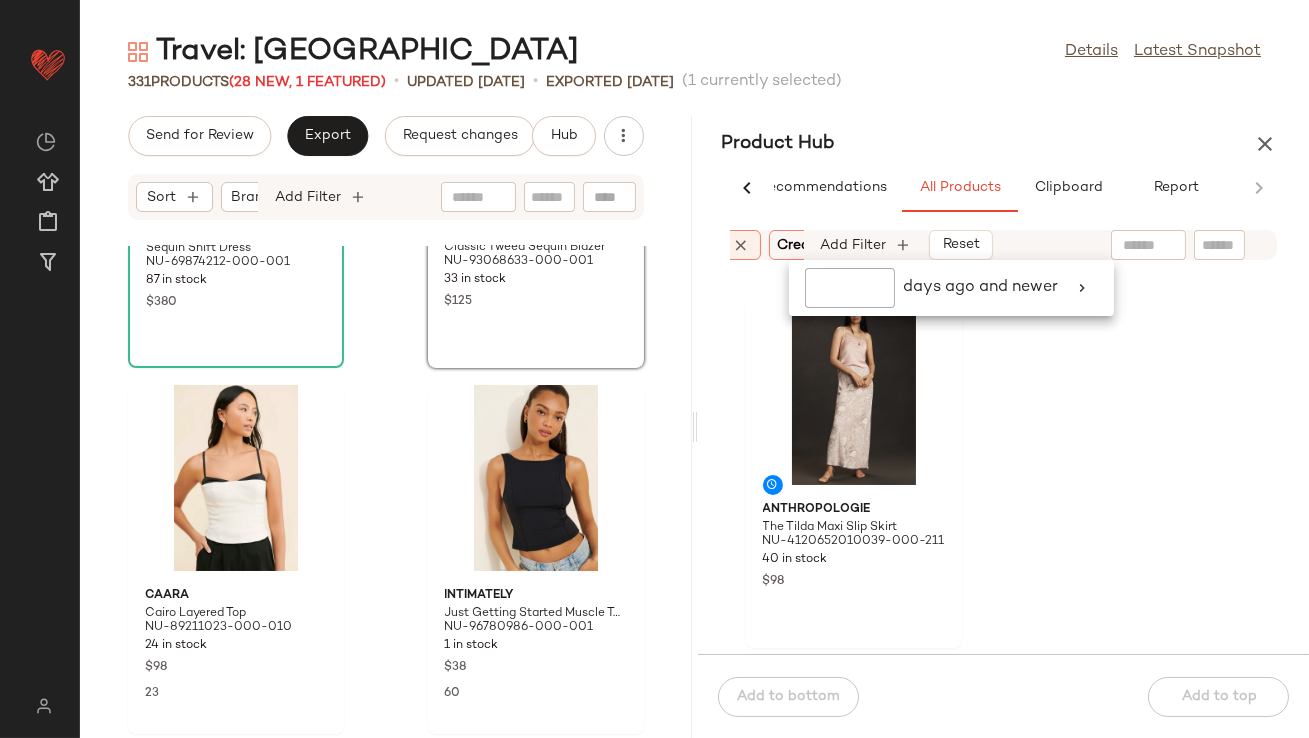 click on "Anthropologie The Tilda Maxi Slip Skirt NU-4120652010039-000-211 40 in stock $98" 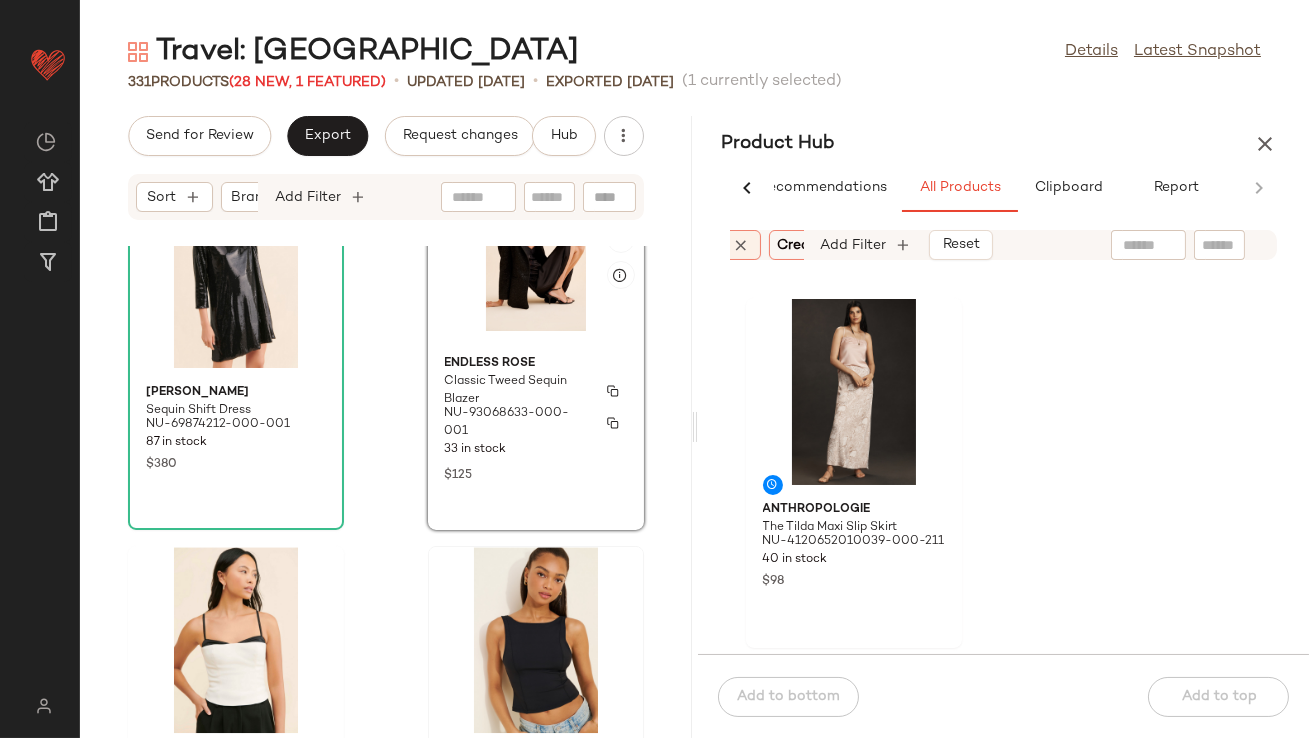 scroll, scrollTop: 10960, scrollLeft: 0, axis: vertical 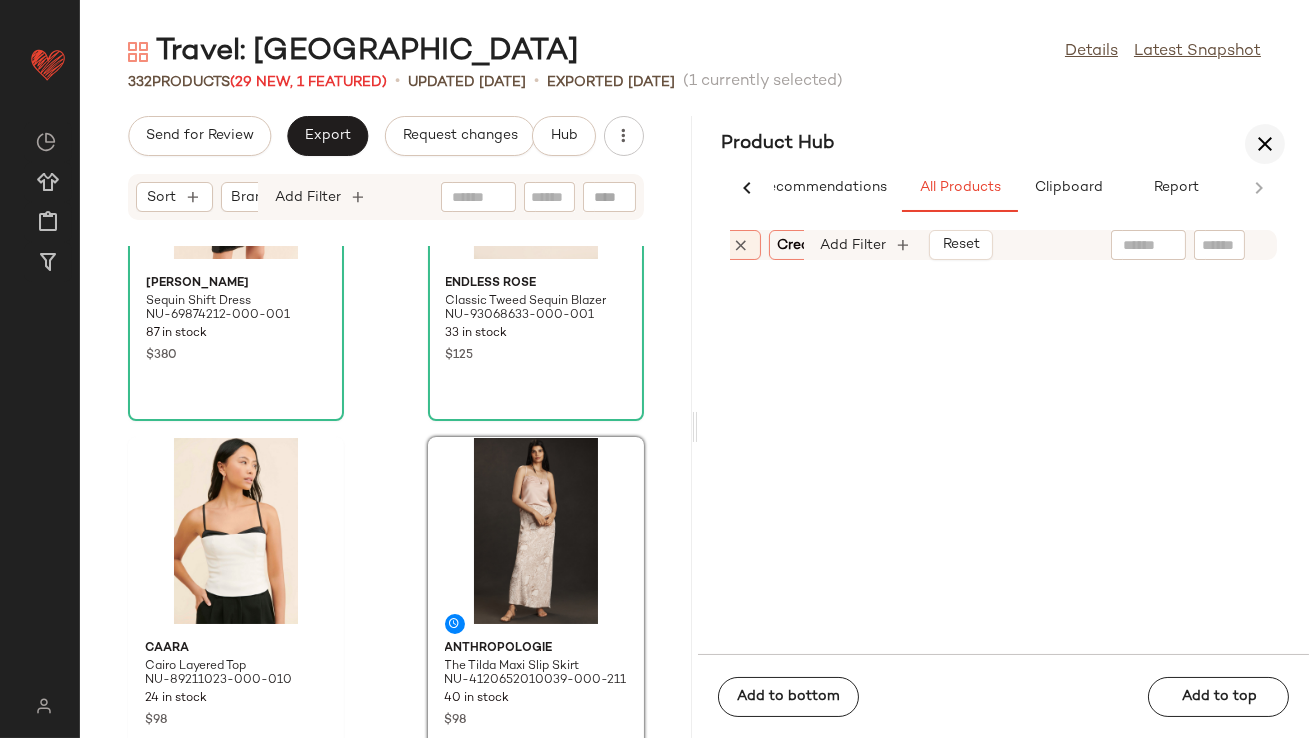 click at bounding box center [1265, 144] 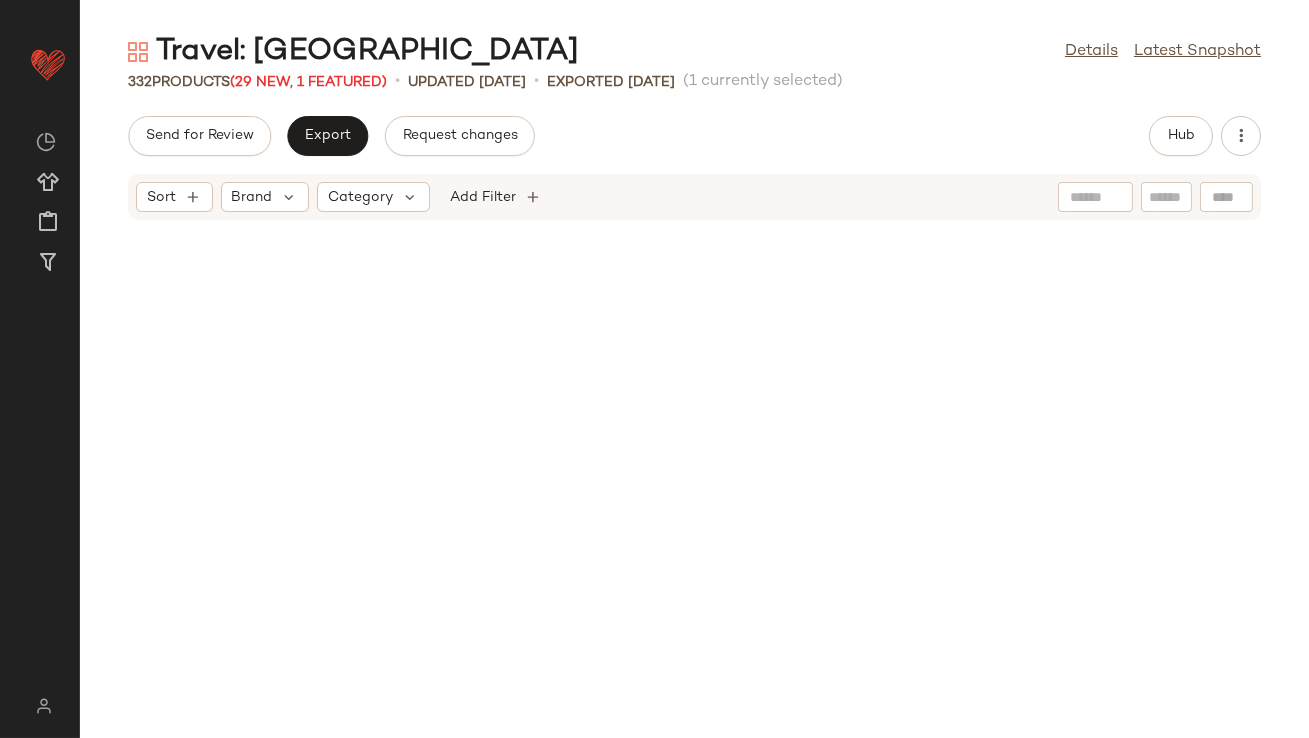 scroll, scrollTop: 0, scrollLeft: 0, axis: both 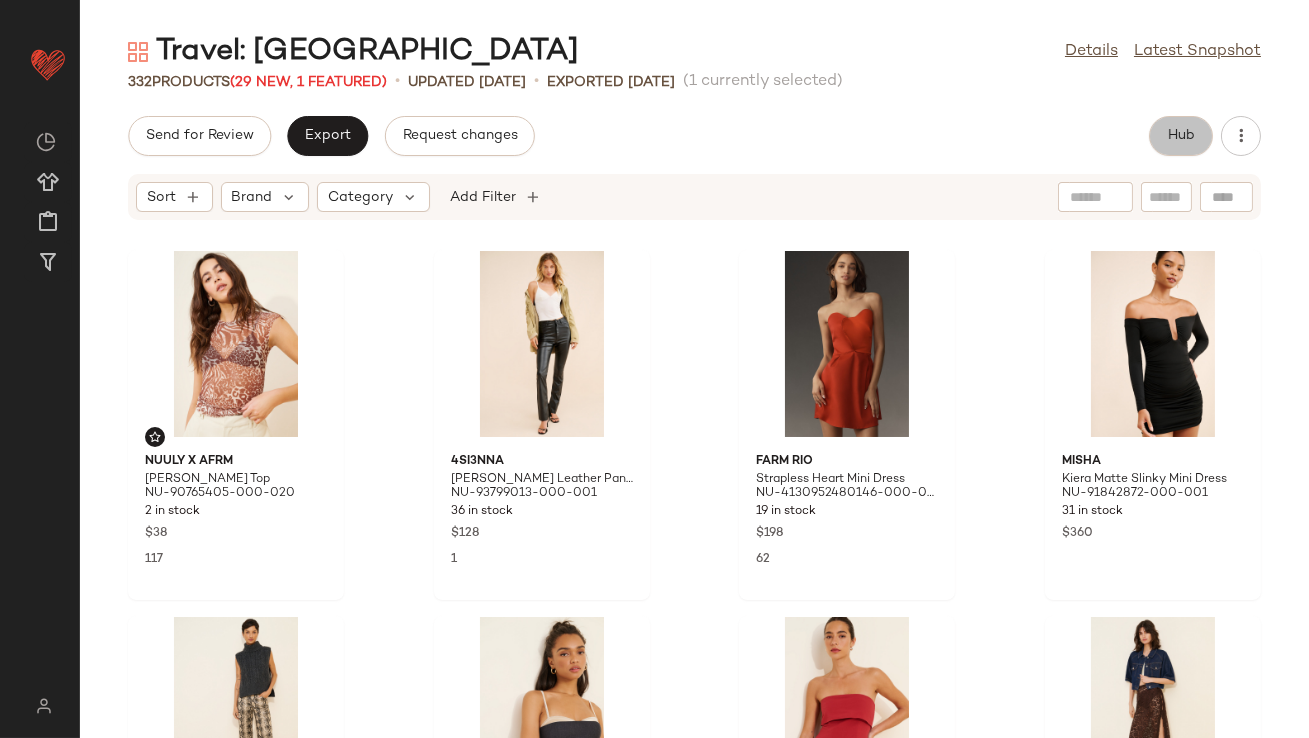 click on "Hub" at bounding box center [1181, 136] 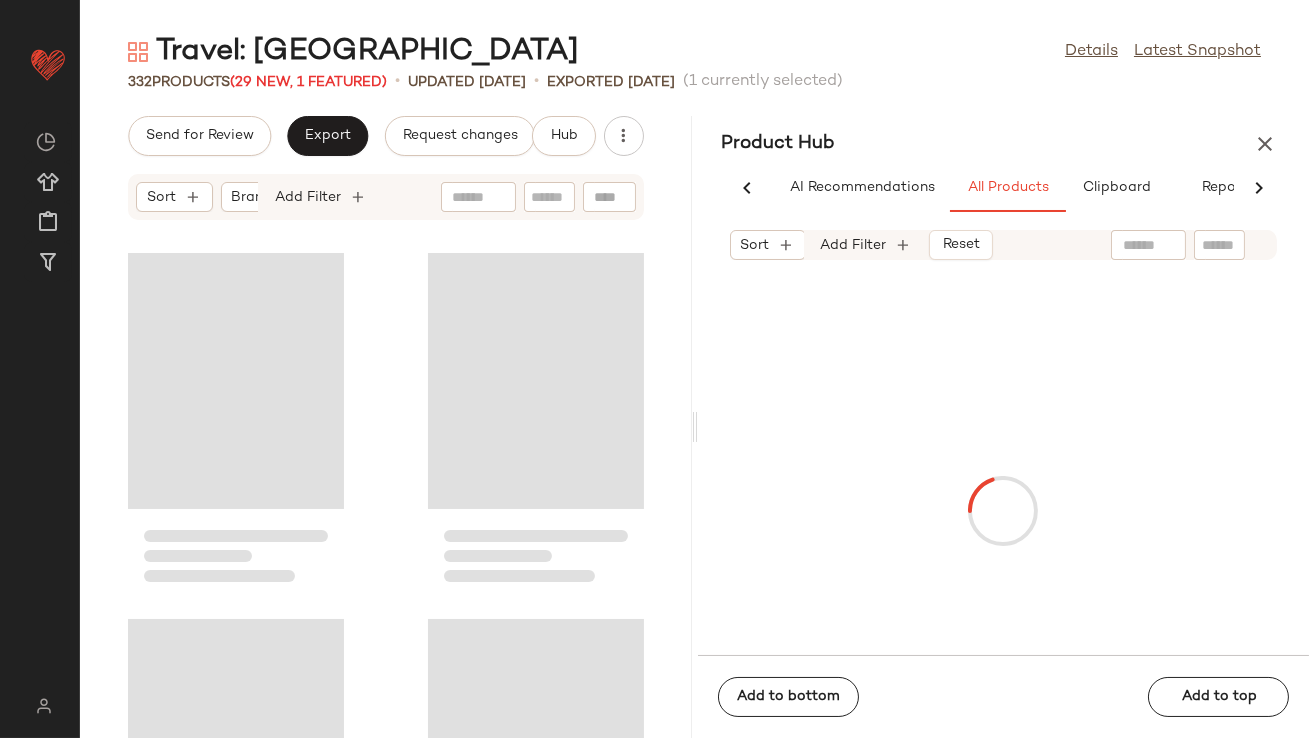 scroll, scrollTop: 0, scrollLeft: 48, axis: horizontal 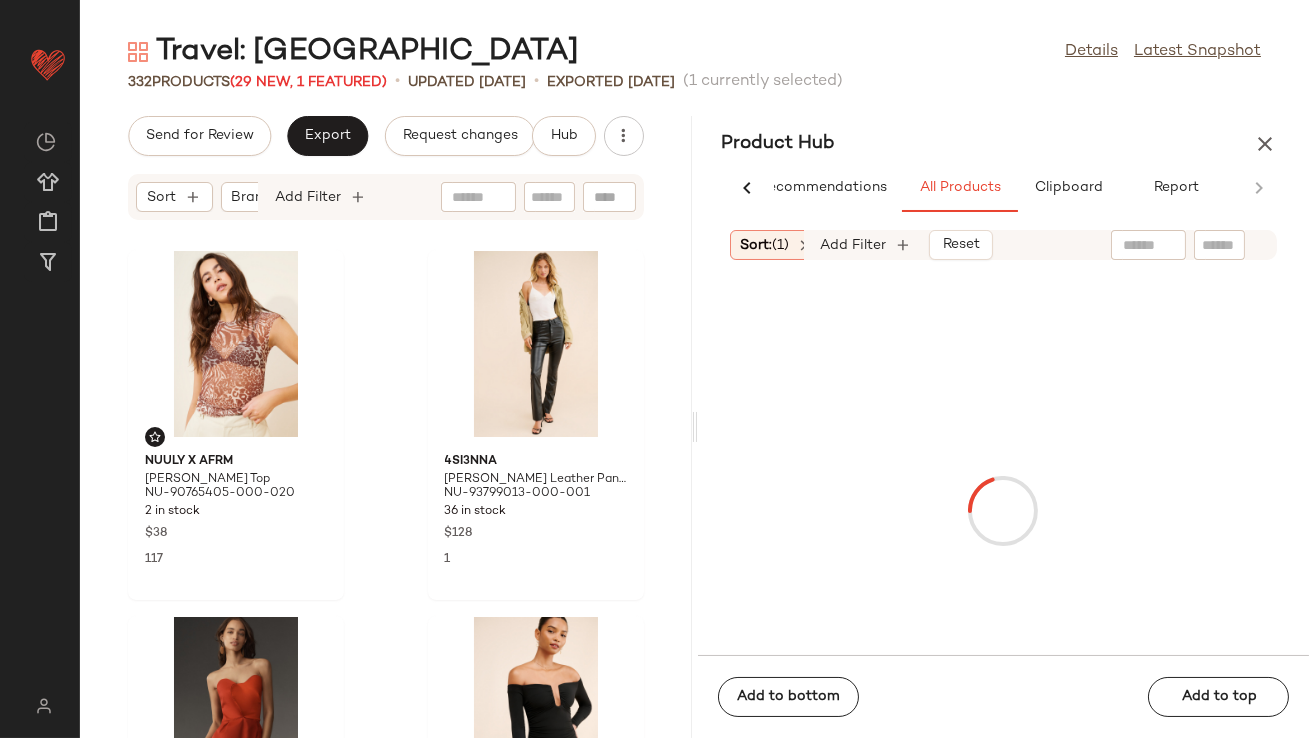 click at bounding box center (1265, 144) 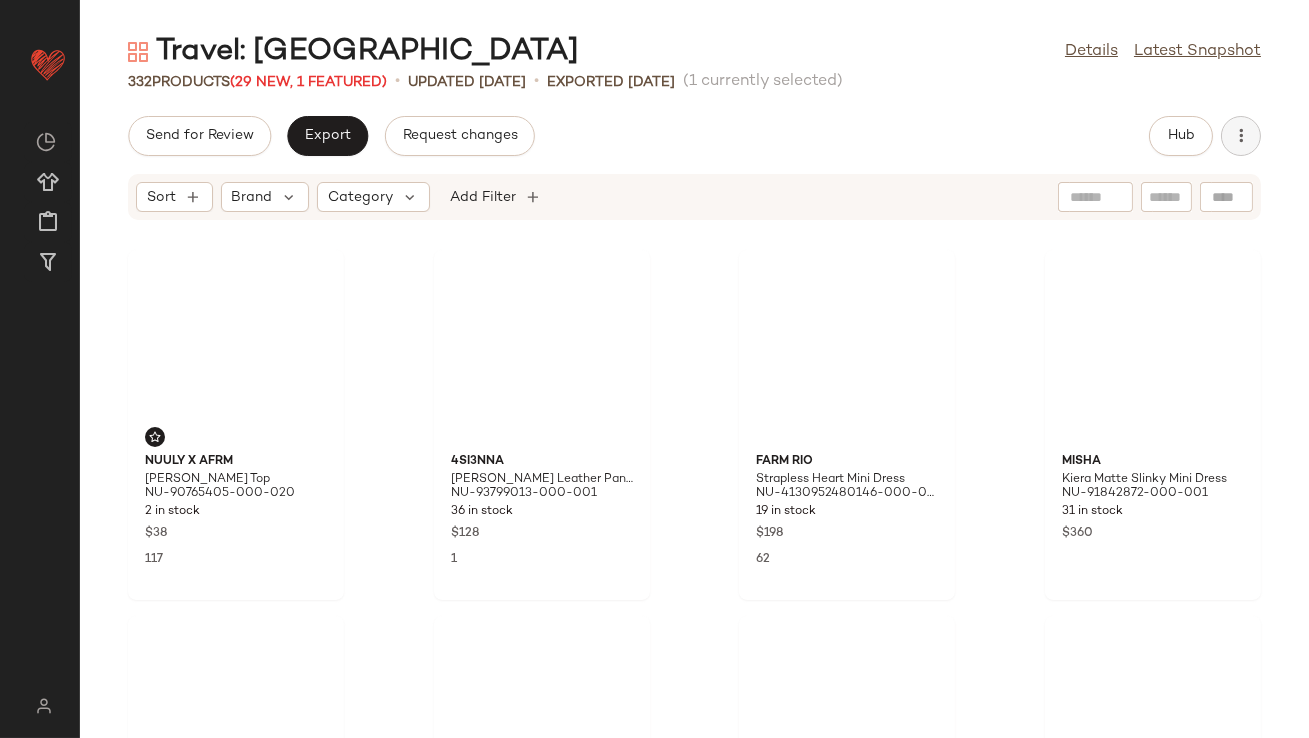 click 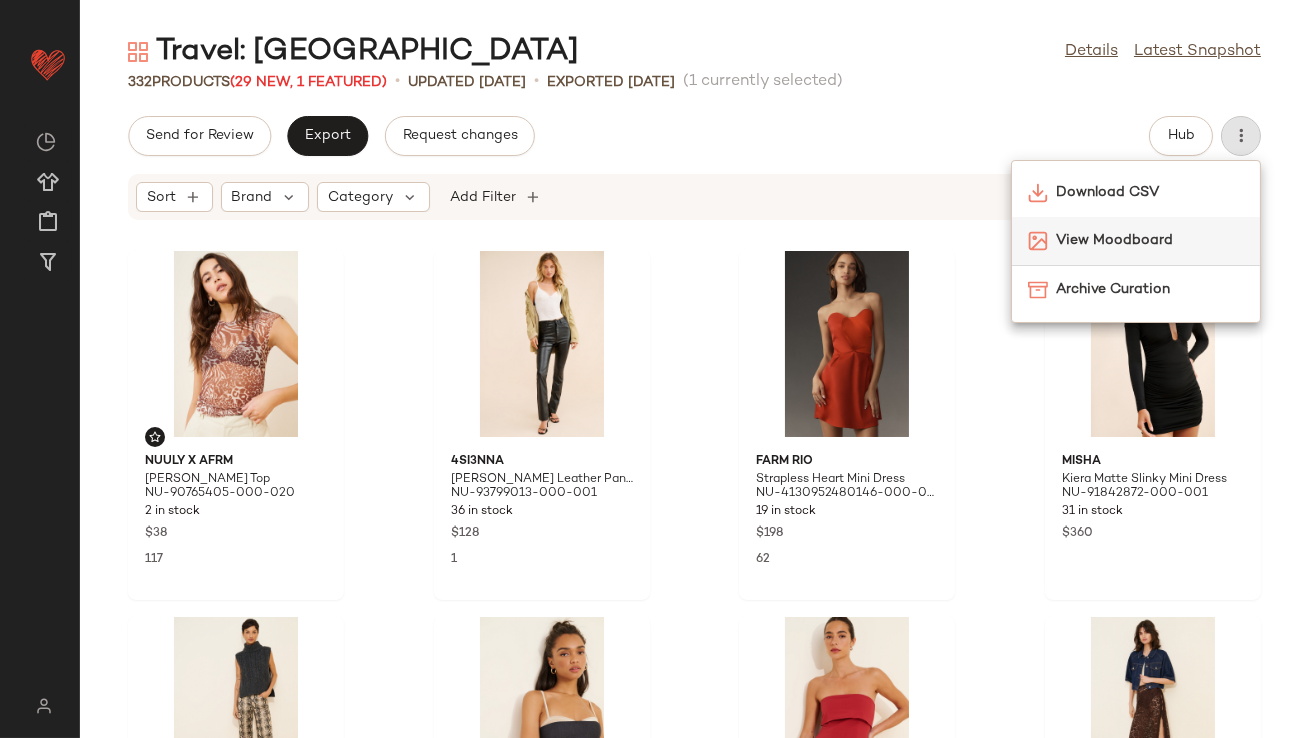 click on "View Moodboard" at bounding box center (1150, 240) 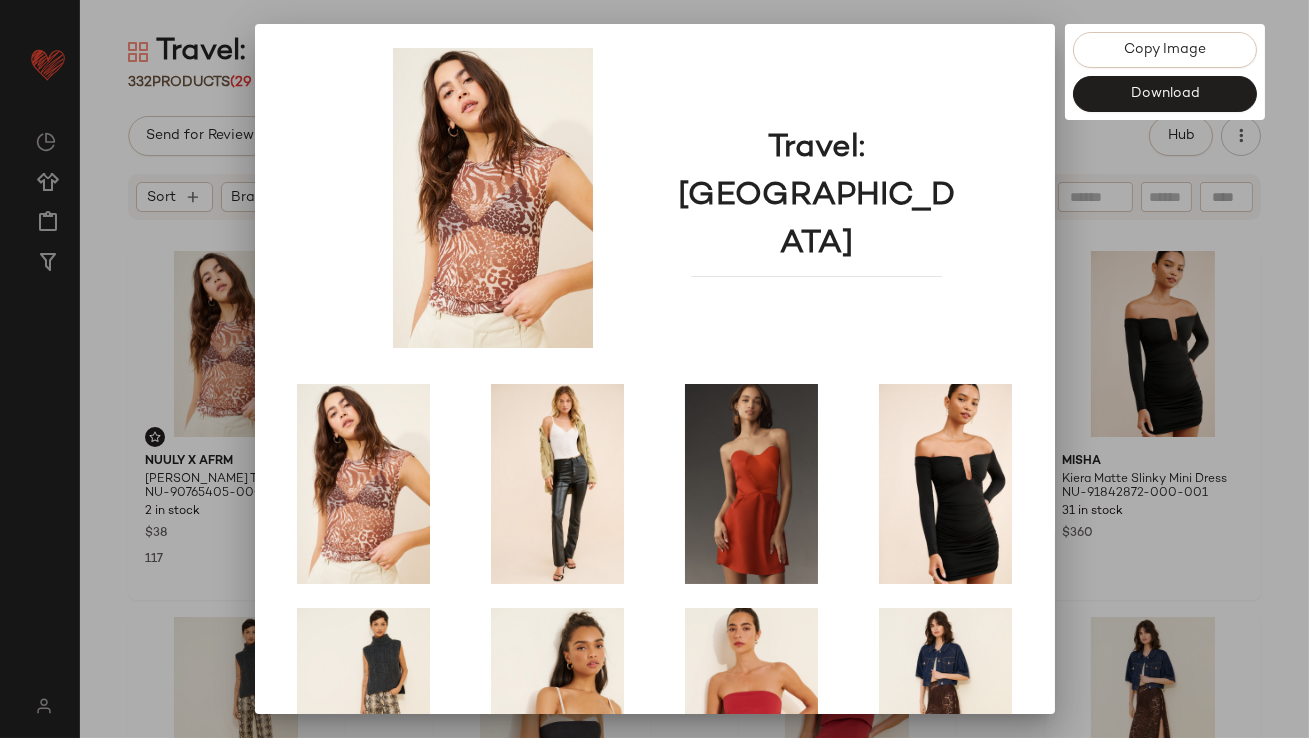 scroll, scrollTop: 341, scrollLeft: 0, axis: vertical 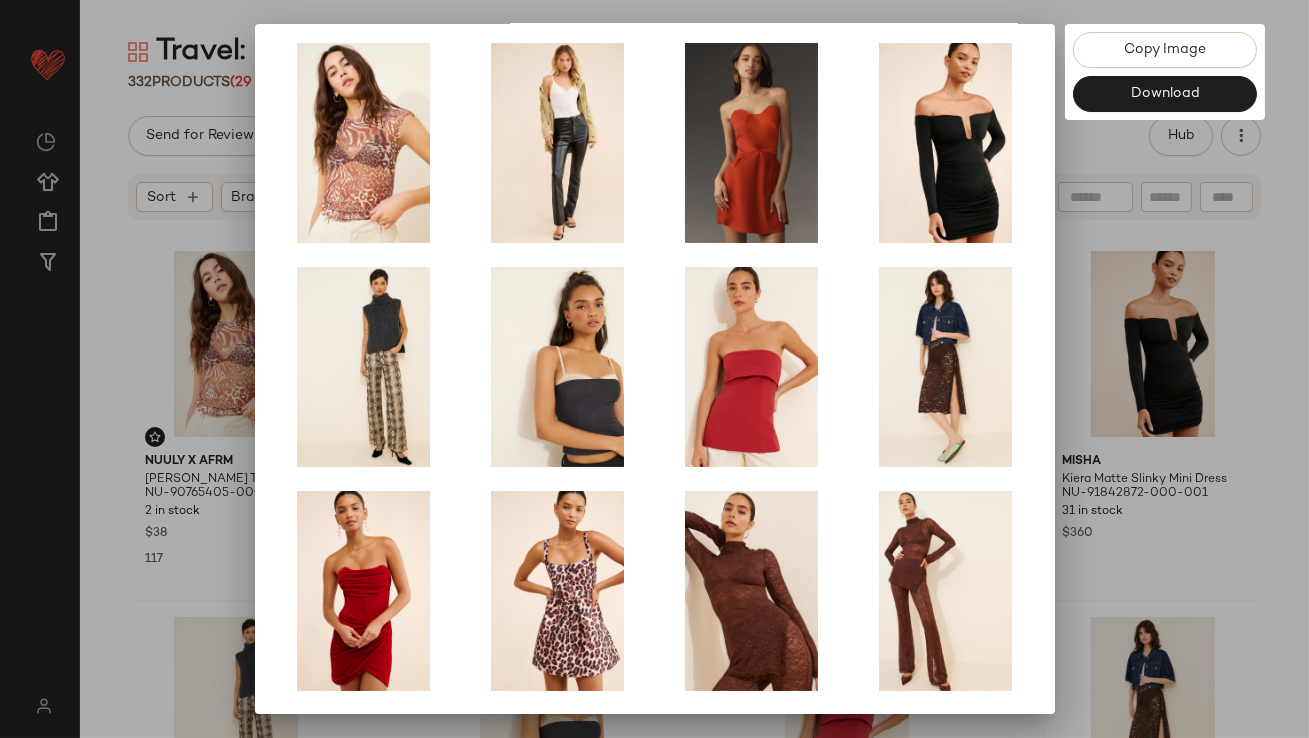 click at bounding box center [654, 369] 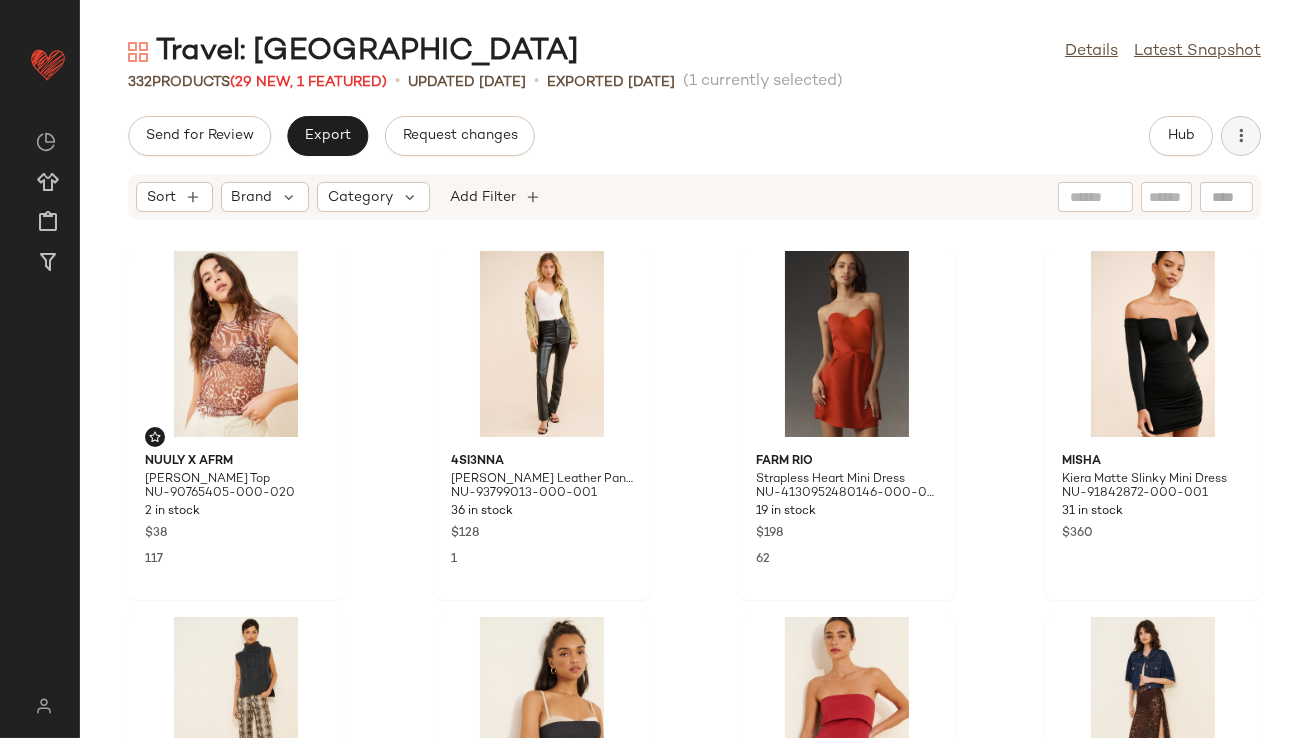 click 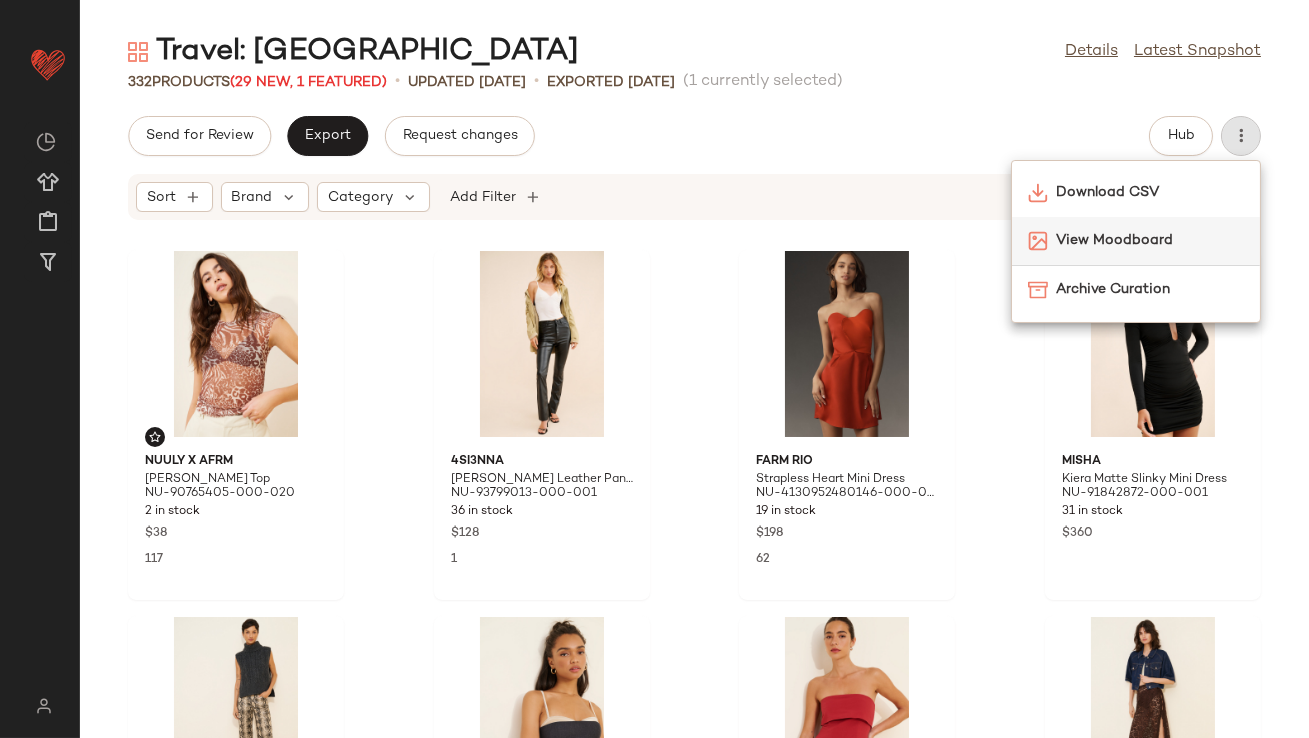 click on "View Moodboard" at bounding box center (1150, 240) 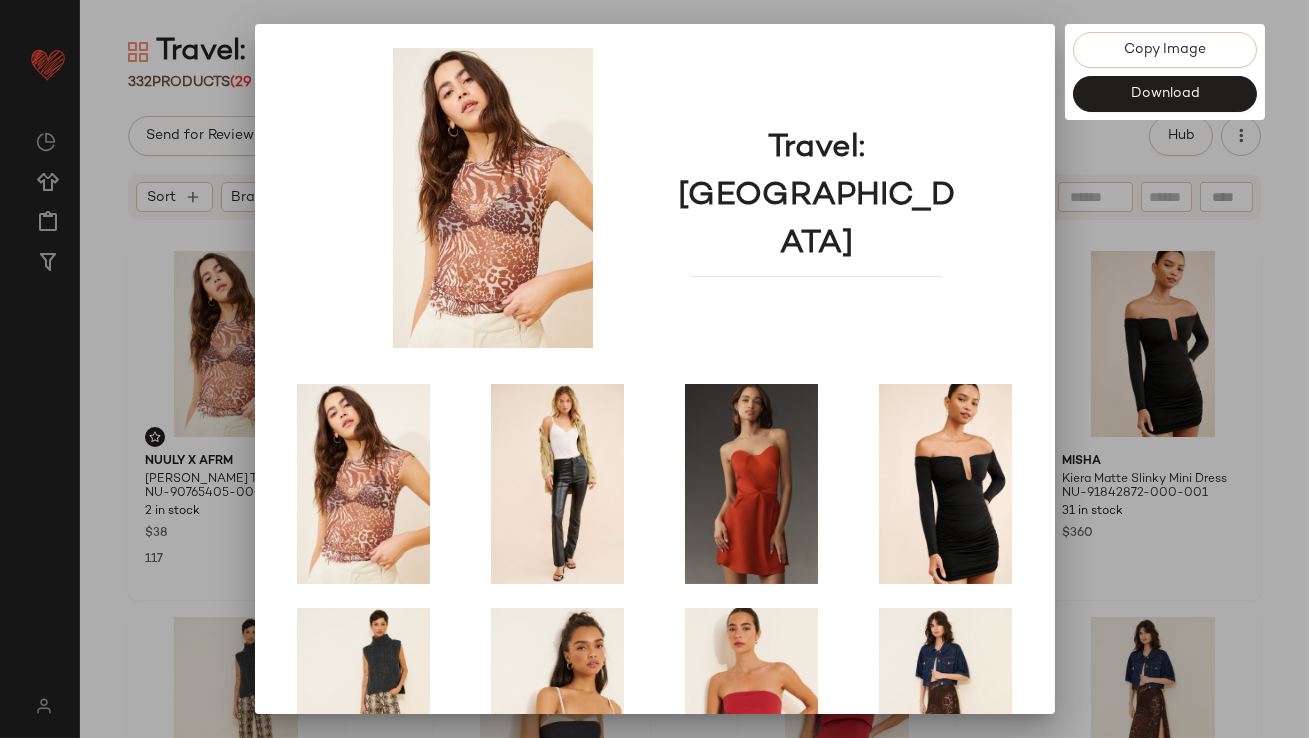 scroll, scrollTop: 341, scrollLeft: 0, axis: vertical 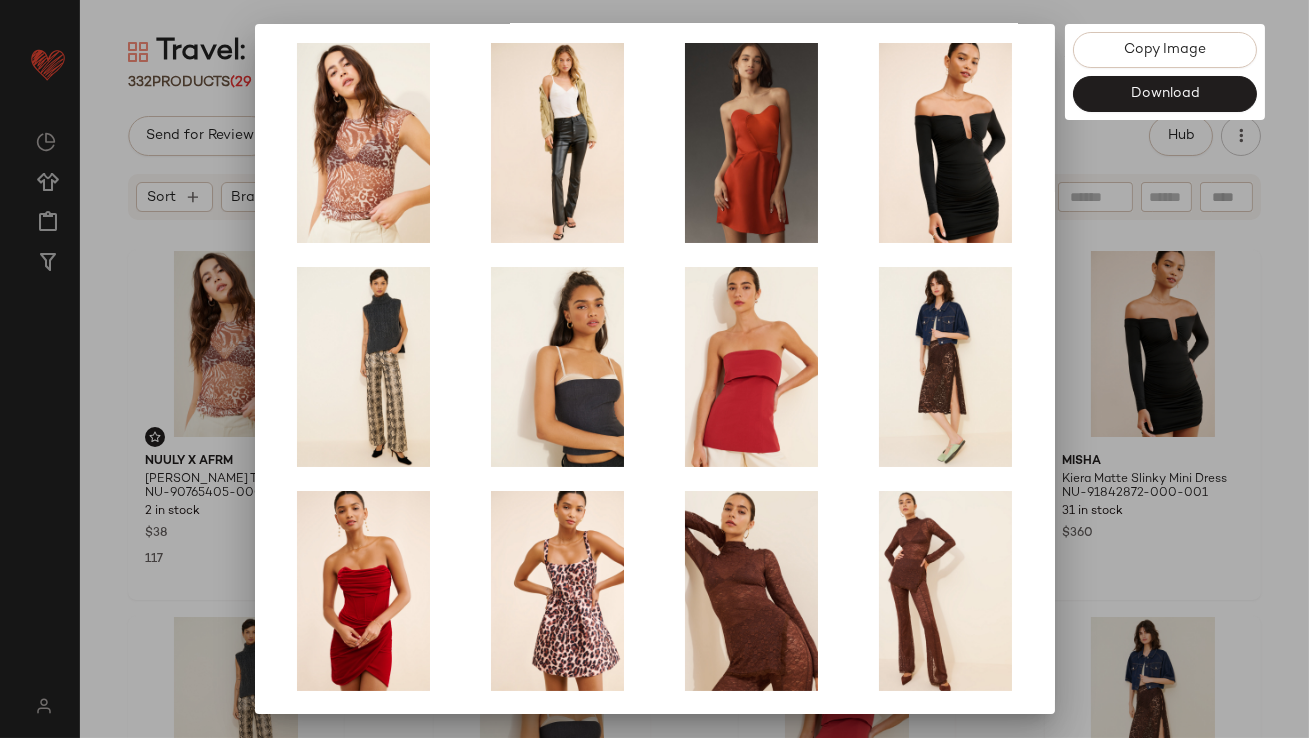 click at bounding box center (654, 369) 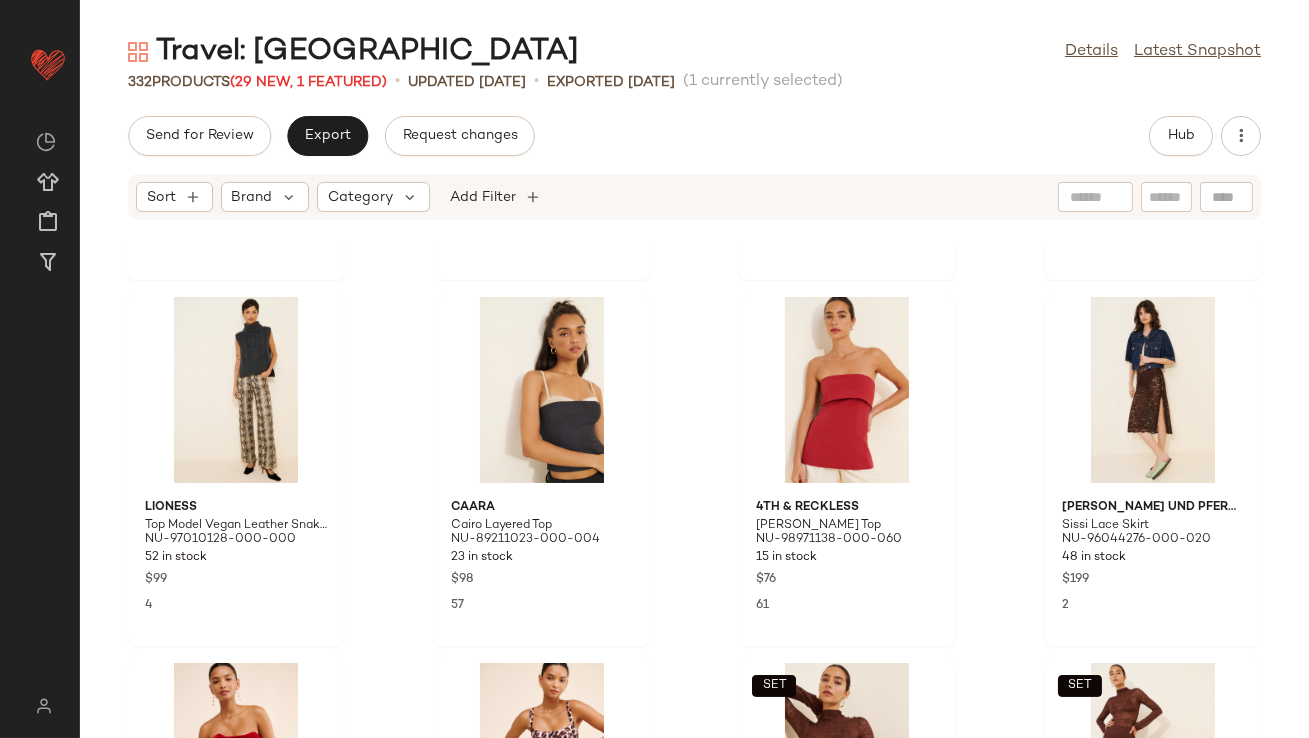 scroll, scrollTop: 364, scrollLeft: 0, axis: vertical 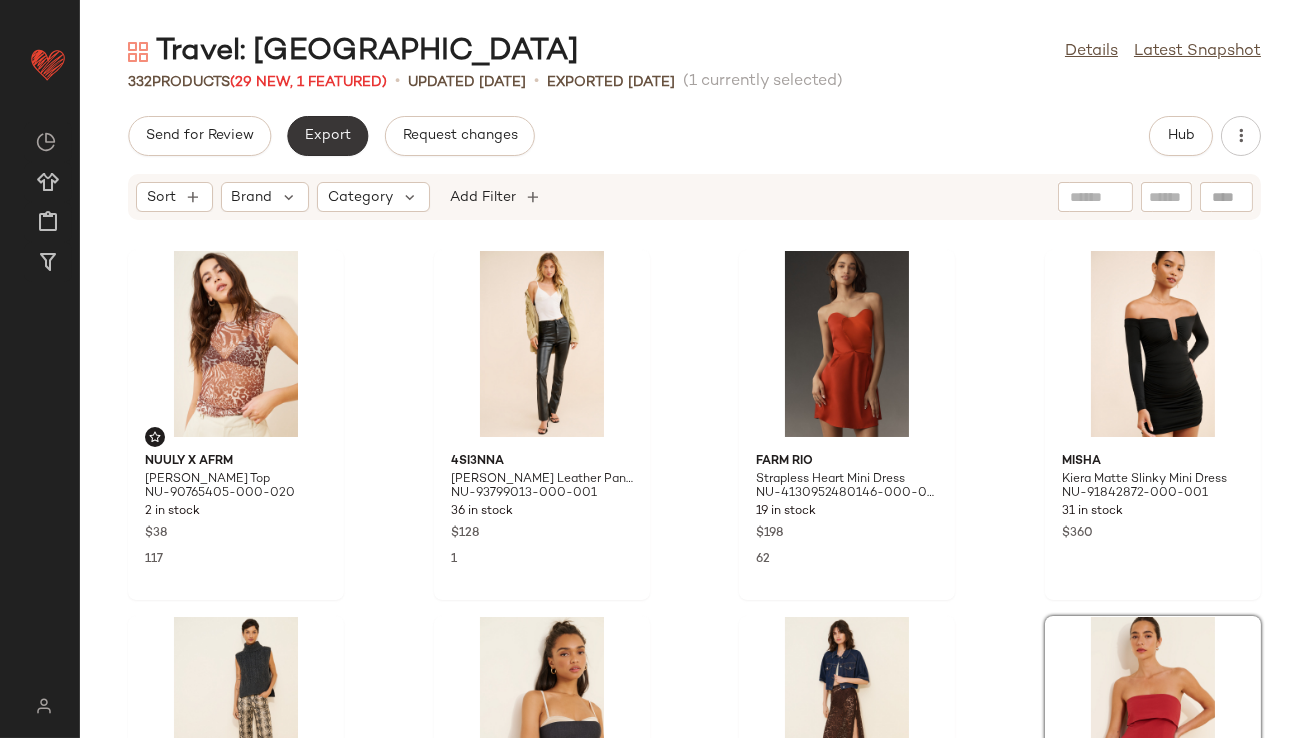 click on "Export" at bounding box center (327, 136) 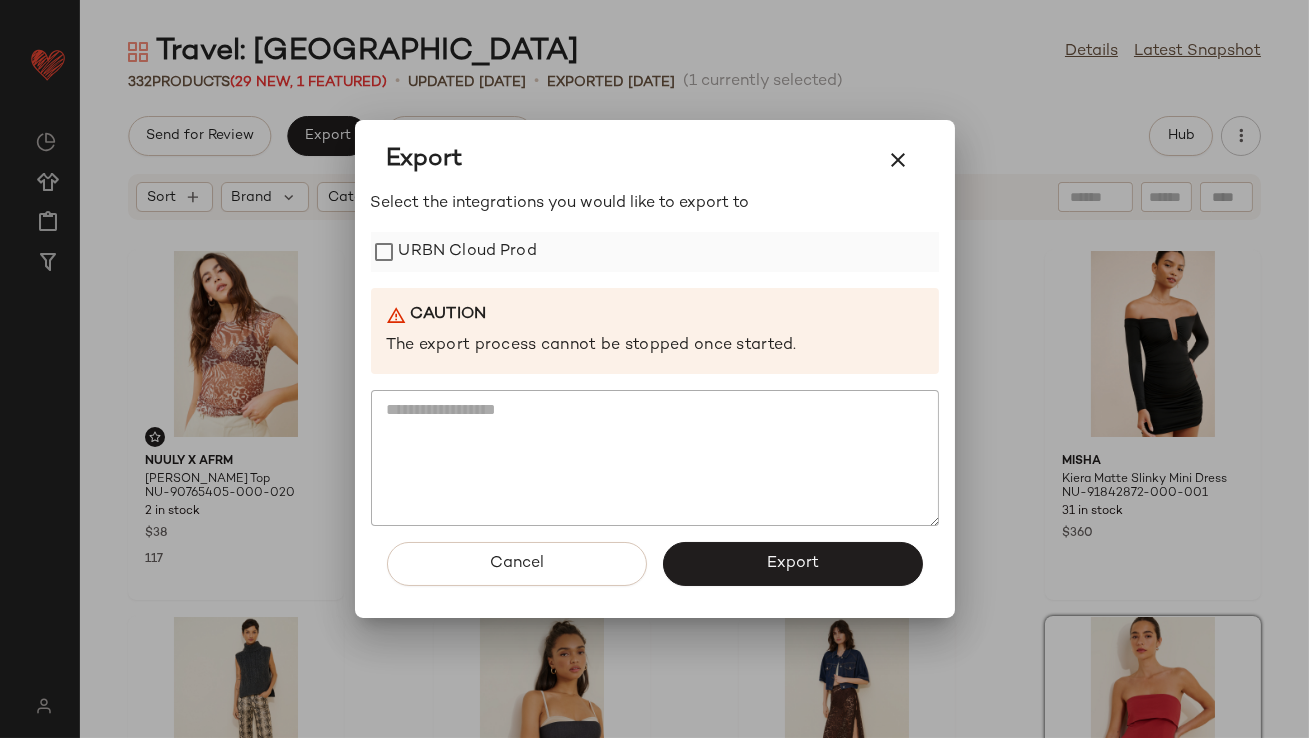 click on "URBN Cloud Prod" at bounding box center (468, 252) 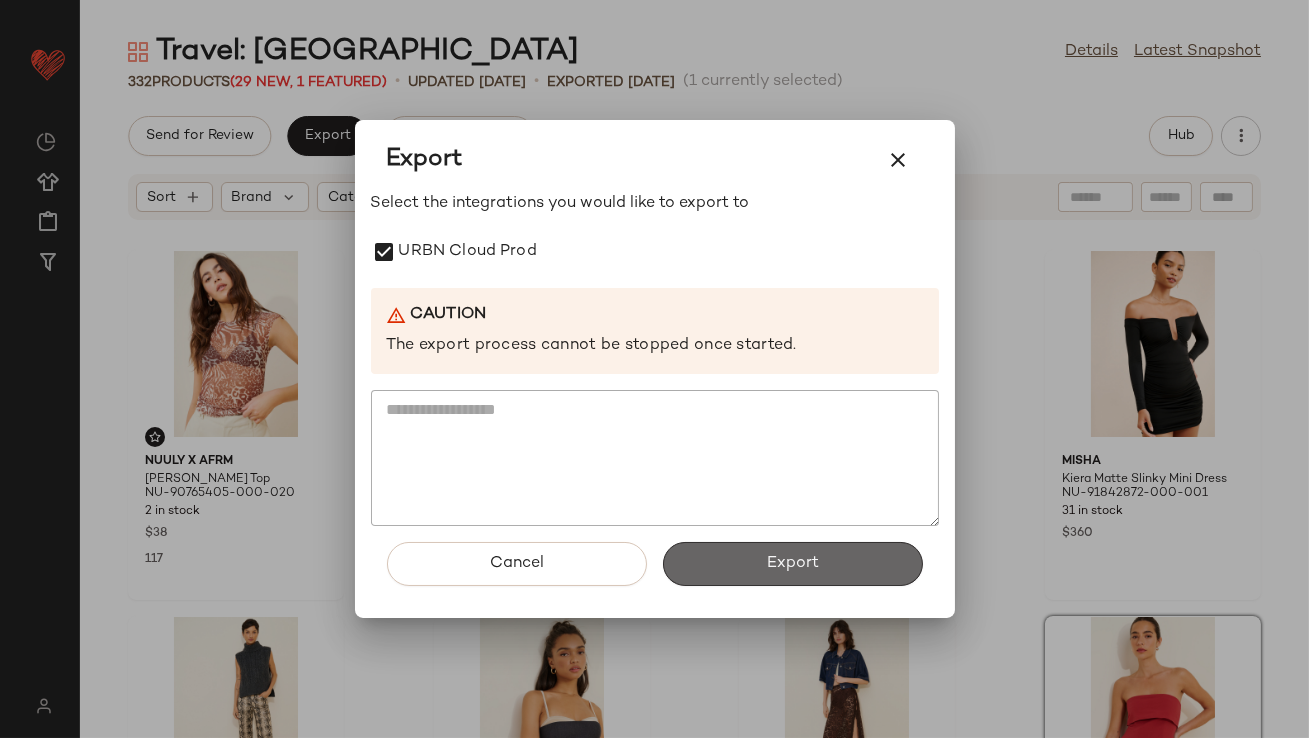 click on "Export" at bounding box center [793, 564] 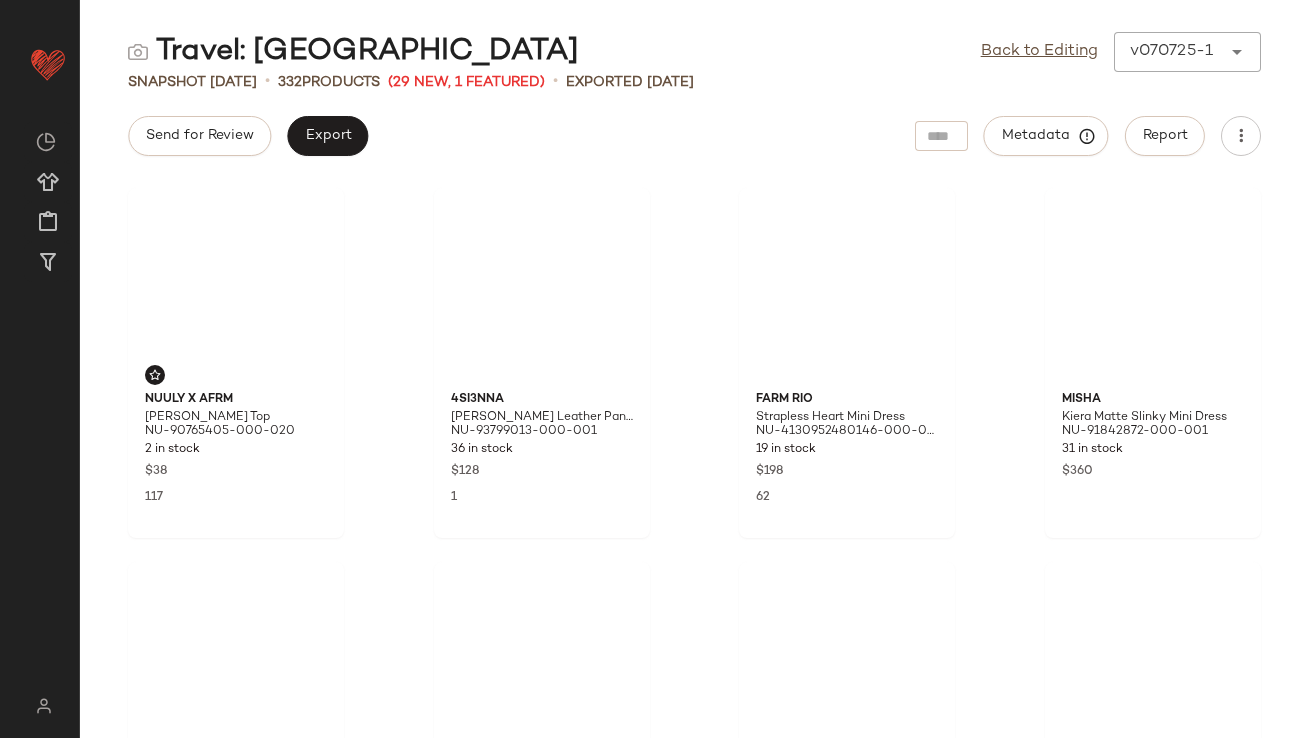 scroll, scrollTop: 0, scrollLeft: 0, axis: both 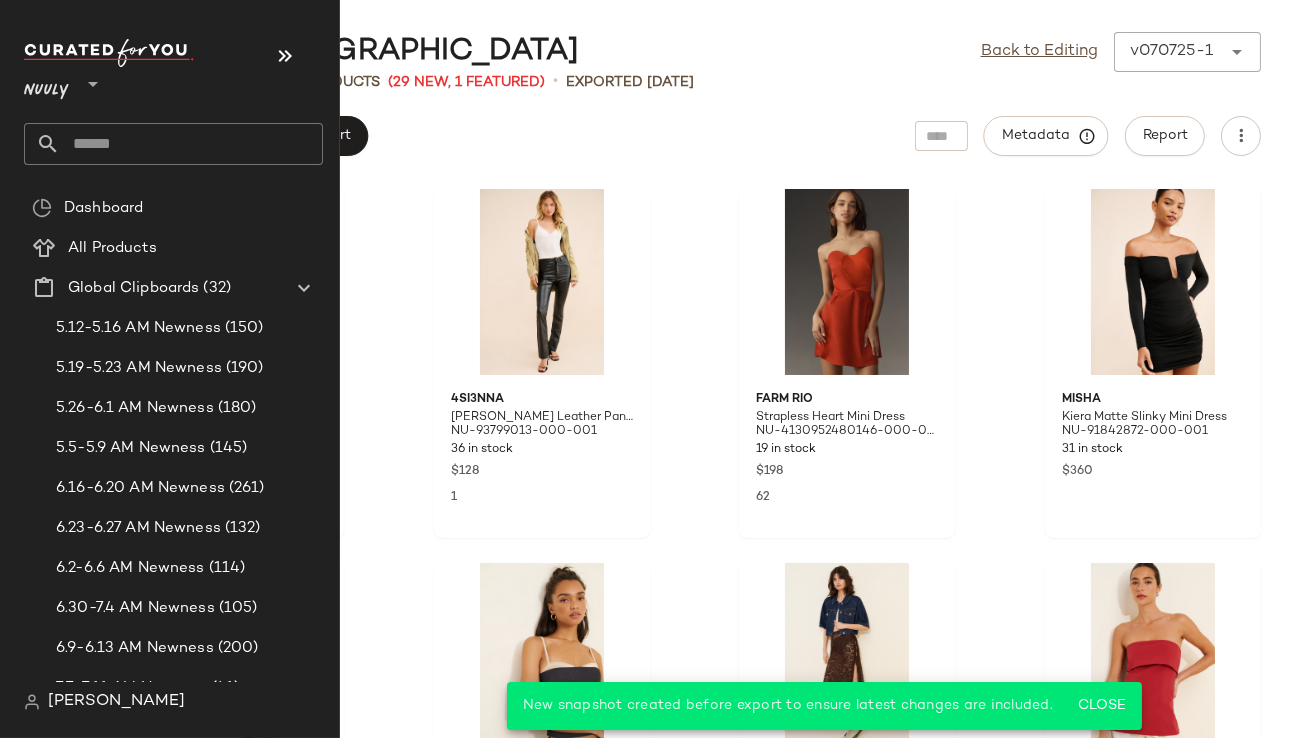 click 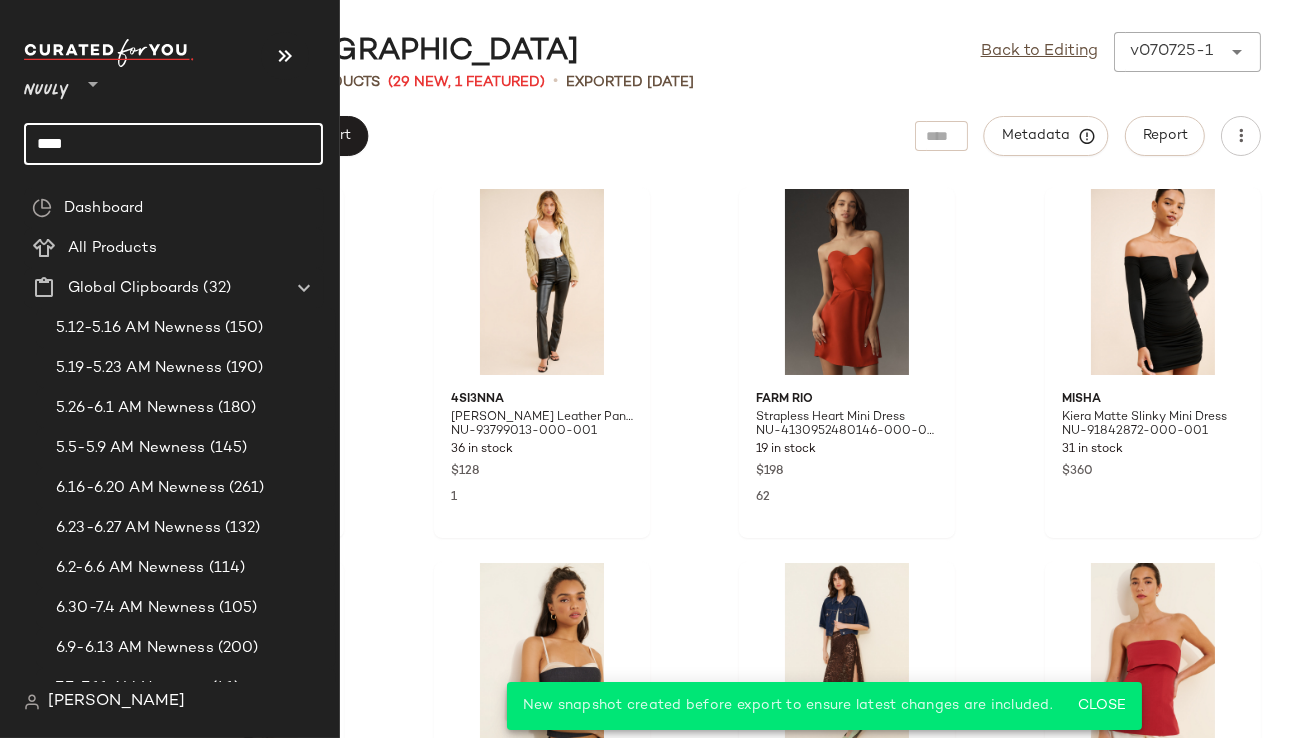 type on "*****" 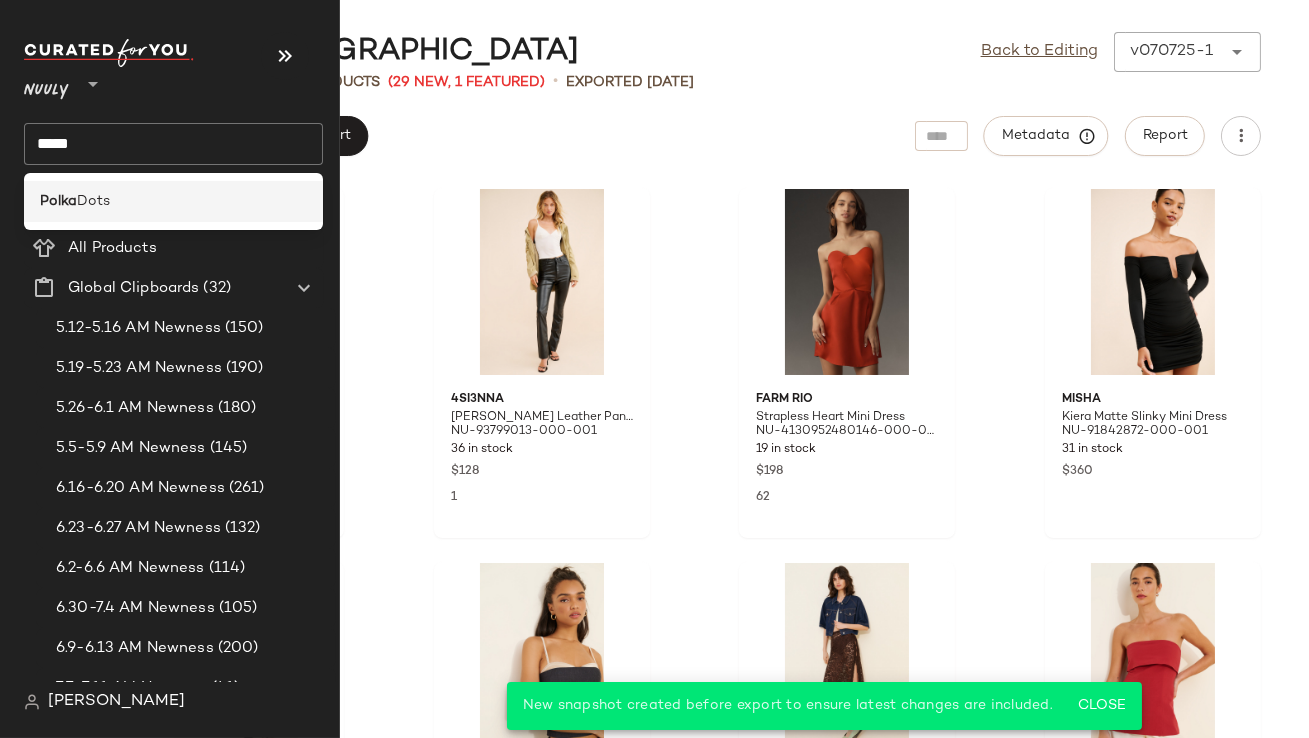click on "Polka  Dots" 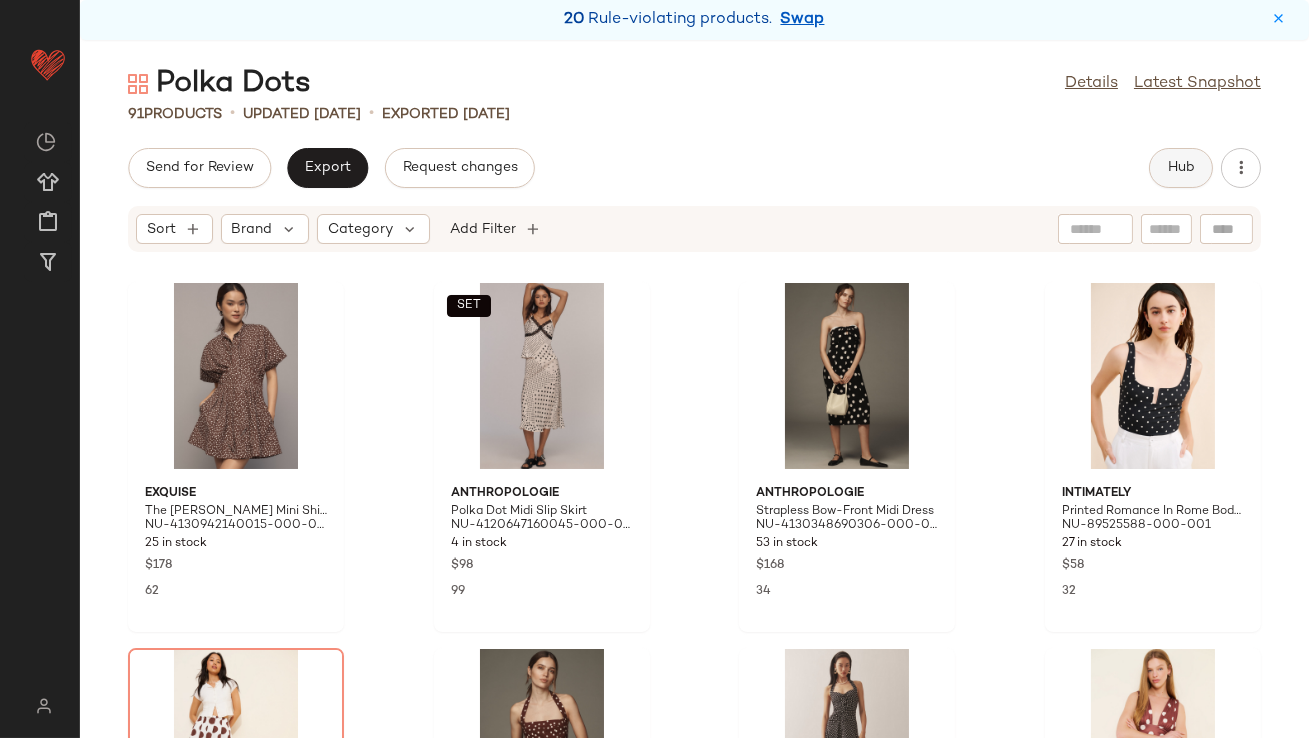click on "Hub" 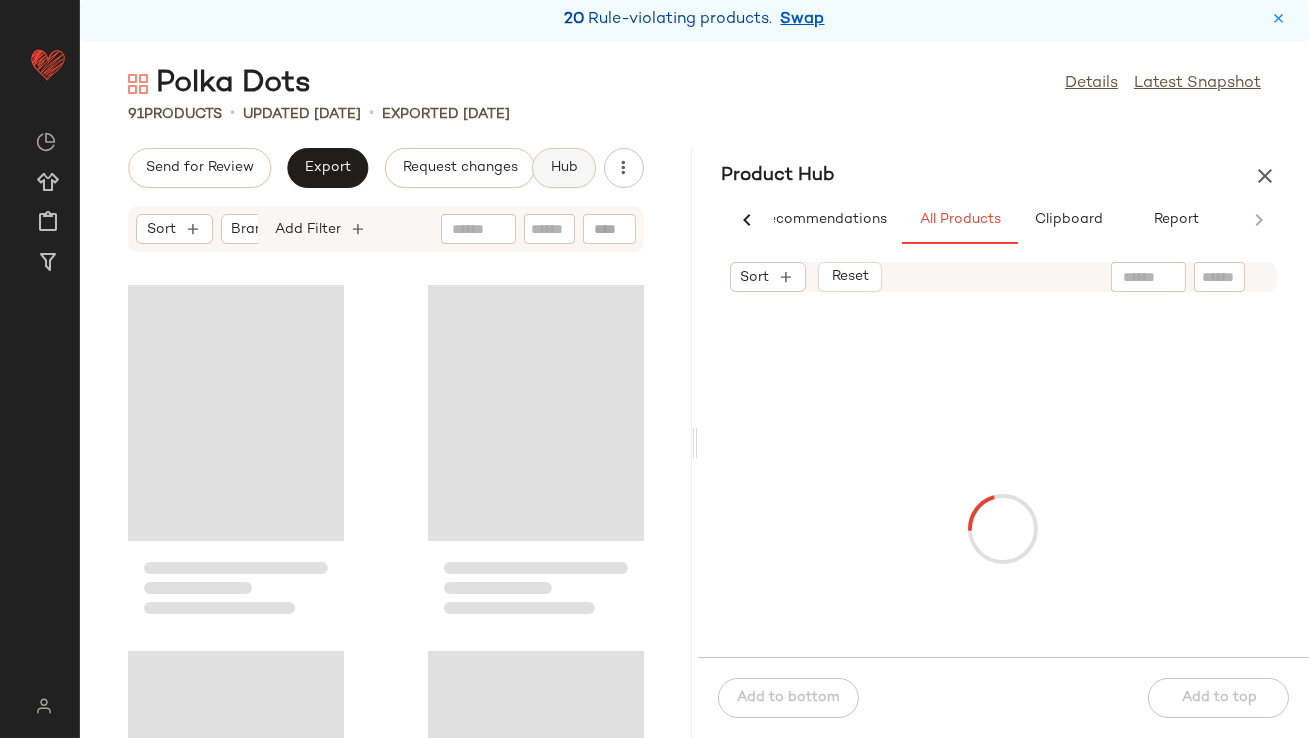 scroll, scrollTop: 0, scrollLeft: 48, axis: horizontal 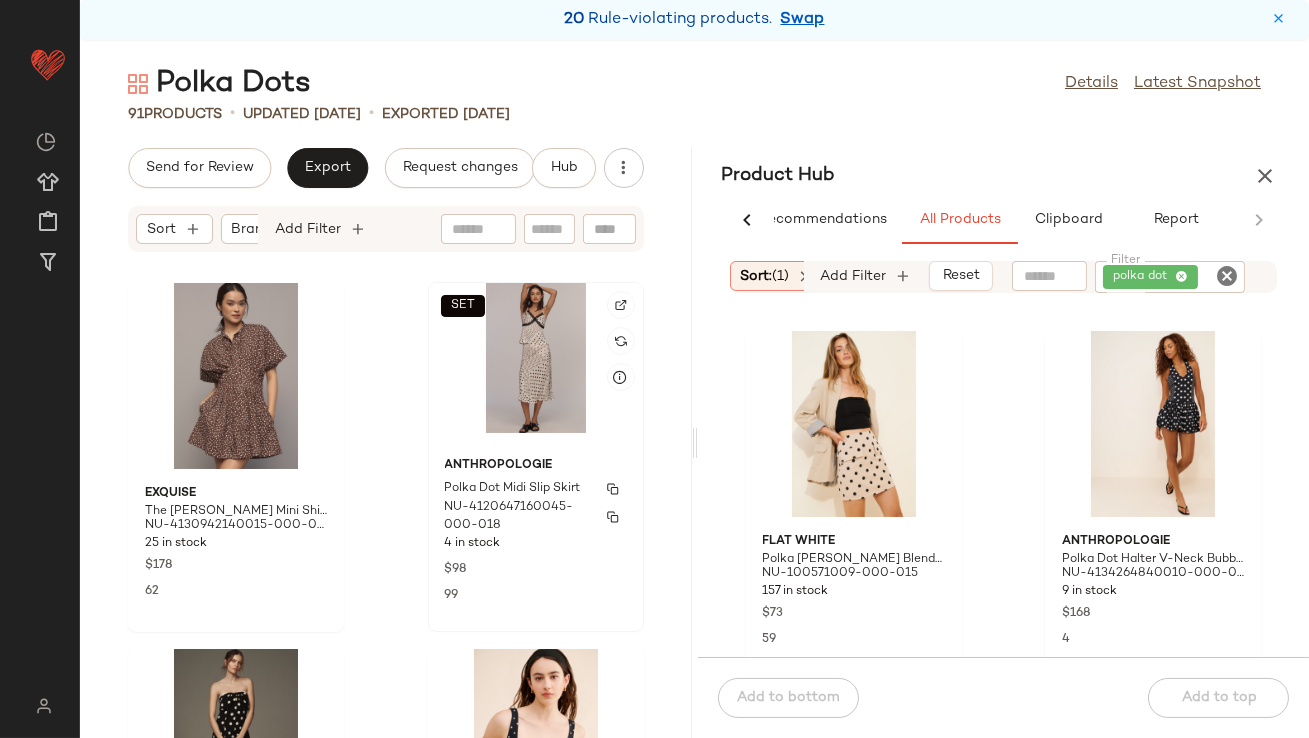 click on "Anthropologie Polka Dot Midi Slip Skirt NU-4120647160045-000-018 4 in stock $98 99" 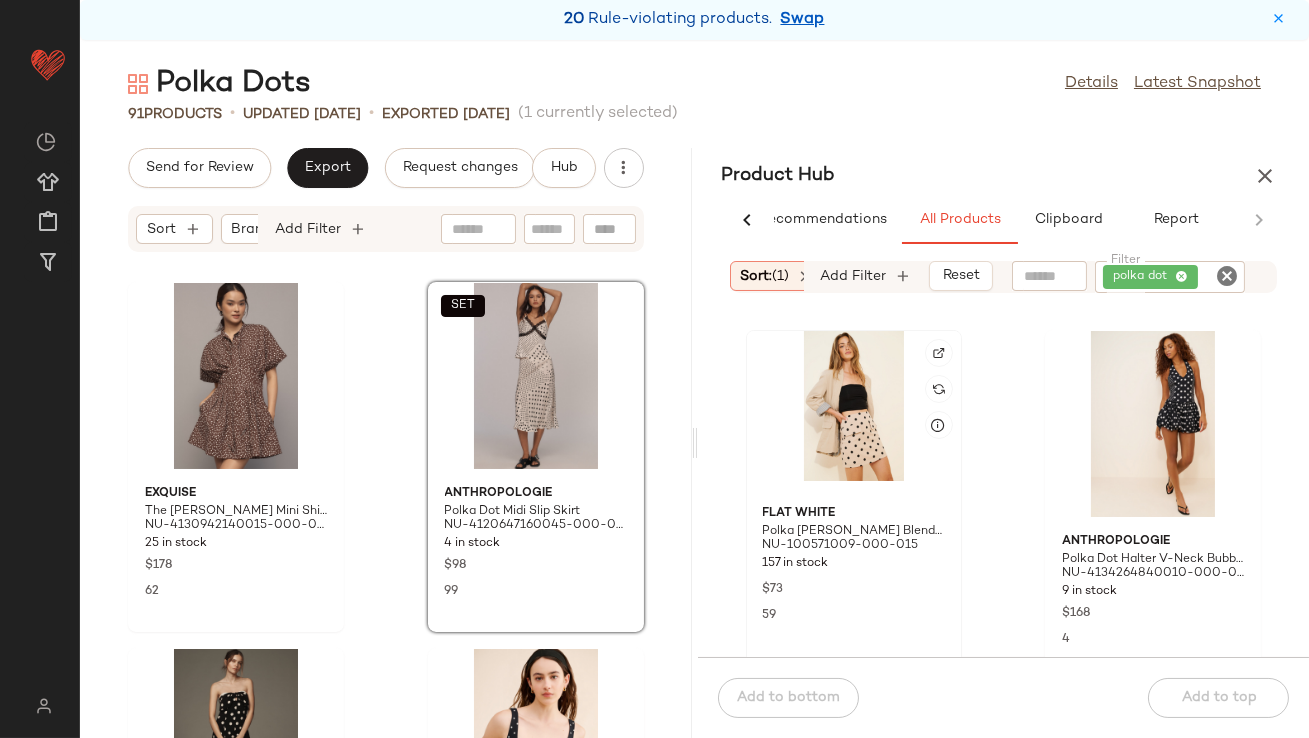 click 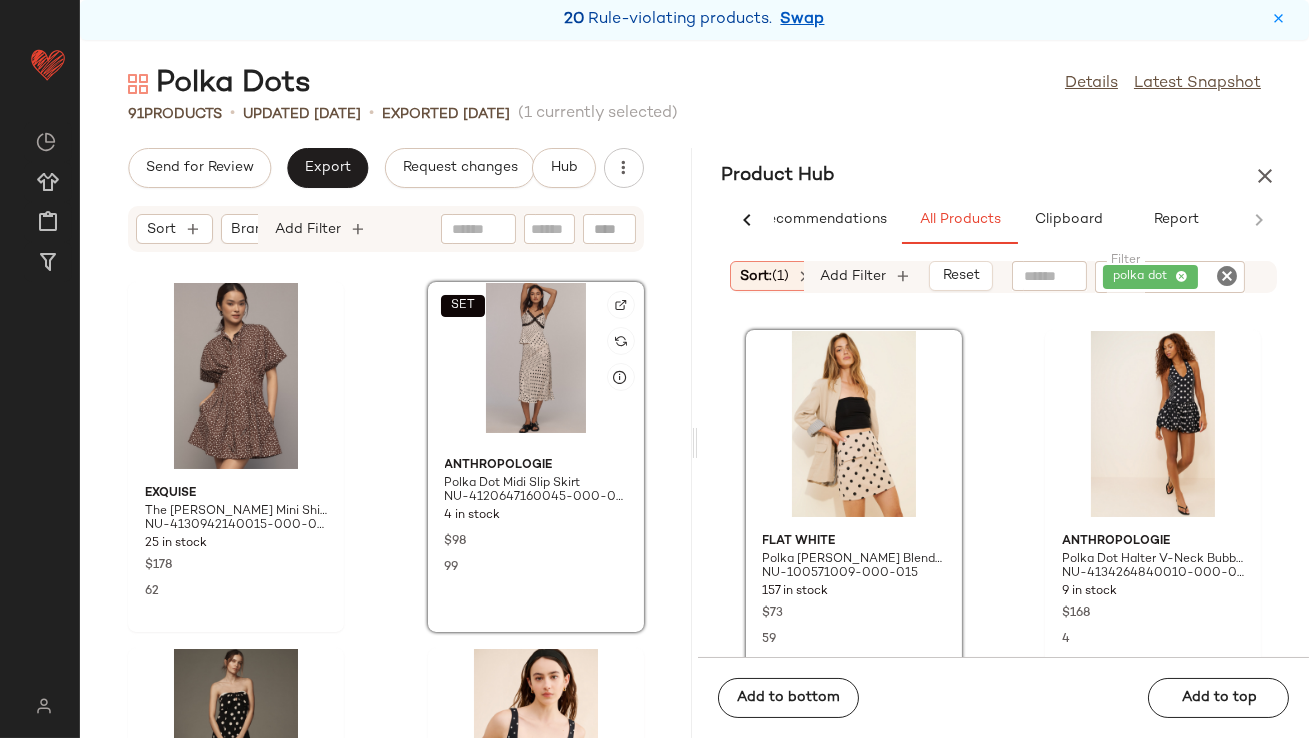 click on "SET" 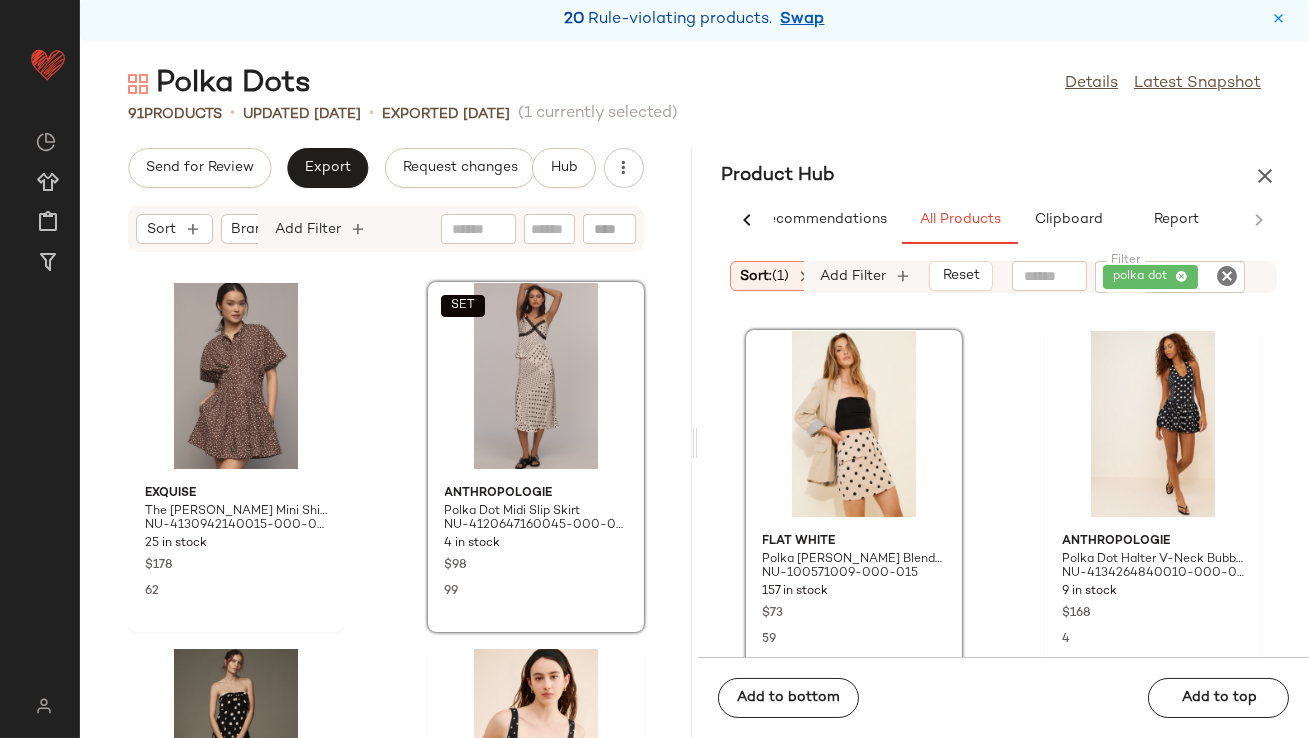 click on "Flat White Polka [PERSON_NAME] Blend Mini Skirt NU-100571009-000-015 157 in stock $73 59 Anthropologie Polka Dot Halter V-Neck Bubble-Hem Romper NU-4134264840010-000-018 9 in stock $168 4 4SI3NNA Polka Dot Mesh Mini Dress NU-100644269-000-018 2 in stock $112 59 Nuuly Vintage Vintage Polka Dot Coat NU-67156810-000-018 1 in stock $350 [PERSON_NAME] Polka Dot Top NU-76060631-000-010 3 in stock $129" 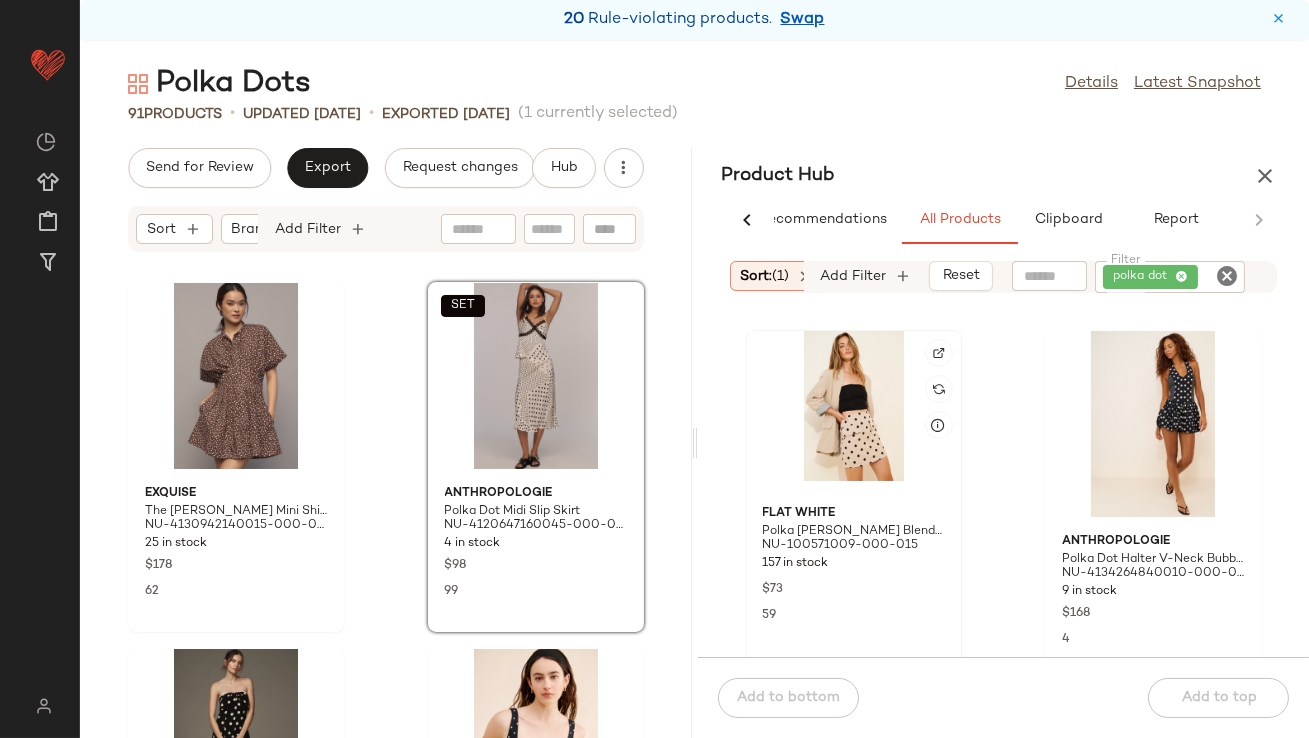 click 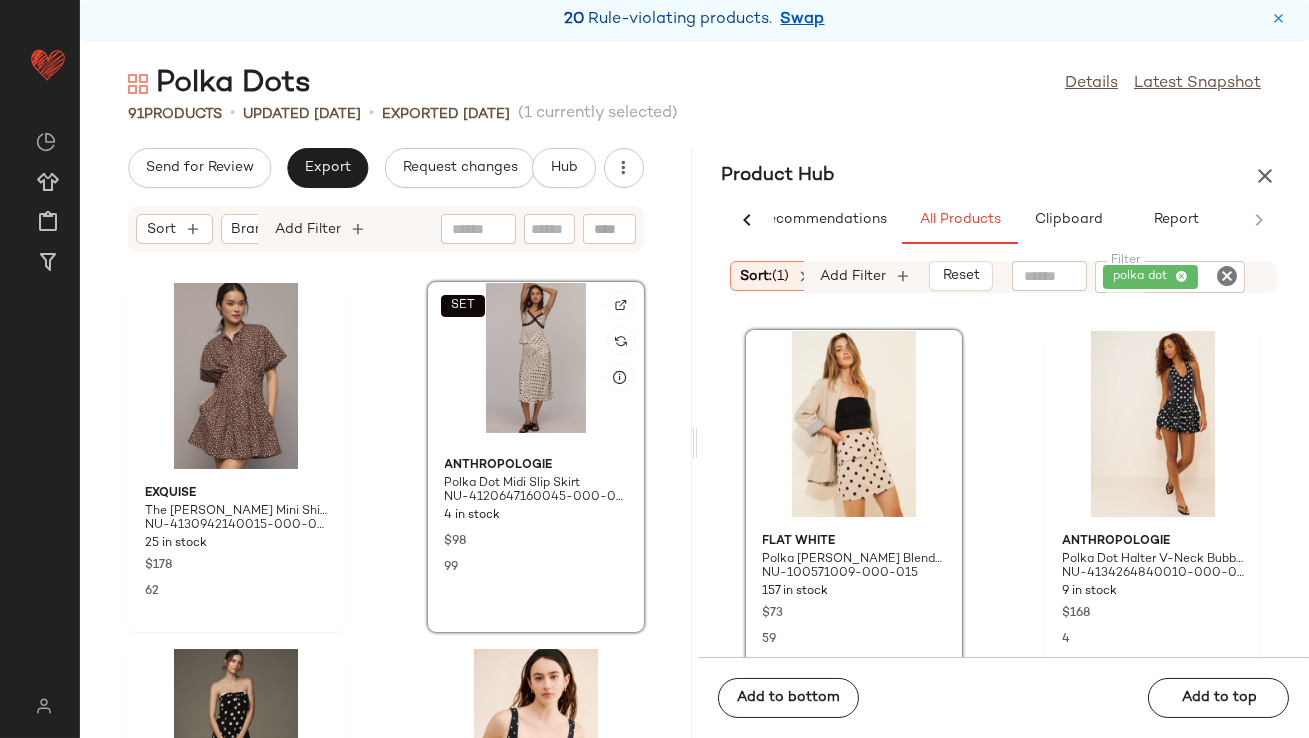 click on "SET" 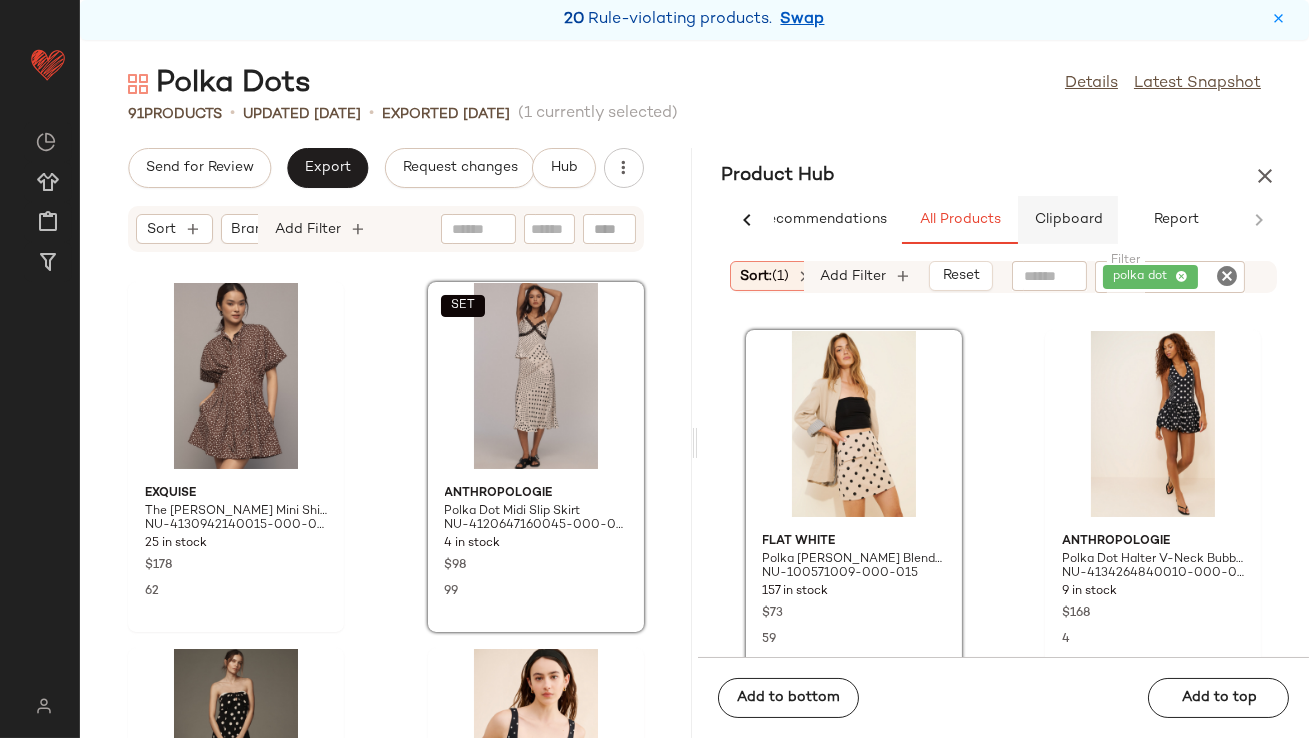 click on "Clipboard" 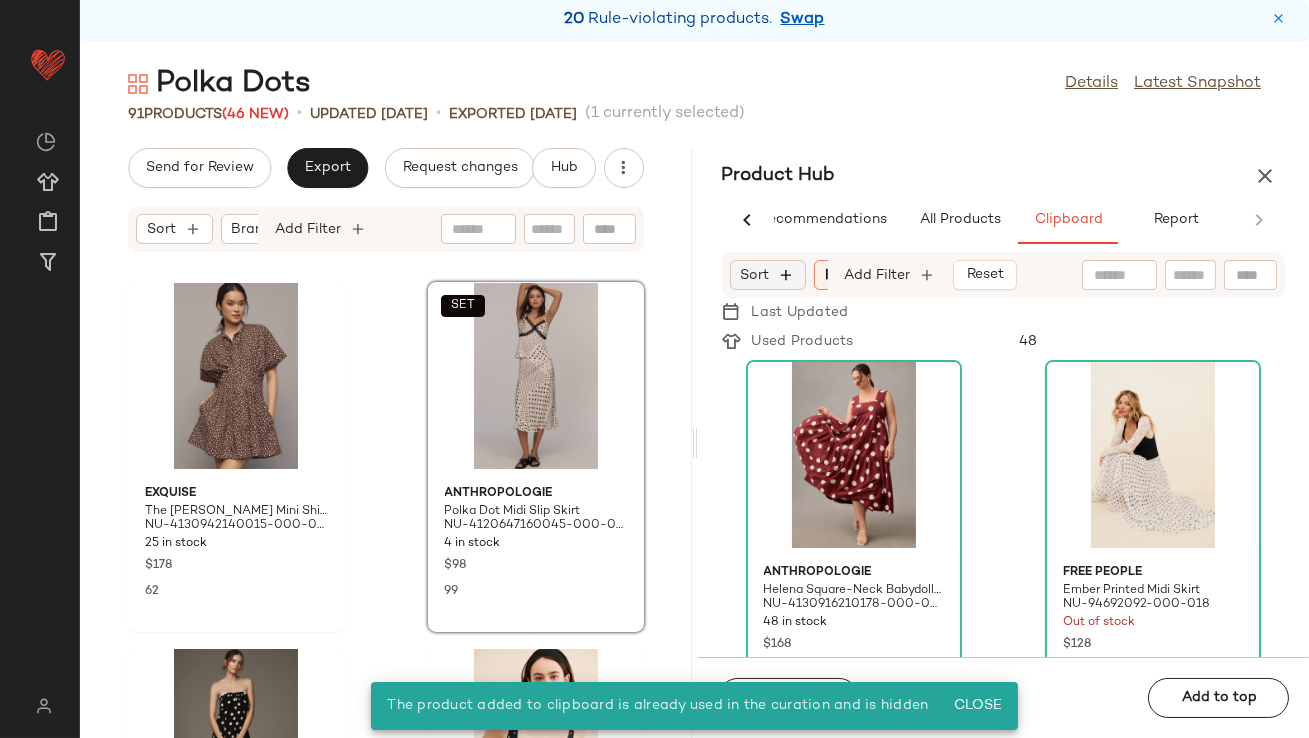 click at bounding box center [787, 275] 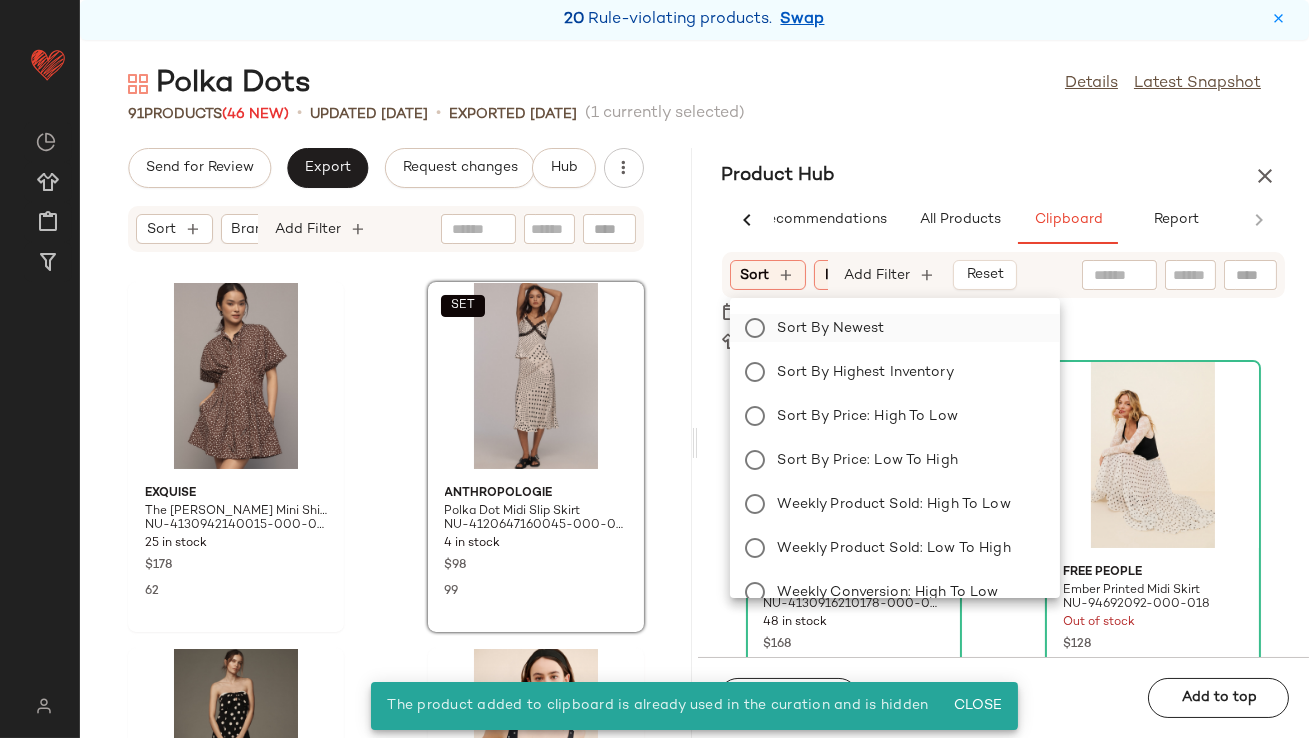 click on "Sort by Newest" 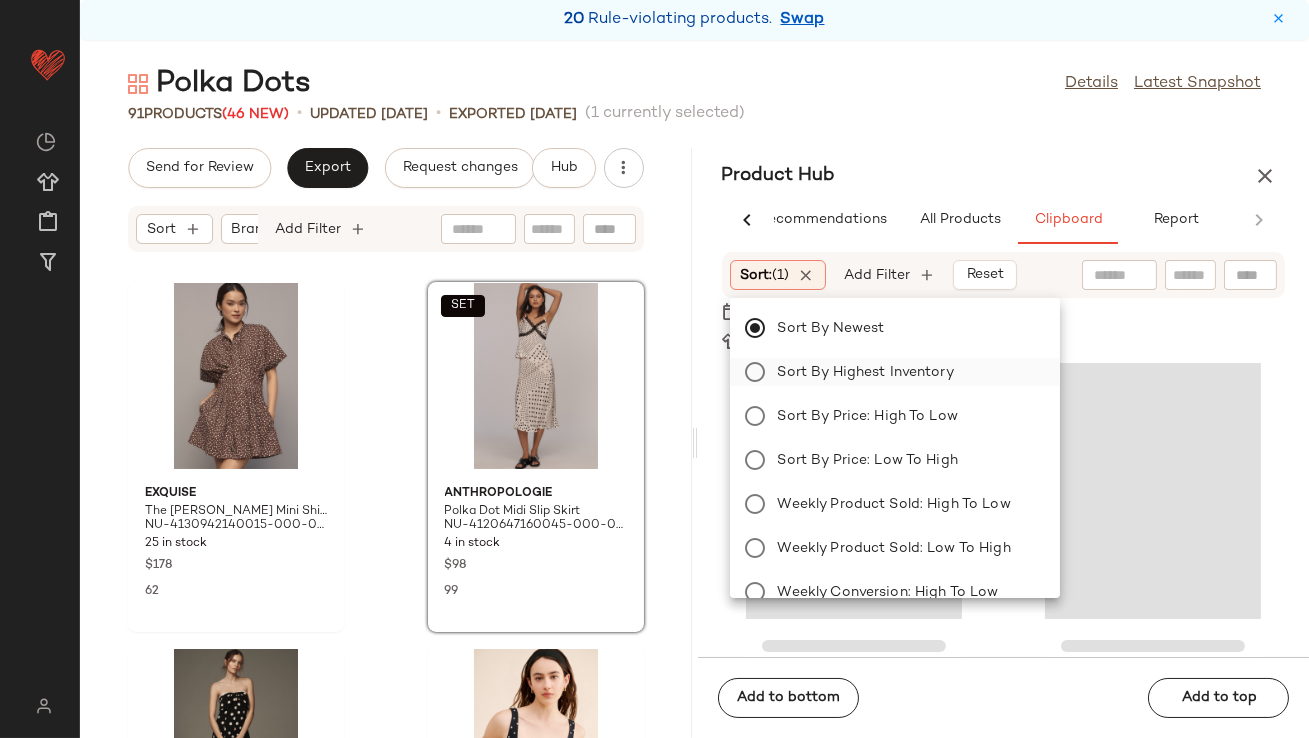 click on "Sort by Highest Inventory" 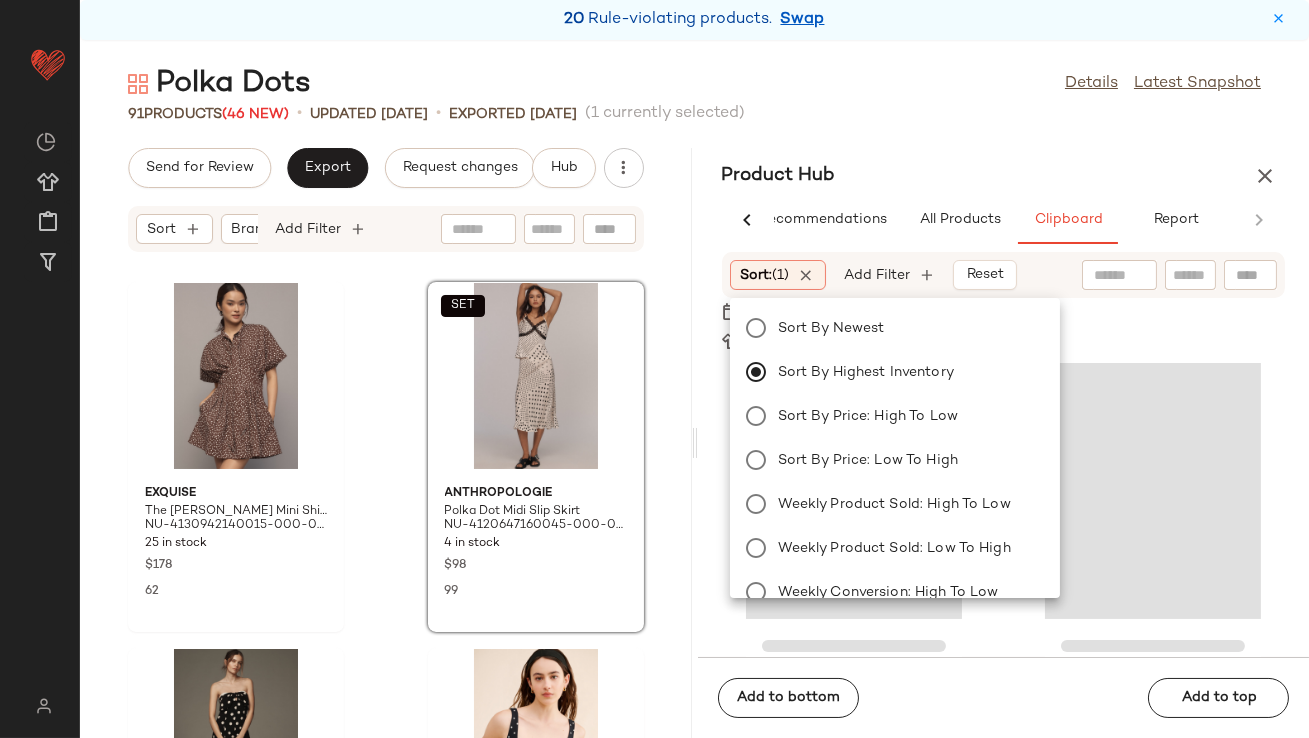 click on "SET" 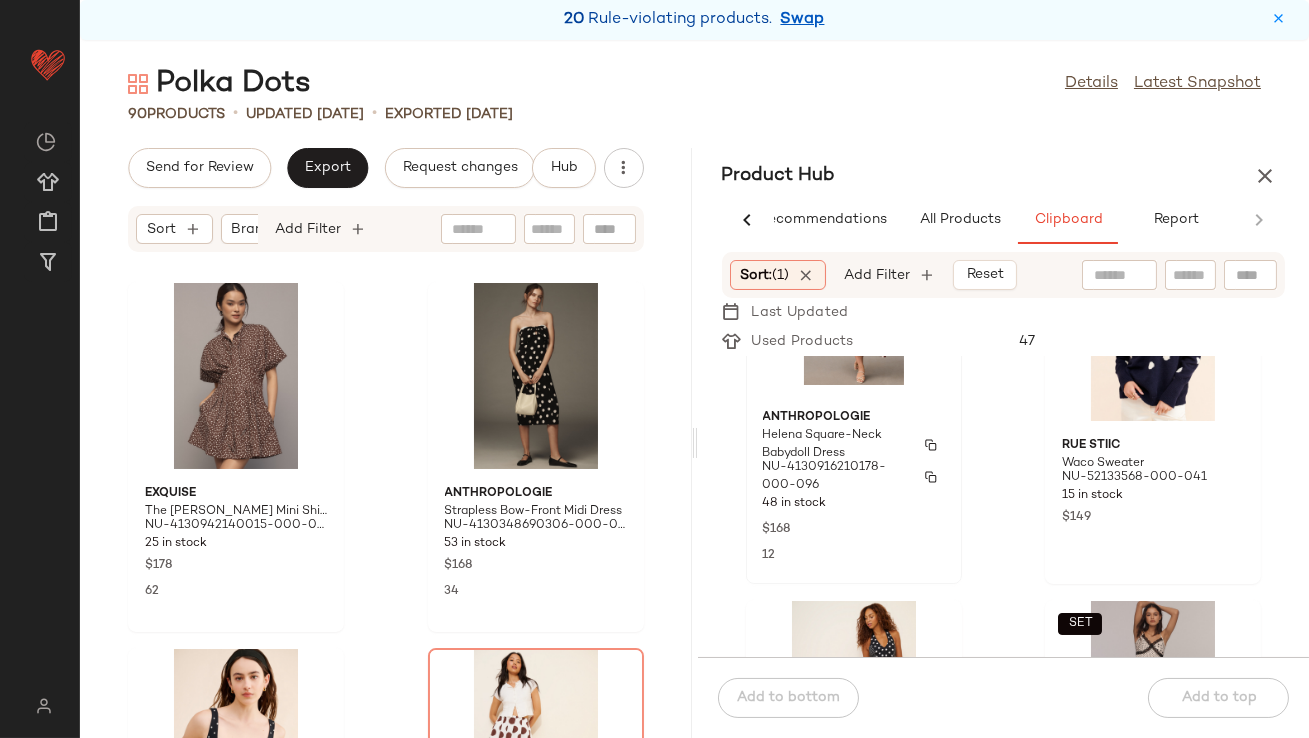 scroll, scrollTop: 128, scrollLeft: 0, axis: vertical 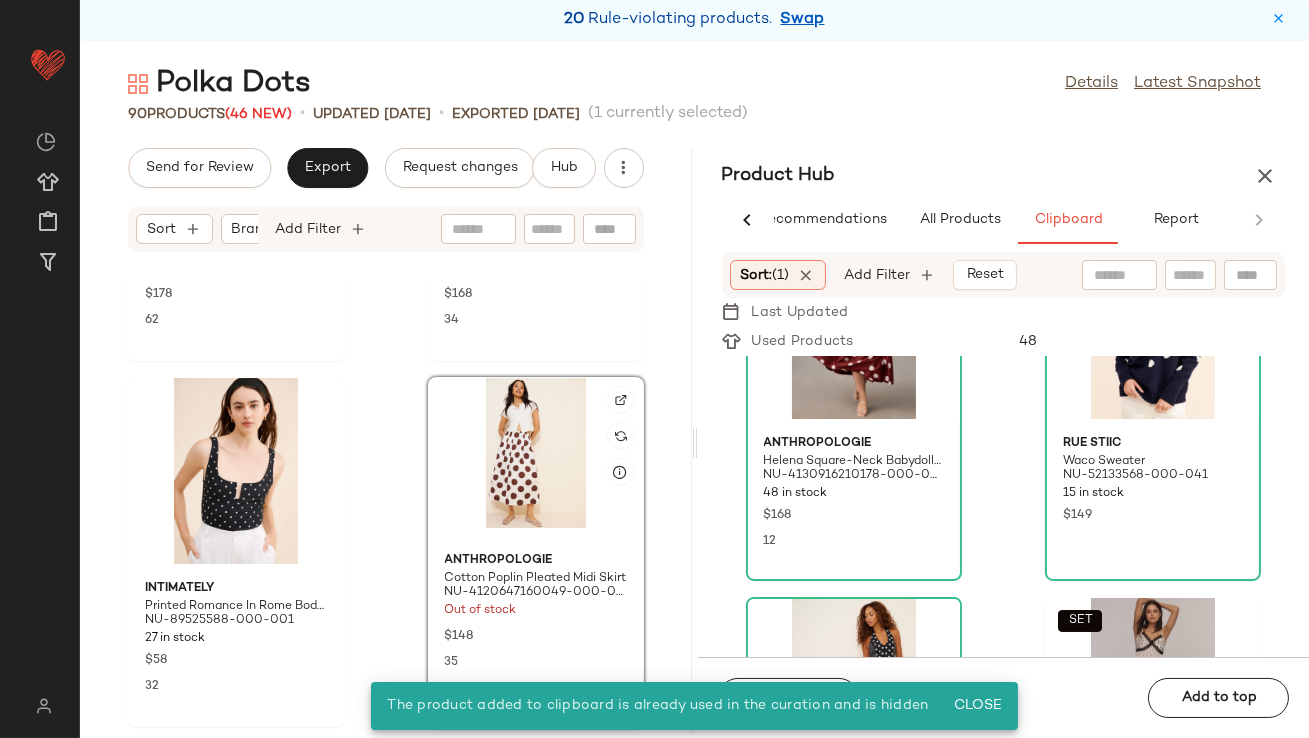 click 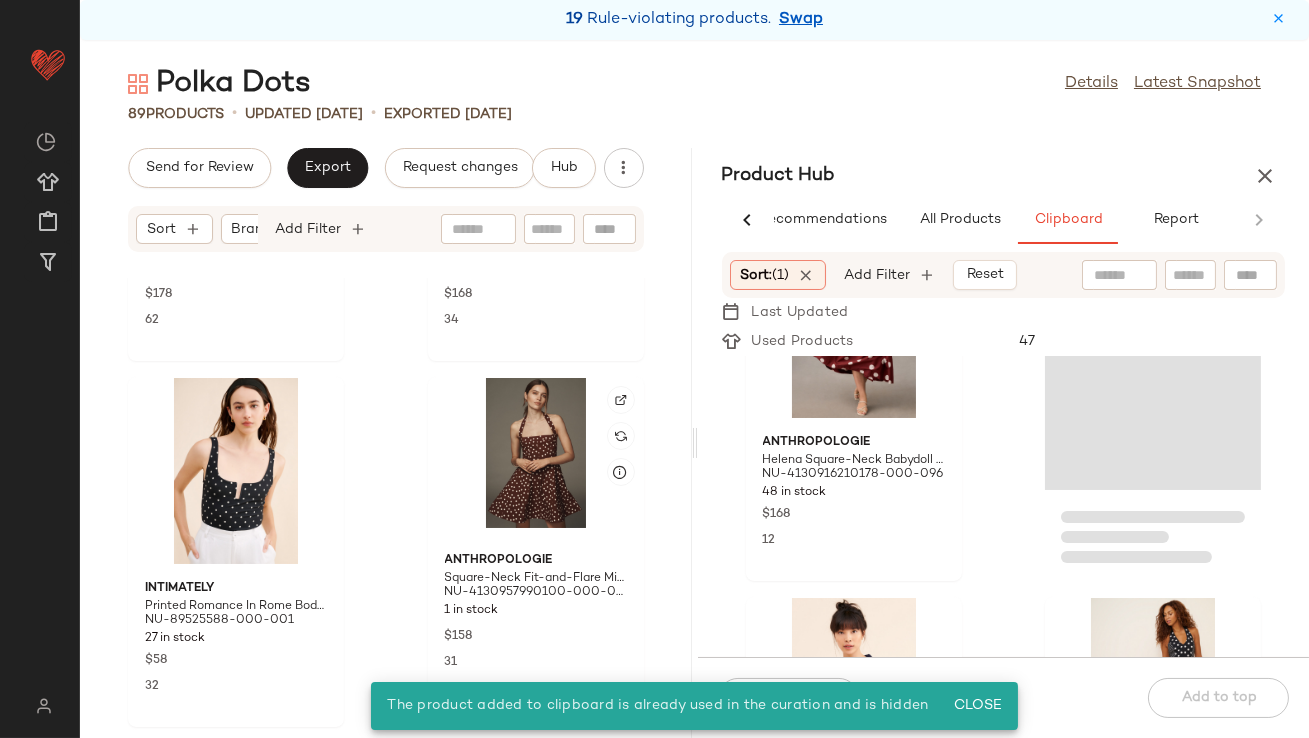 scroll, scrollTop: 128, scrollLeft: 0, axis: vertical 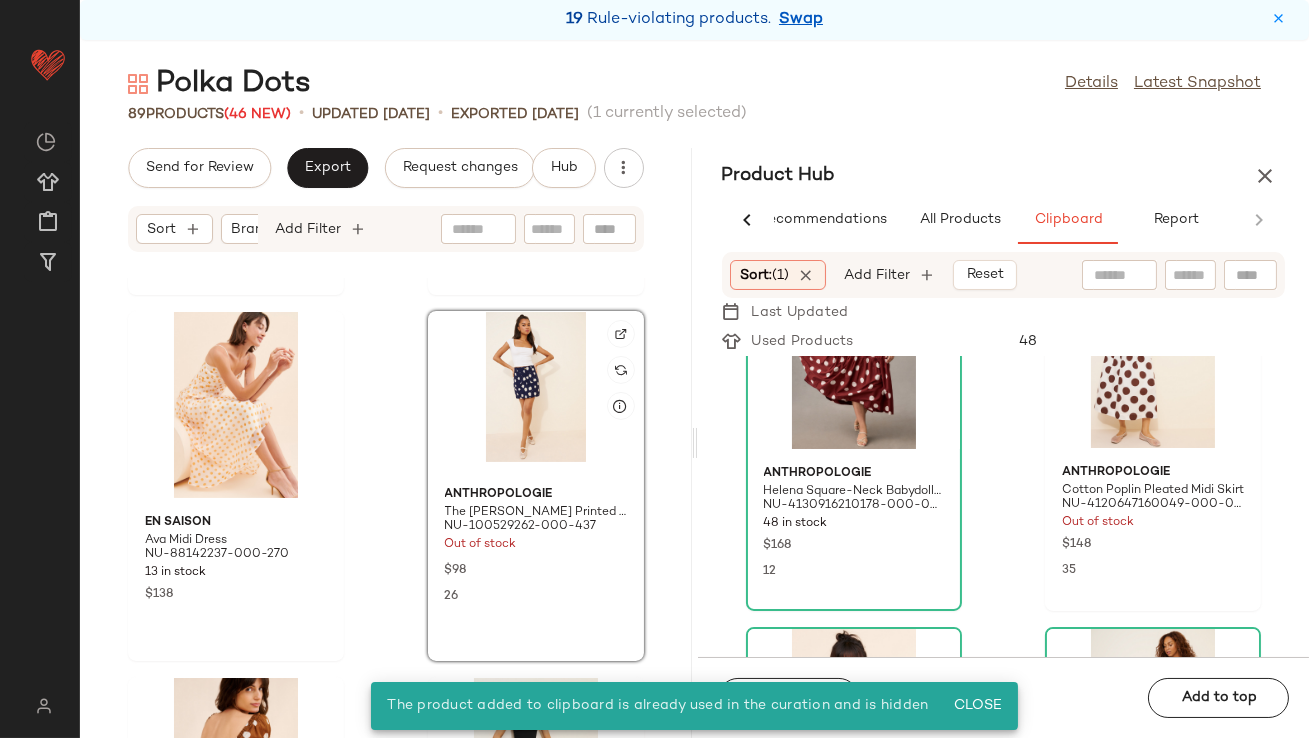 click 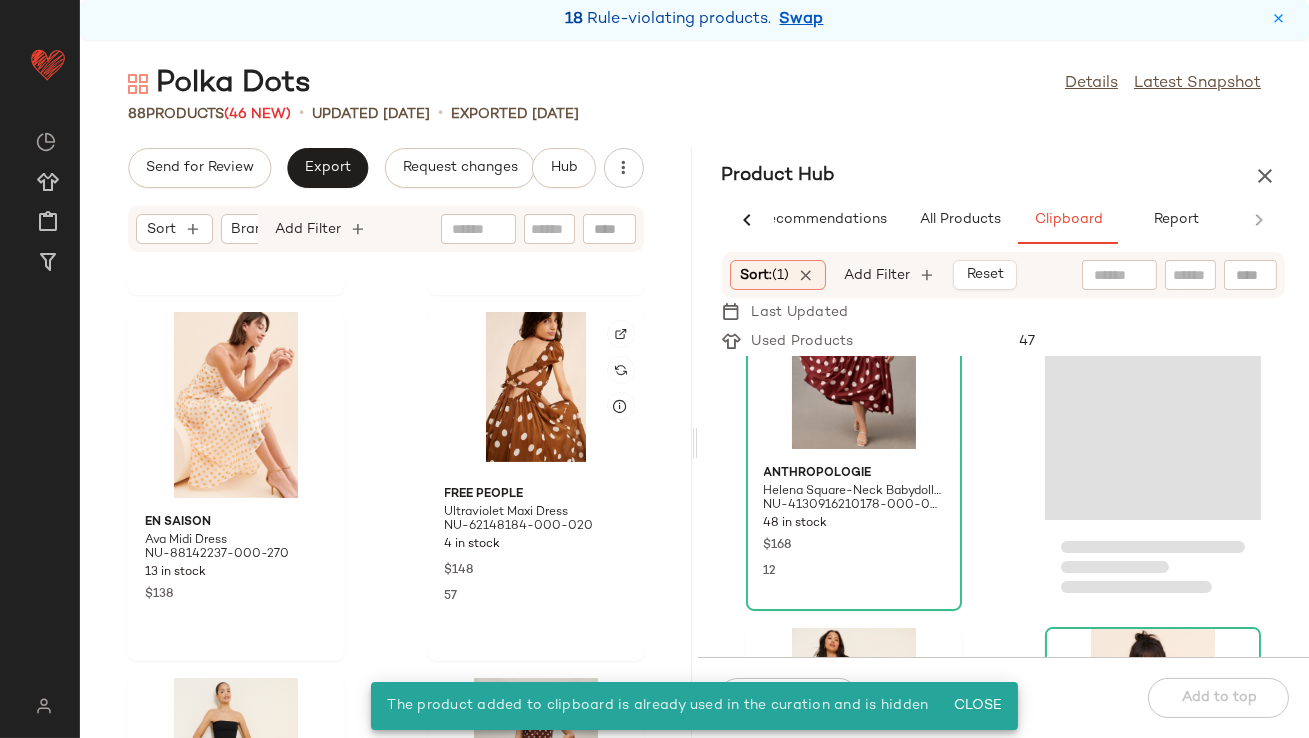 scroll, scrollTop: 98, scrollLeft: 0, axis: vertical 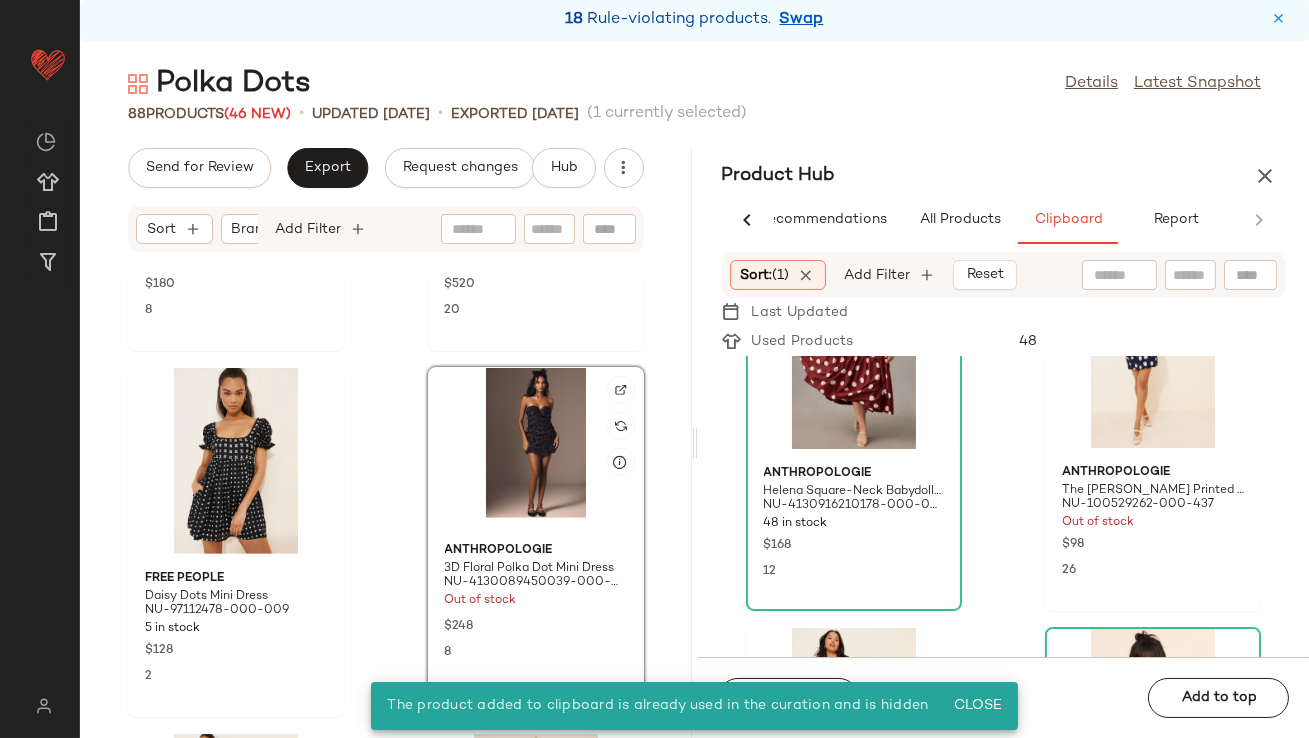 click 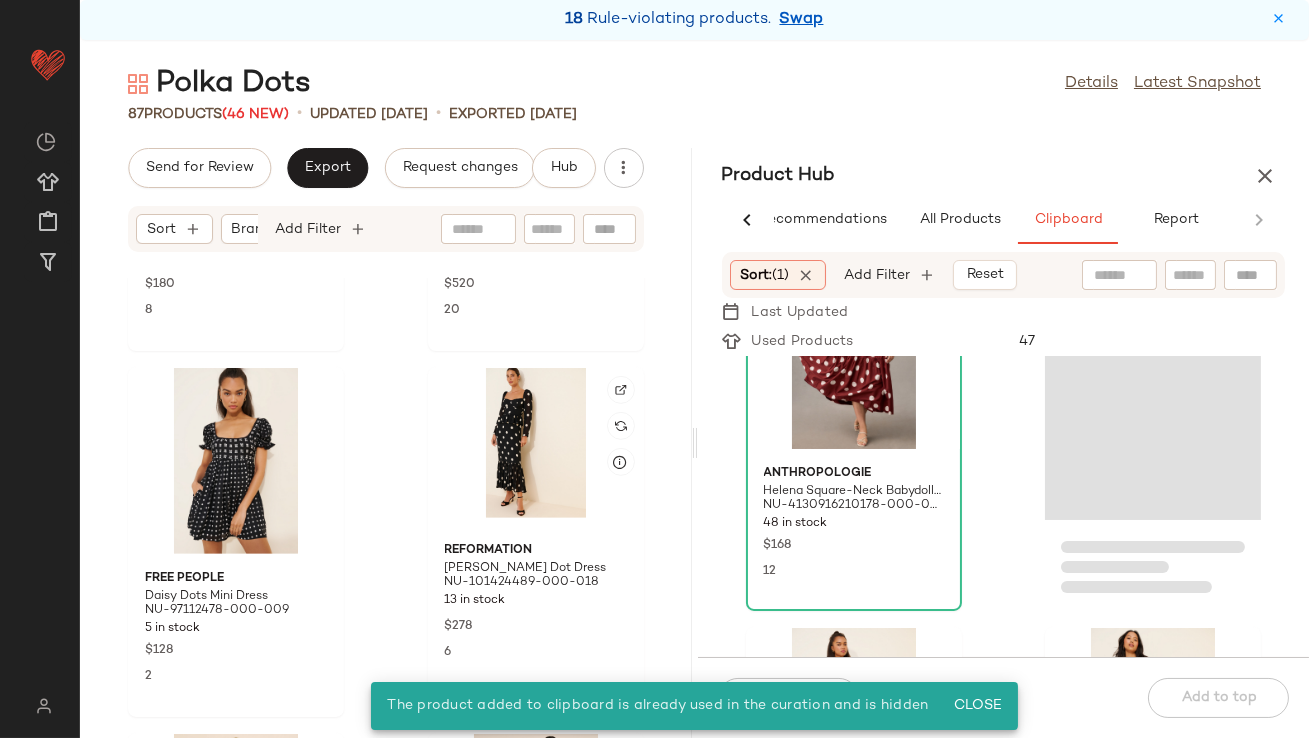 scroll, scrollTop: 98, scrollLeft: 0, axis: vertical 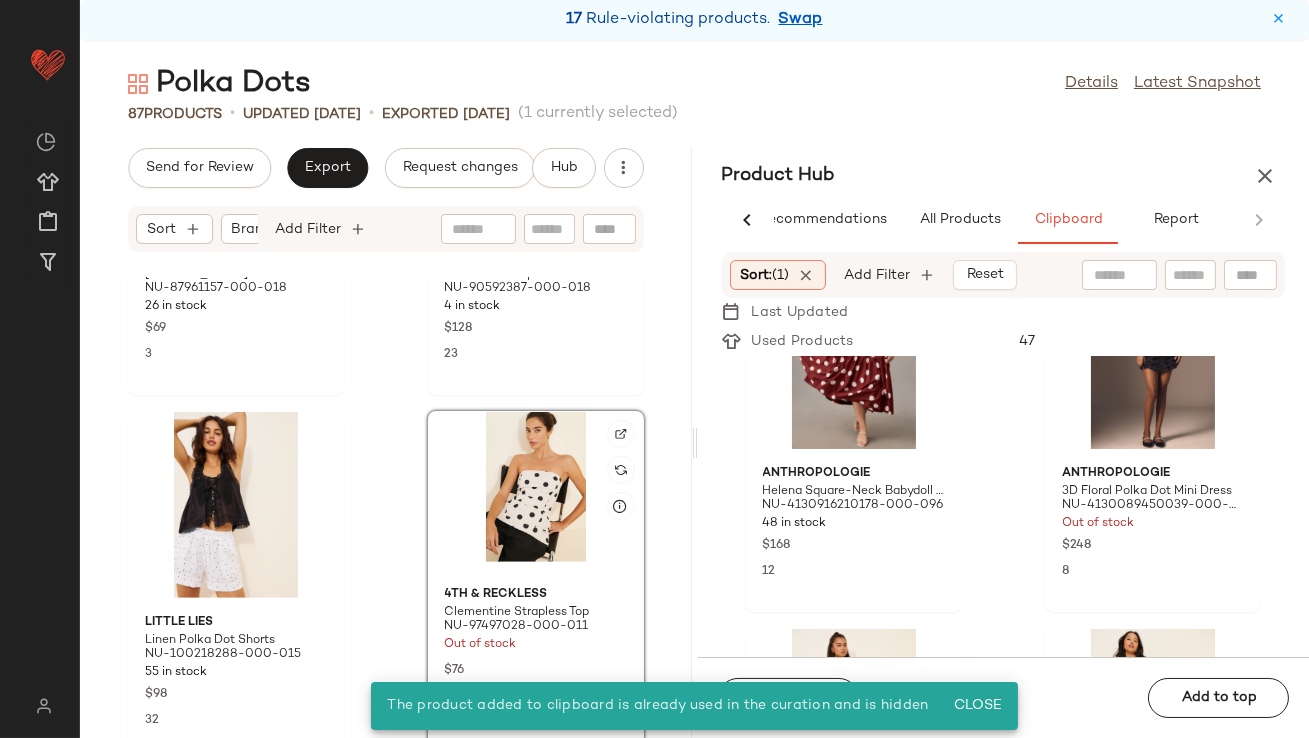 click 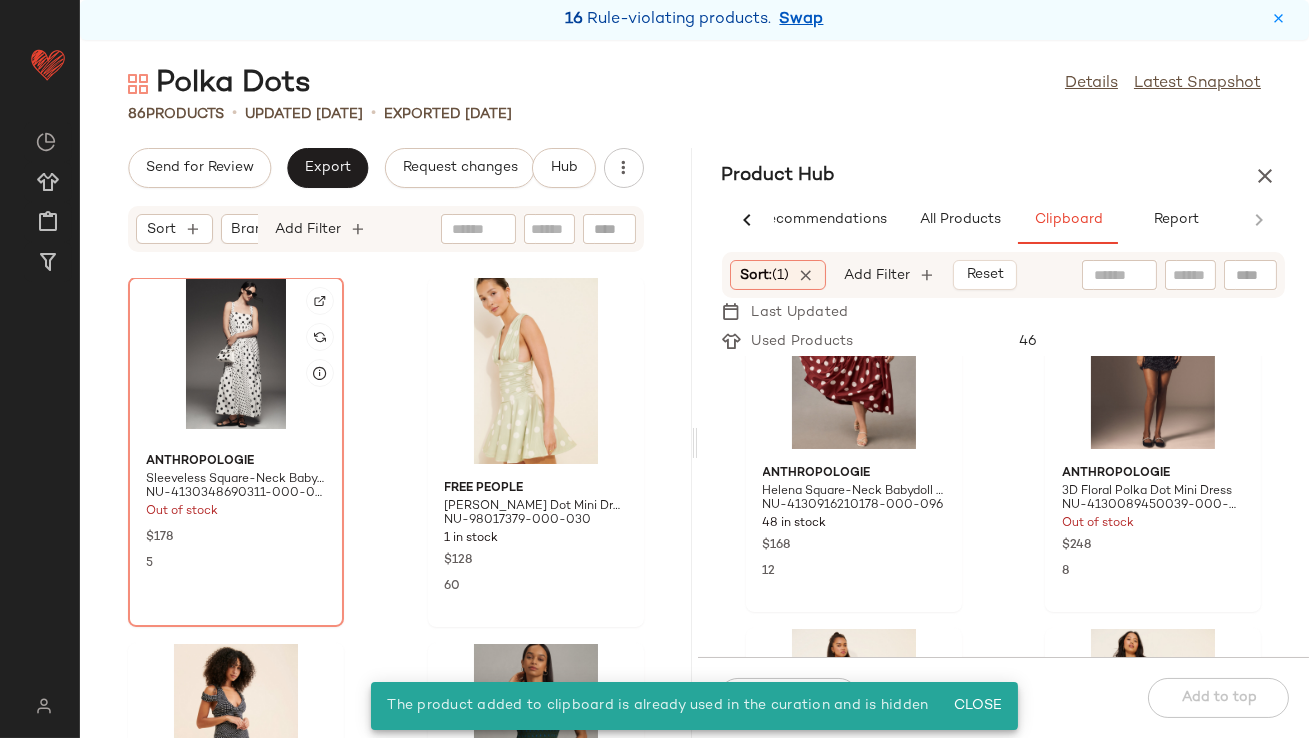 scroll, scrollTop: 3314, scrollLeft: 0, axis: vertical 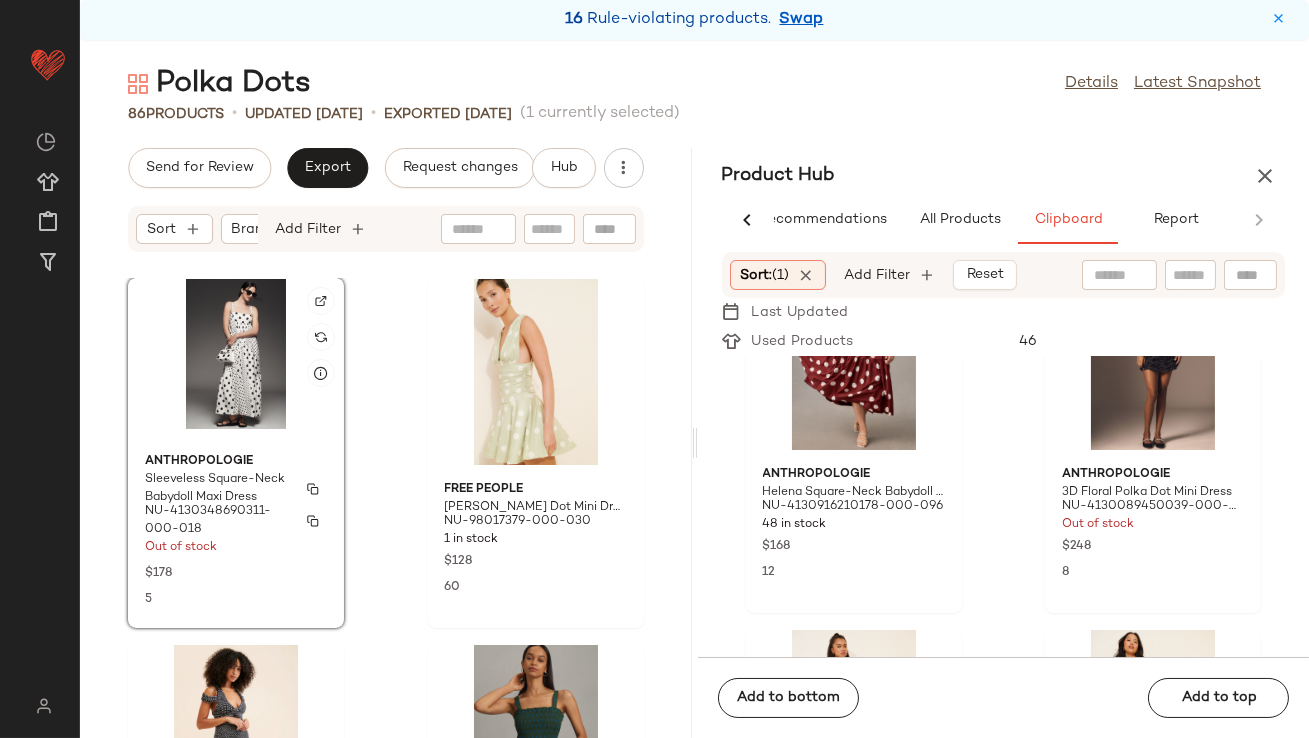 click on "Anthropologie Sleeveless Square-Neck Babydoll Maxi Dress NU-4130348690311-000-018 Out of stock $178 5" 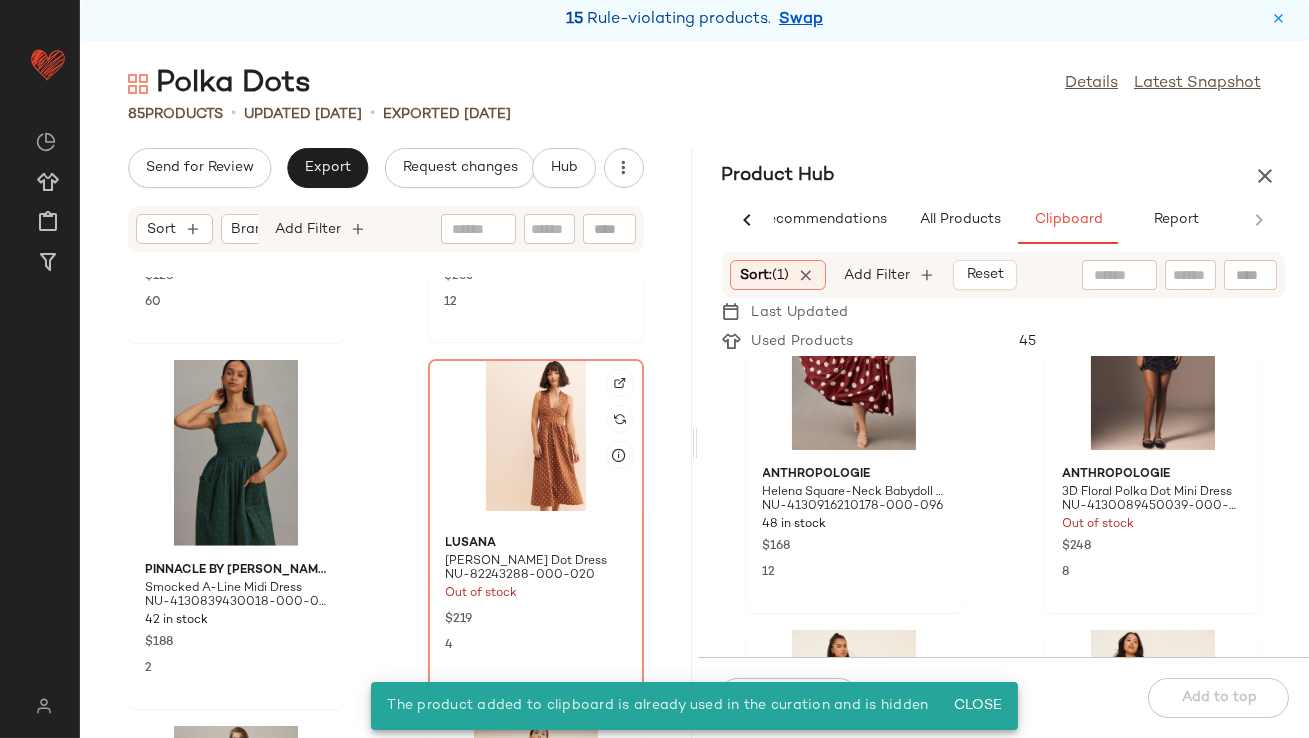 scroll, scrollTop: 3602, scrollLeft: 0, axis: vertical 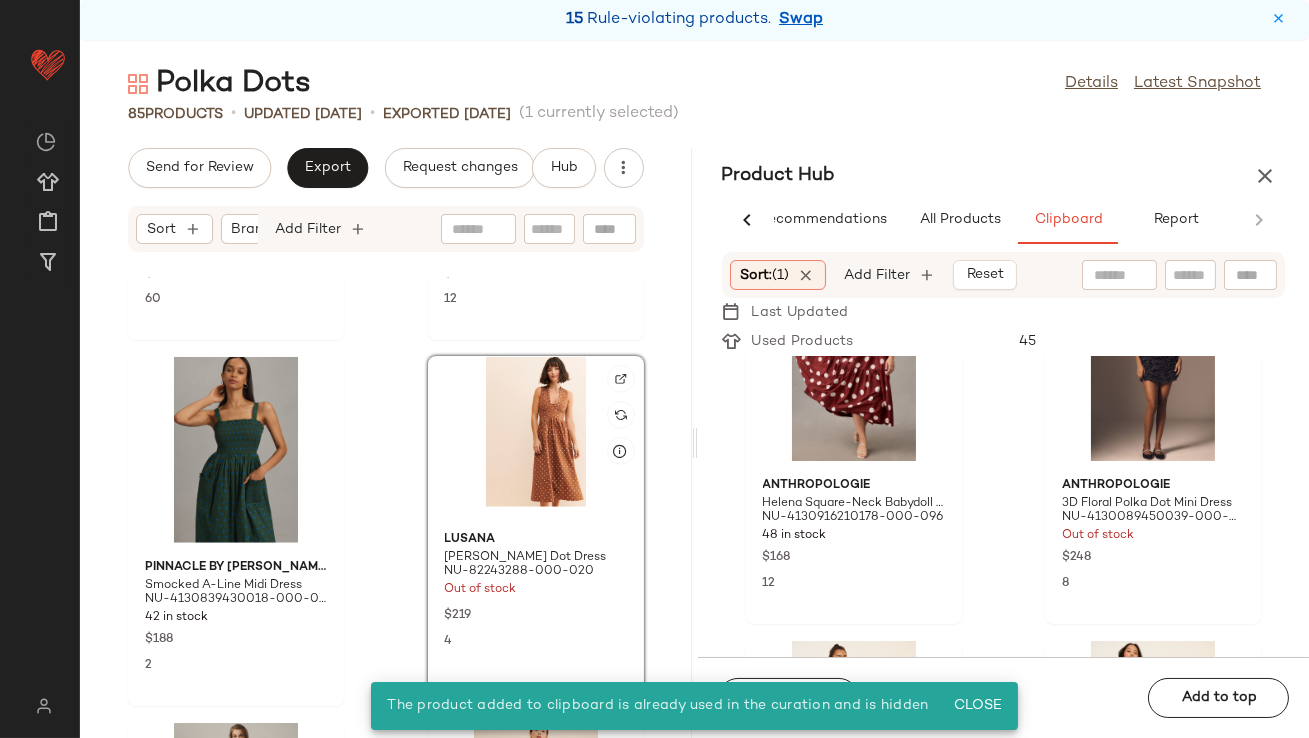 click 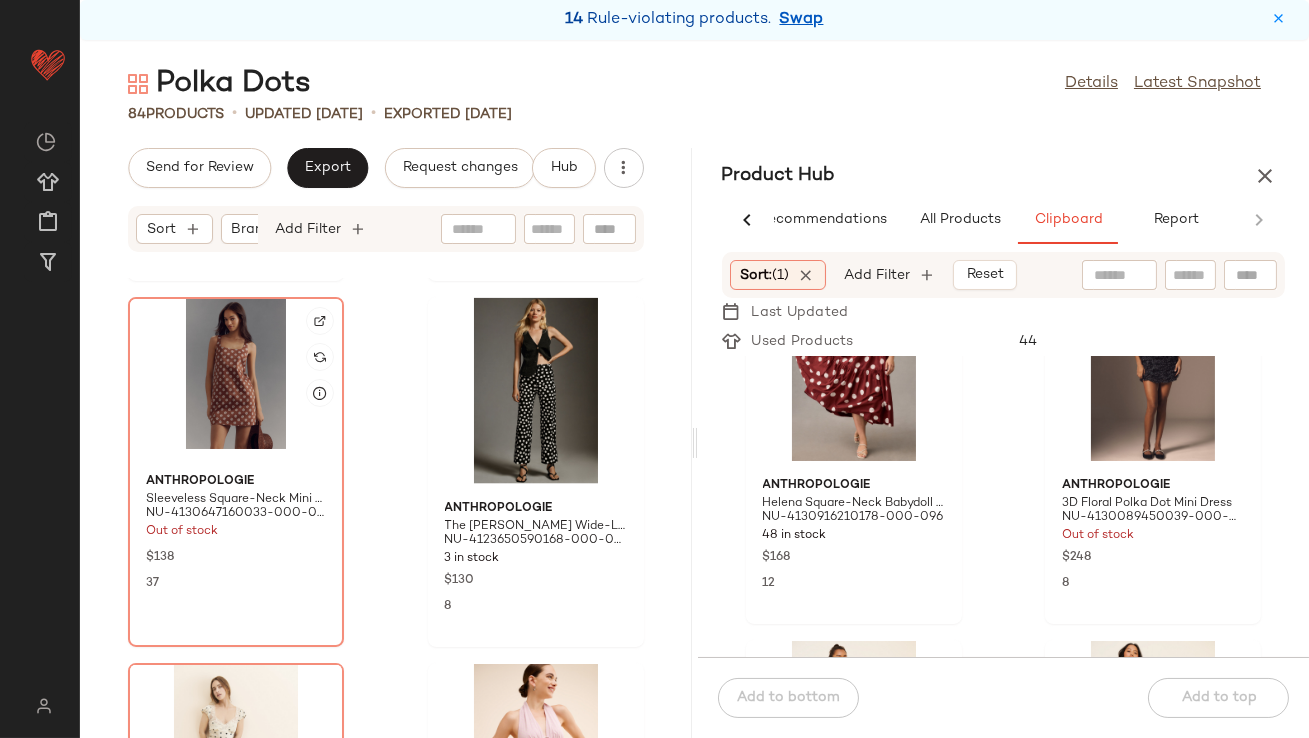 scroll, scrollTop: 5856, scrollLeft: 0, axis: vertical 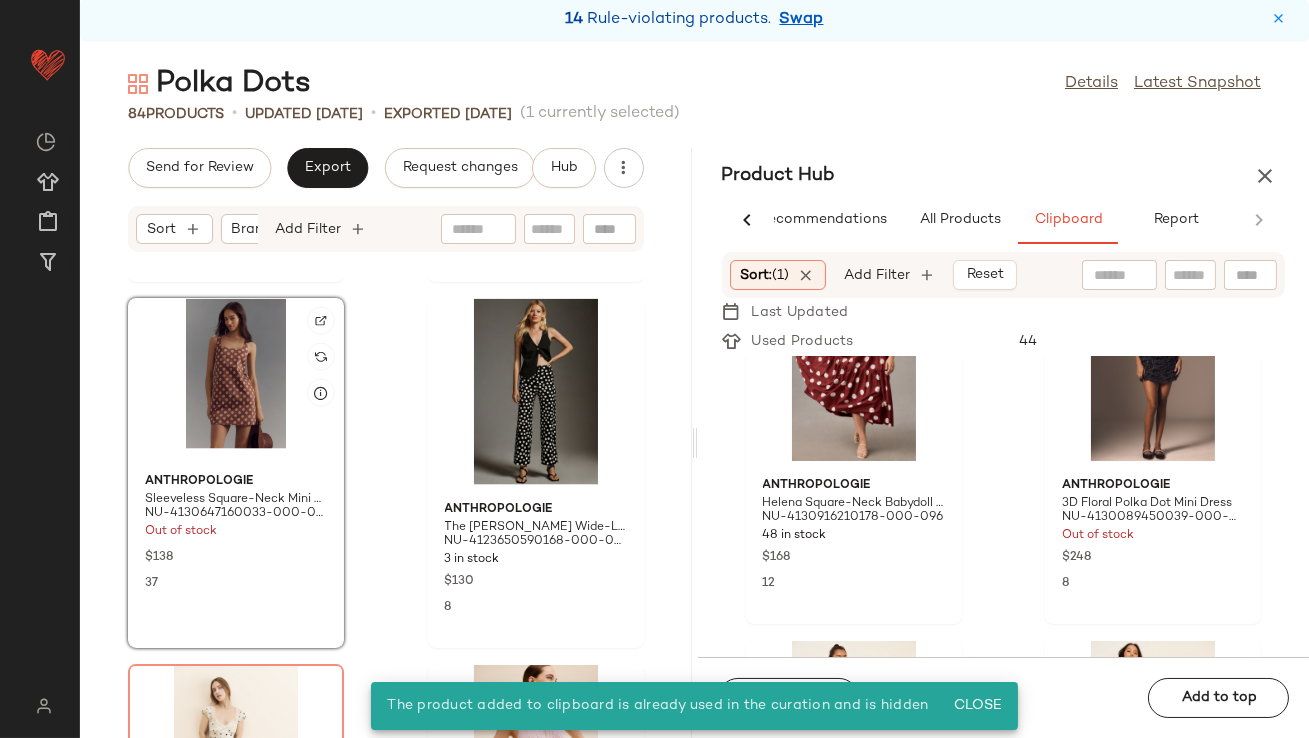 click 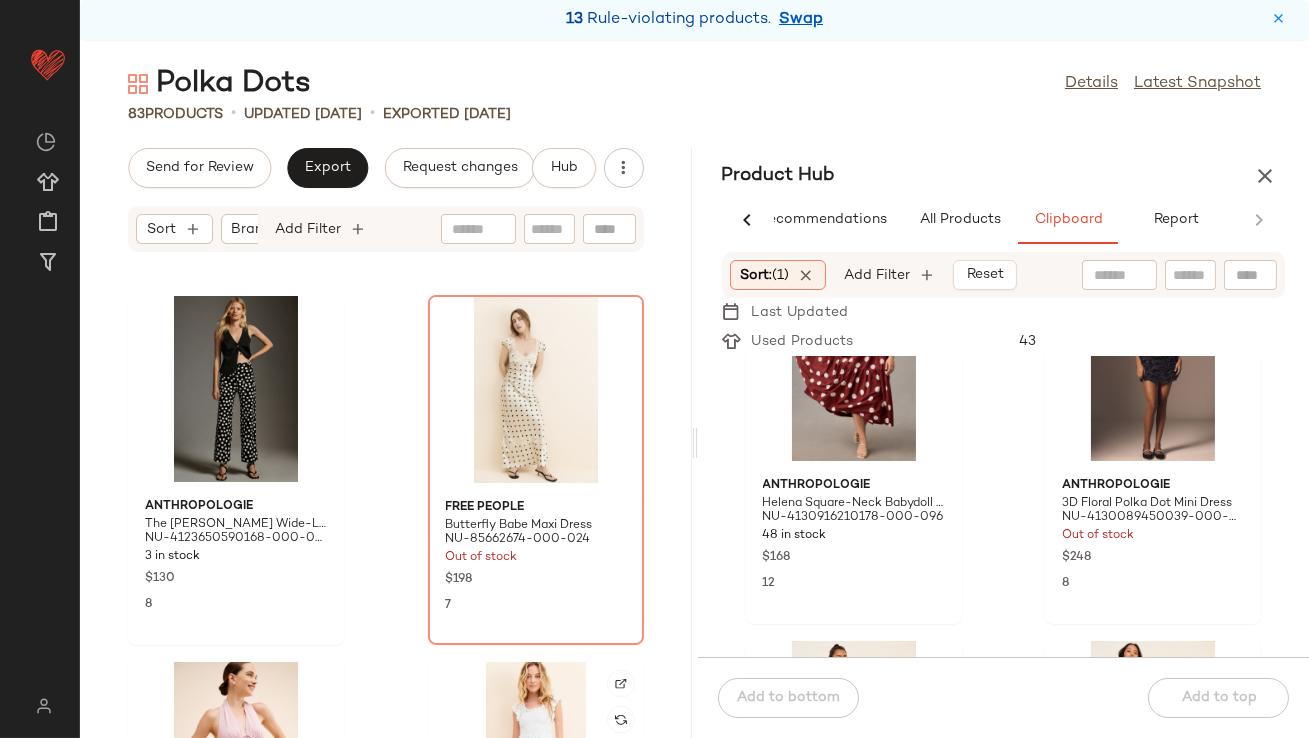 scroll, scrollTop: 5860, scrollLeft: 0, axis: vertical 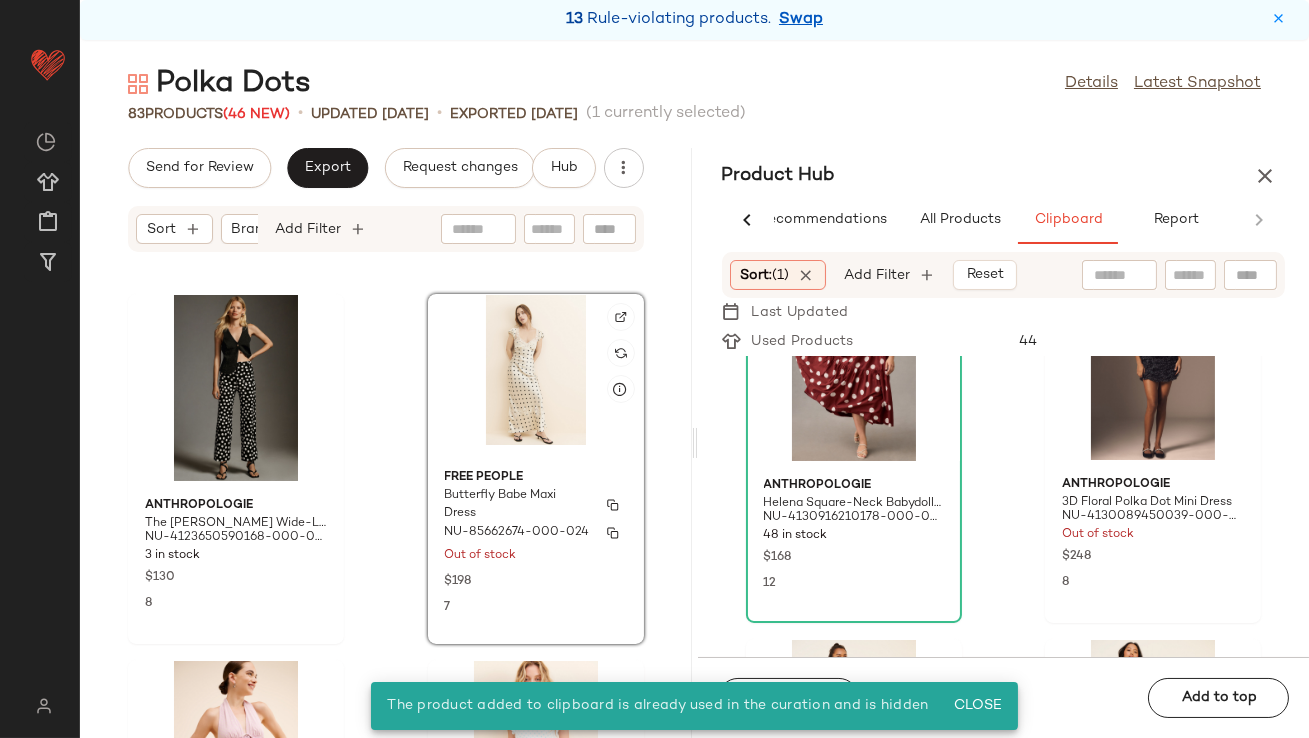 click 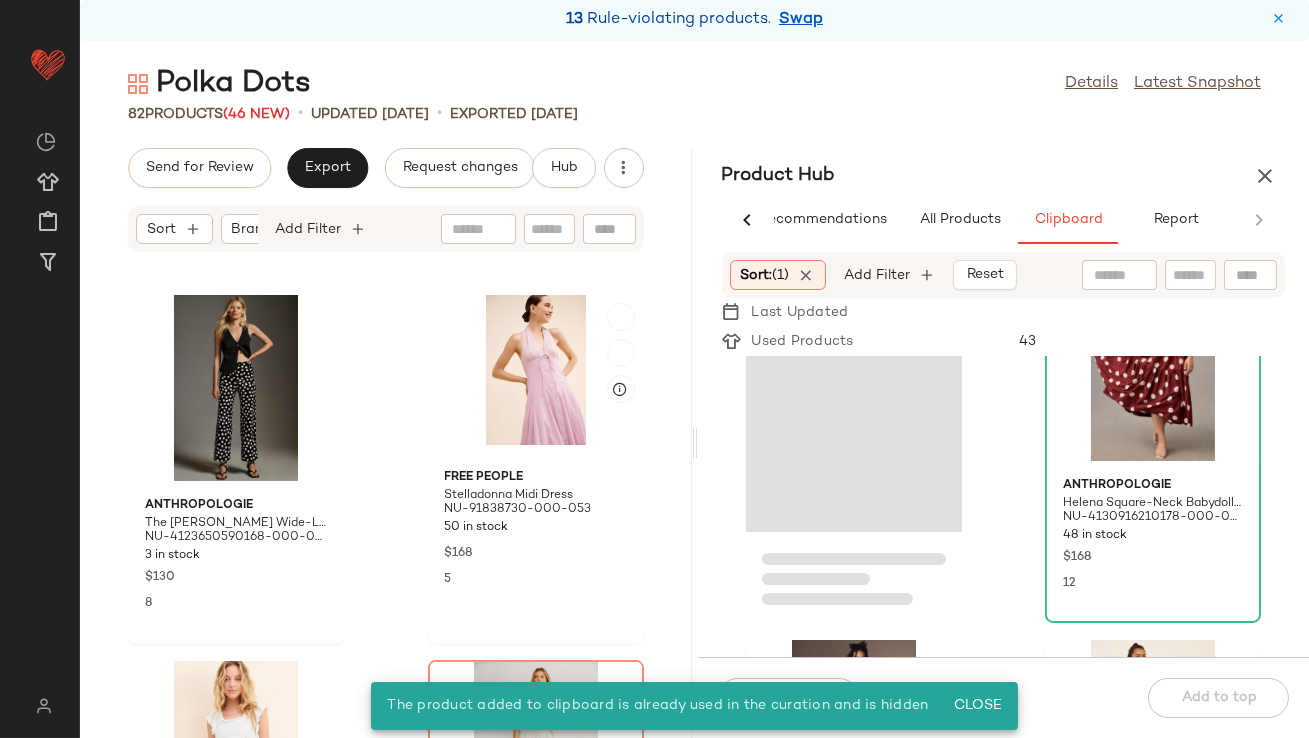 scroll, scrollTop: 86, scrollLeft: 0, axis: vertical 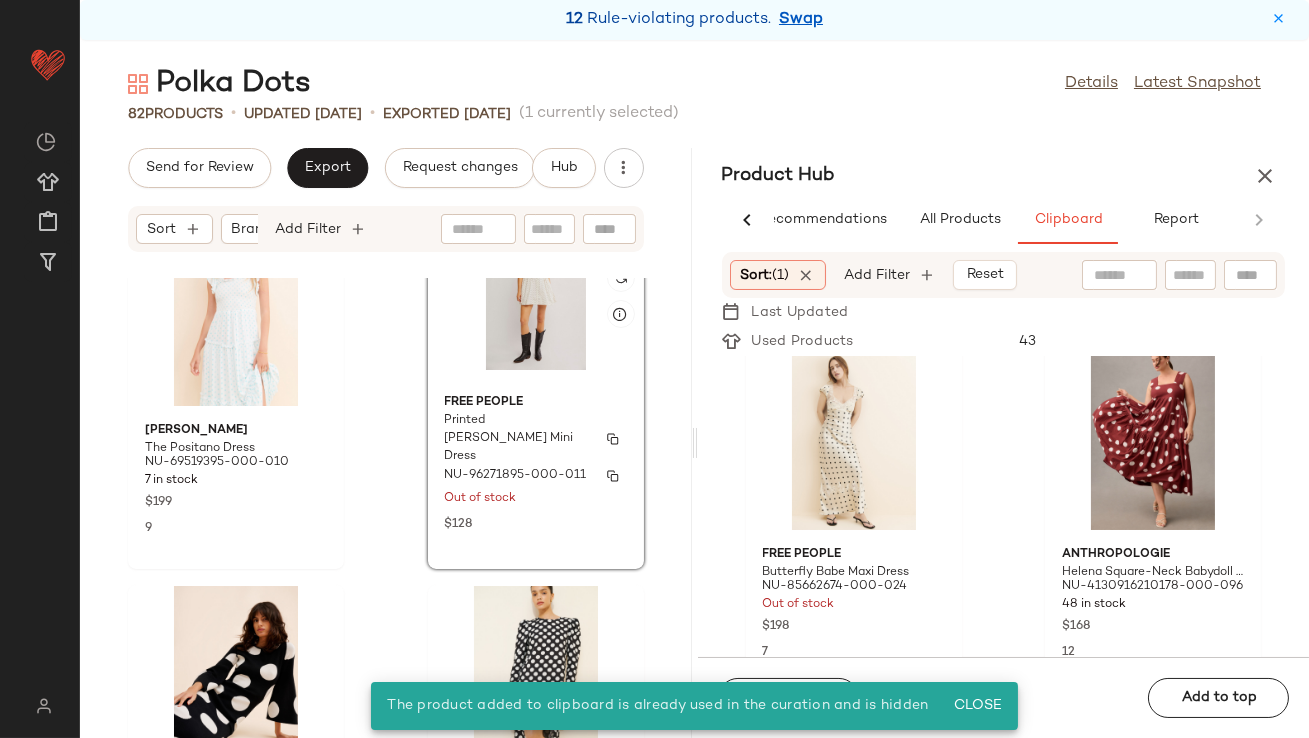click on "Free People Printed [PERSON_NAME] Mini Dress NU-96271895-000-011 Out of stock $128" 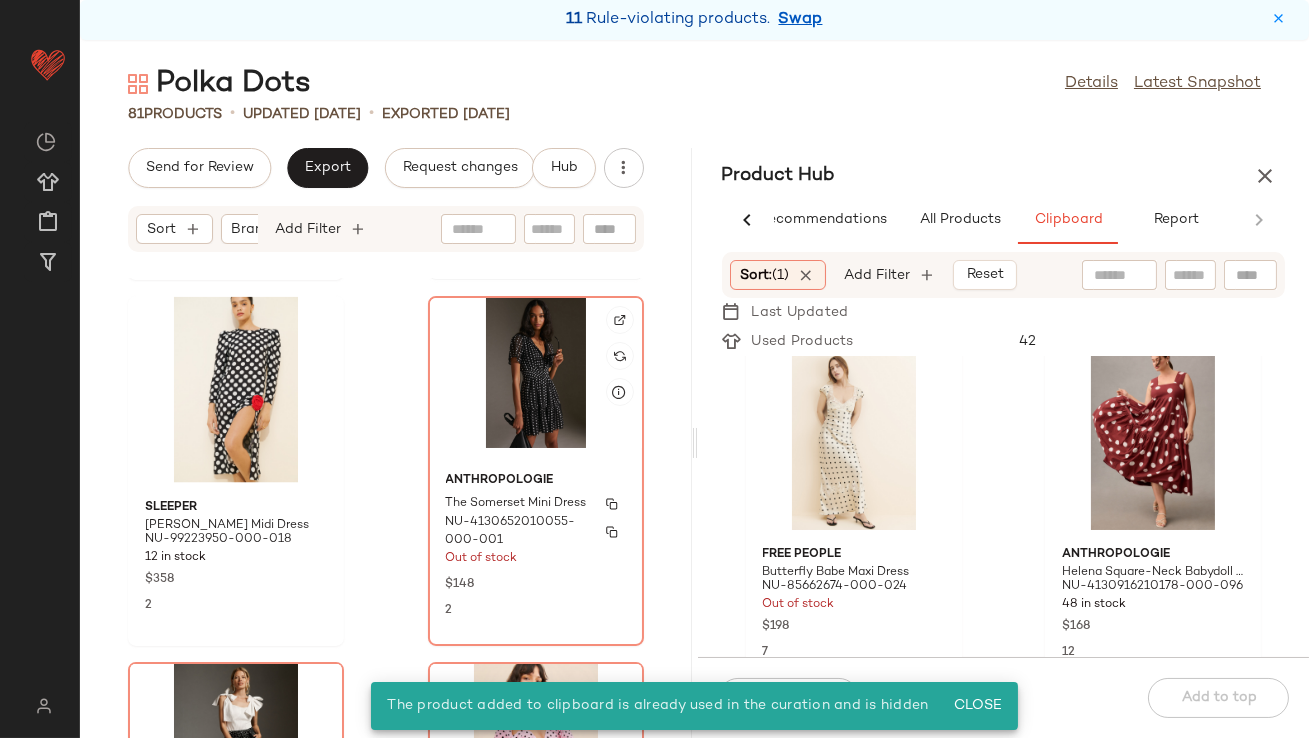 scroll, scrollTop: 6591, scrollLeft: 0, axis: vertical 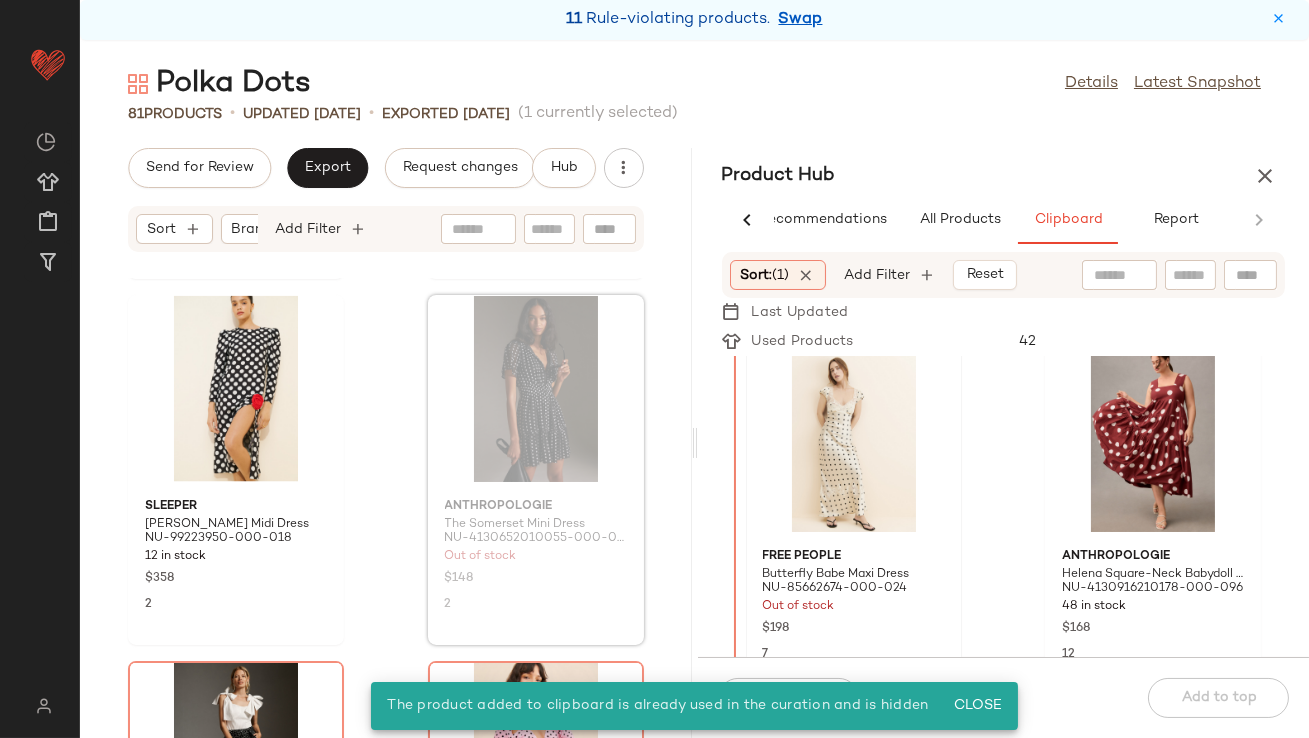 drag, startPoint x: 491, startPoint y: 405, endPoint x: 777, endPoint y: 466, distance: 292.4329 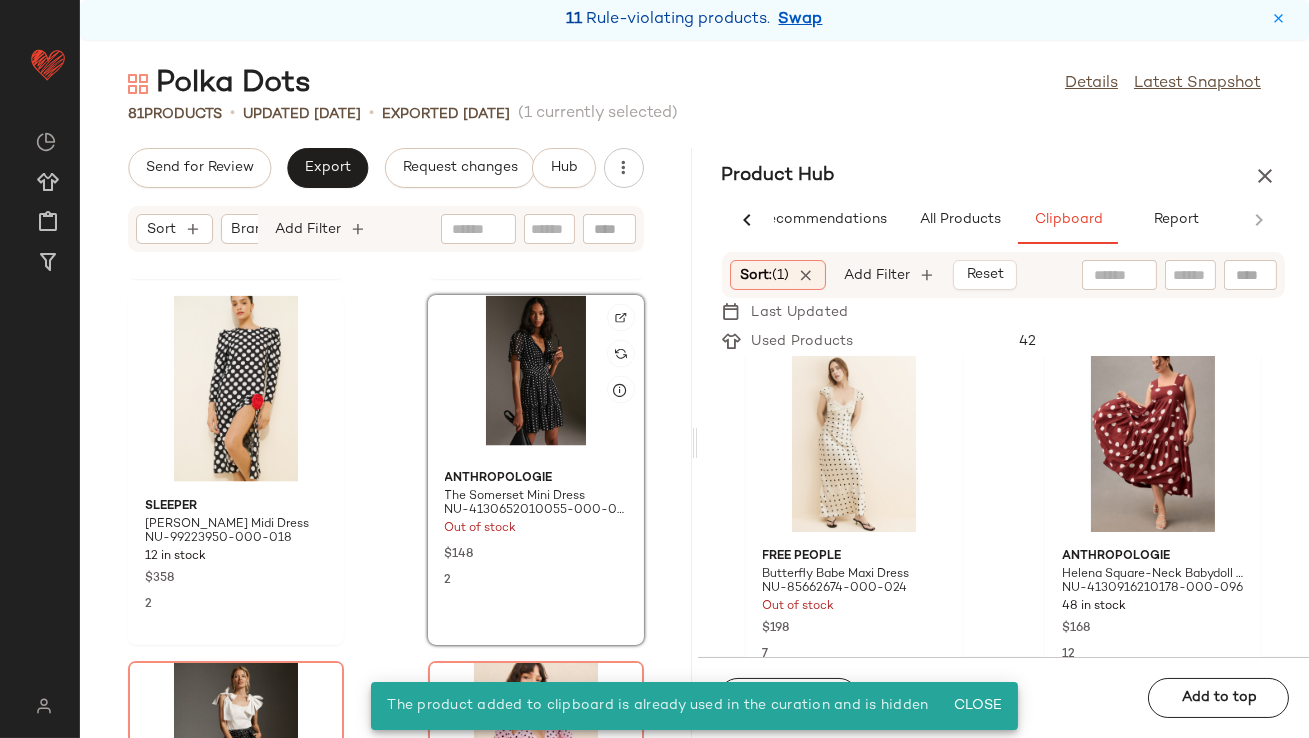 click 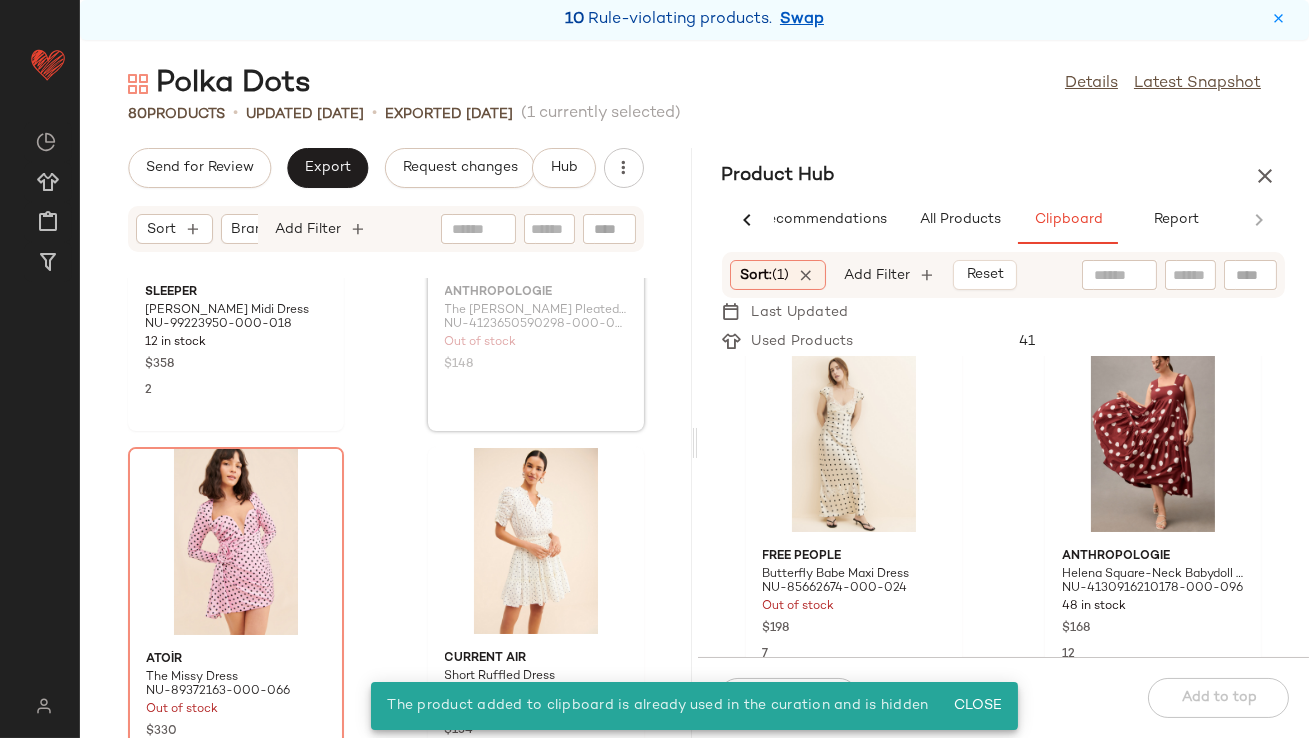 scroll, scrollTop: 6805, scrollLeft: 0, axis: vertical 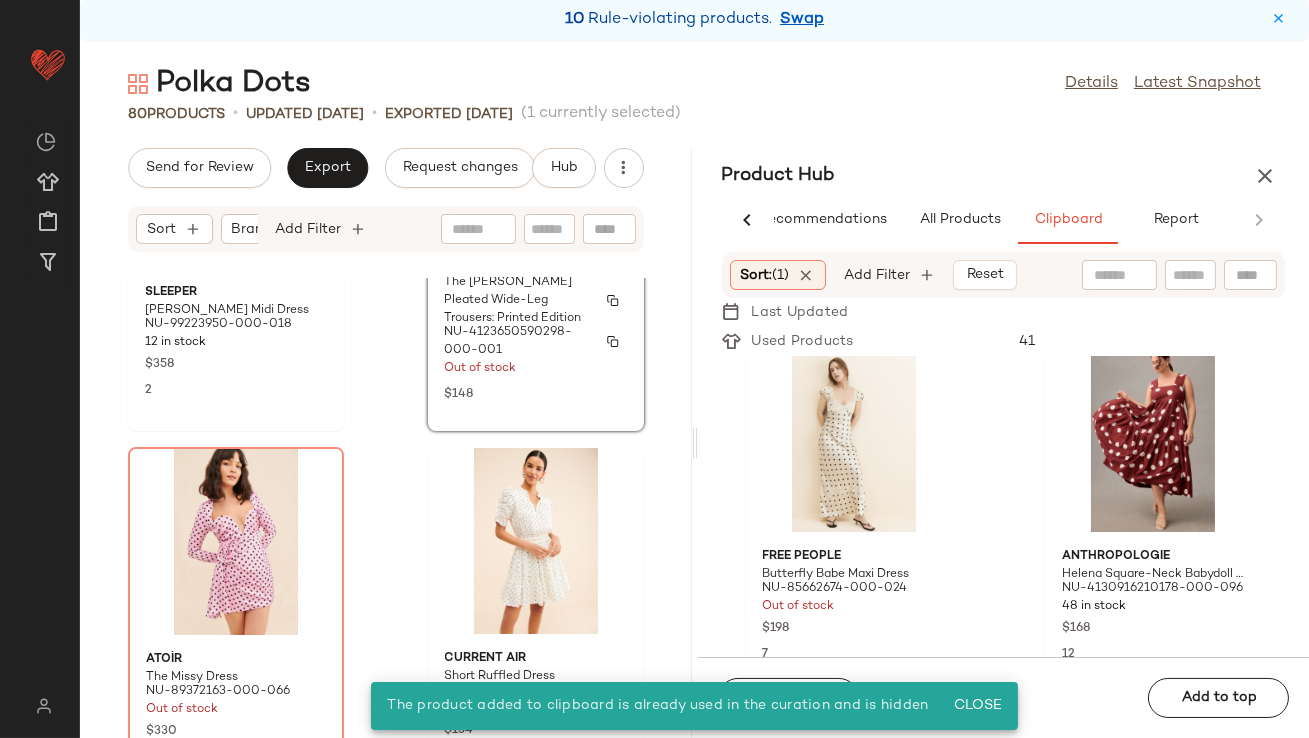 click on "Out of stock" at bounding box center [536, 369] 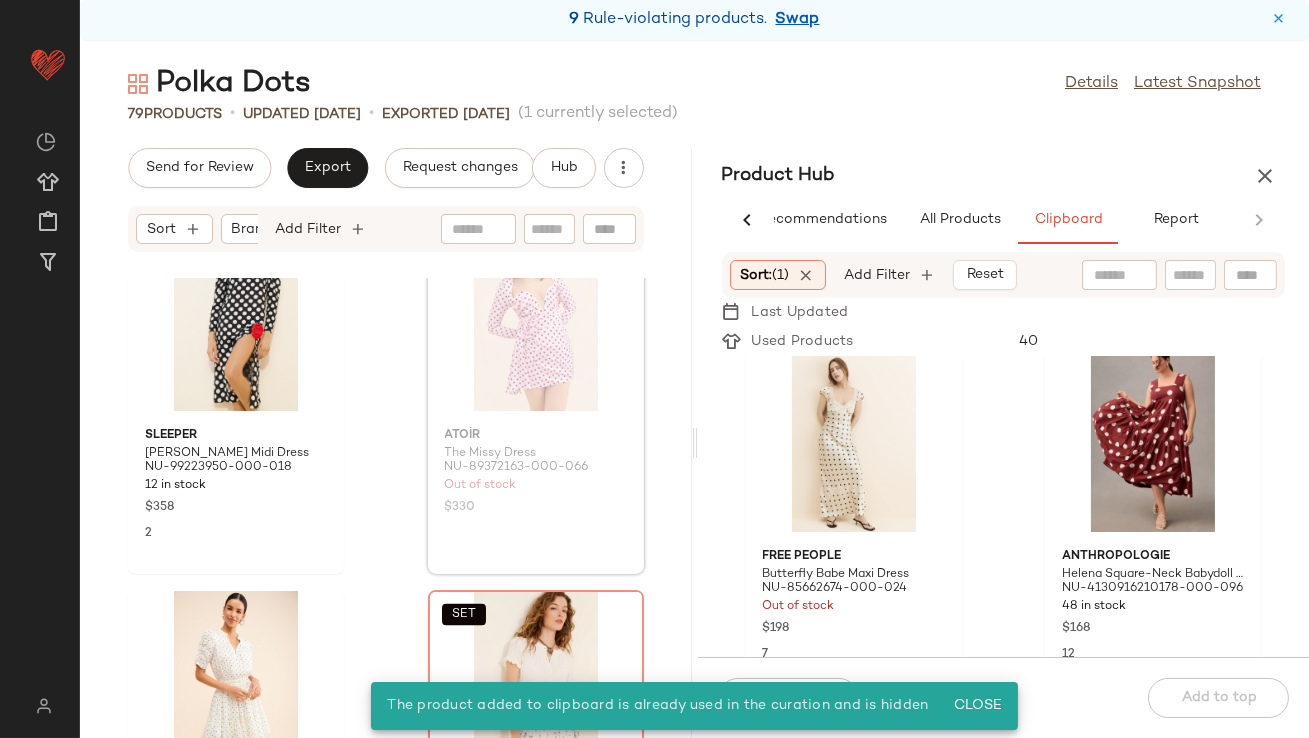 scroll, scrollTop: 6658, scrollLeft: 0, axis: vertical 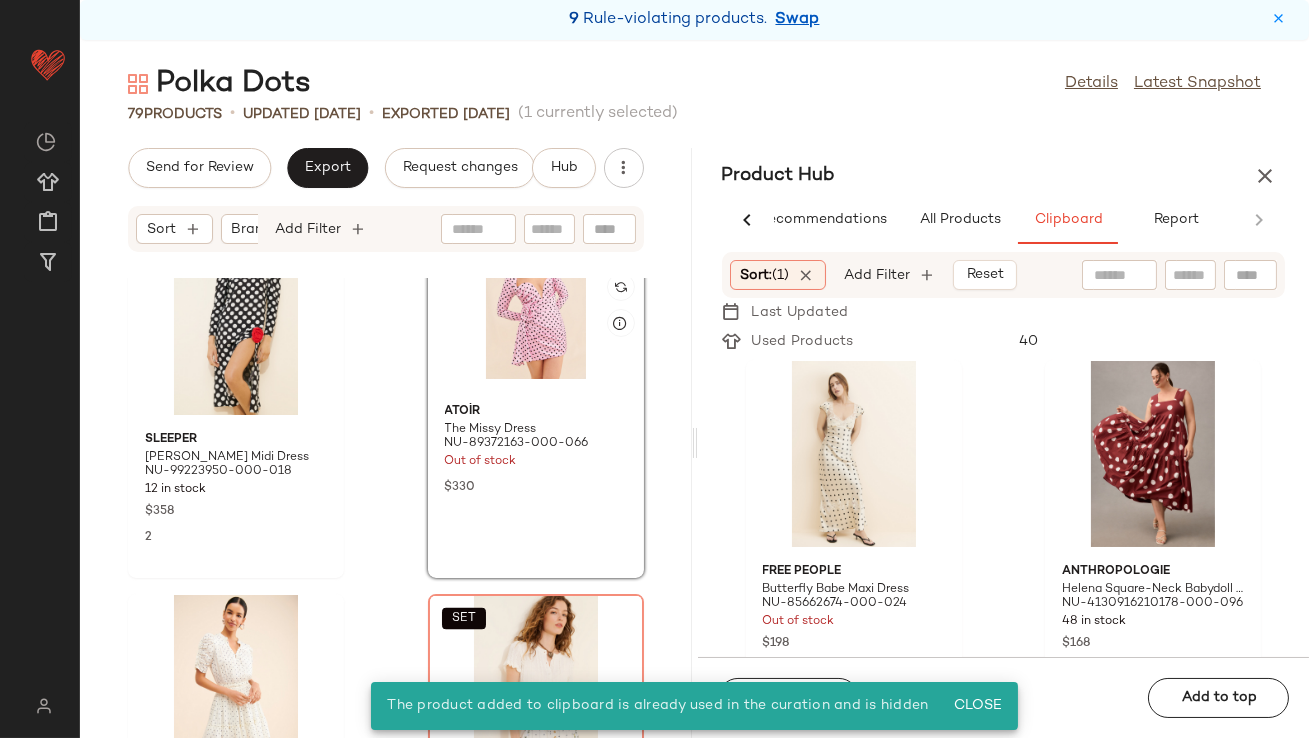 click 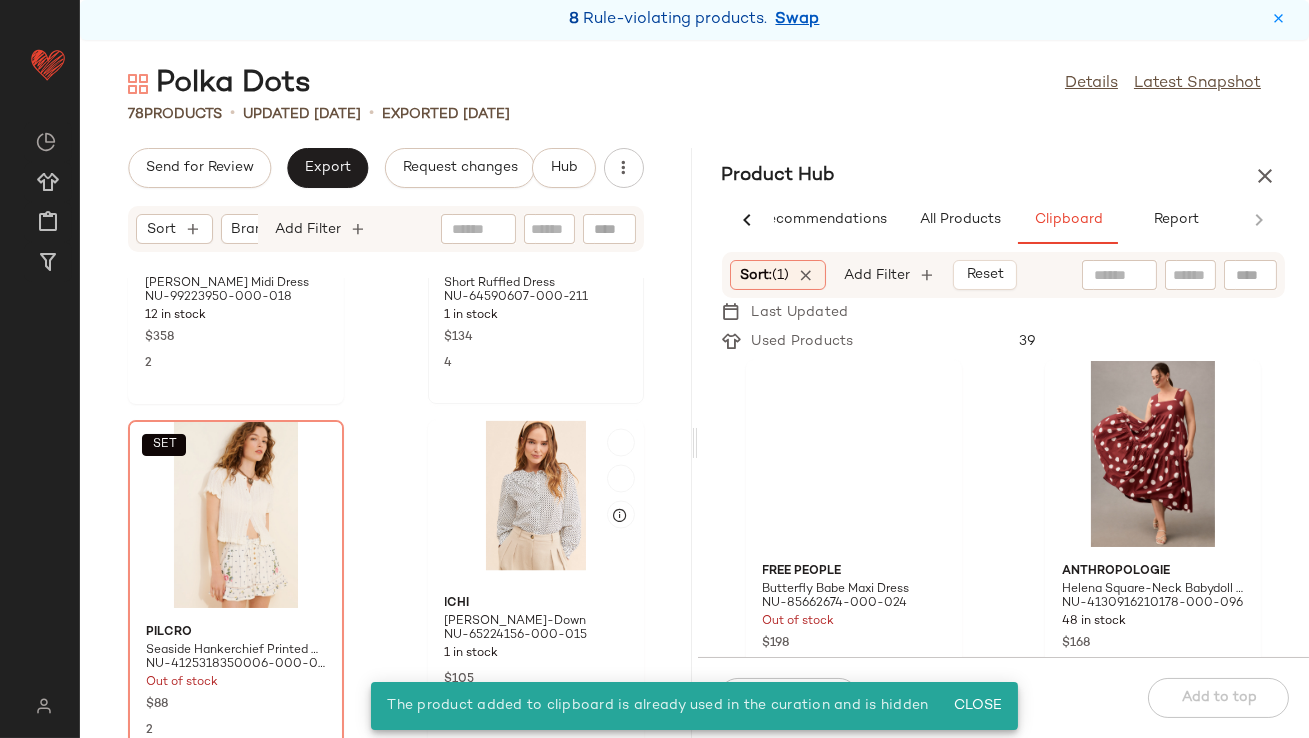 scroll, scrollTop: 6853, scrollLeft: 0, axis: vertical 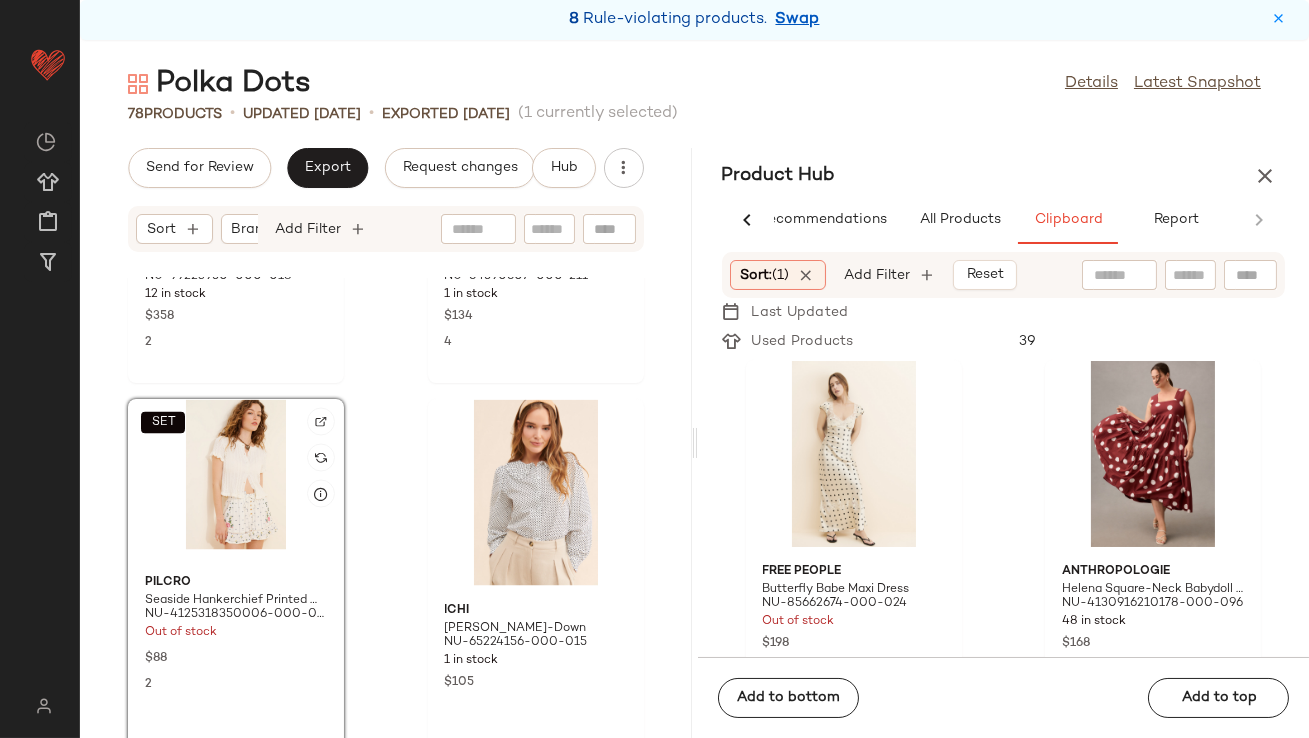 click on "SET" 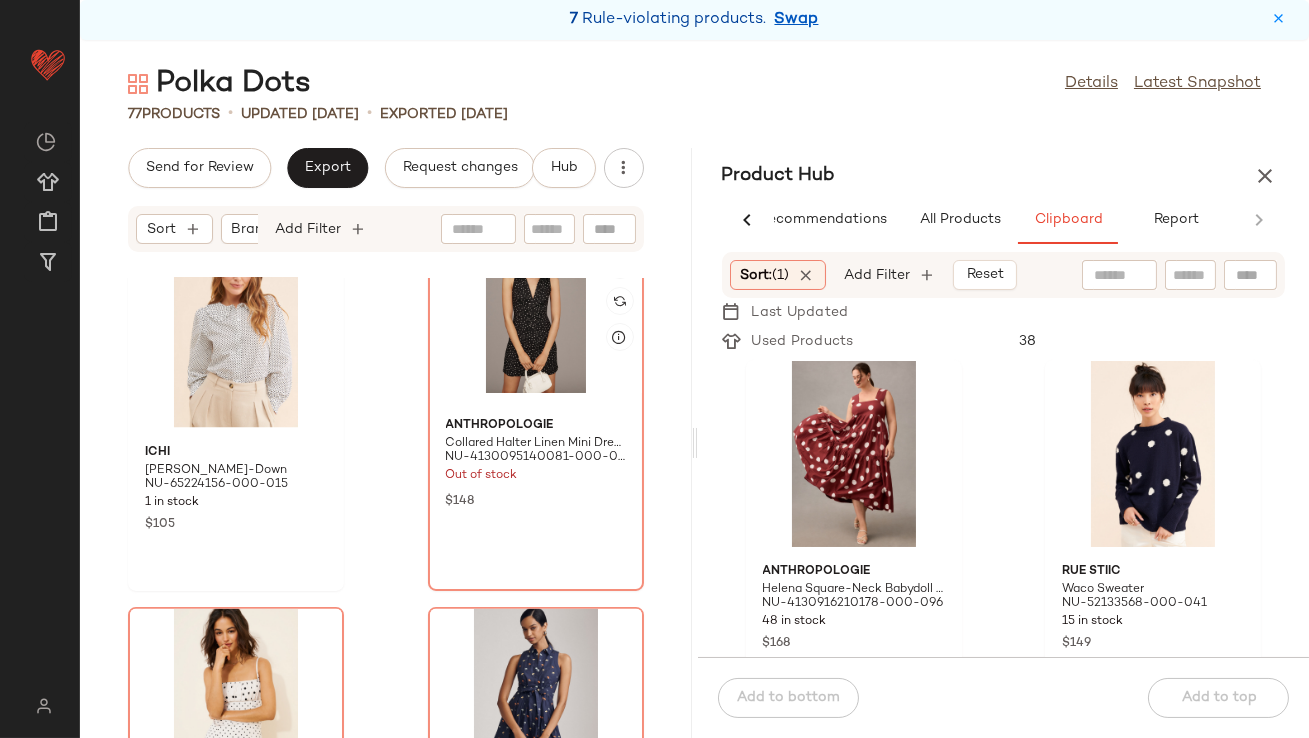 scroll, scrollTop: 7008, scrollLeft: 0, axis: vertical 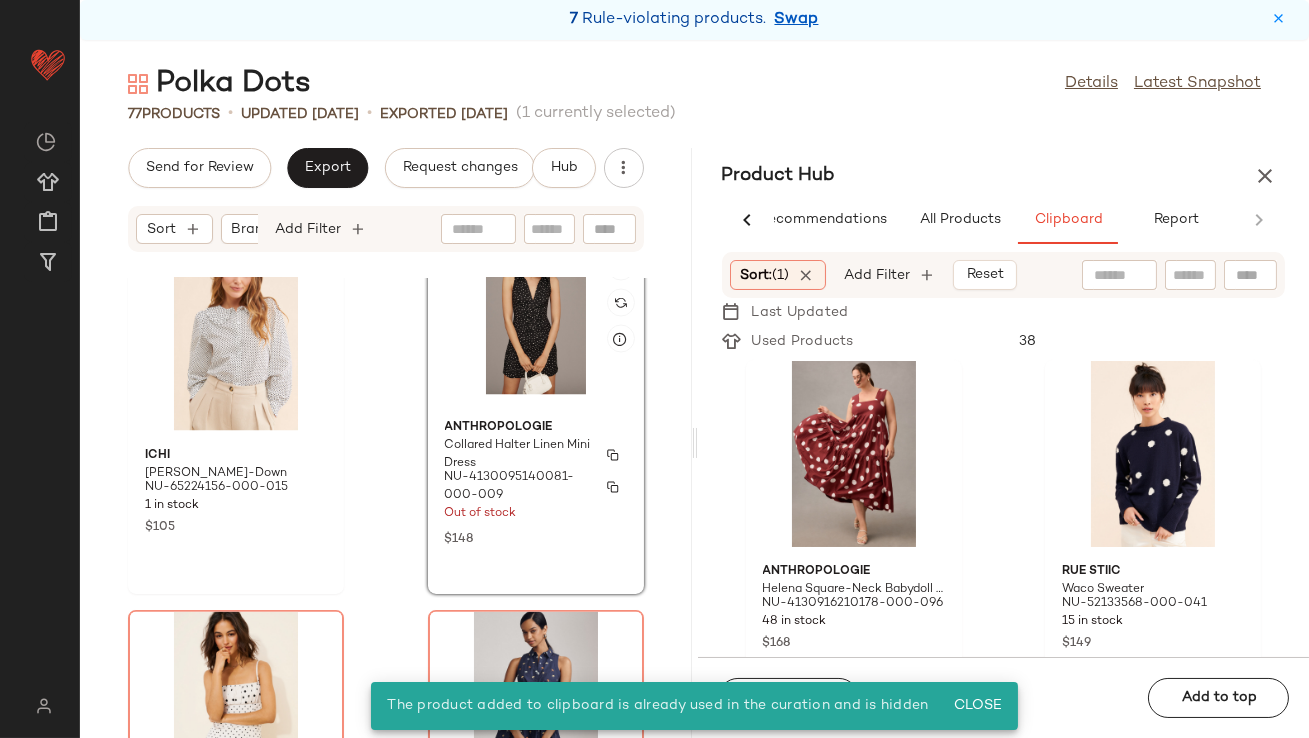 click 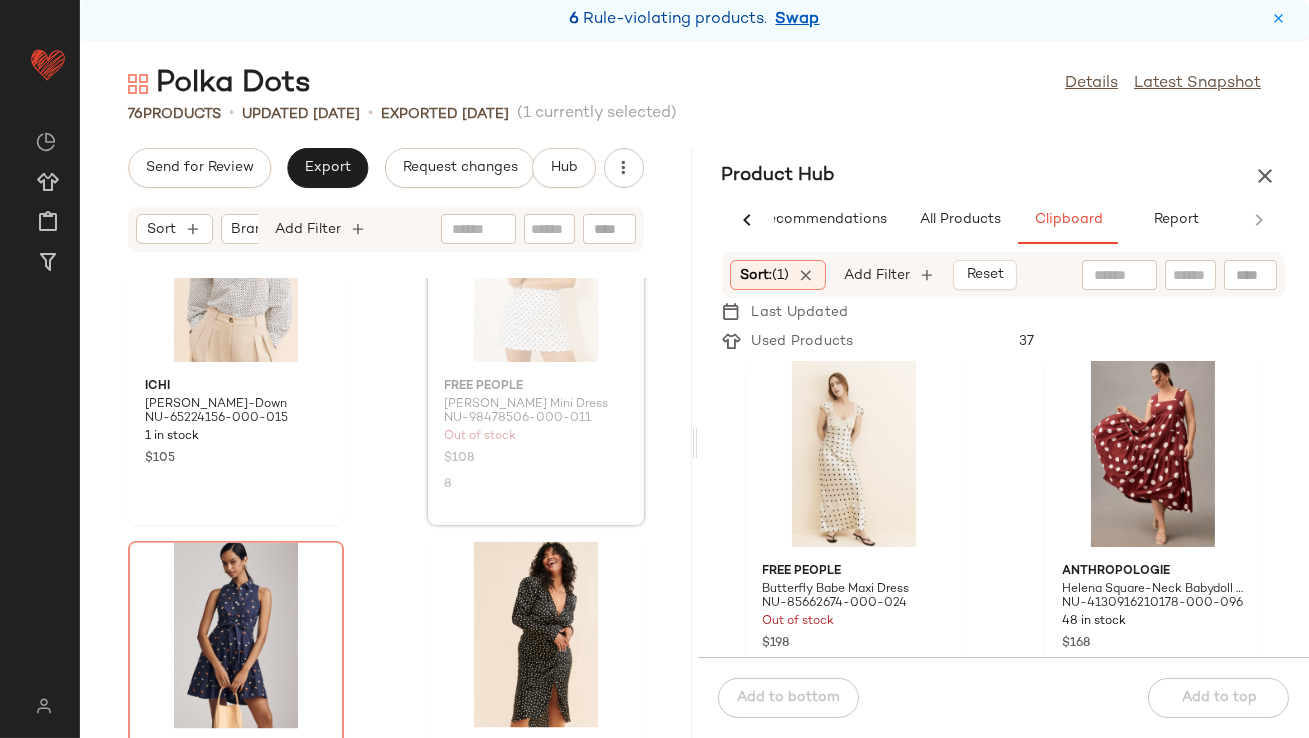 scroll, scrollTop: 7075, scrollLeft: 0, axis: vertical 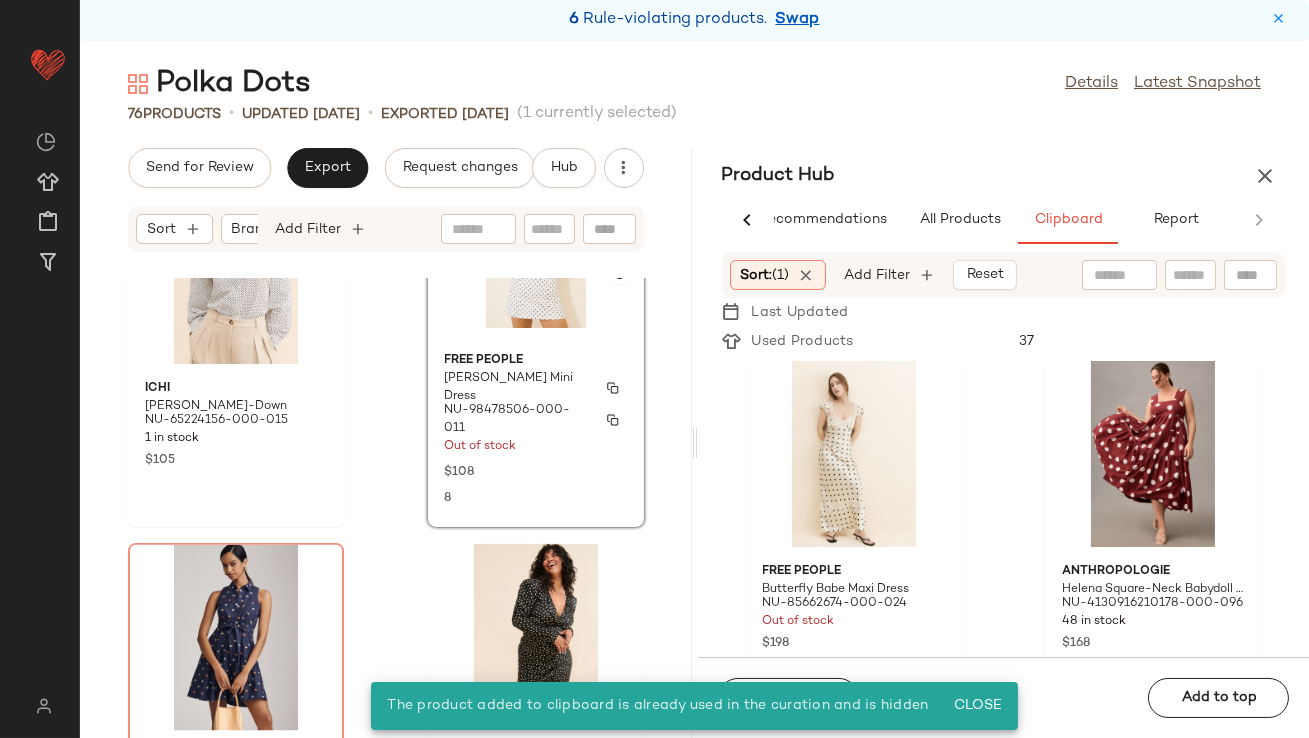 click on "Free People" at bounding box center (536, 361) 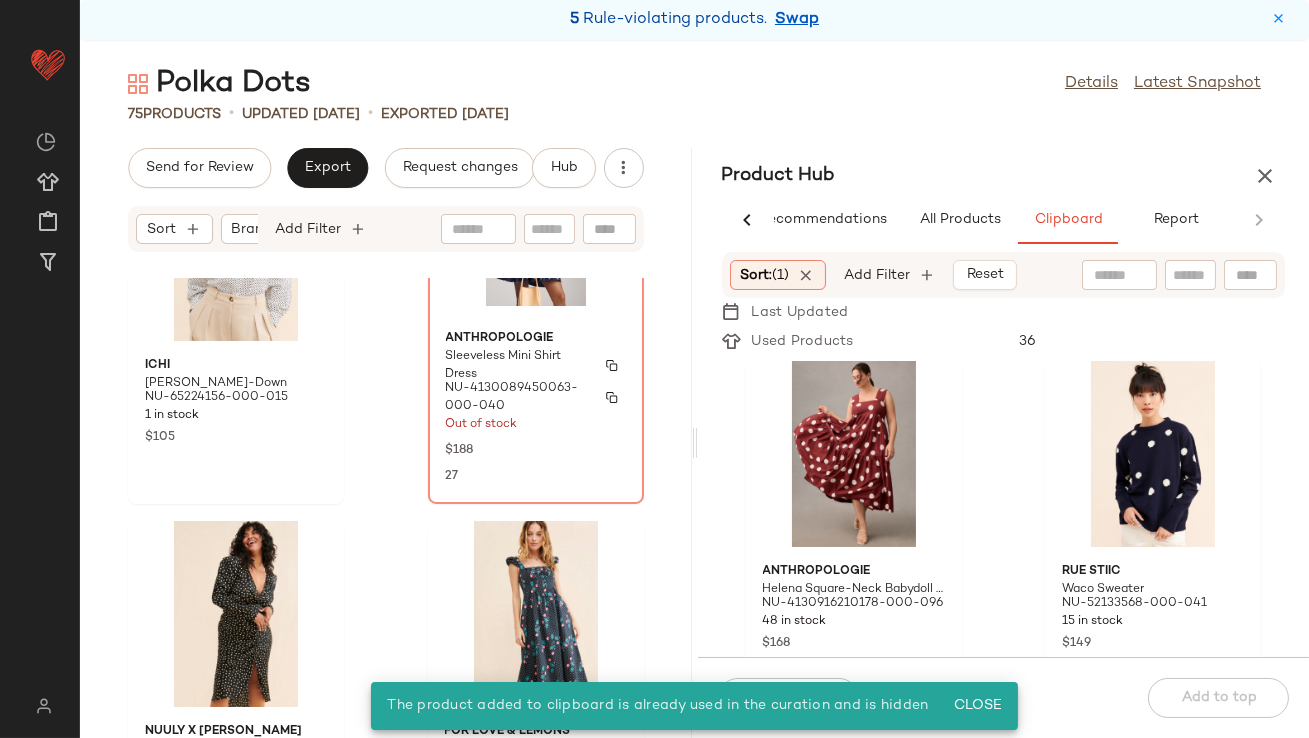 scroll, scrollTop: 7096, scrollLeft: 0, axis: vertical 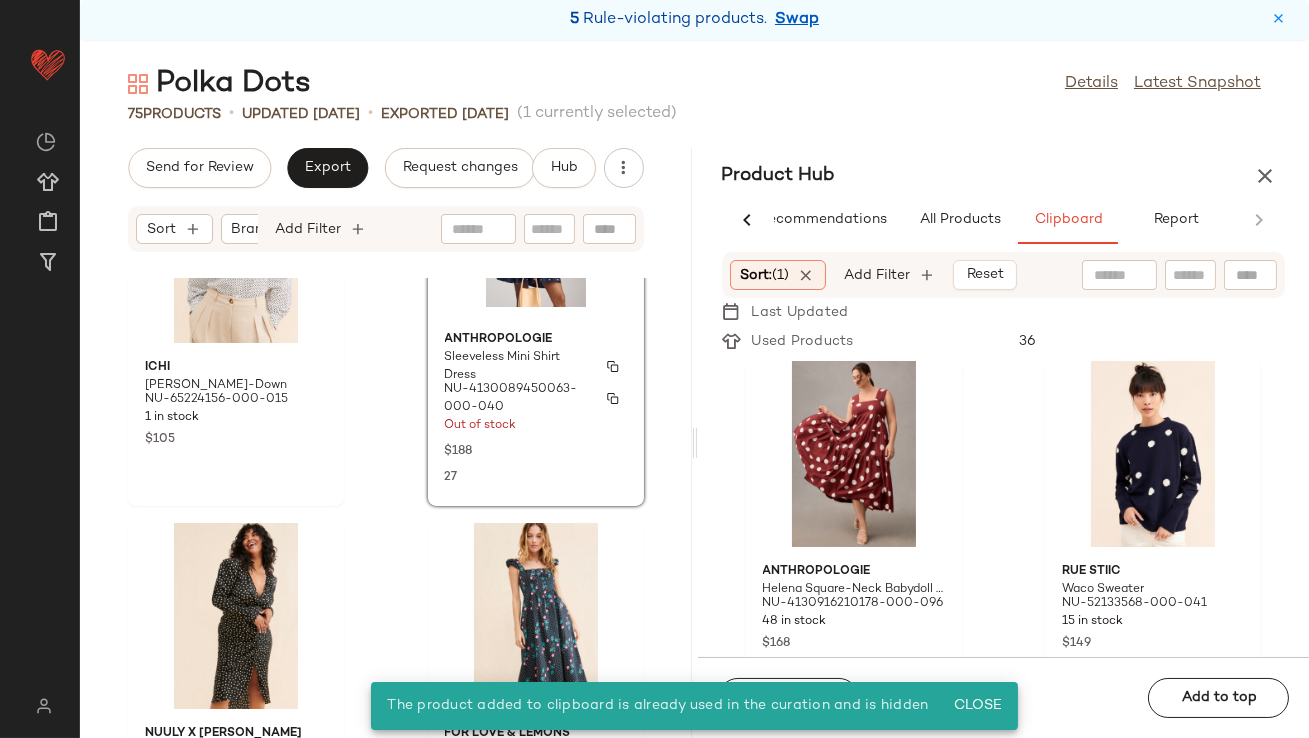 click on "Anthropologie Sleeveless Mini Shirt Dress NU-4130089450063-000-040 Out of stock $188 27" 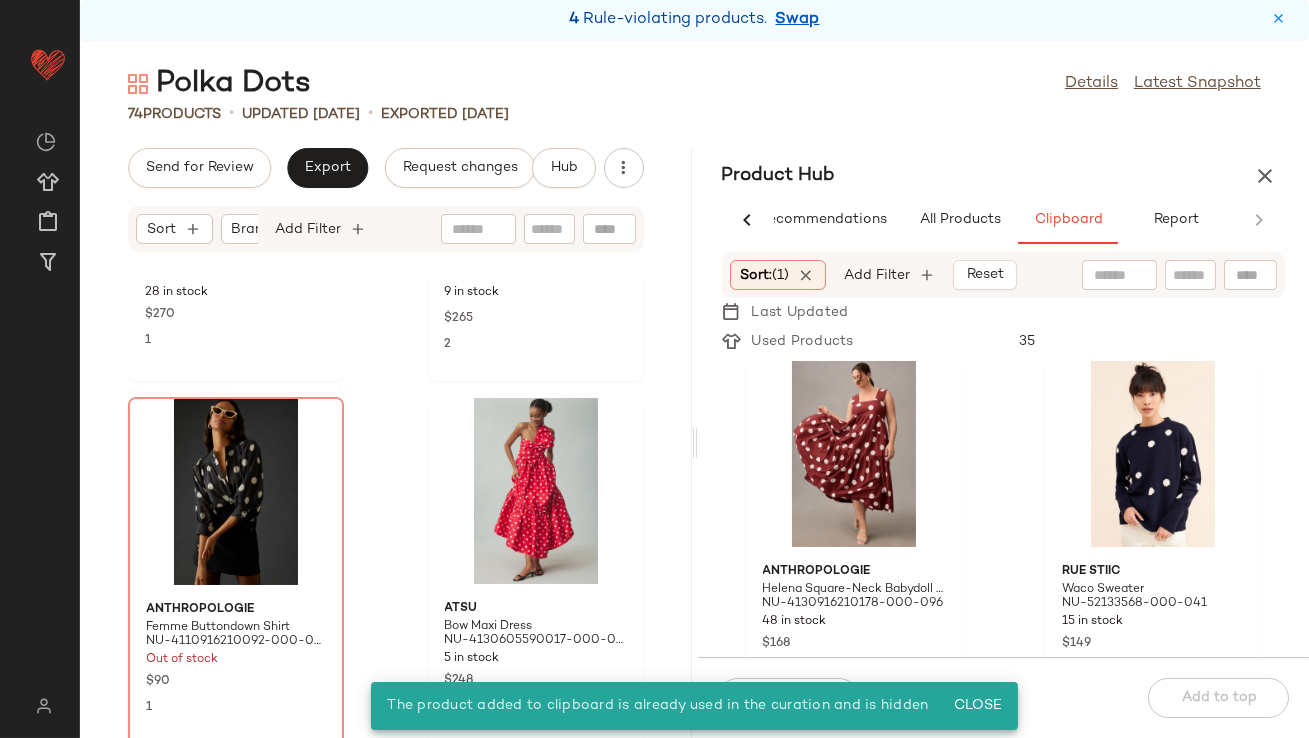scroll, scrollTop: 7604, scrollLeft: 0, axis: vertical 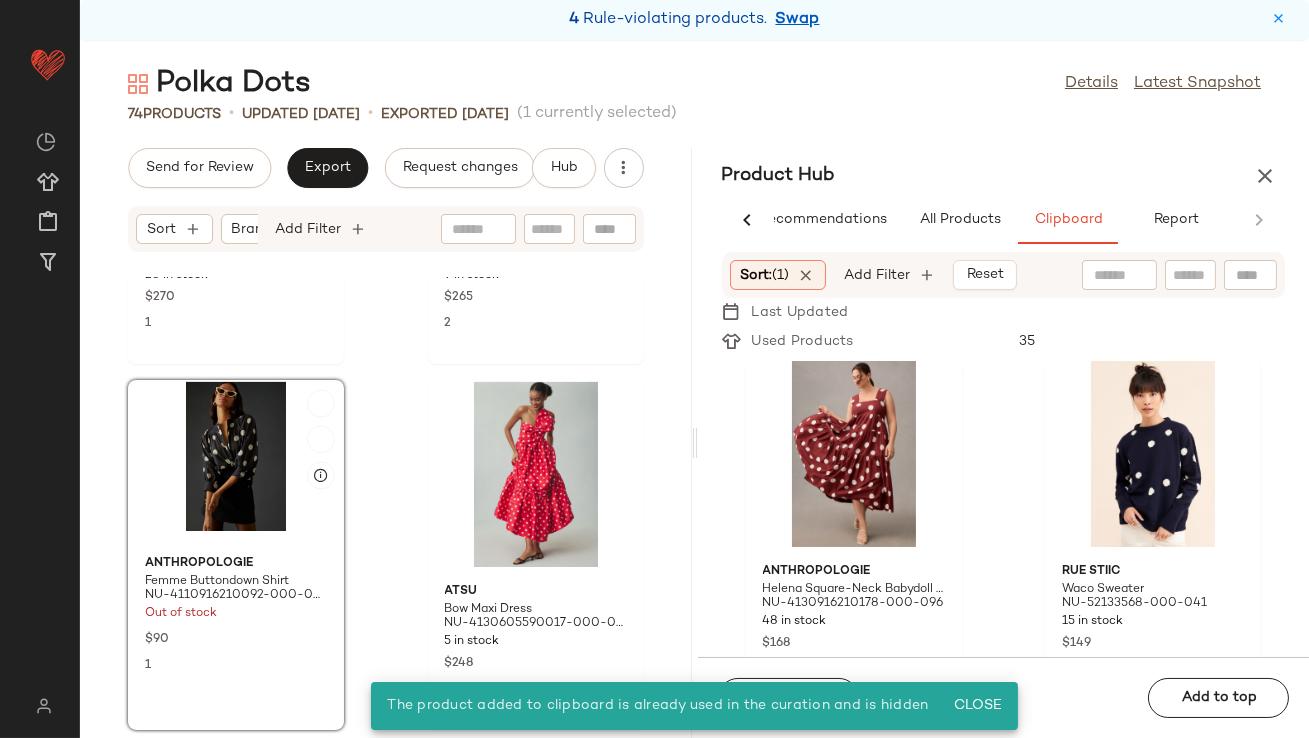click 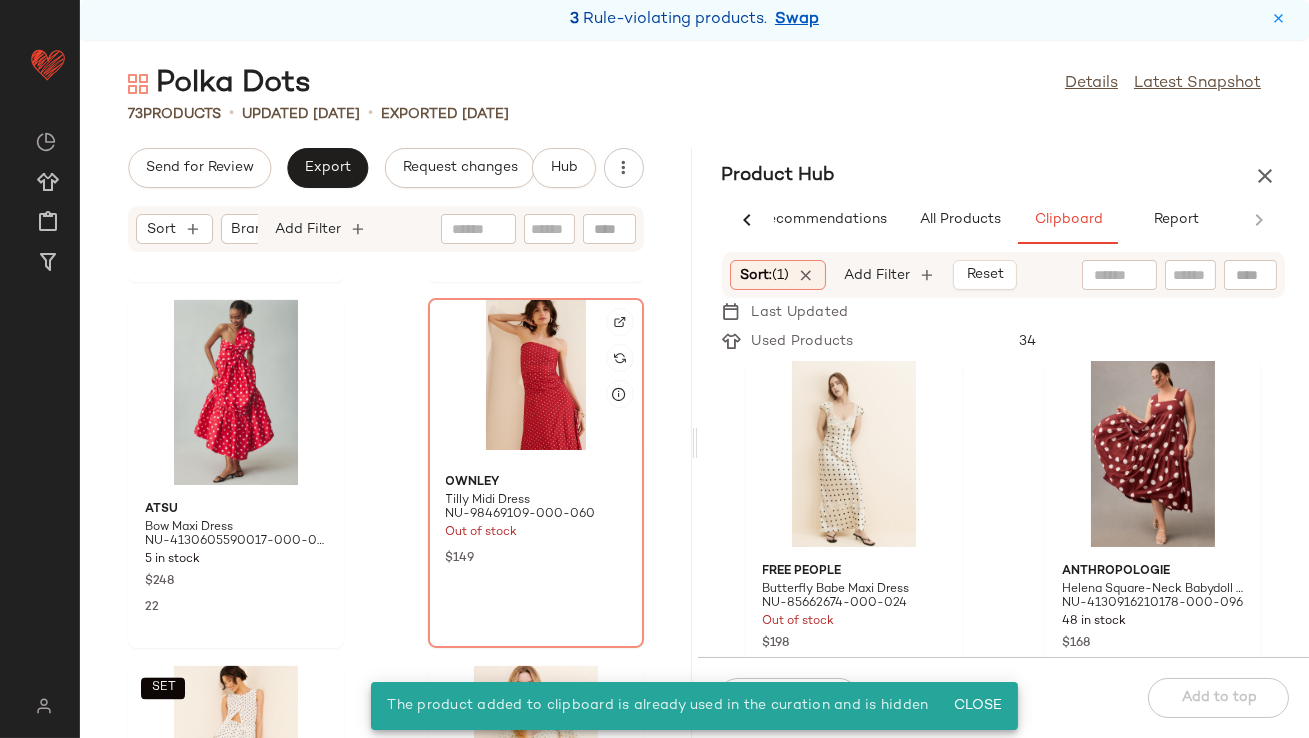 scroll, scrollTop: 7684, scrollLeft: 0, axis: vertical 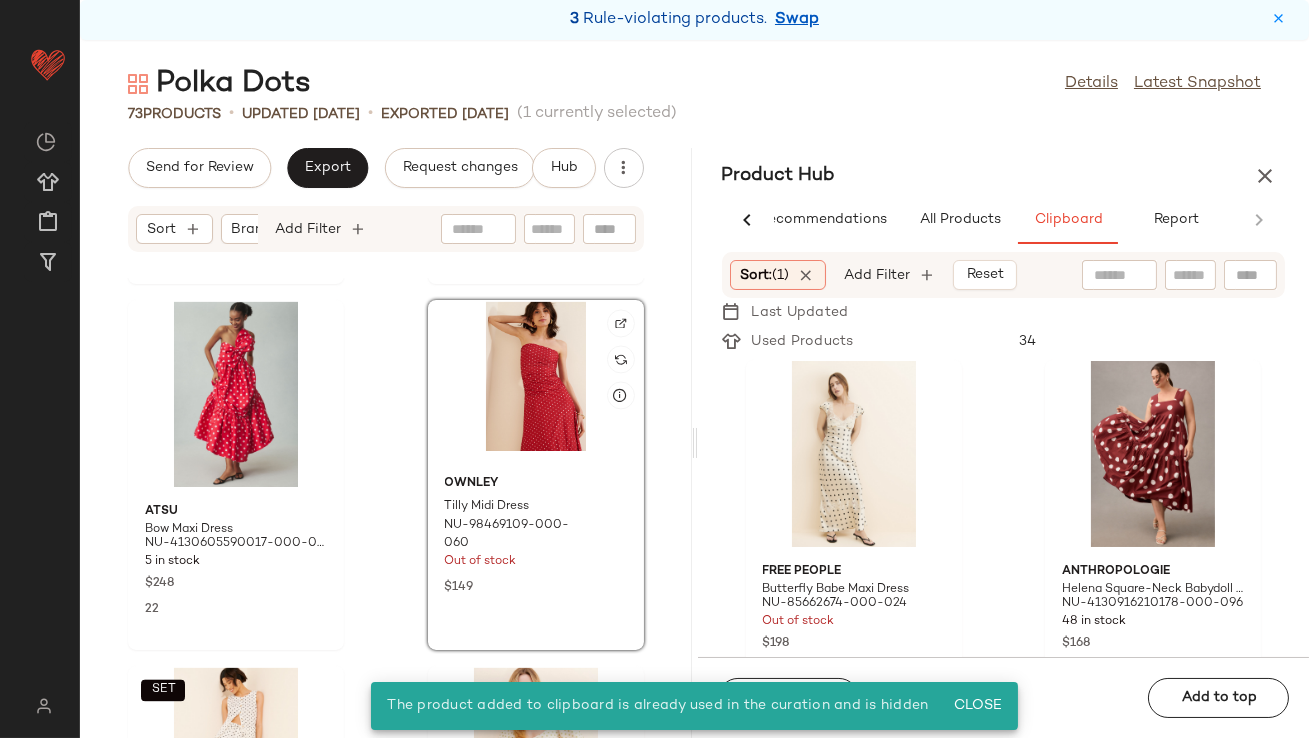 click 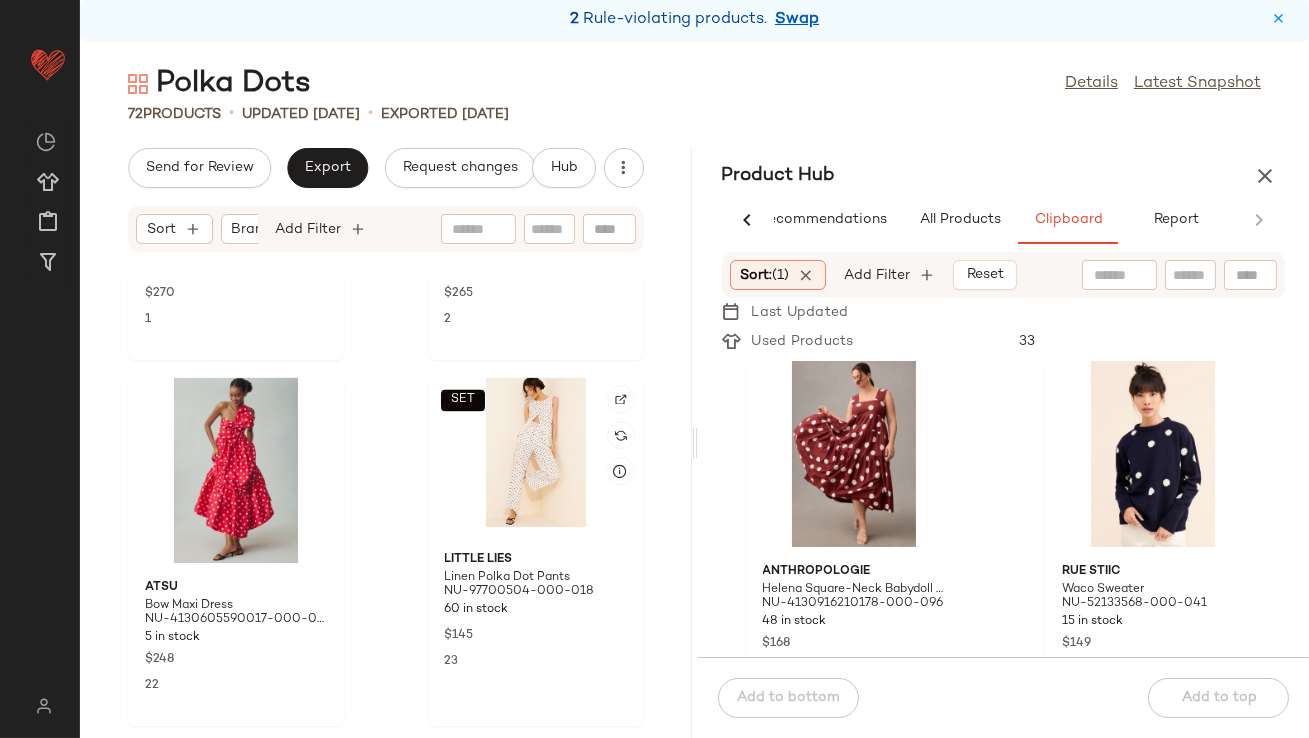 scroll, scrollTop: 7608, scrollLeft: 0, axis: vertical 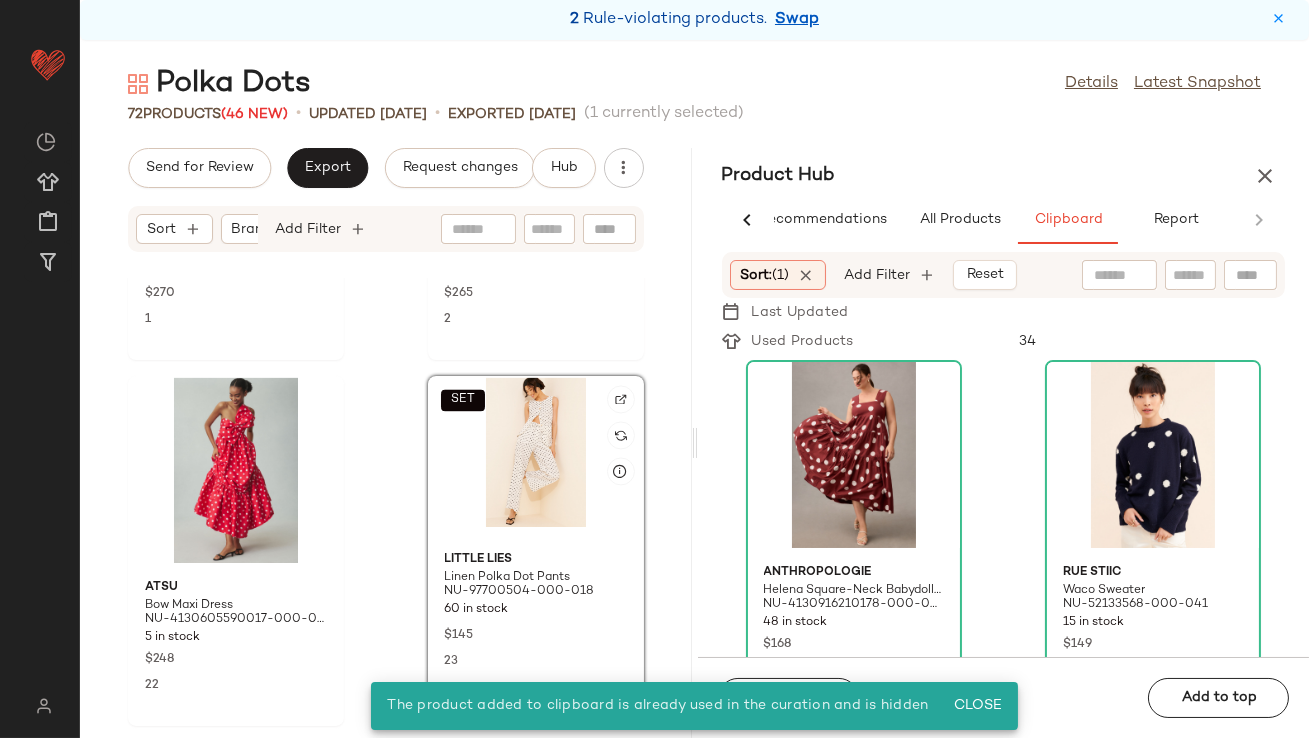 click on "SET" 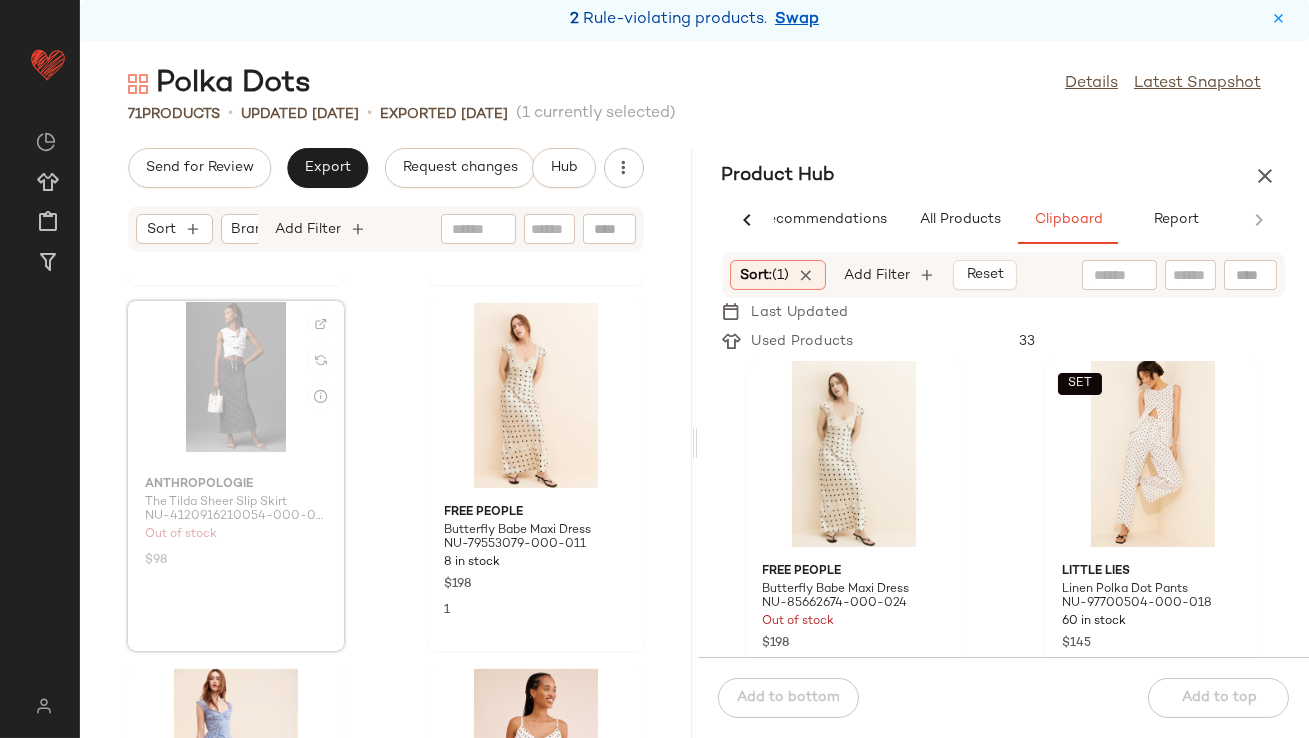 scroll, scrollTop: 8410, scrollLeft: 0, axis: vertical 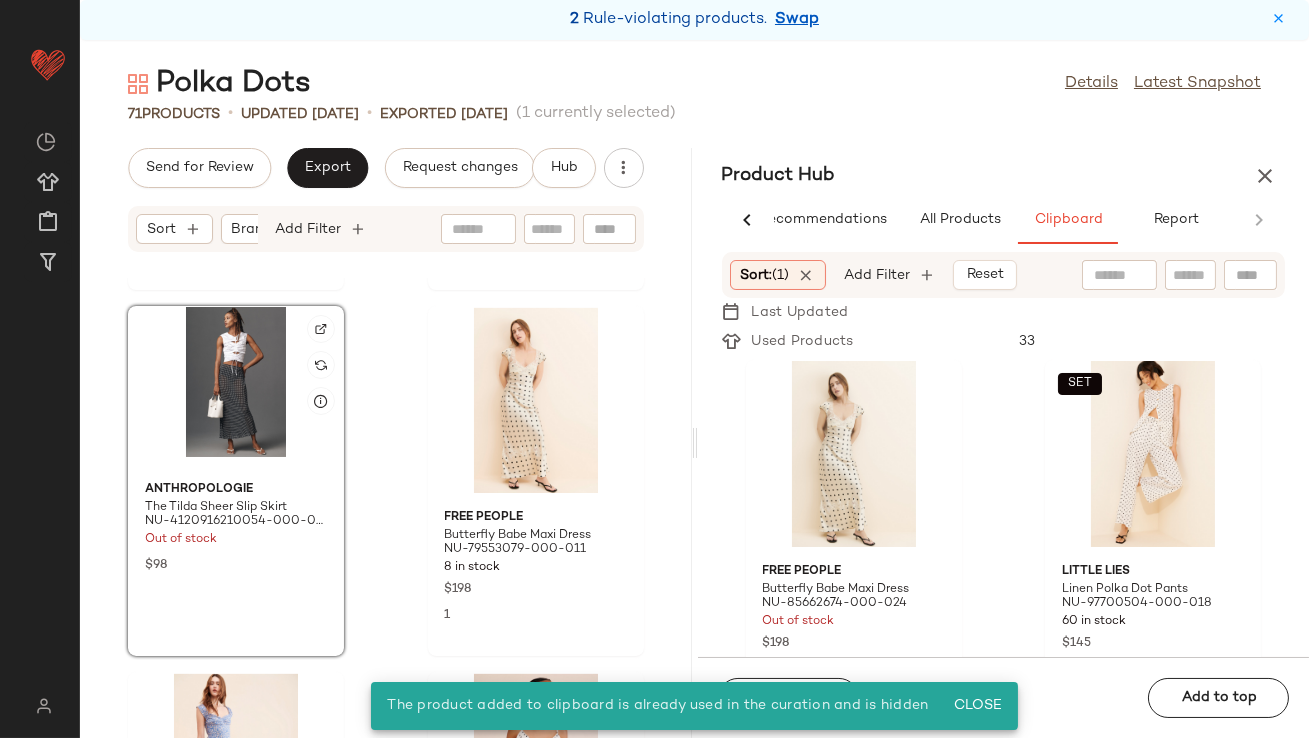 click 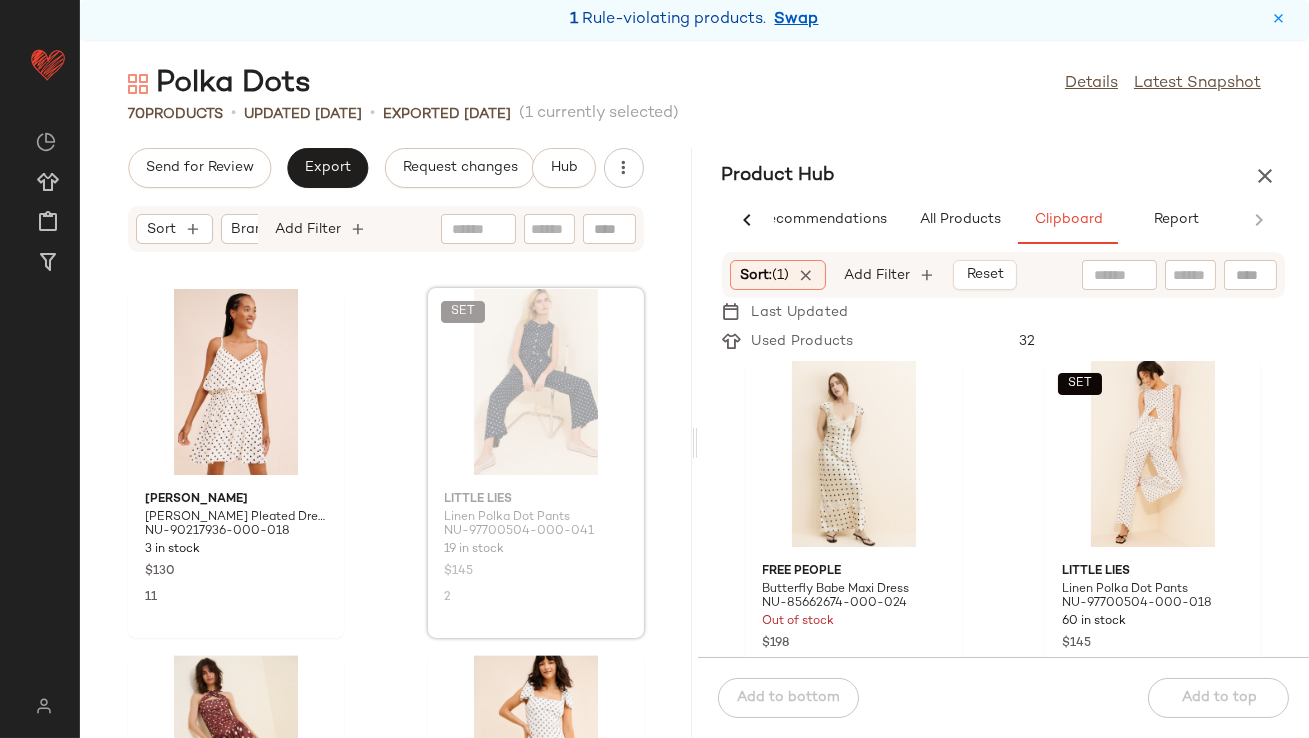 scroll, scrollTop: 8791, scrollLeft: 0, axis: vertical 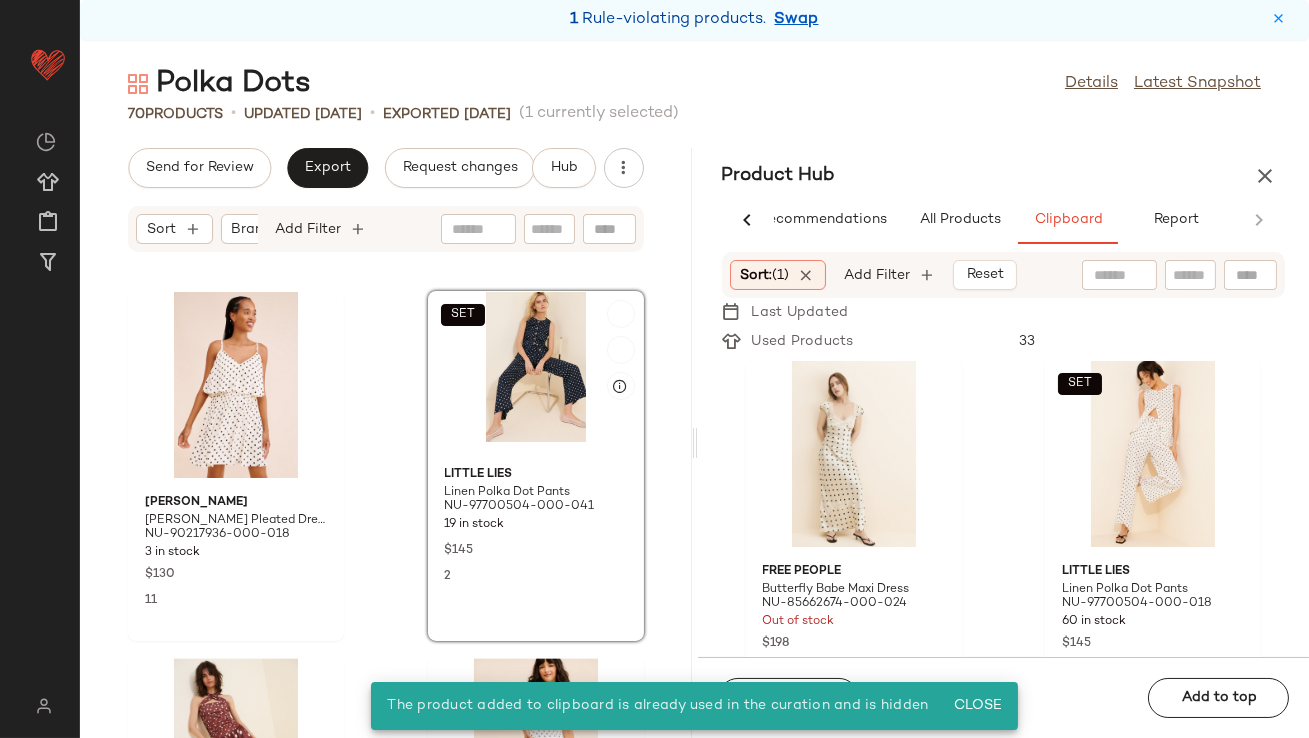 click on "SET" 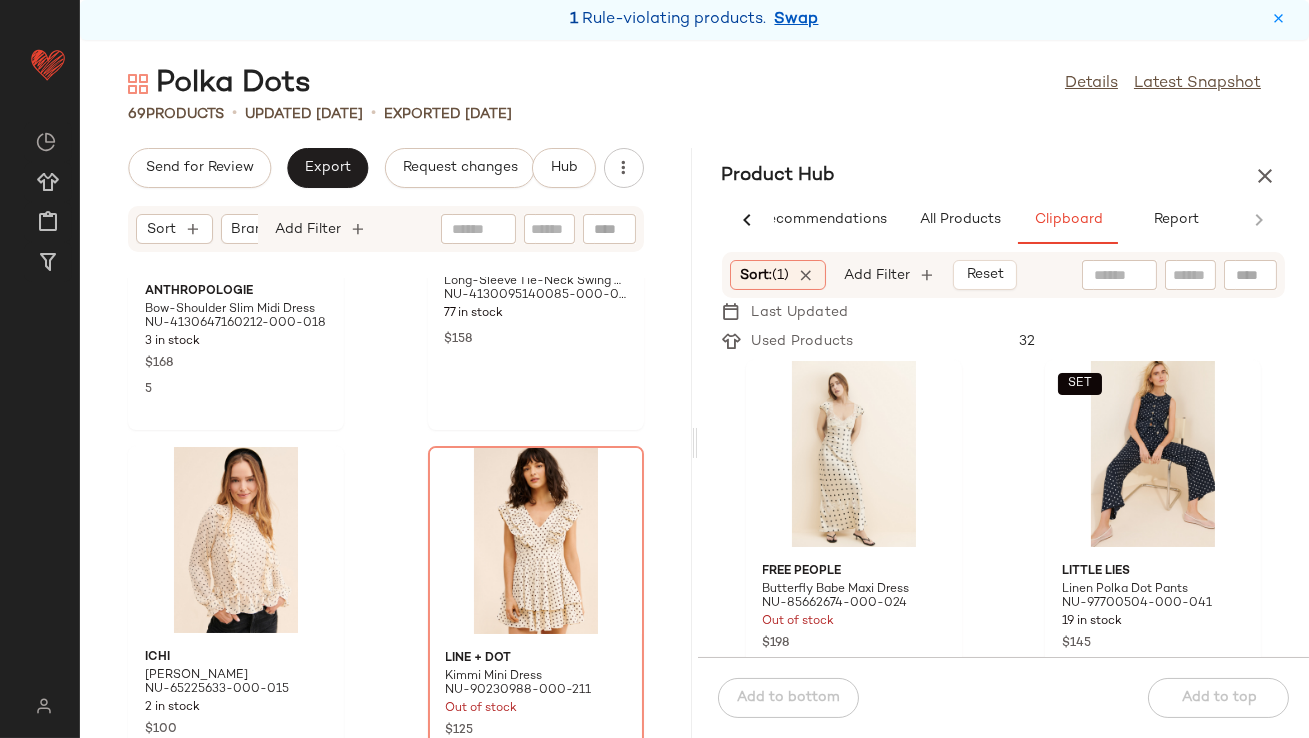 scroll, scrollTop: 9385, scrollLeft: 0, axis: vertical 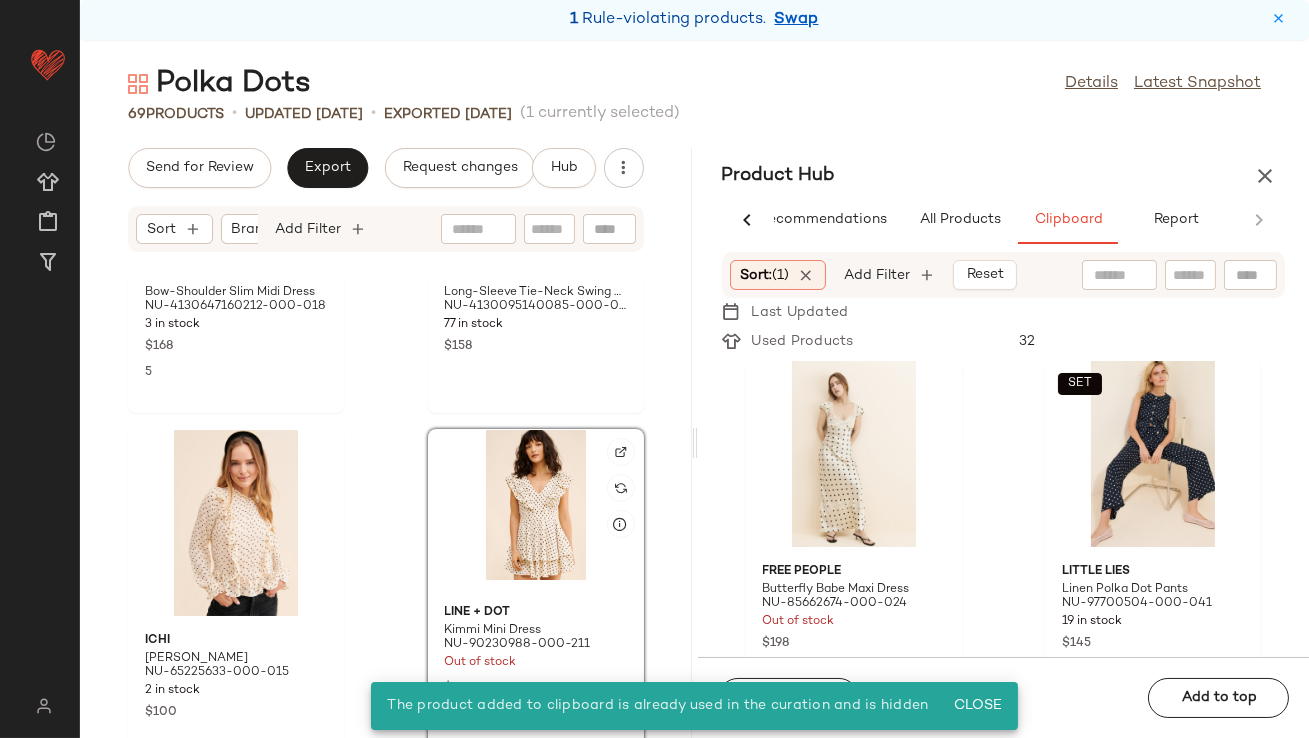 click 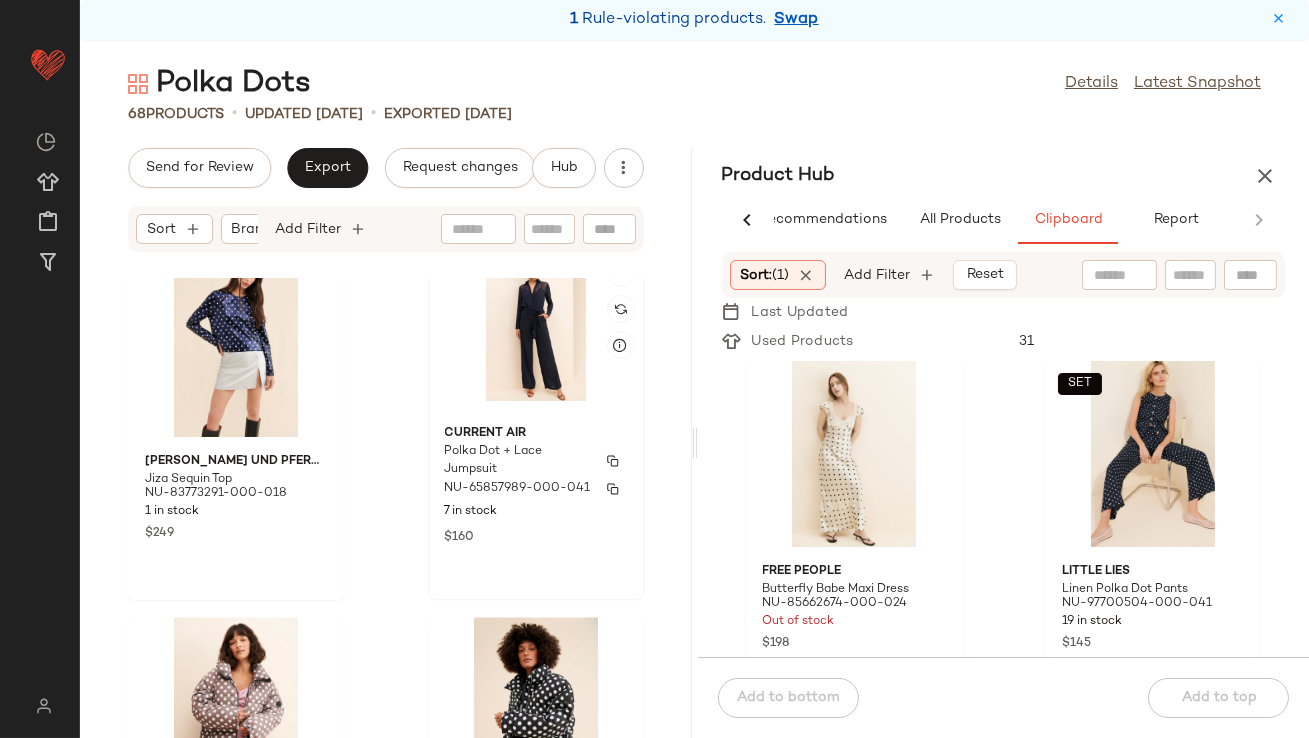 scroll, scrollTop: 11987, scrollLeft: 0, axis: vertical 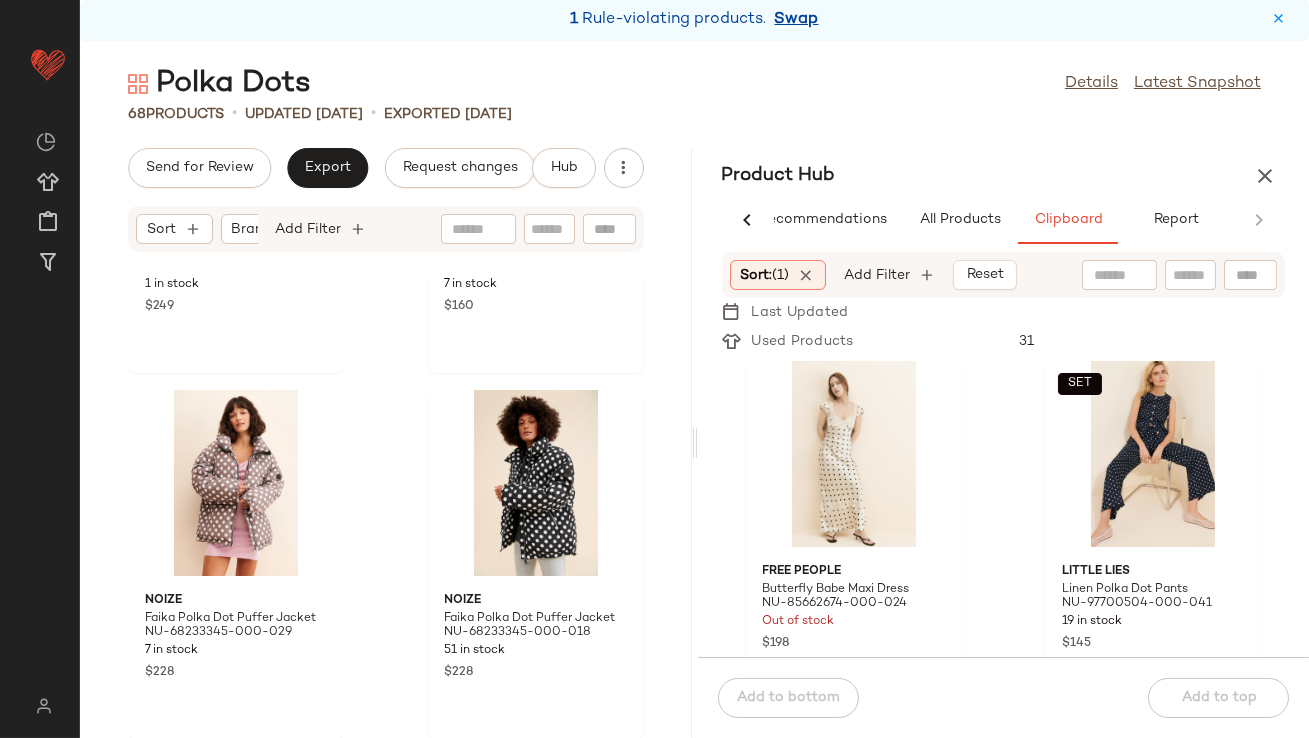 click on "Swap" at bounding box center [797, 20] 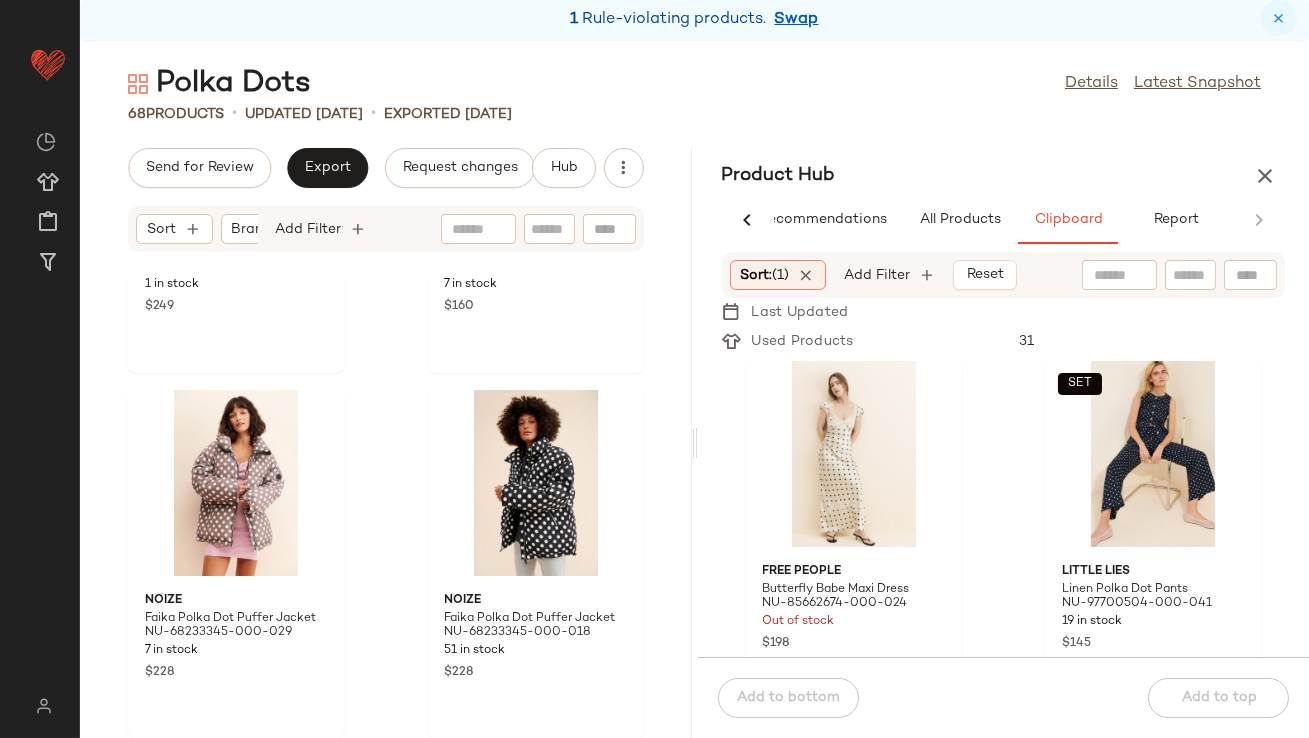 click at bounding box center [1279, 18] 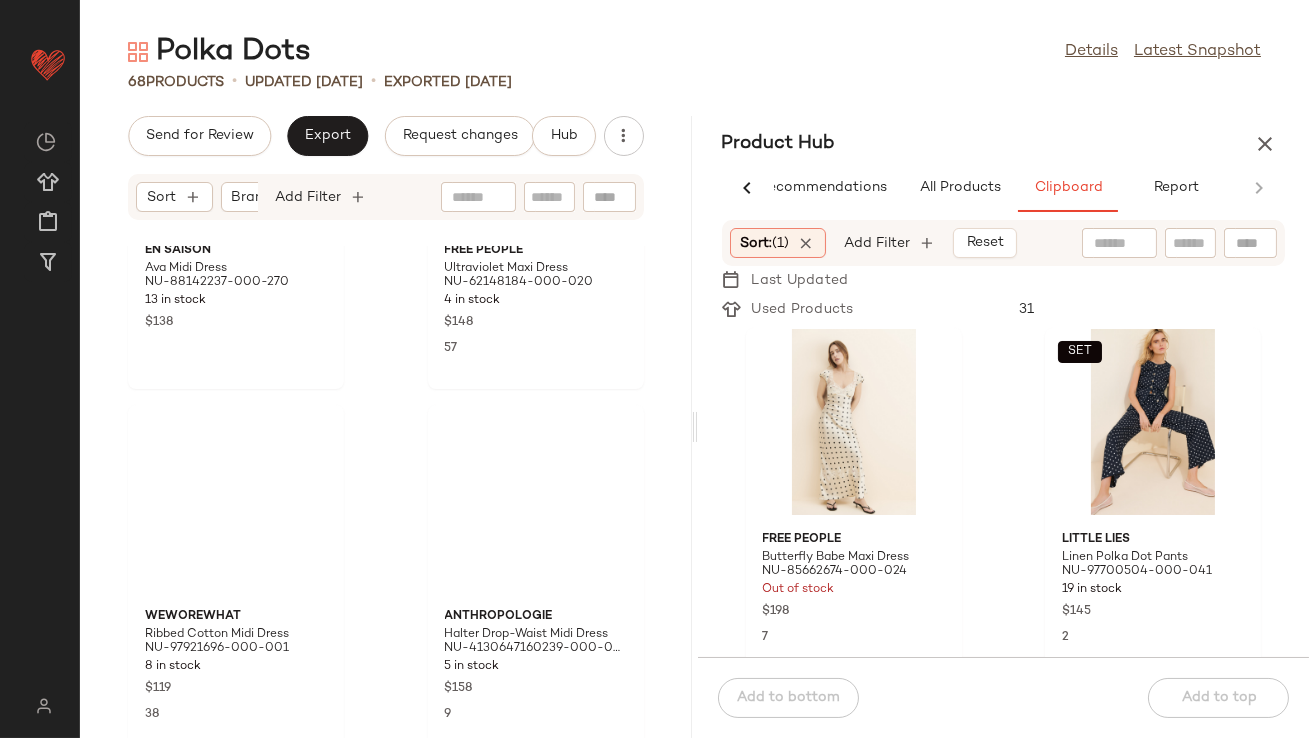 scroll, scrollTop: 0, scrollLeft: 0, axis: both 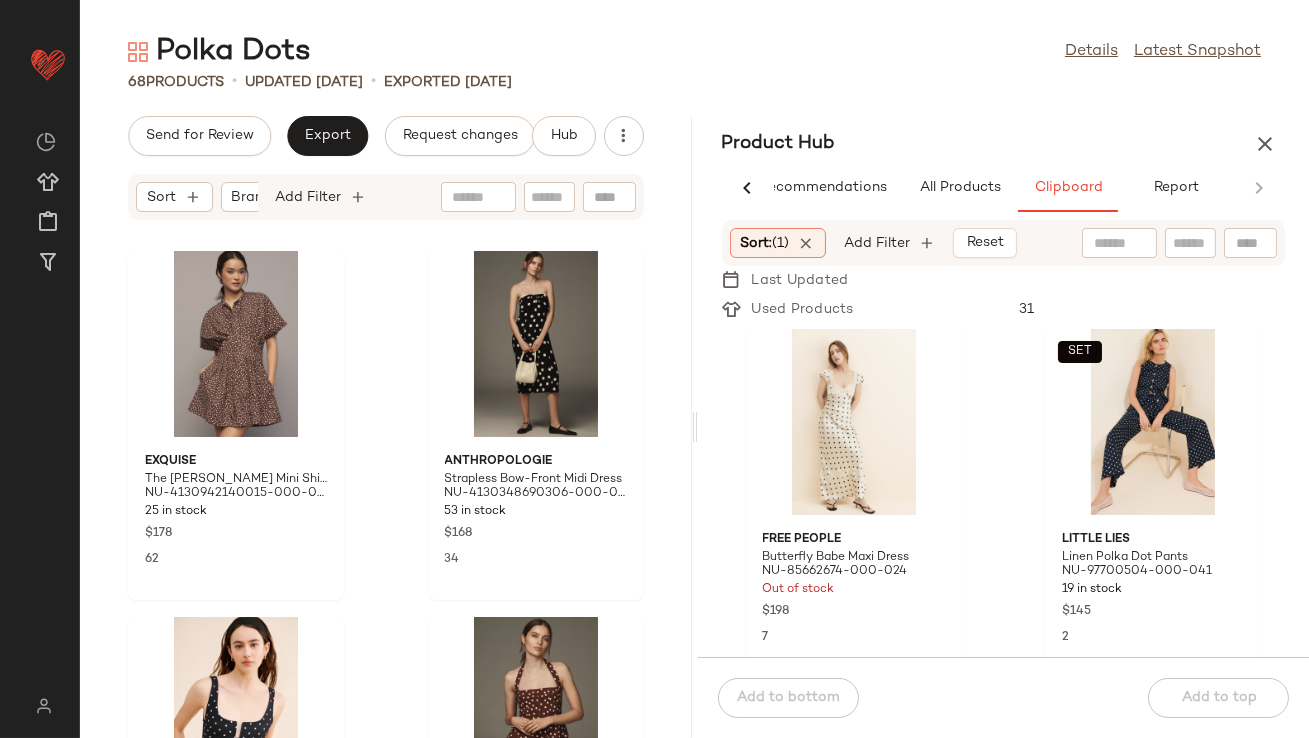 click on "Sort:   (1)" at bounding box center (765, 243) 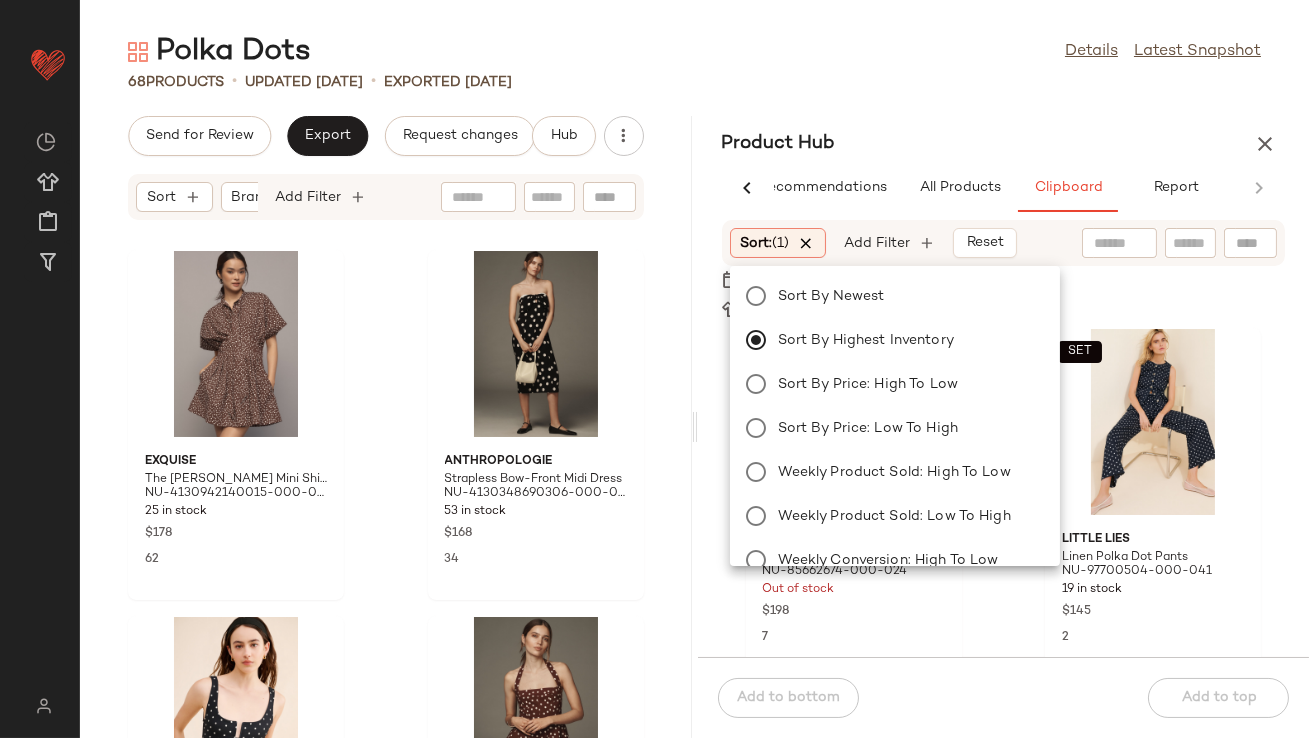 click at bounding box center (807, 243) 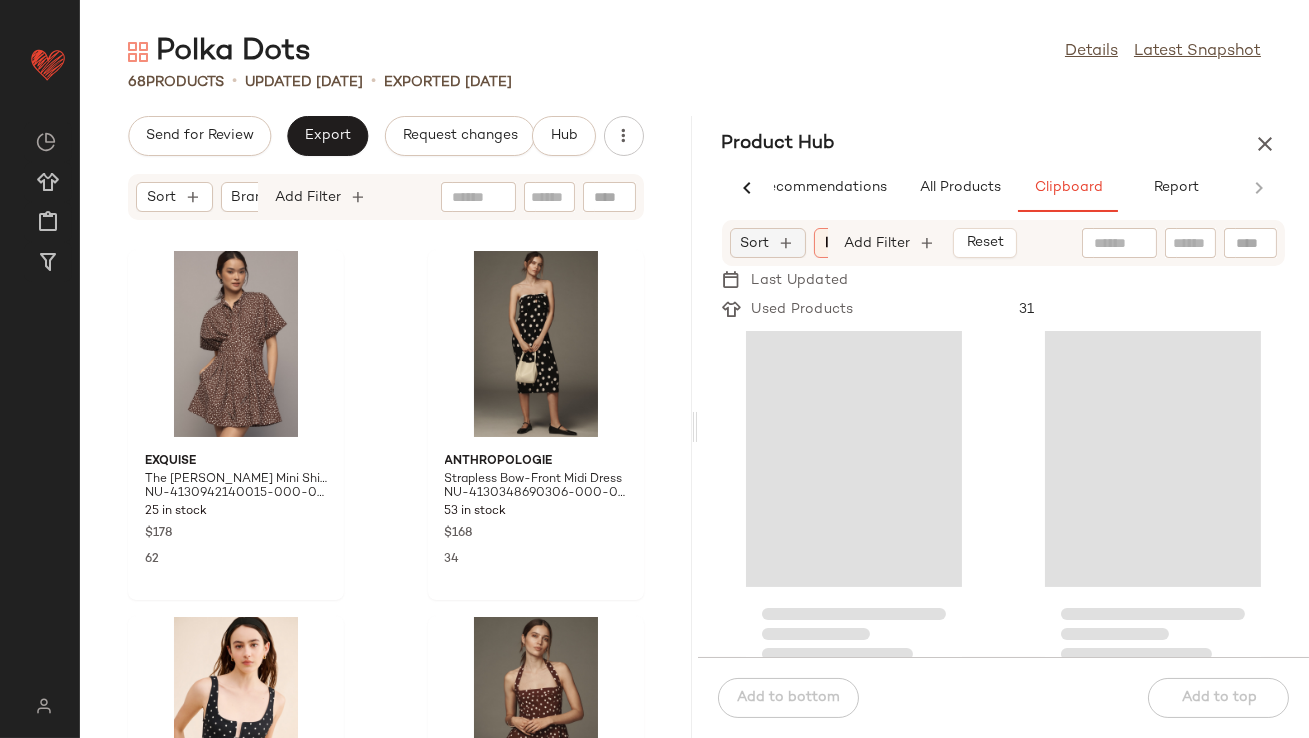 click on "Sort" 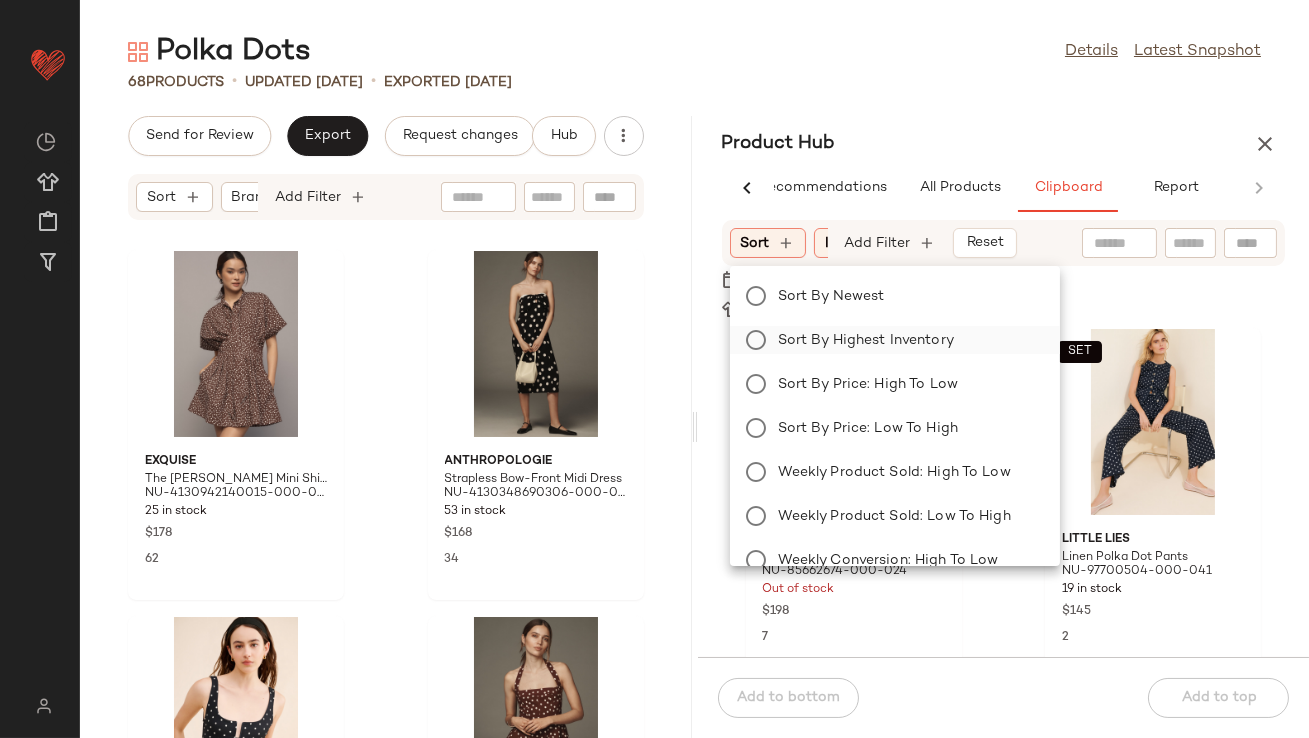 click on "Sort by Highest Inventory" 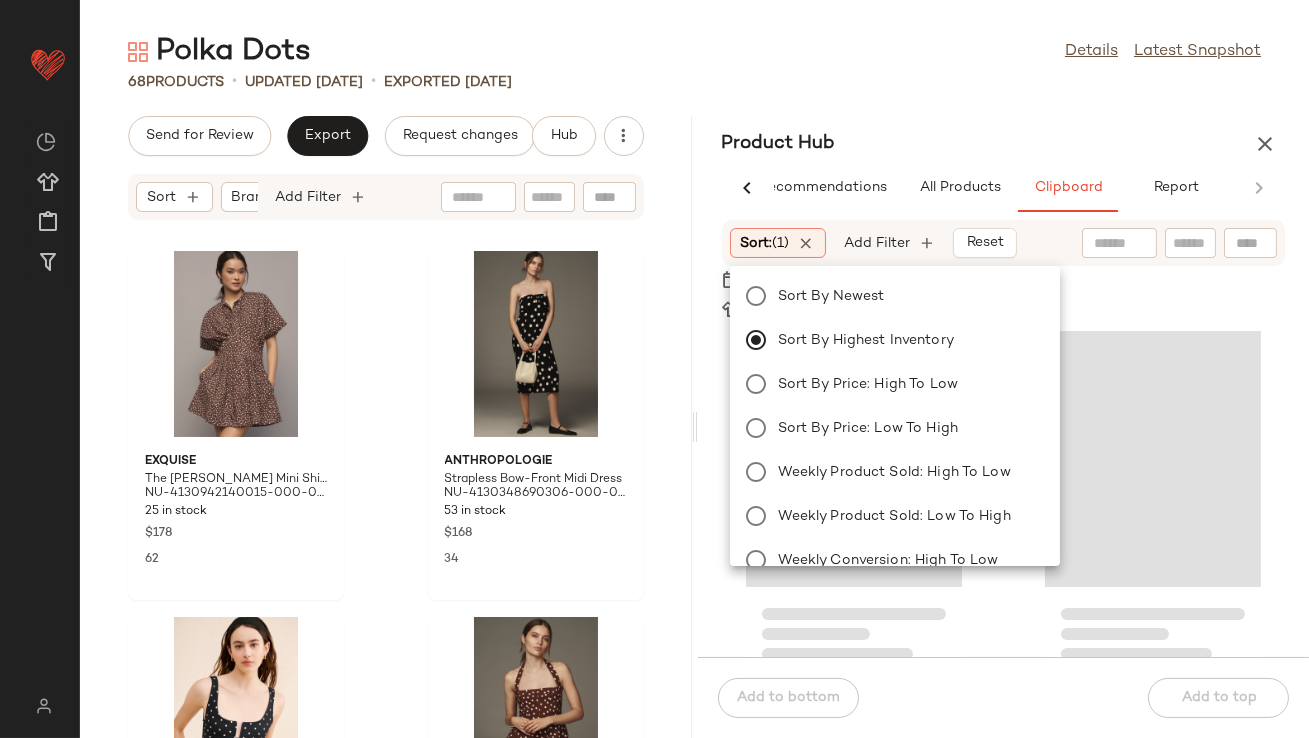 click on "Product Hub" at bounding box center (779, 144) 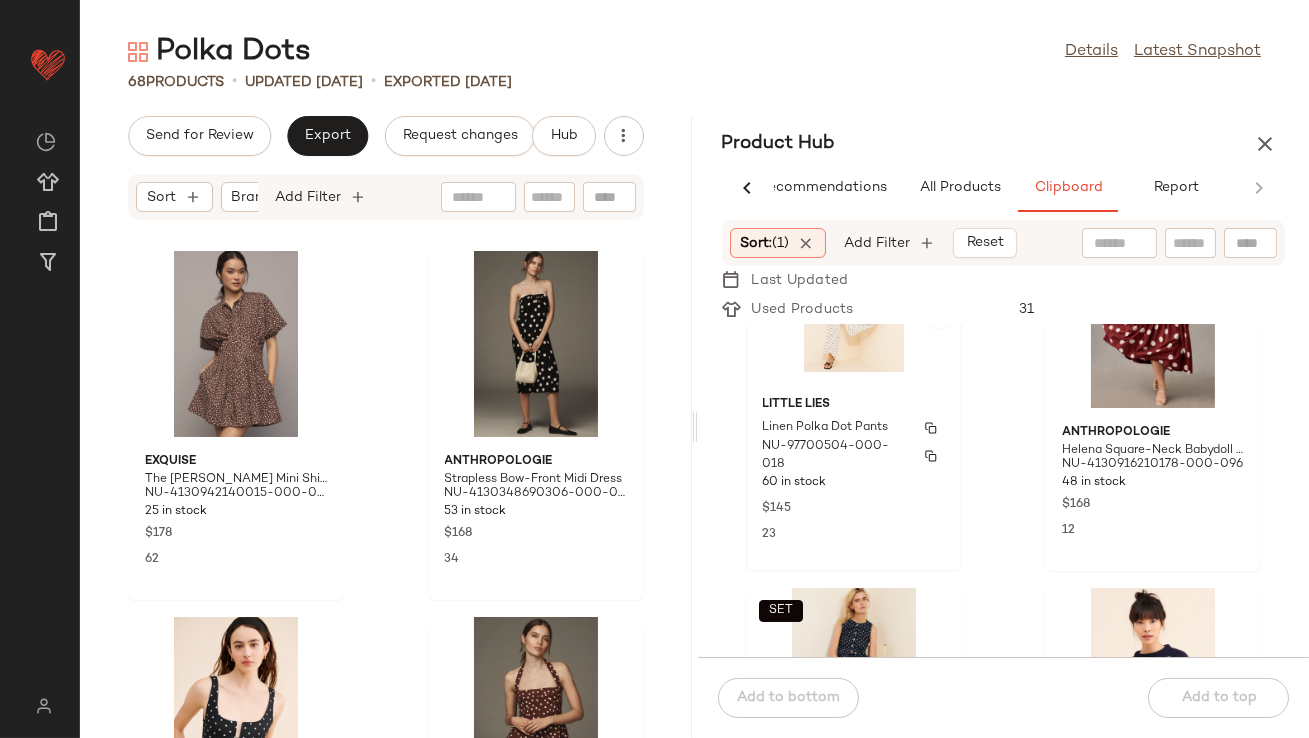 scroll, scrollTop: 40, scrollLeft: 0, axis: vertical 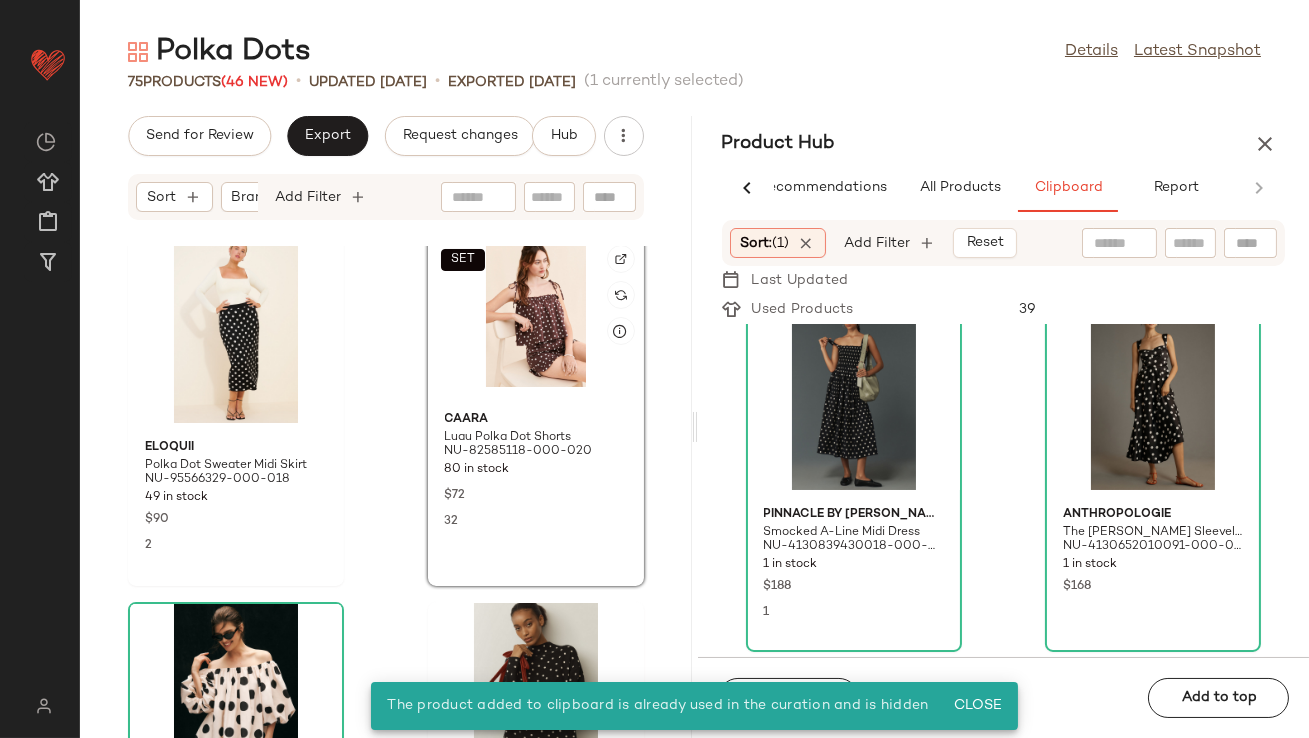 click on "SET" 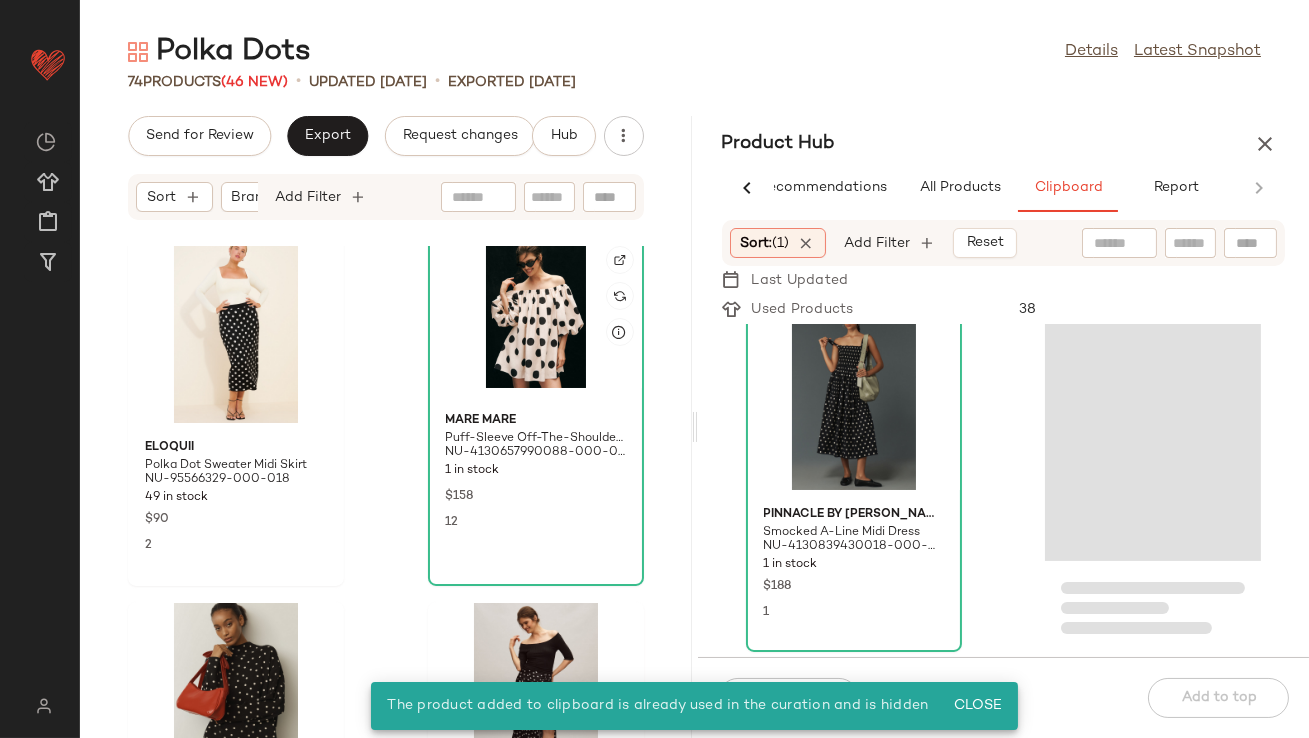 scroll, scrollTop: 1139, scrollLeft: 0, axis: vertical 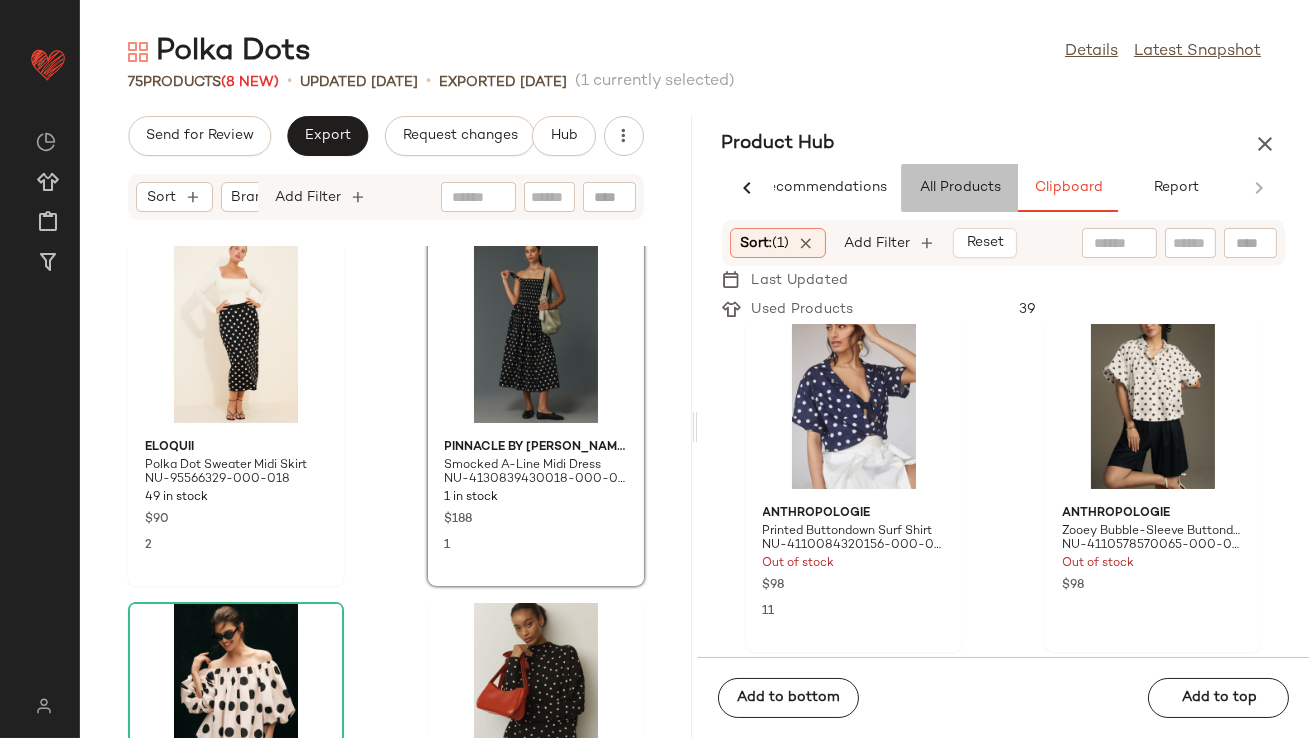 click on "All Products" 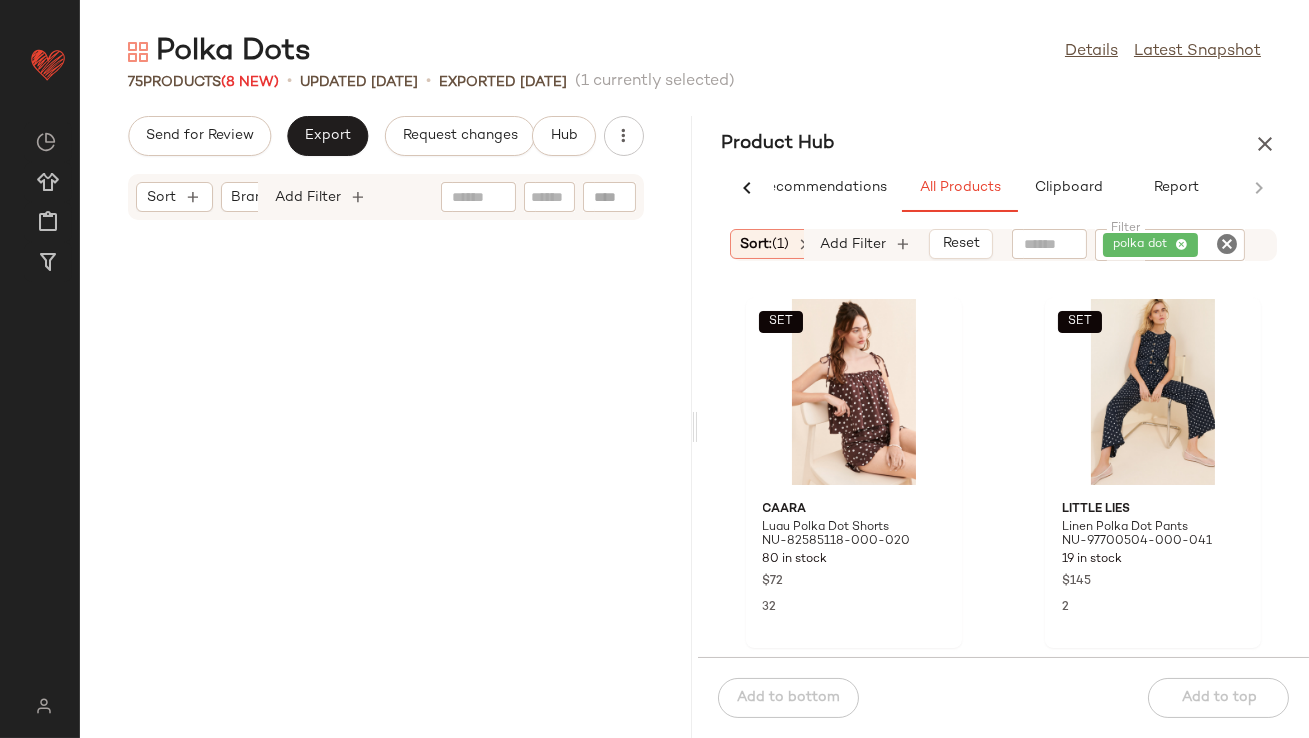 scroll, scrollTop: 0, scrollLeft: 0, axis: both 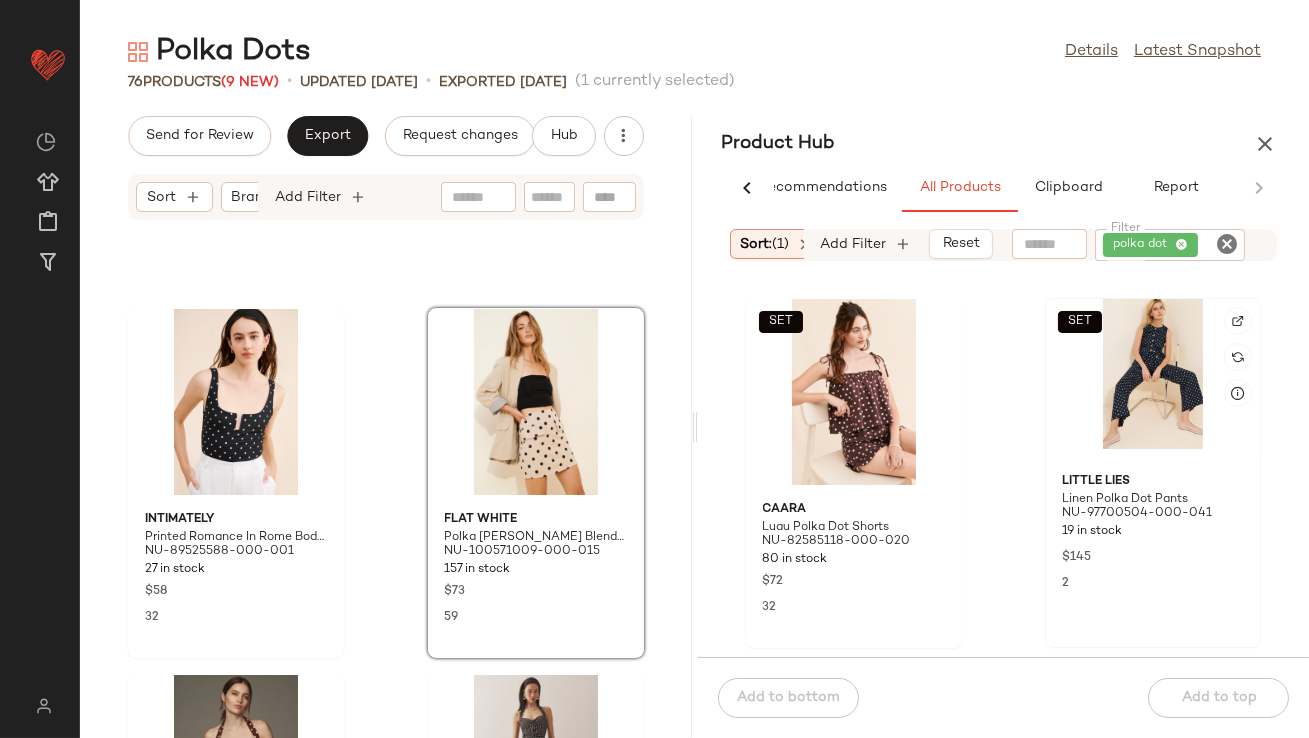 click on "SET" 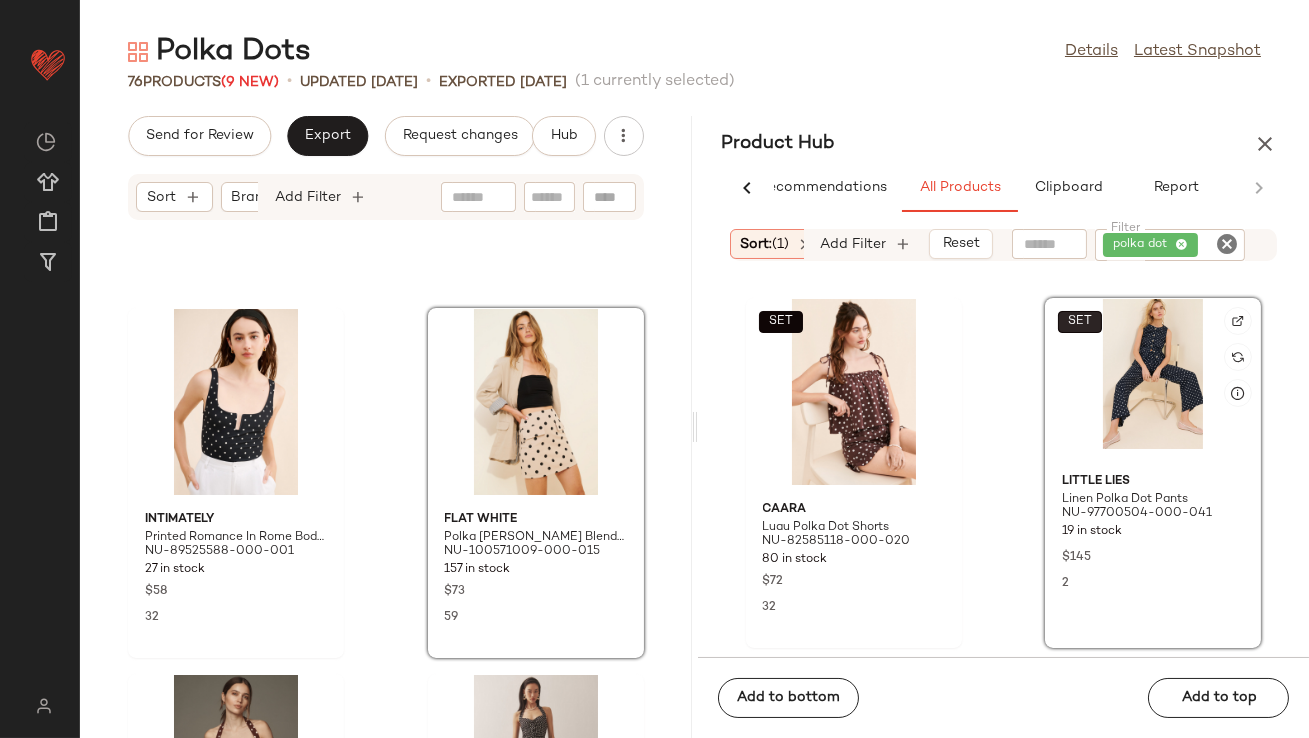 click on "SET" 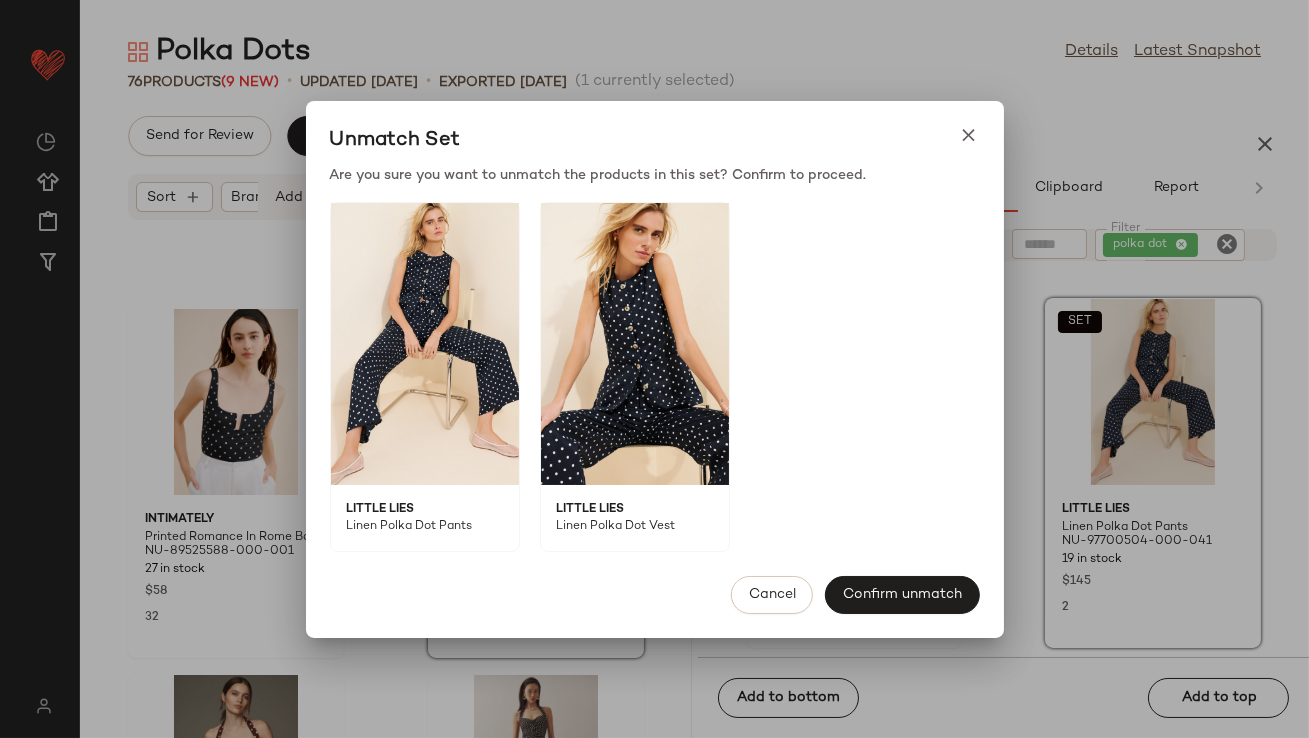 click on "Little Lies" at bounding box center (628, 501) 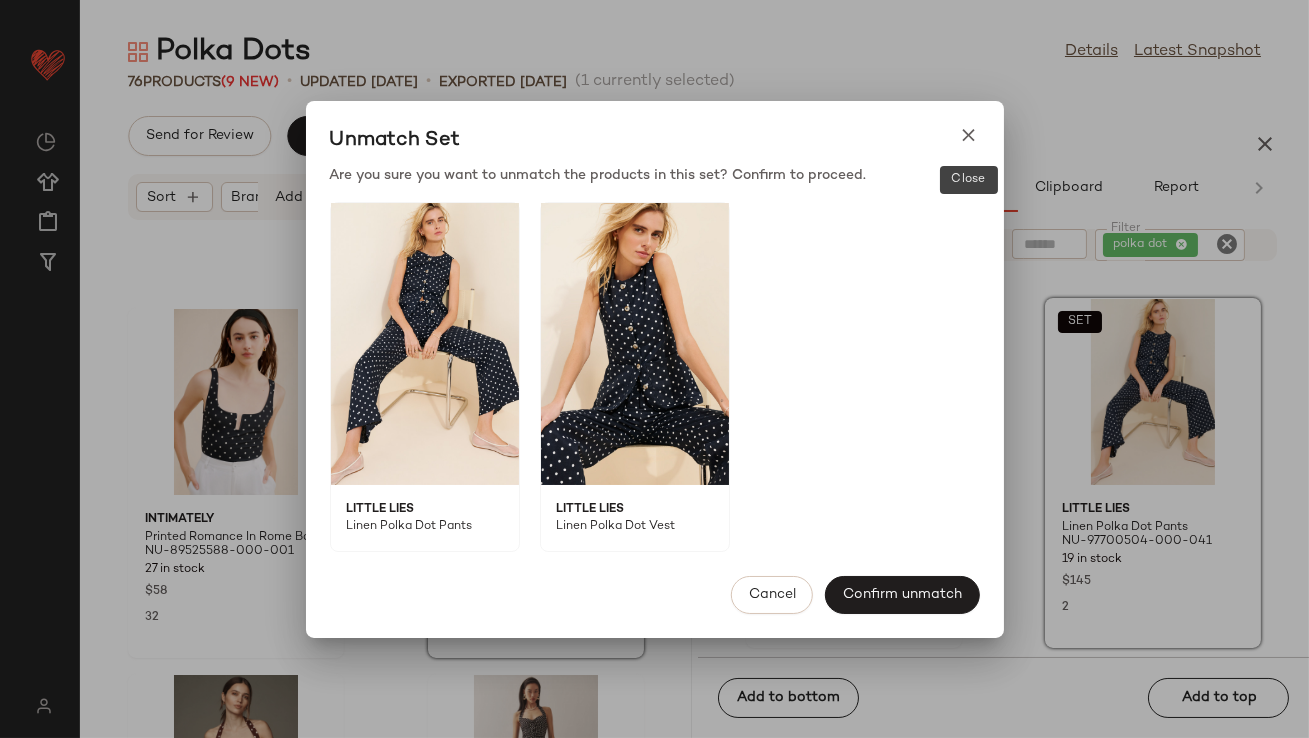 click 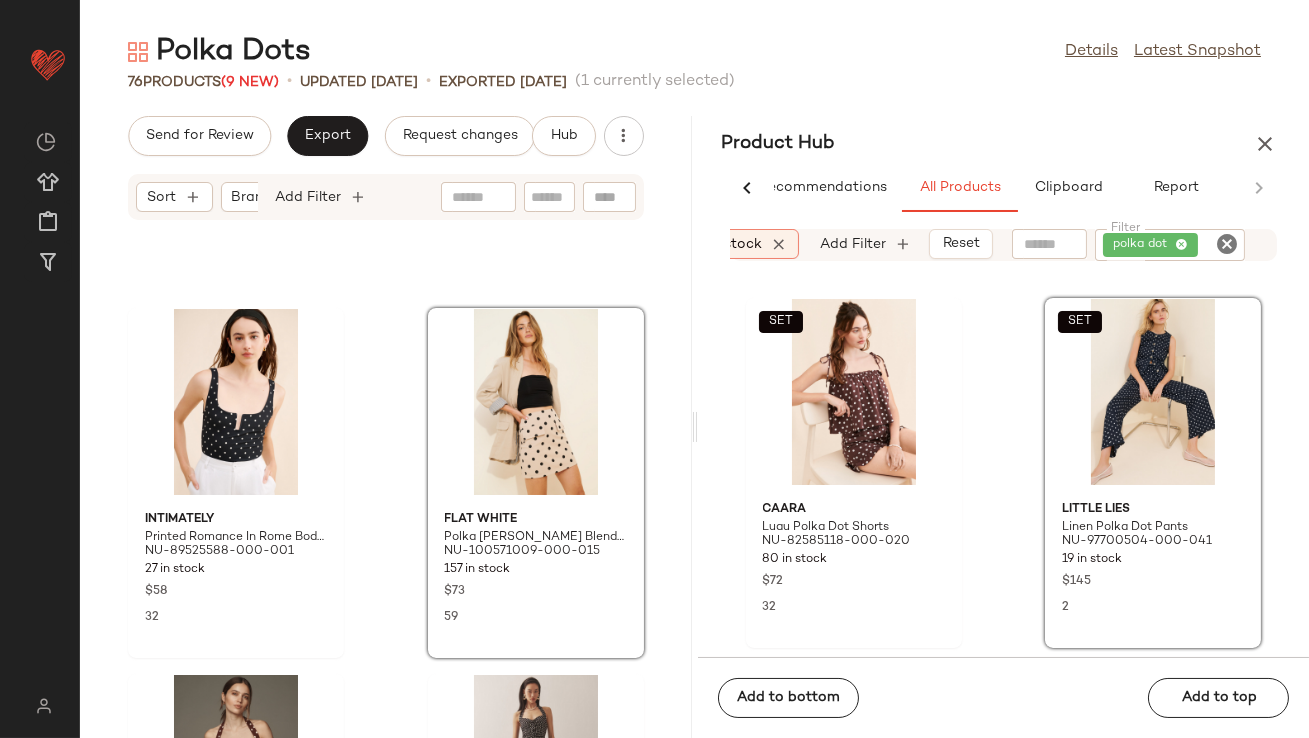 scroll, scrollTop: 0, scrollLeft: 646, axis: horizontal 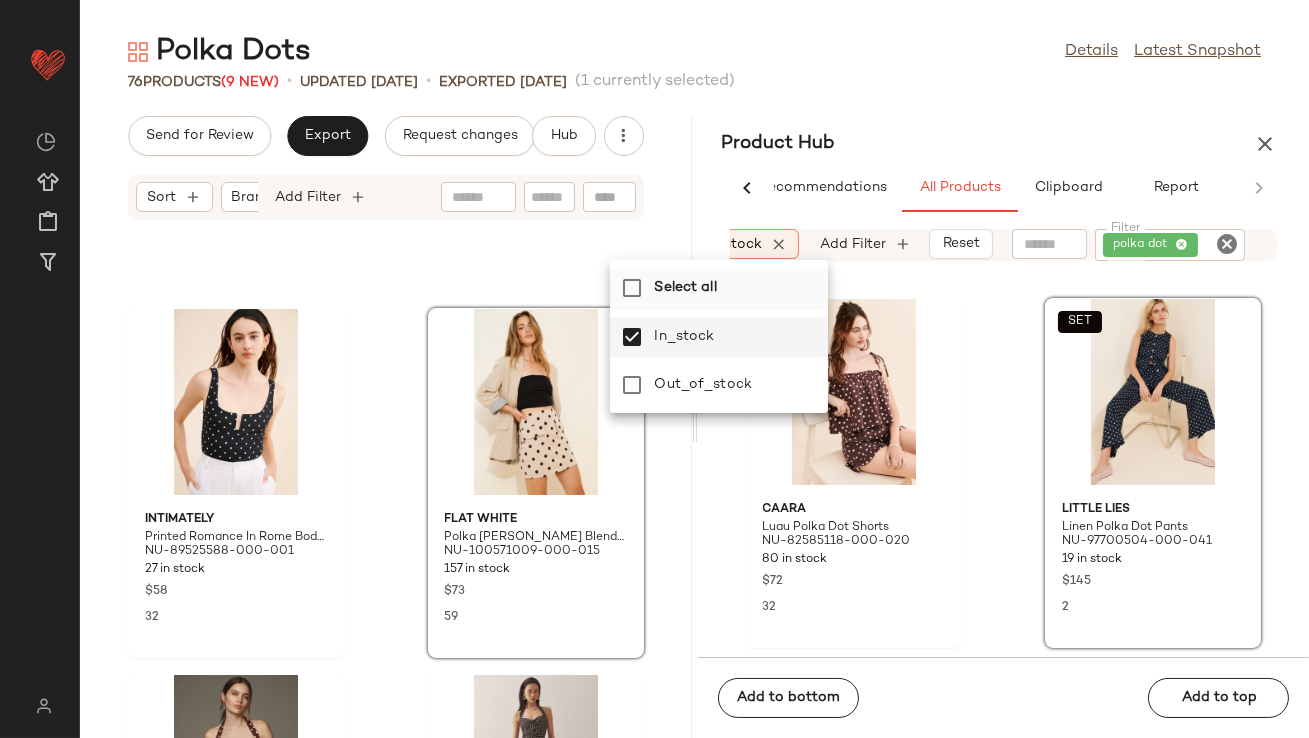 click on "Select all" at bounding box center (685, 287) 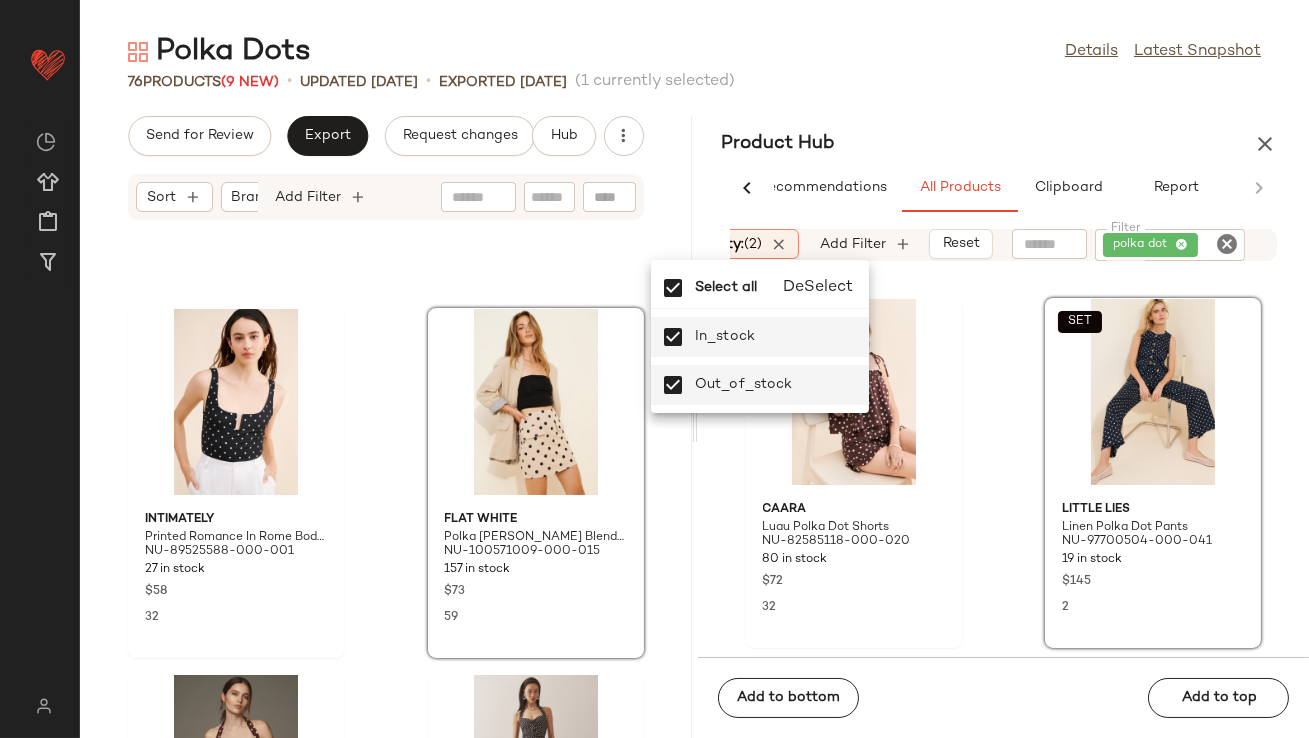 click on "Polka Dots  Details   Latest Snapshot  76   Products  (9 New)  •   updated [DATE]  •  Exported [DATE]   (1 currently selected)   Send for Review   Export   Request changes   Hub  Sort  Brand  Category  Add Filter  Intimately Printed Romance In [GEOGRAPHIC_DATA] Bodysuit NU-89525588-000-001 27 in stock $58 32 Flat White Polka [PERSON_NAME] Blend Mini Skirt NU-100571009-000-015 157 in stock $73 59 Anthropologie Square-Neck Fit-and-Flare Mini Dress NU-4130957990100-000-029 1 in stock $158 31 Anthropologie Halter Ruched Midi Dress NU-4130370060226-000-018 4 in stock $168 91 Free People [PERSON_NAME] Dot Mini Dress NU-98017379-000-029 8 in stock $128 34 En Saison Ava Midi Dress NU-88142237-000-270 13 in stock $138 Free People Ultraviolet Maxi Dress NU-62148184-000-020 4 in stock $148 57 WeWoreWhat Ribbed Cotton Midi Dress NU-97921696-000-001 8 in stock $119 38 Product Hub  AI Recommendations   All Products   Clipboard   Report  Sort:   (1) Brand  Category:   (22) In Curation?:   No Availability:   (2) Add Filter" at bounding box center (694, 385) 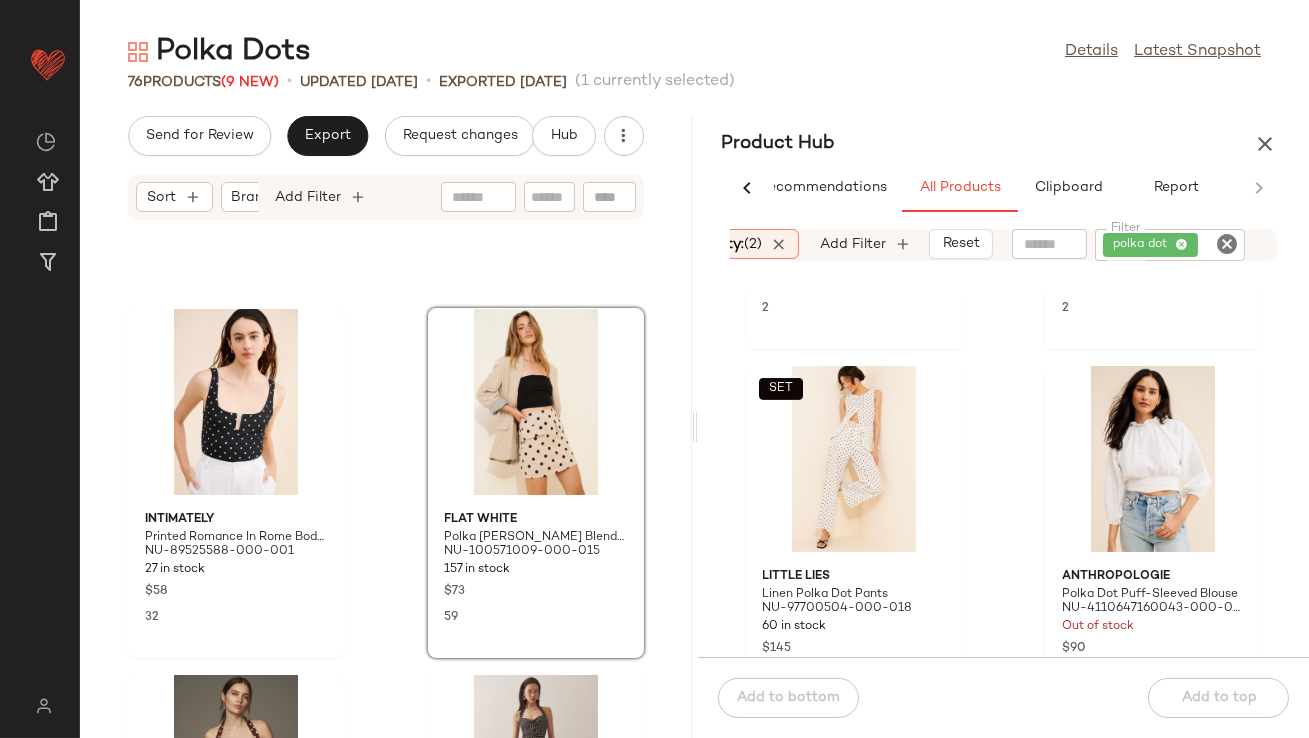 scroll, scrollTop: 1143, scrollLeft: 0, axis: vertical 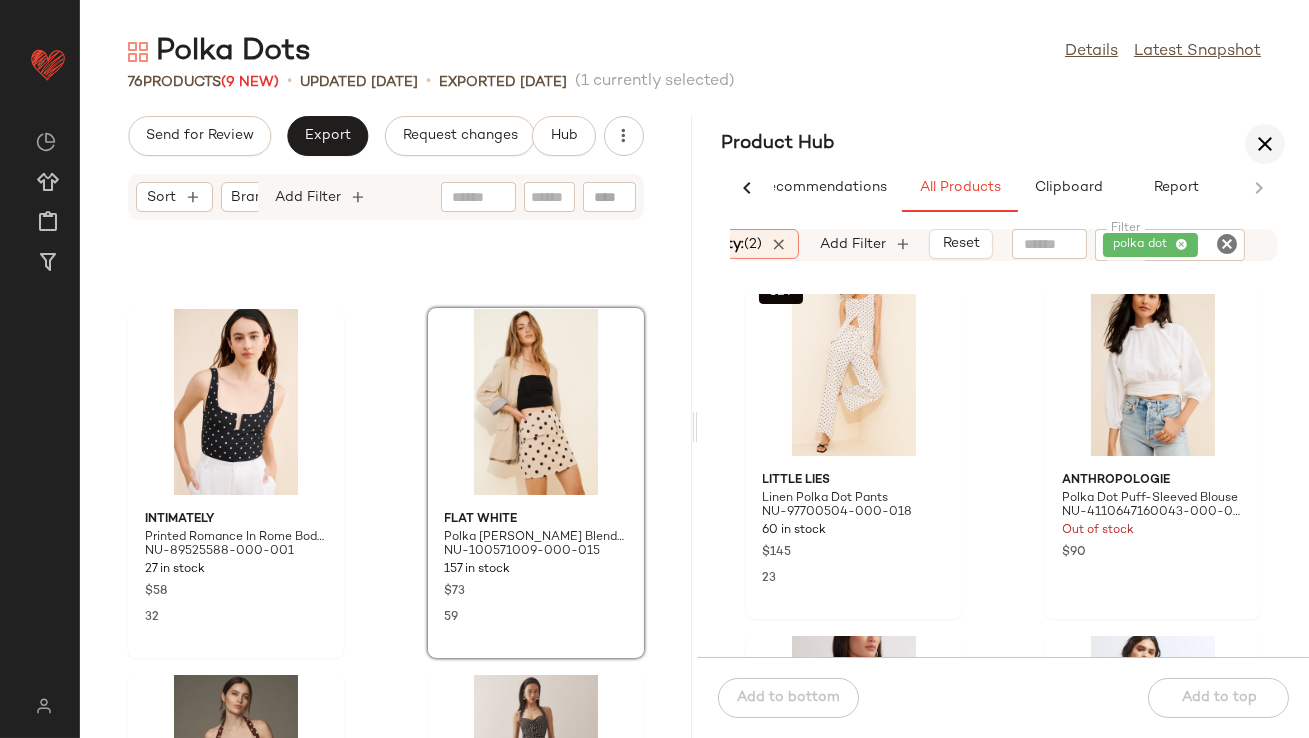 click at bounding box center [1265, 144] 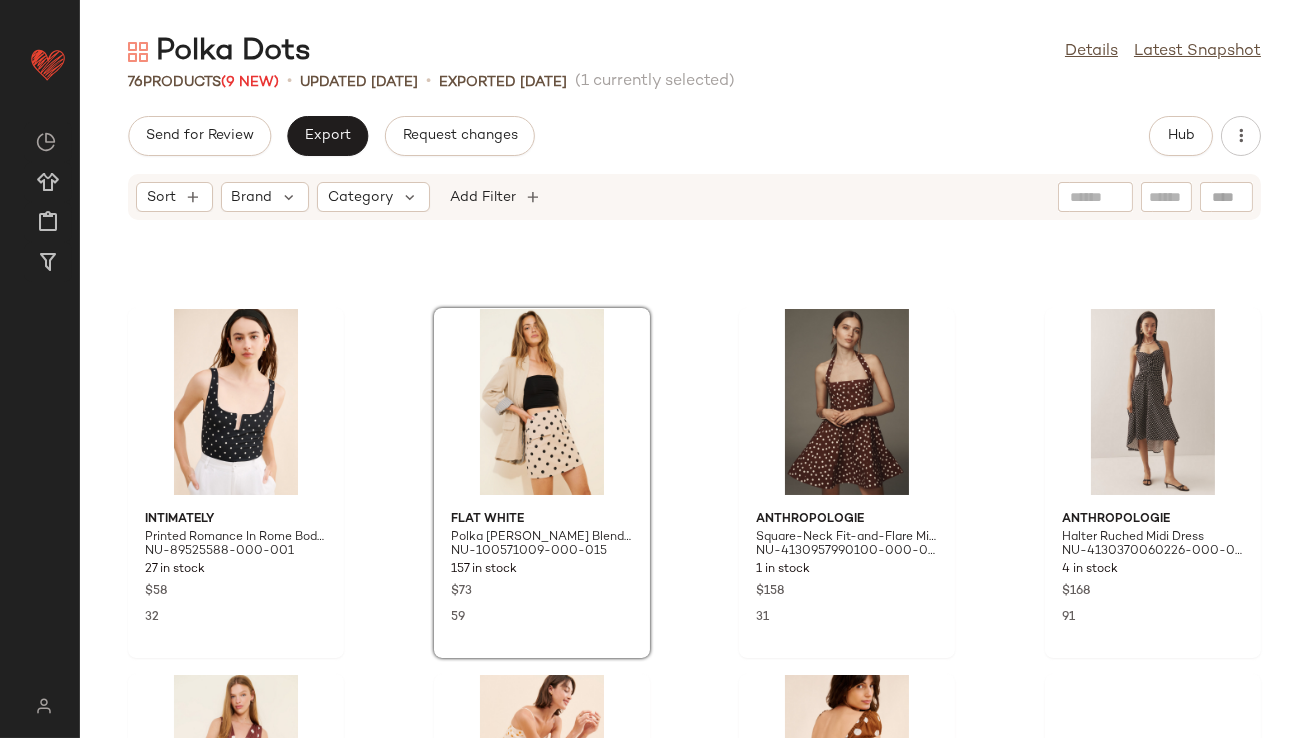 scroll, scrollTop: 0, scrollLeft: 0, axis: both 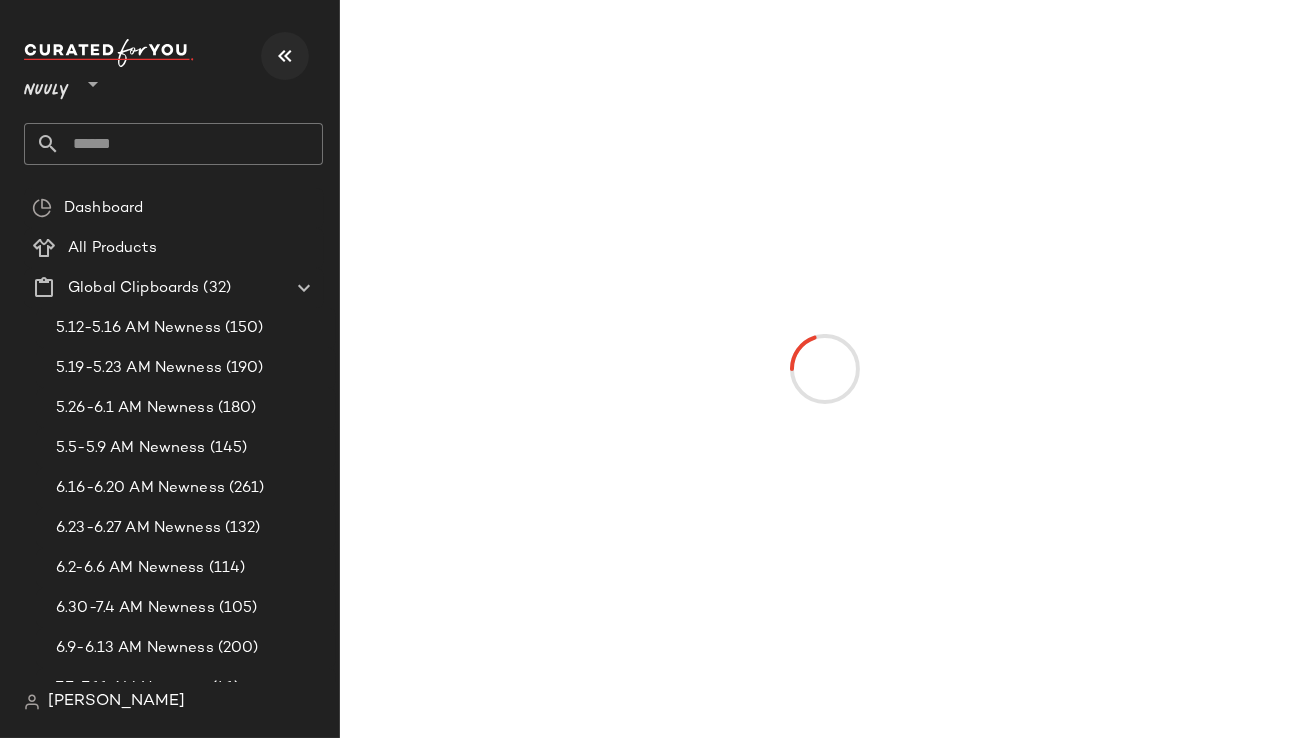 click at bounding box center [285, 56] 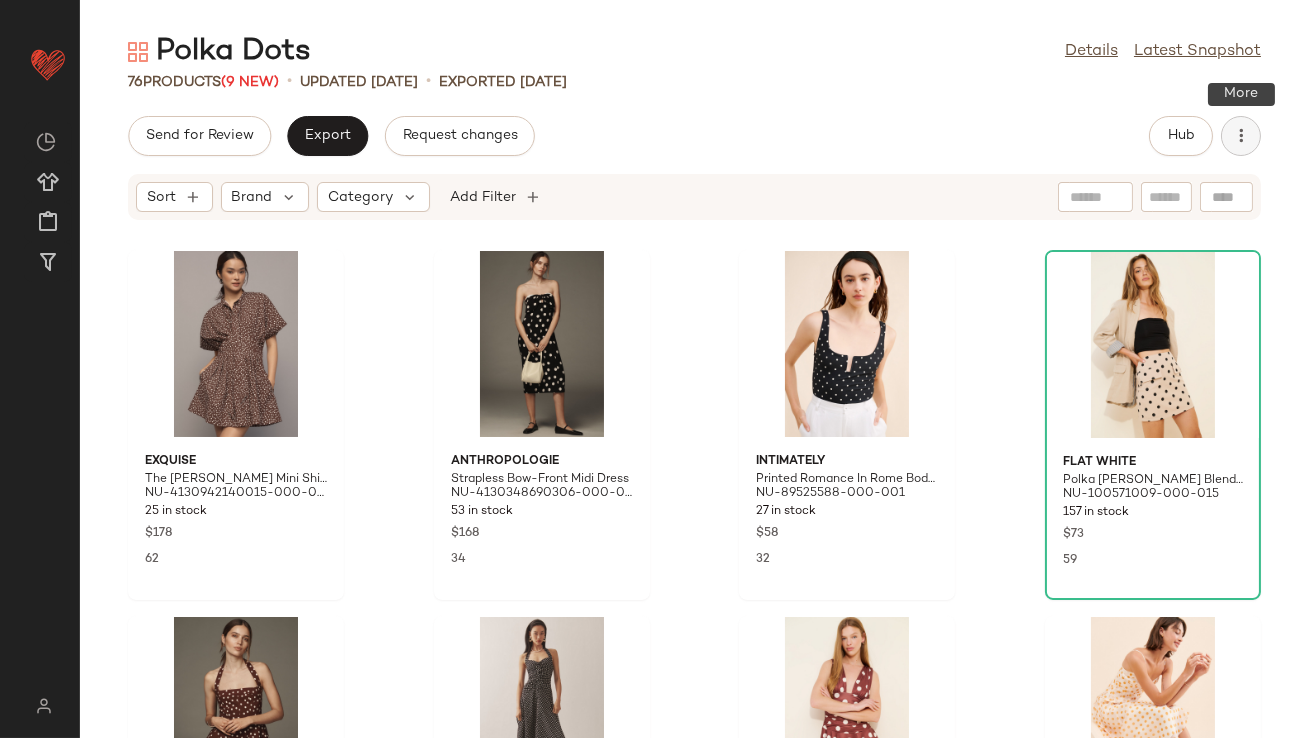 click 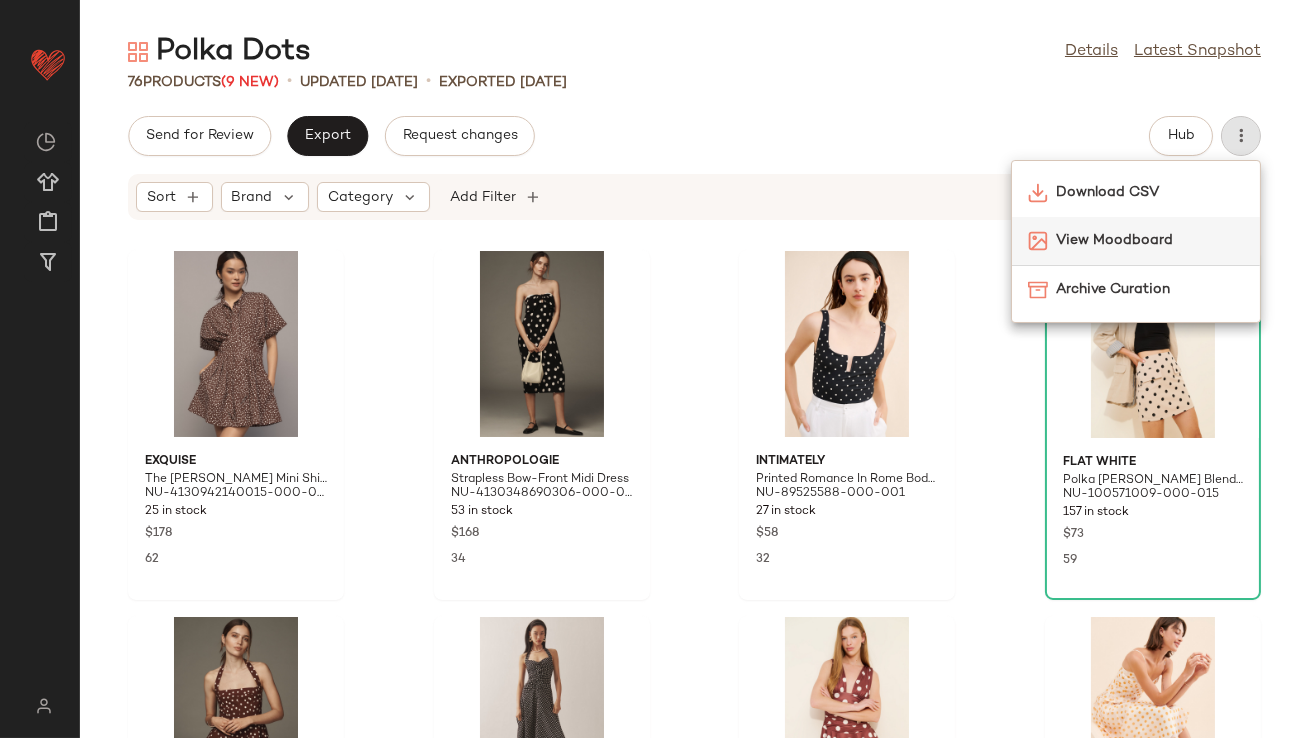 click on "View Moodboard" 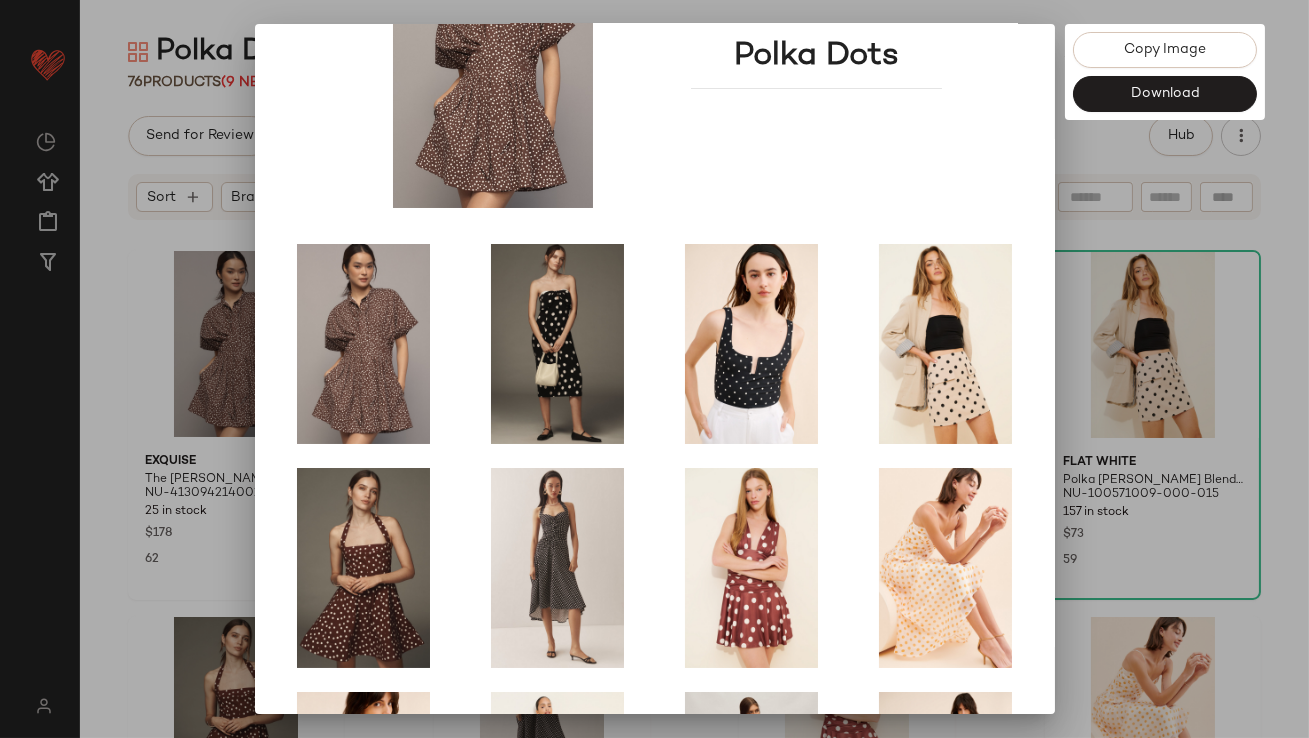 scroll, scrollTop: 341, scrollLeft: 0, axis: vertical 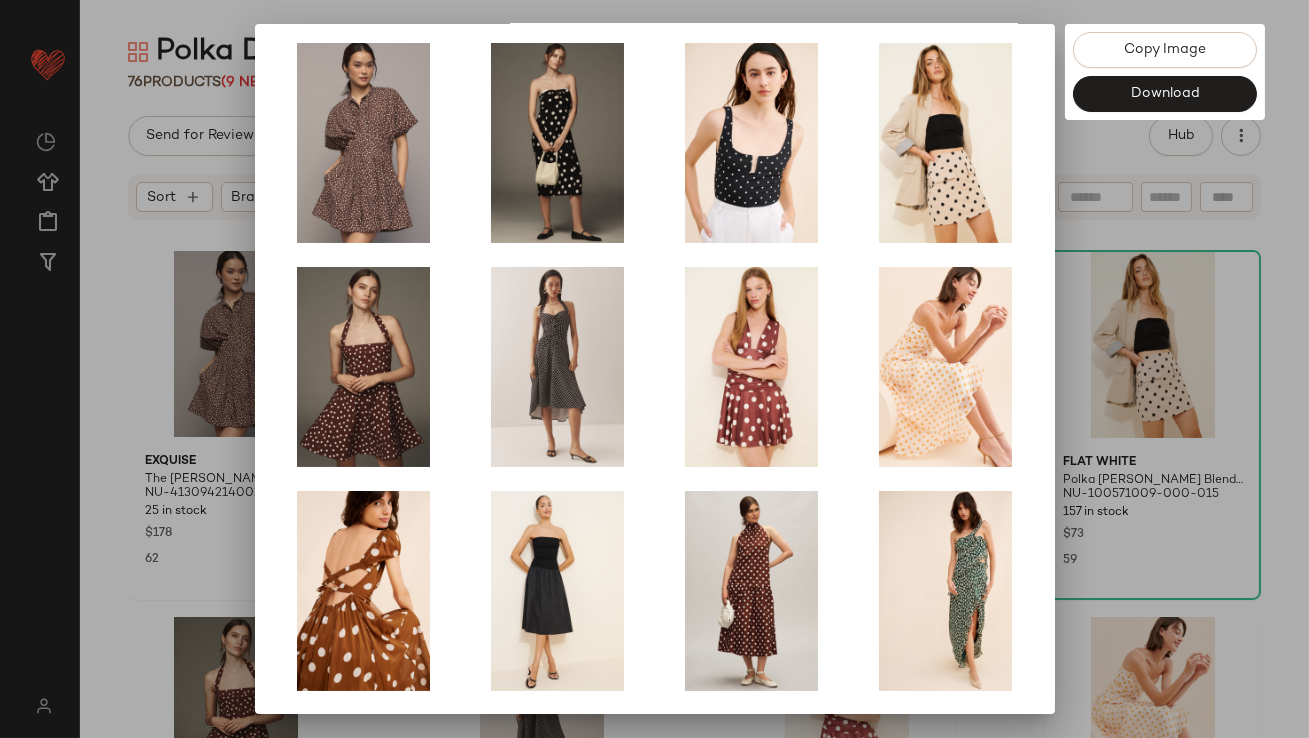 click at bounding box center (654, 369) 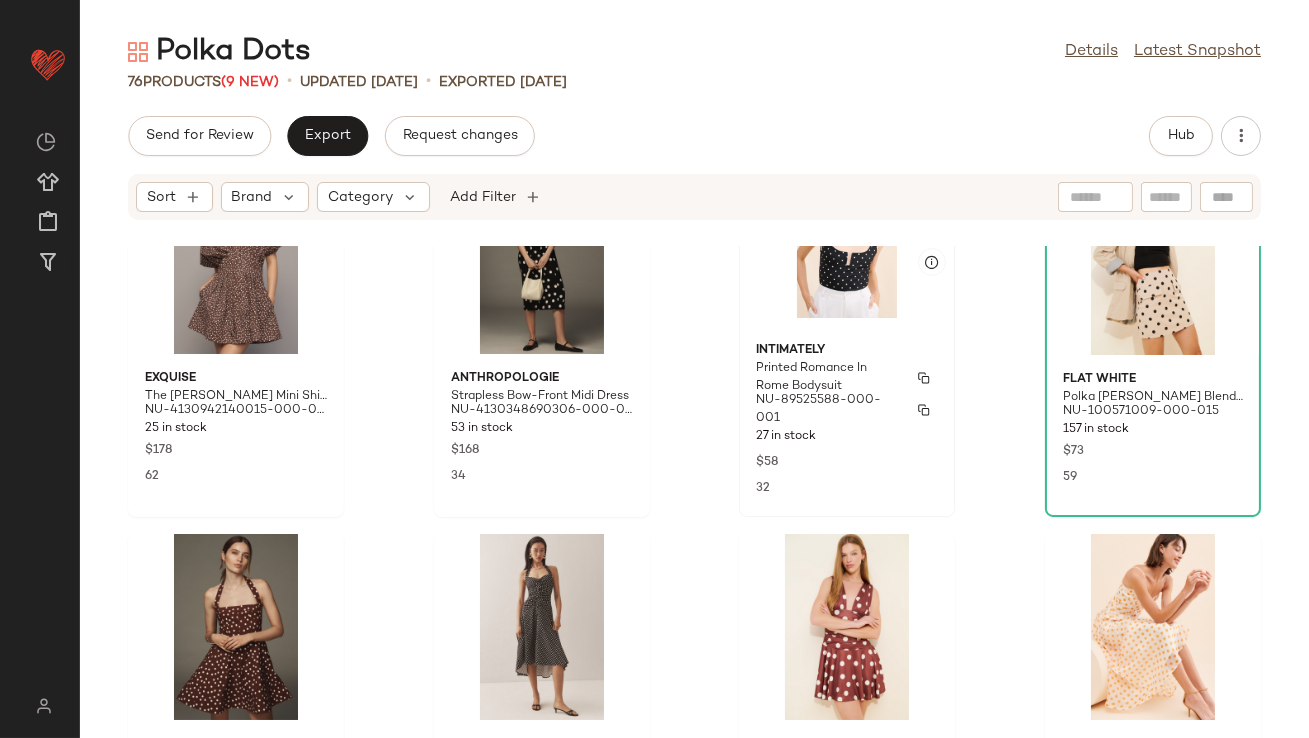 scroll, scrollTop: 120, scrollLeft: 0, axis: vertical 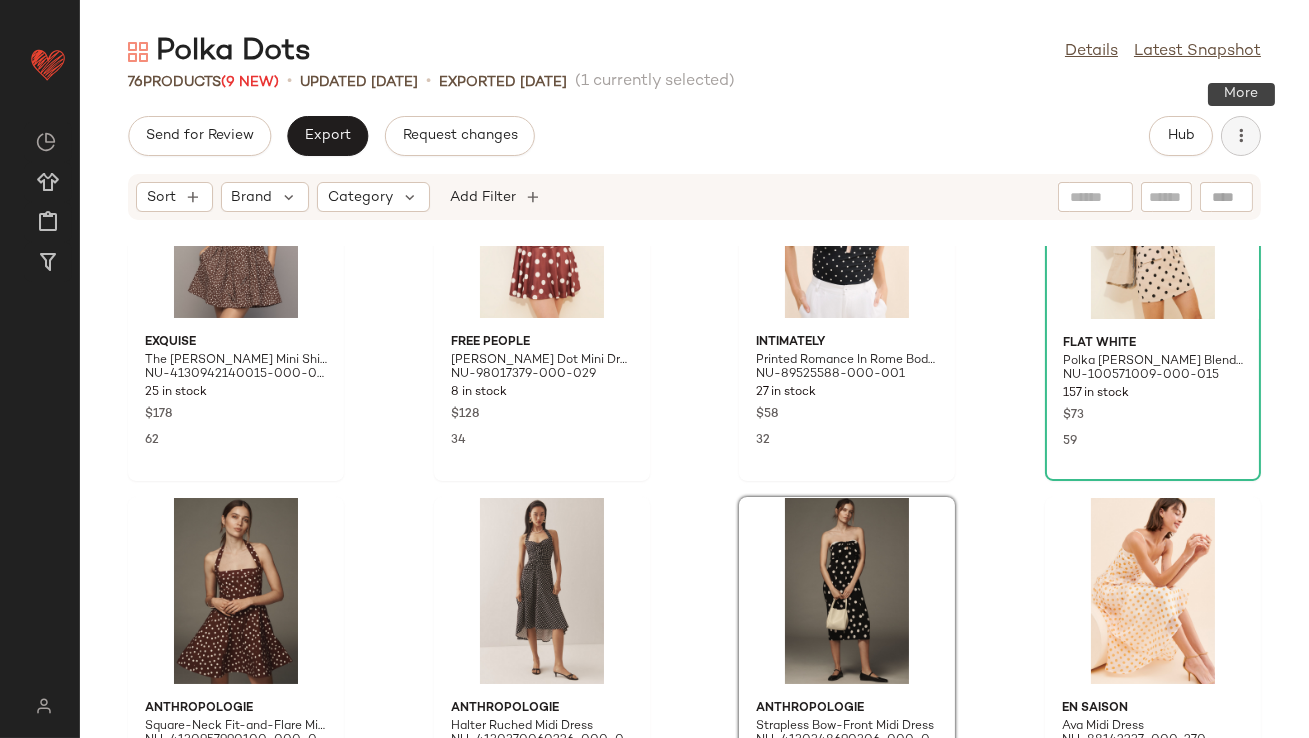 click 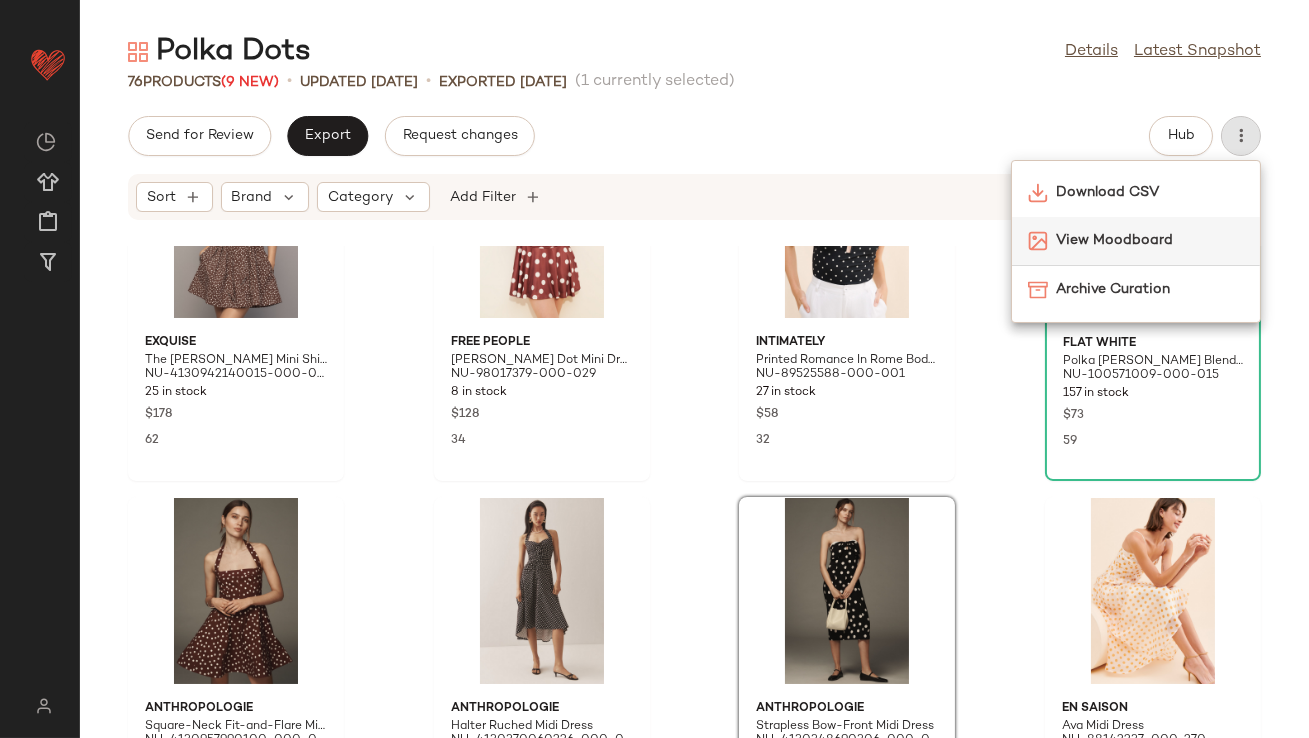 click on "View Moodboard" 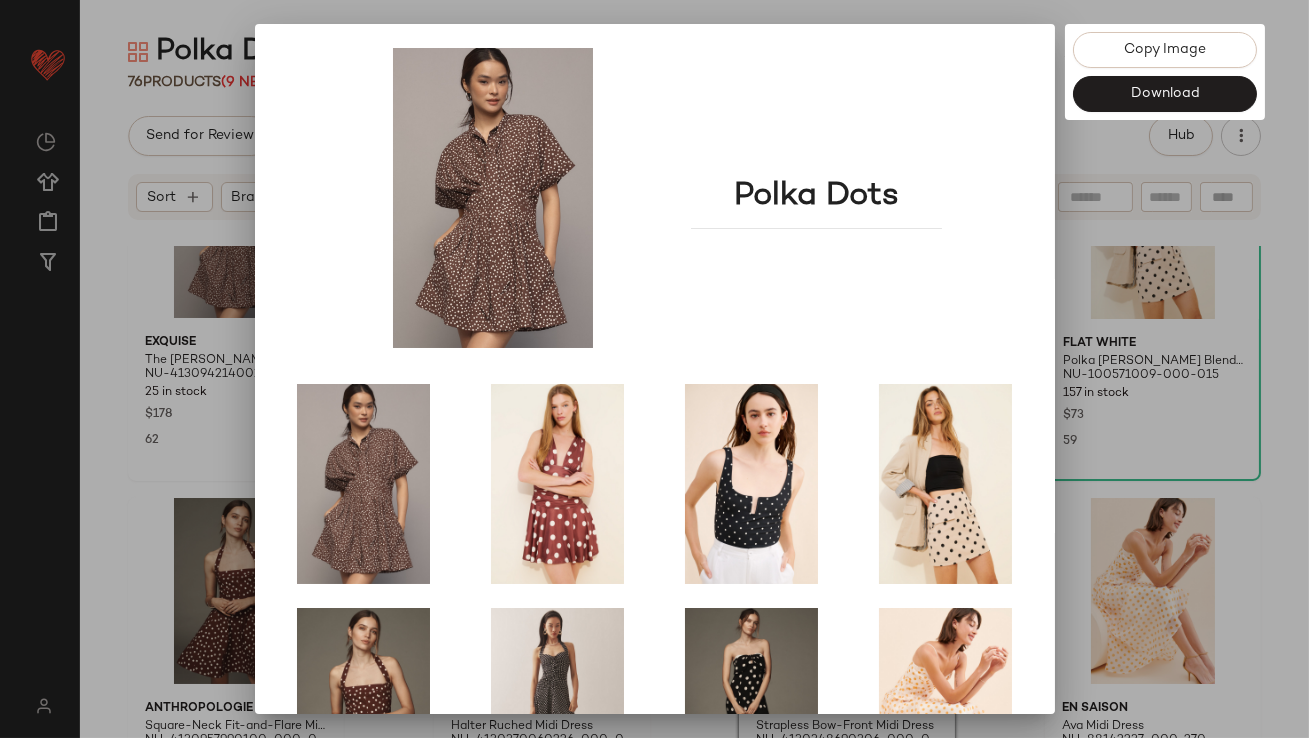 scroll, scrollTop: 341, scrollLeft: 0, axis: vertical 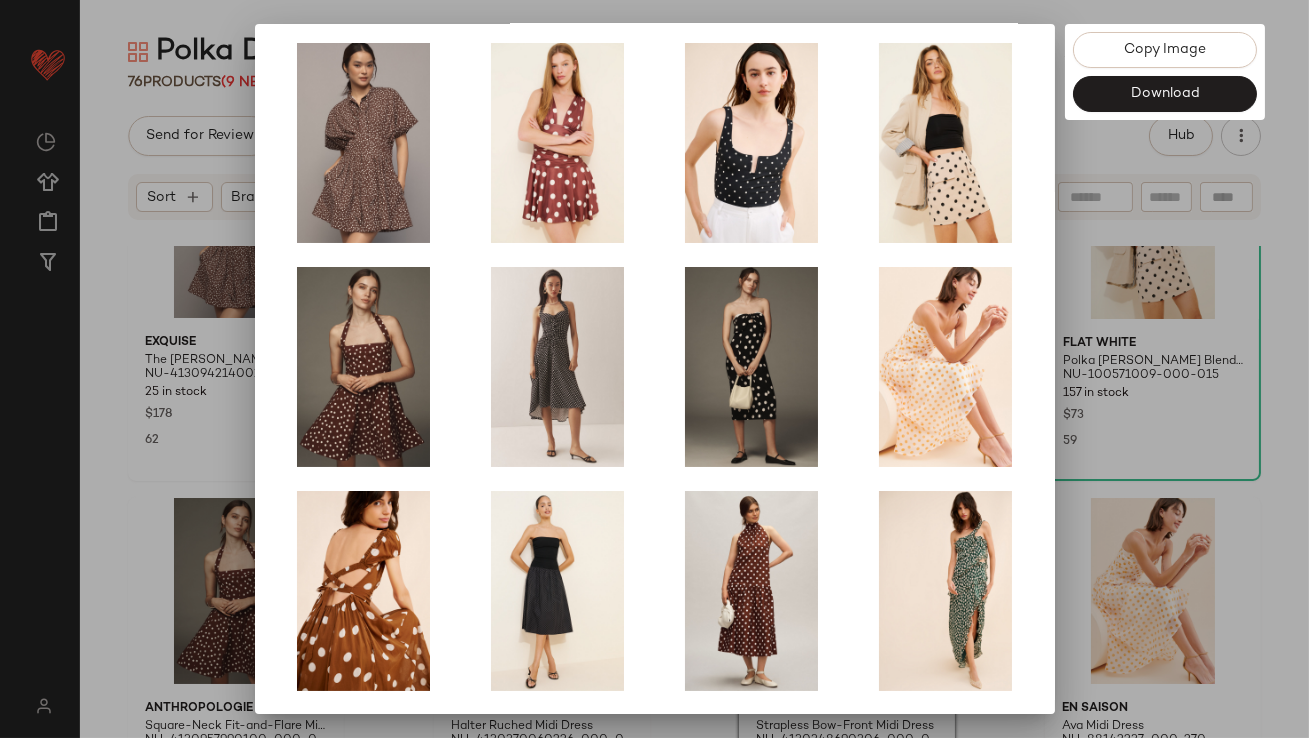 click at bounding box center [654, 369] 